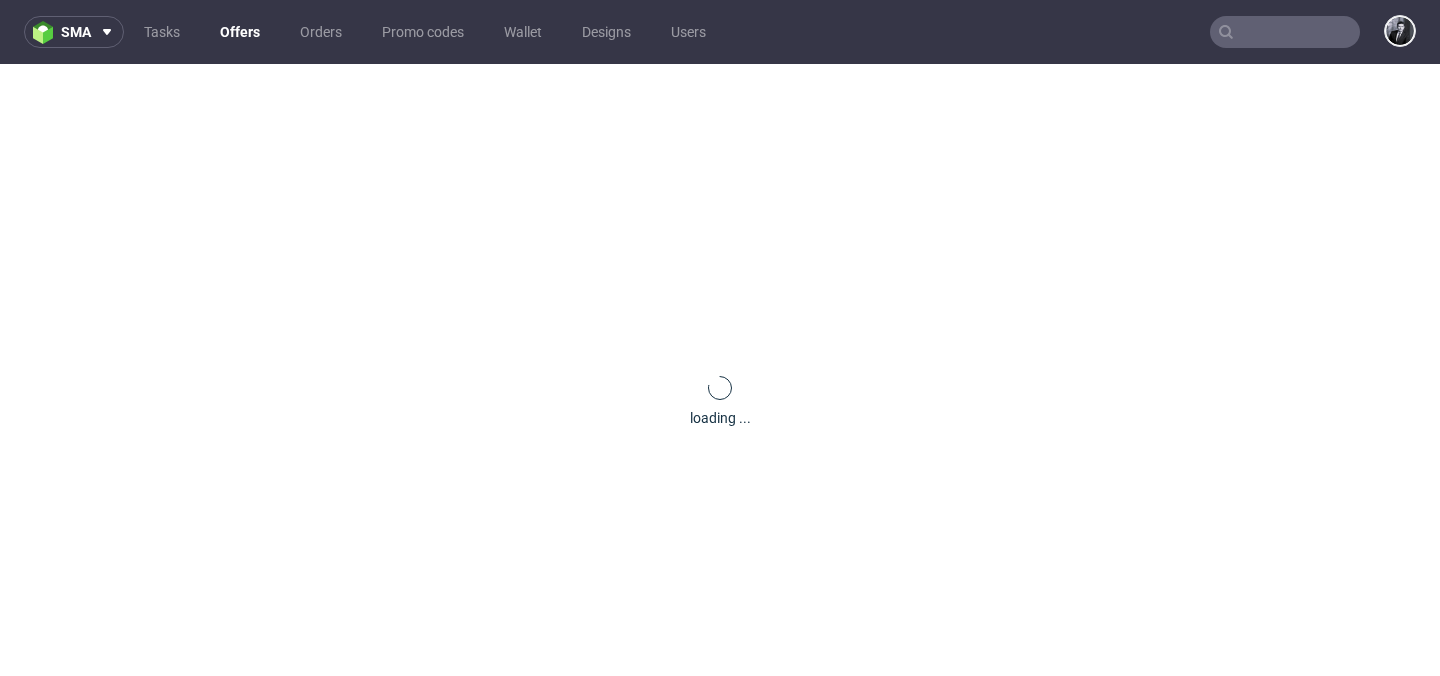 scroll, scrollTop: 0, scrollLeft: 0, axis: both 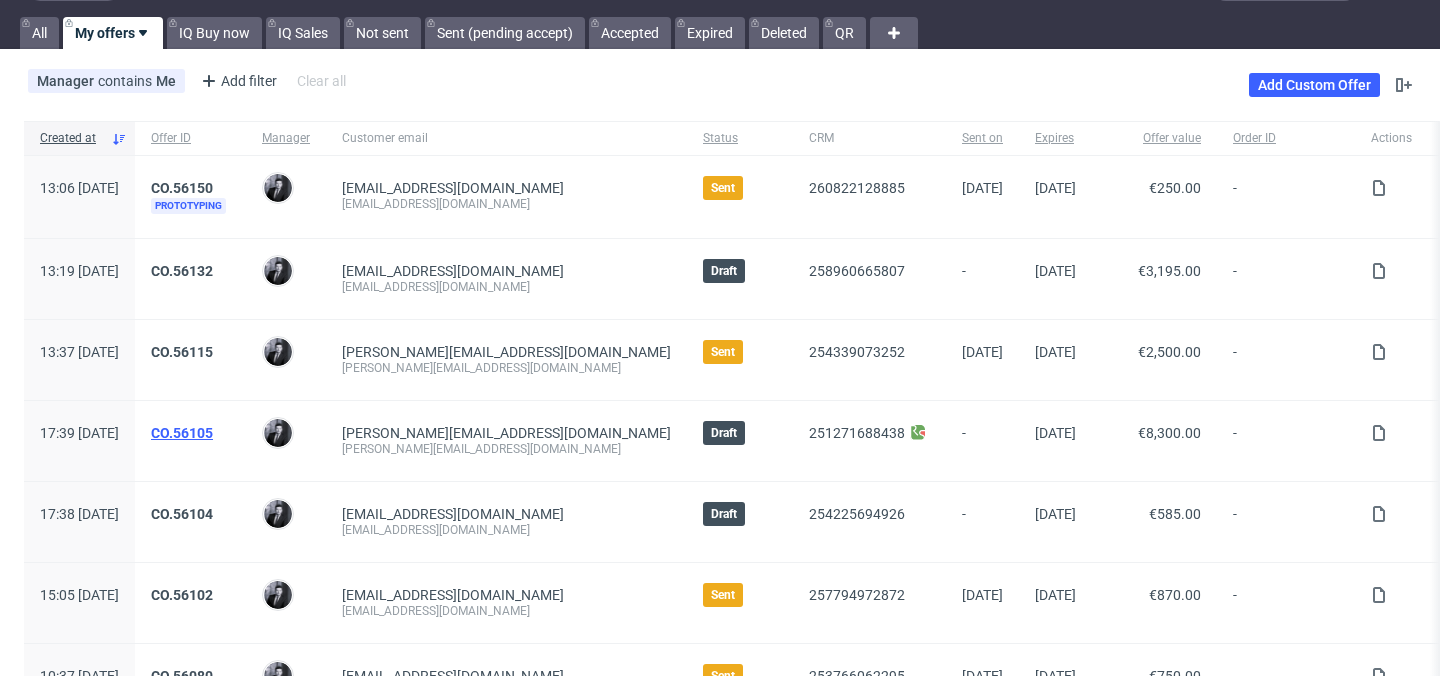 click on "CO.56105" at bounding box center (182, 433) 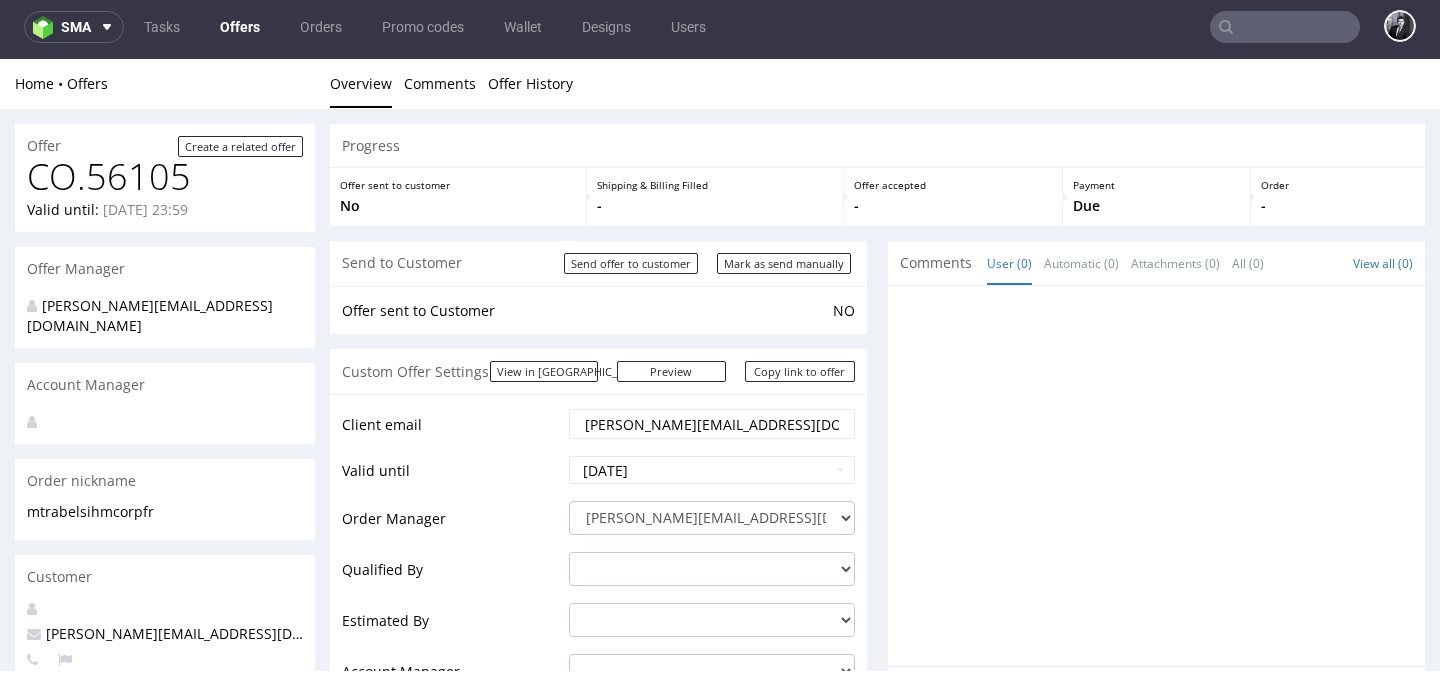 scroll, scrollTop: 5, scrollLeft: 0, axis: vertical 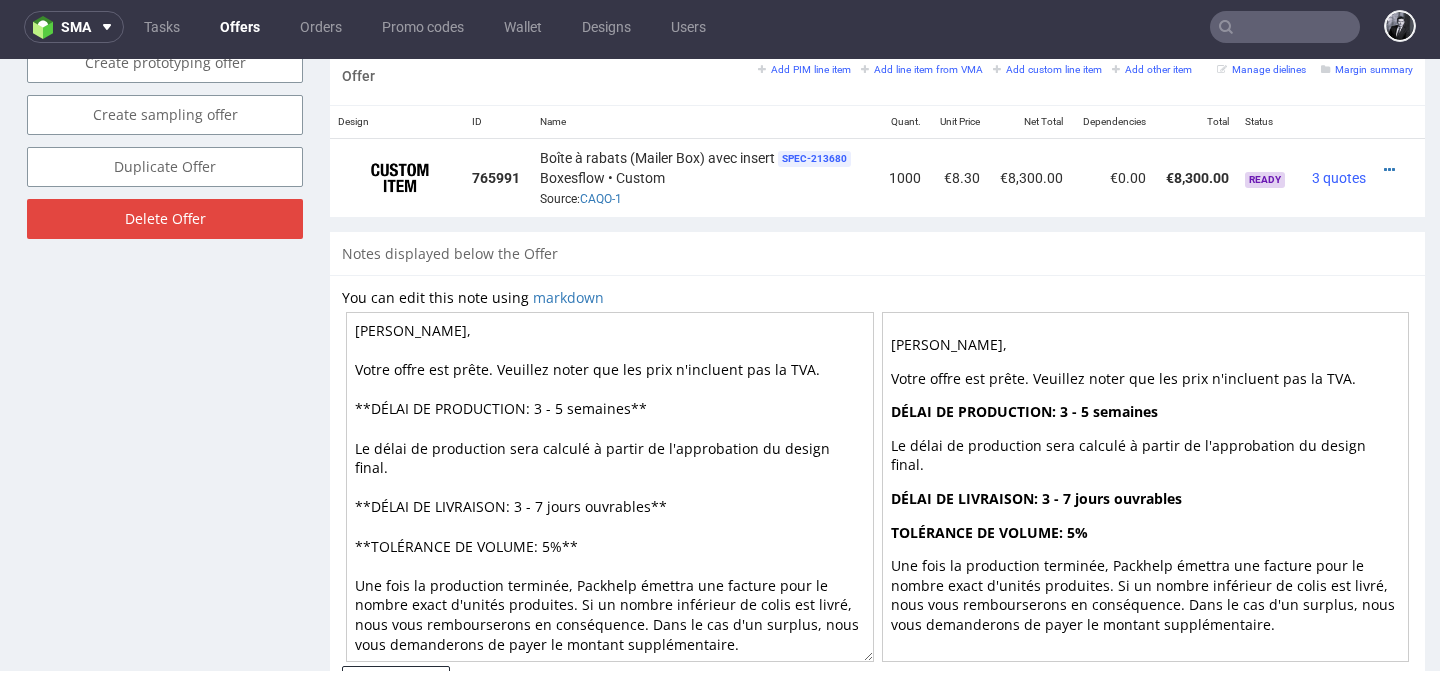 click on "Cher Mikael,
Votre offre est prête. Veuillez noter que les prix n'incluent pas la TVA.
**DÉLAI DE PRODUCTION: 3 - 5 semaines**
Le délai de production sera calculé à partir de l'approbation du design final.
**DÉLAI DE LIVRAISON: 3 - 7 jours ouvrables**
**TOLÉRANCE DE VOLUME: 5%**
Une fois la production terminée, Packhelp émettra une facture pour le nombre exact d'unités produites. Si un nombre inférieur de colis est livré, nous vous rembourserons en conséquence. Dans le cas d'un surplus, nous vous demanderons de payer le montant supplémentaire." at bounding box center (610, 487) 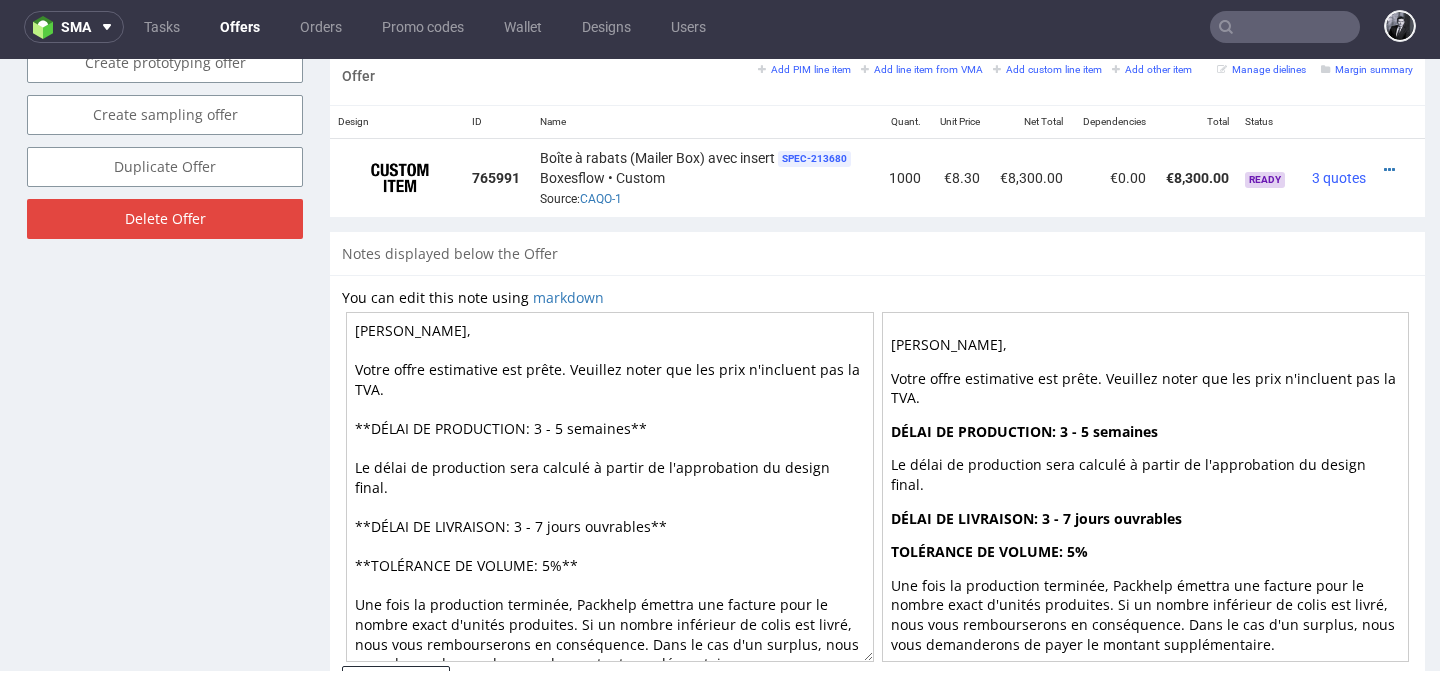 type on "Cher Mikael,
Votre offre estimative est prête. Veuillez noter que les prix n'incluent pas la TVA.
**DÉLAI DE PRODUCTION: 3 - 5 semaines**
Le délai de production sera calculé à partir de l'approbation du design final.
**DÉLAI DE LIVRAISON: 3 - 7 jours ouvrables**
**TOLÉRANCE DE VOLUME: 5%**
Une fois la production terminée, Packhelp émettra une facture pour le nombre exact d'unités produites. Si un nombre inférieur de colis est livré, nous vous rembourserons en conséquence. Dans le cas d'un surplus, nous vous demanderons de payer le montant supplémentaire." 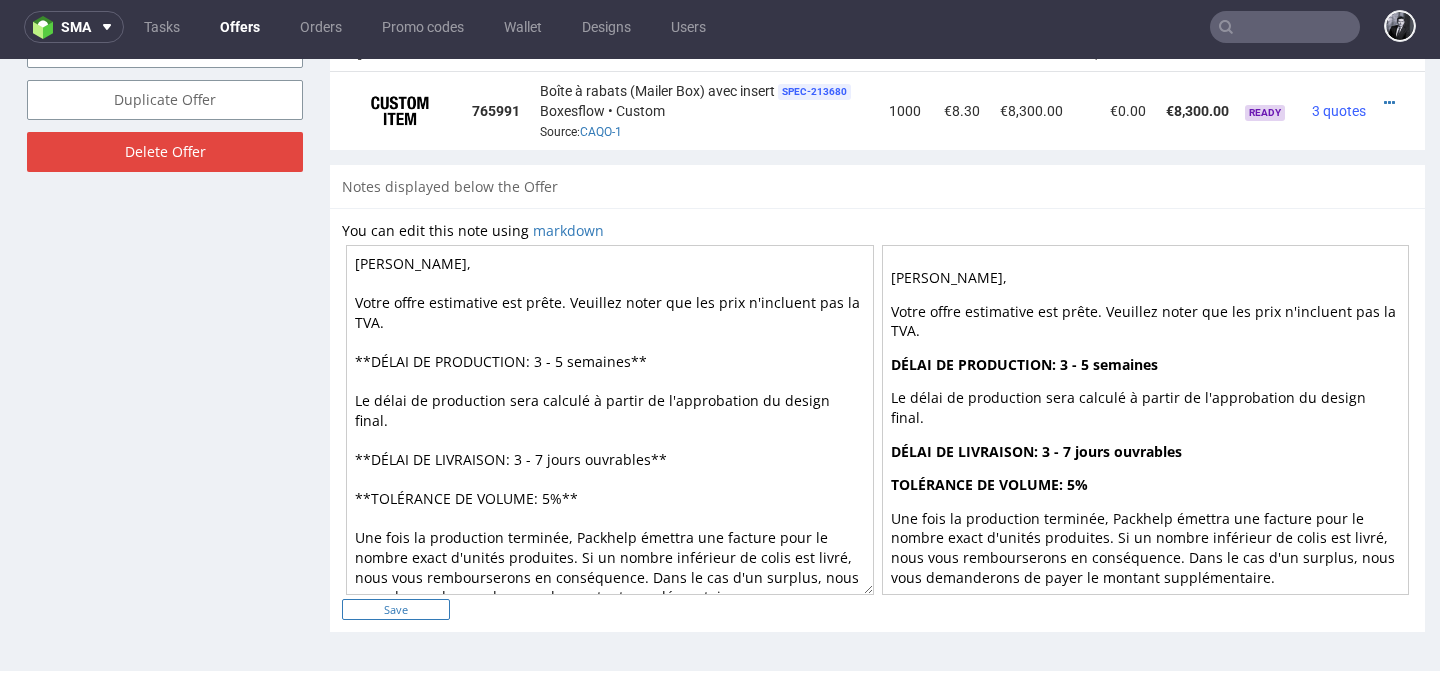 click on "Save" at bounding box center (396, 609) 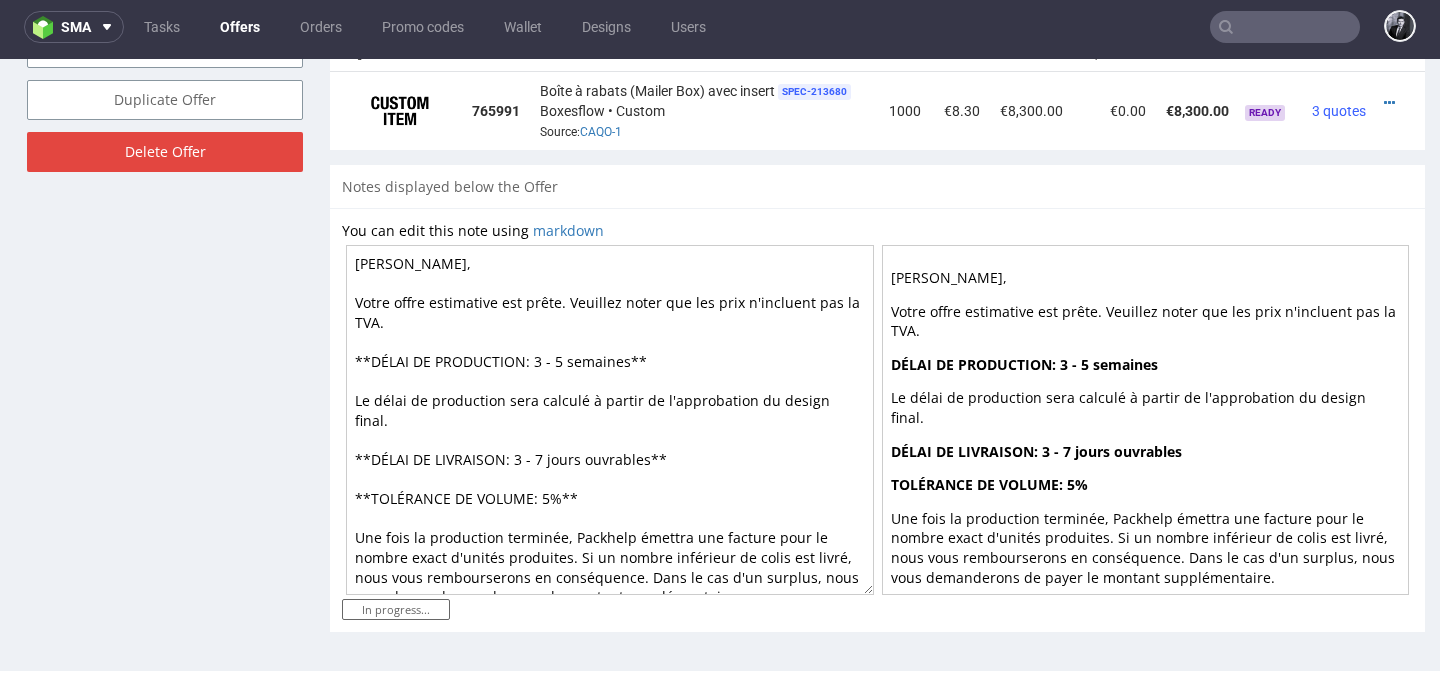 scroll, scrollTop: 5, scrollLeft: 0, axis: vertical 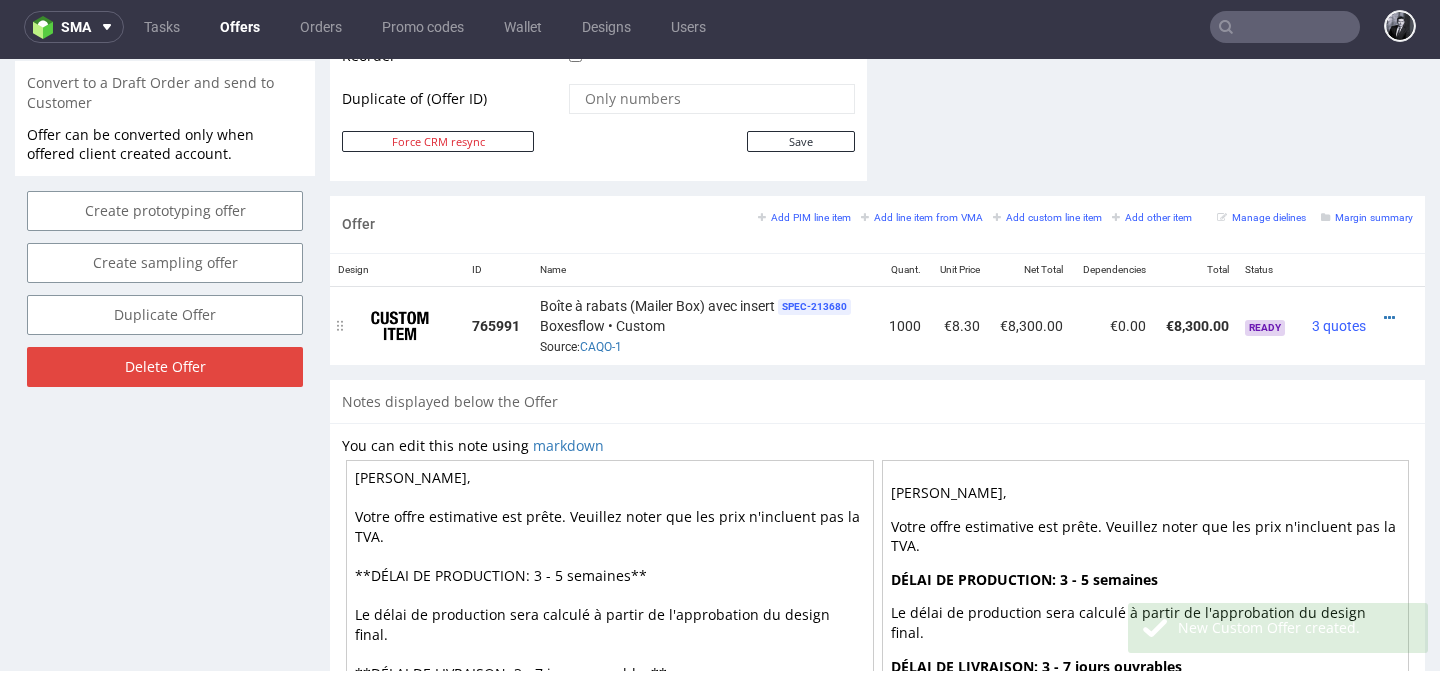 click at bounding box center (1393, 318) 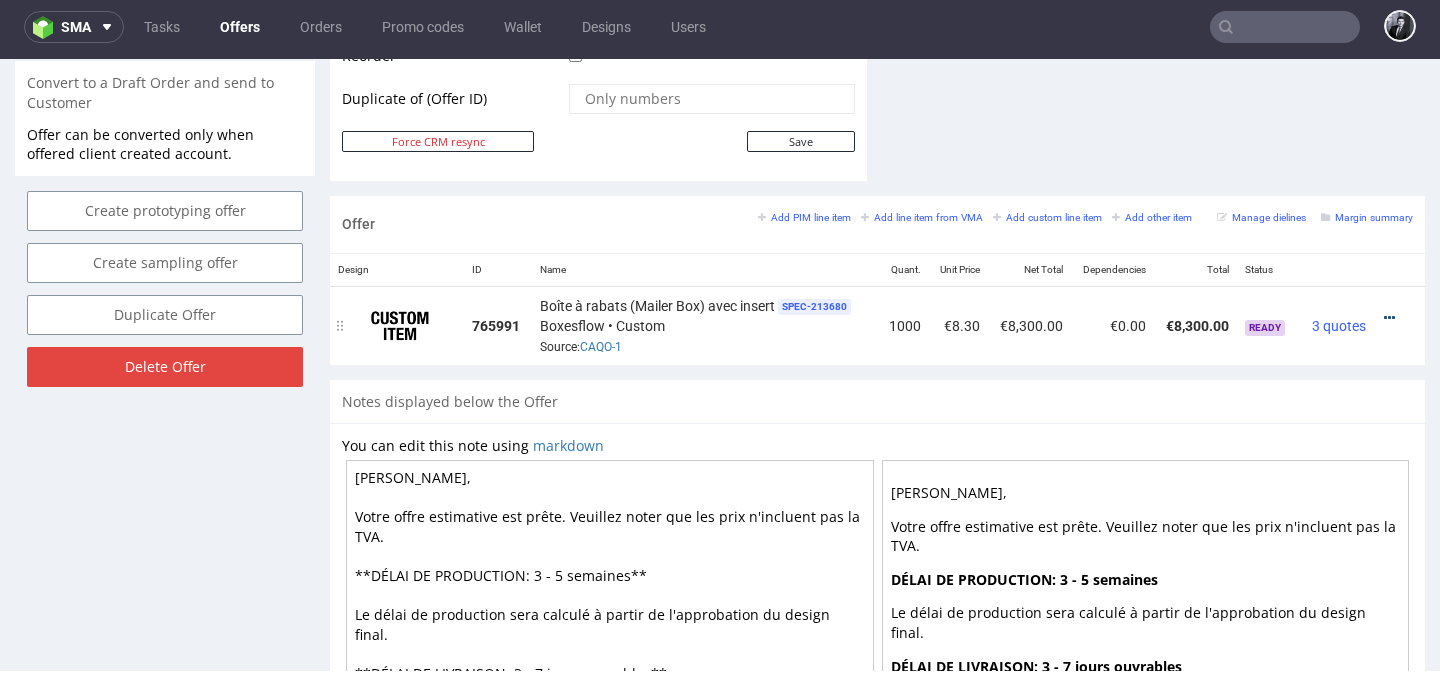 click at bounding box center (1389, 318) 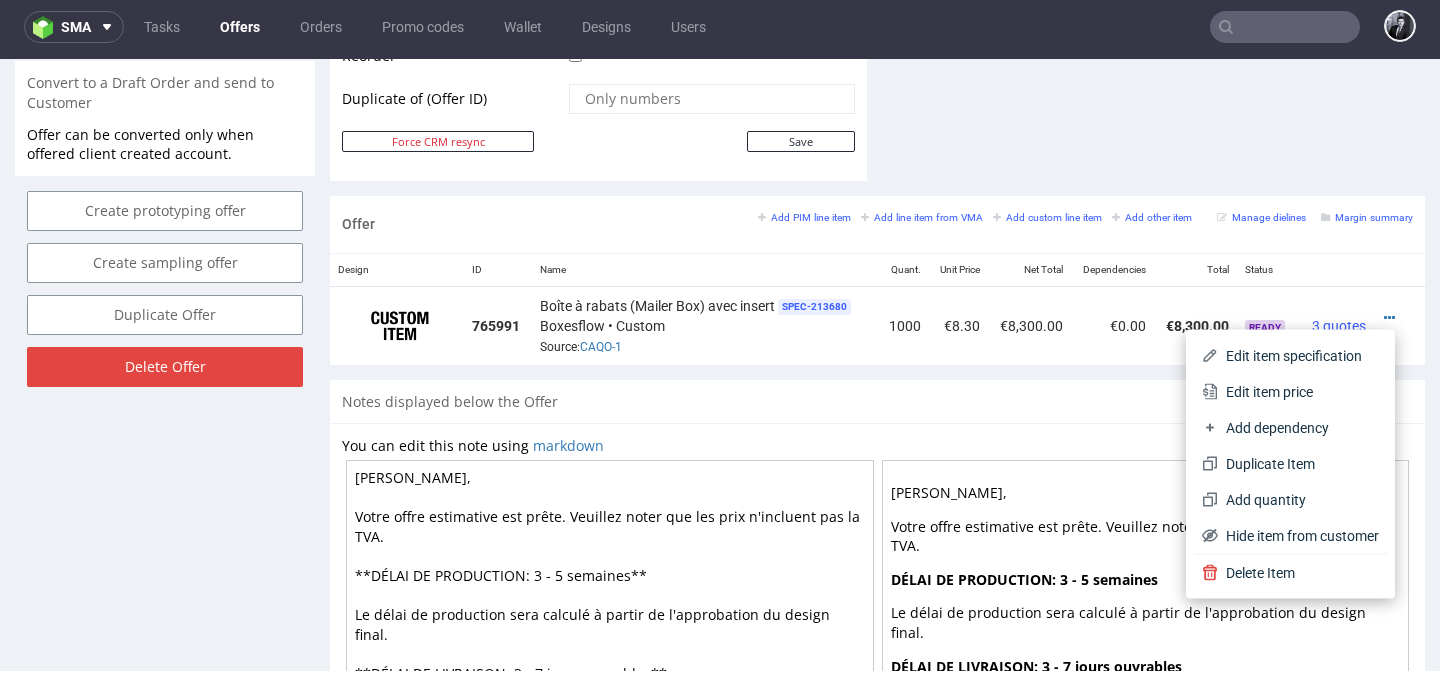 click on "Notes displayed below the Offer" at bounding box center [877, 402] 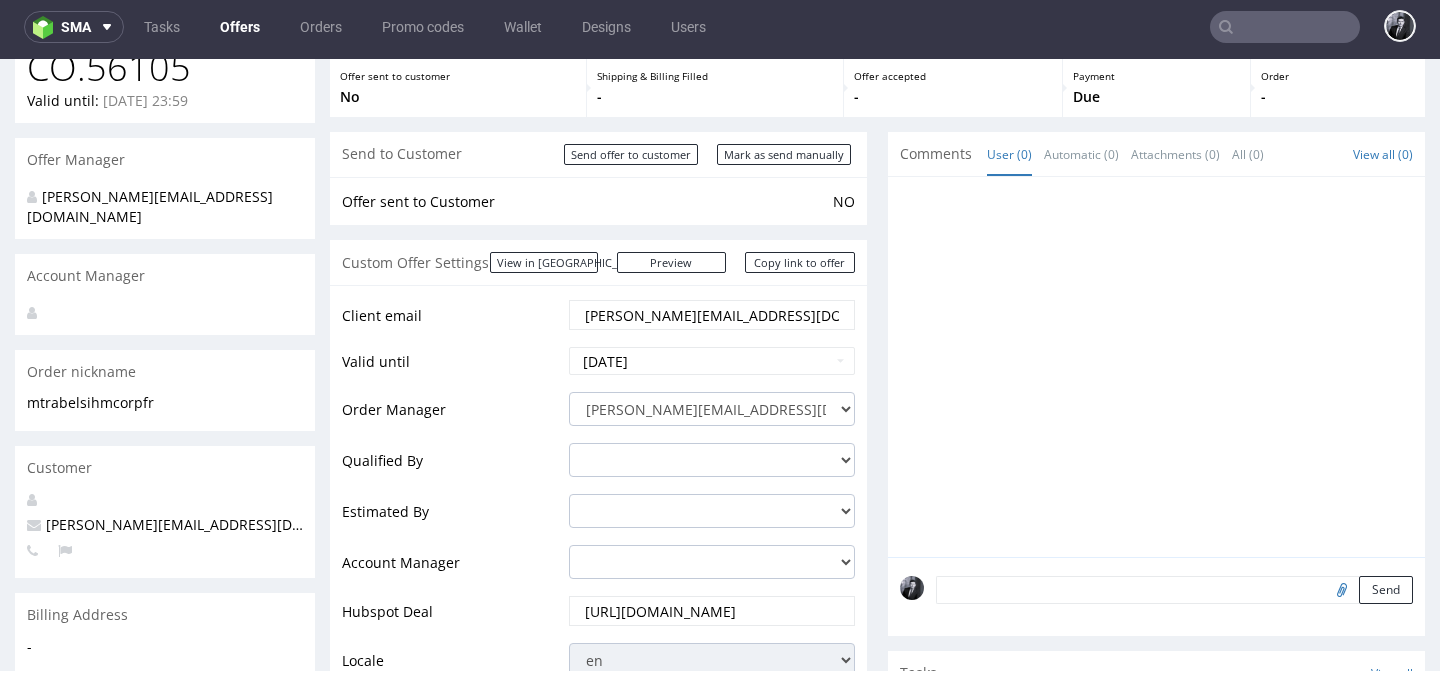 scroll, scrollTop: 71, scrollLeft: 0, axis: vertical 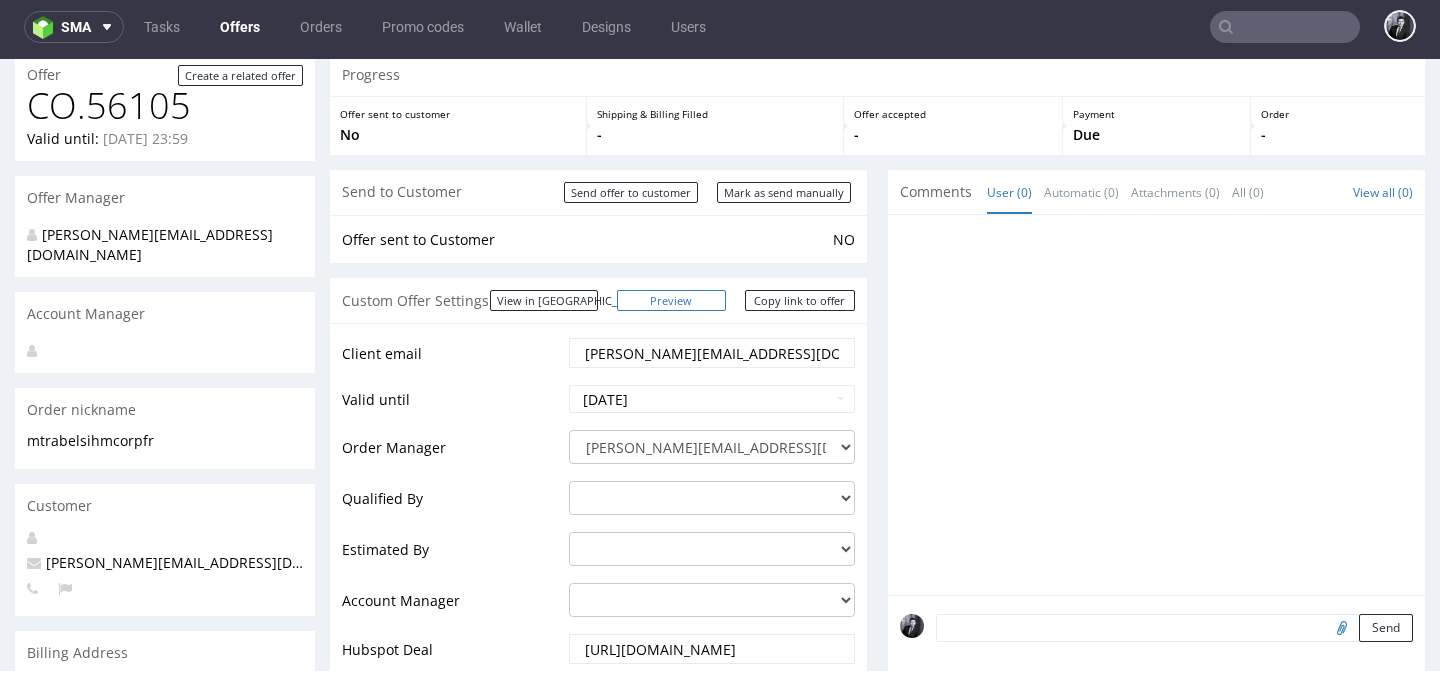 click on "Preview" at bounding box center [672, 300] 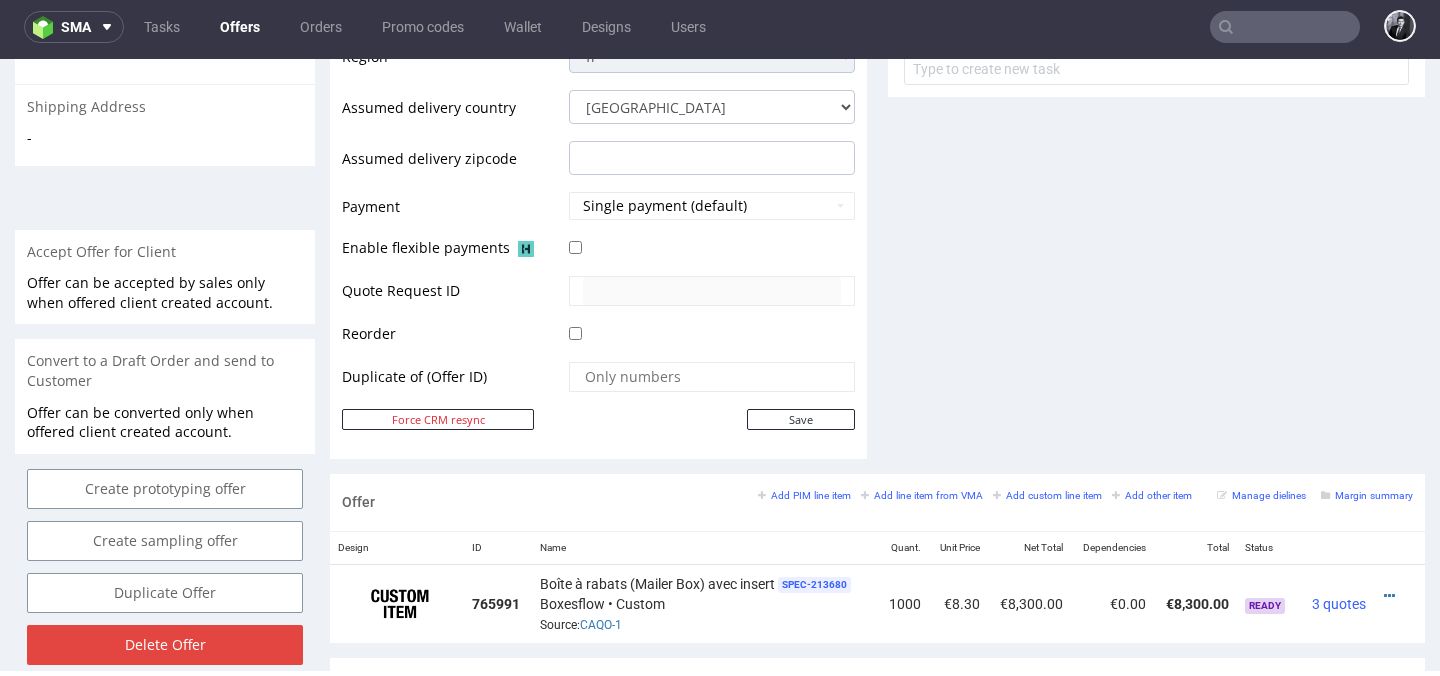 scroll, scrollTop: 860, scrollLeft: 0, axis: vertical 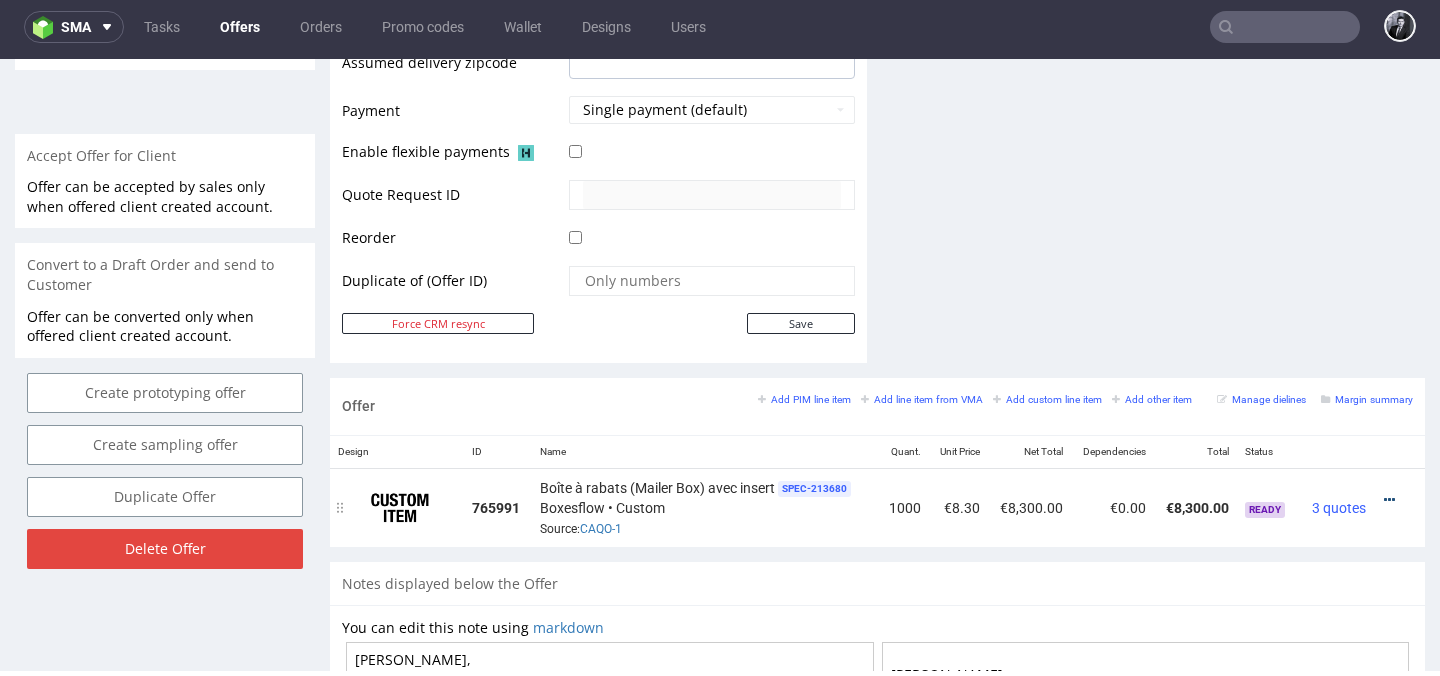click at bounding box center (1389, 500) 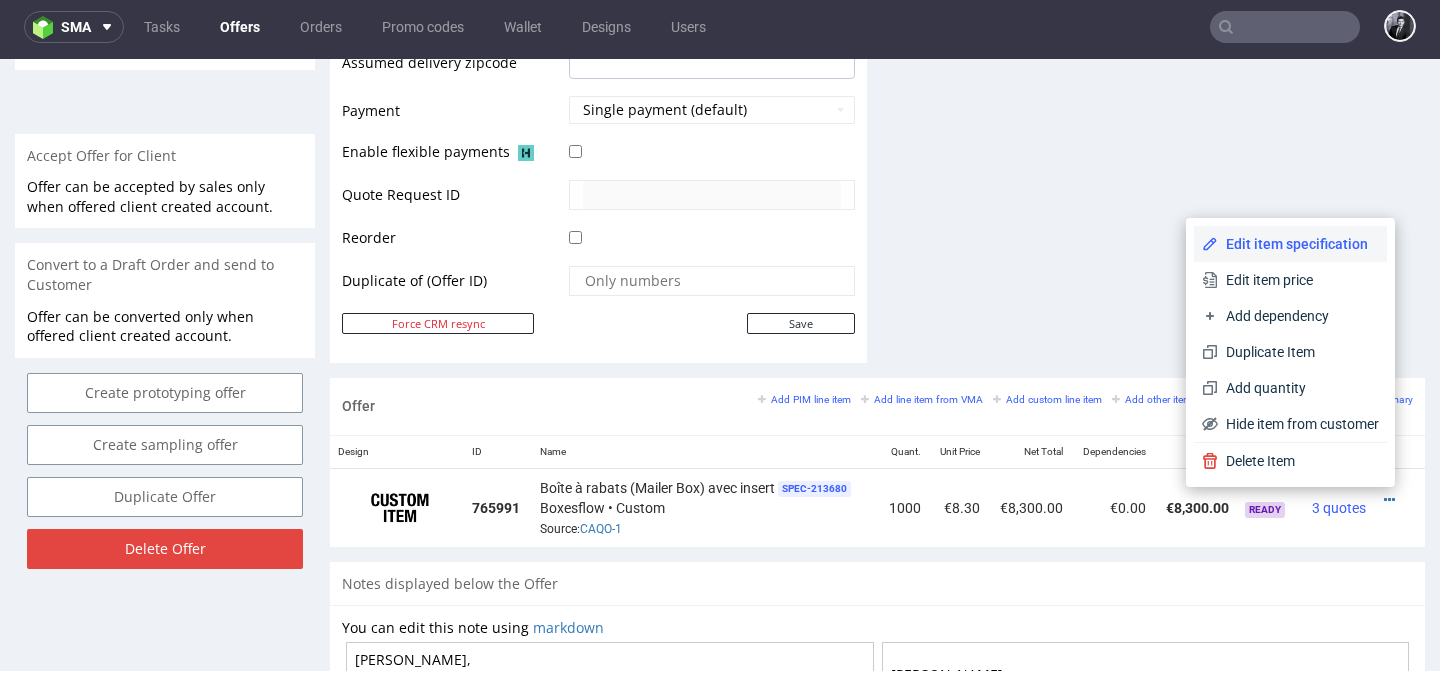 click on "Edit item specification" at bounding box center (1290, 244) 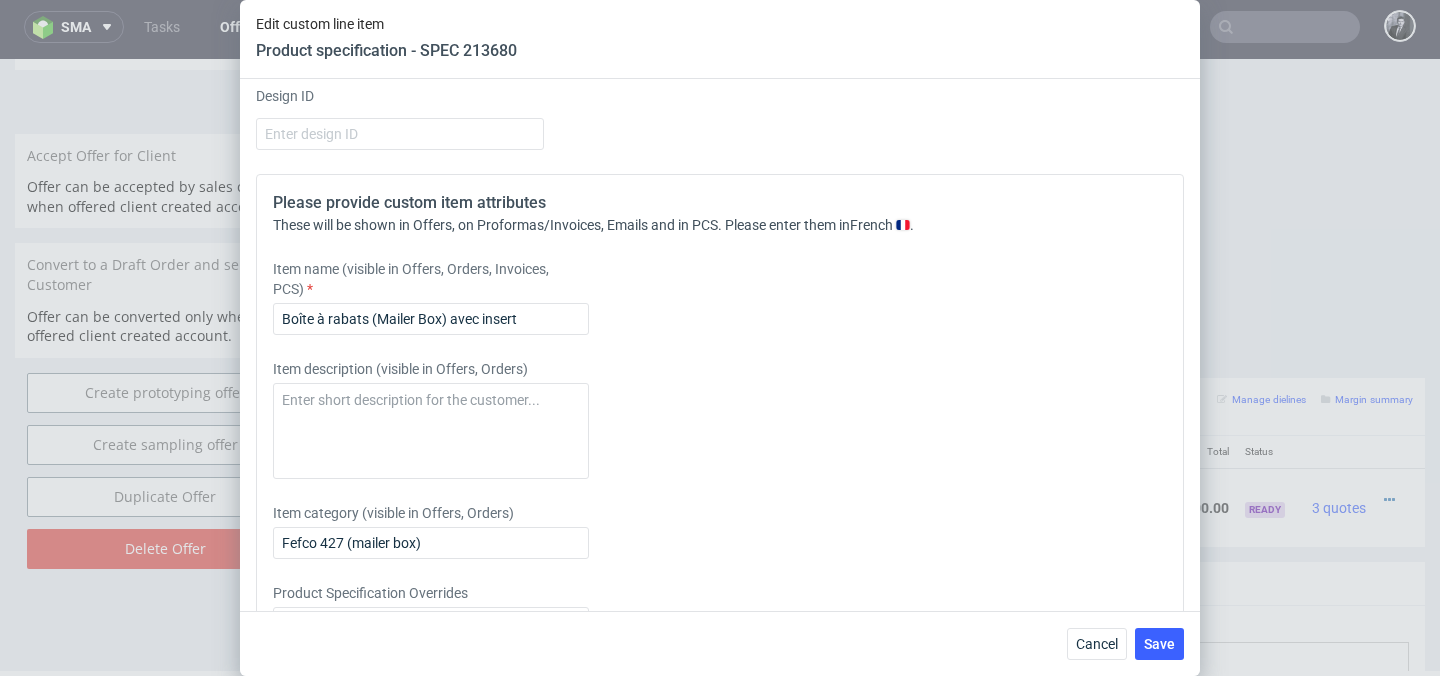 scroll, scrollTop: 2001, scrollLeft: 0, axis: vertical 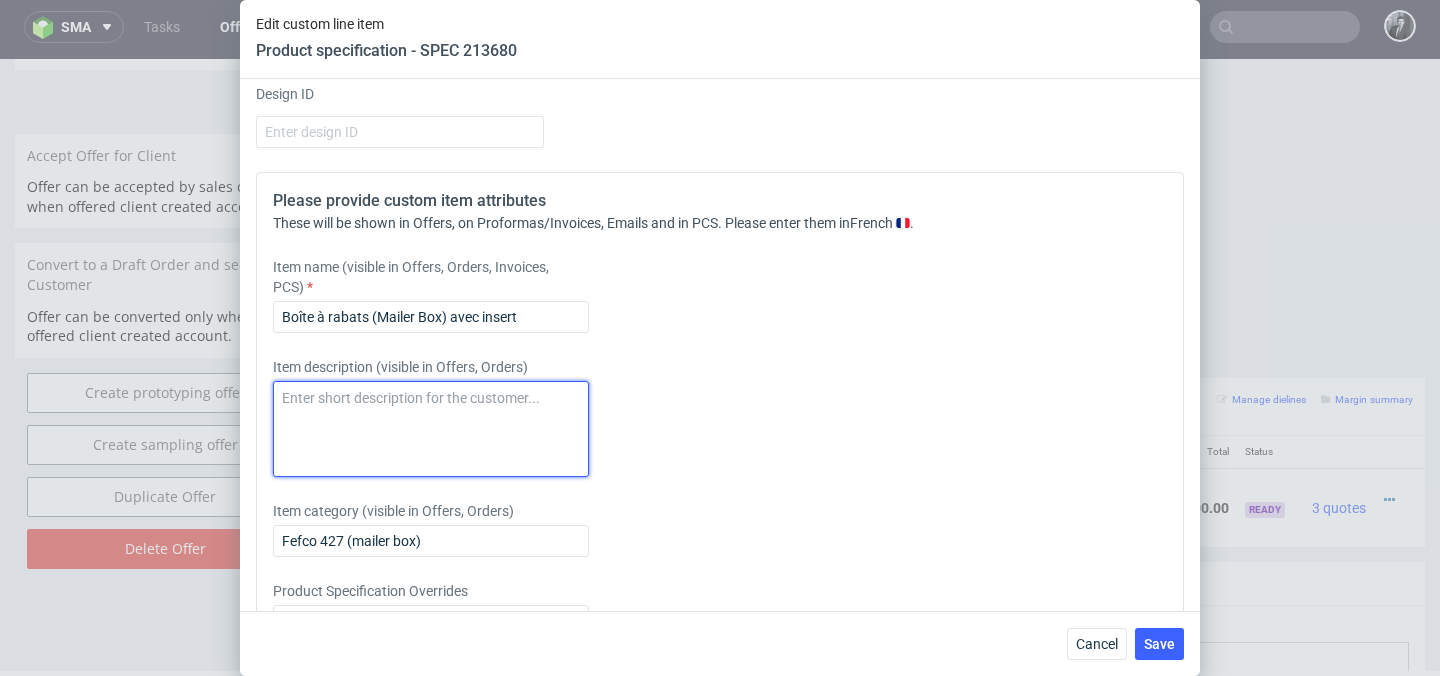 click at bounding box center [431, 429] 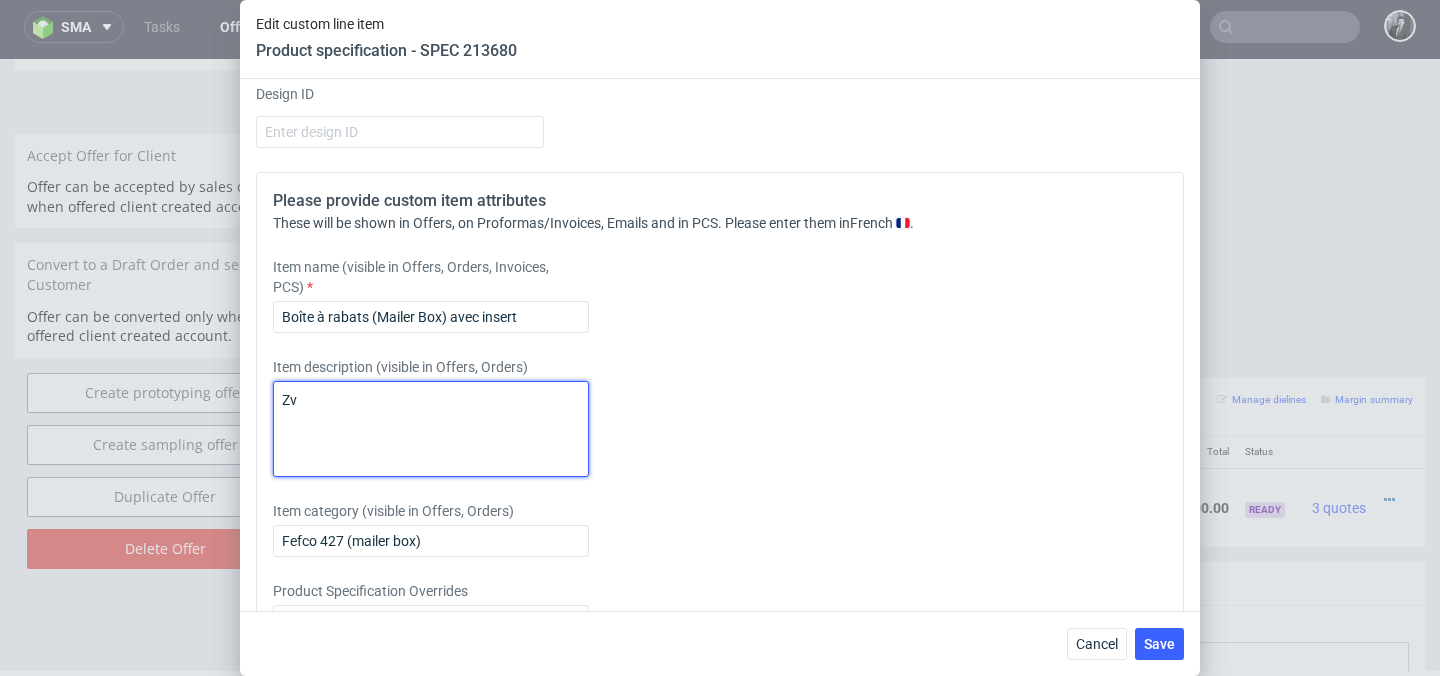 type on "Z" 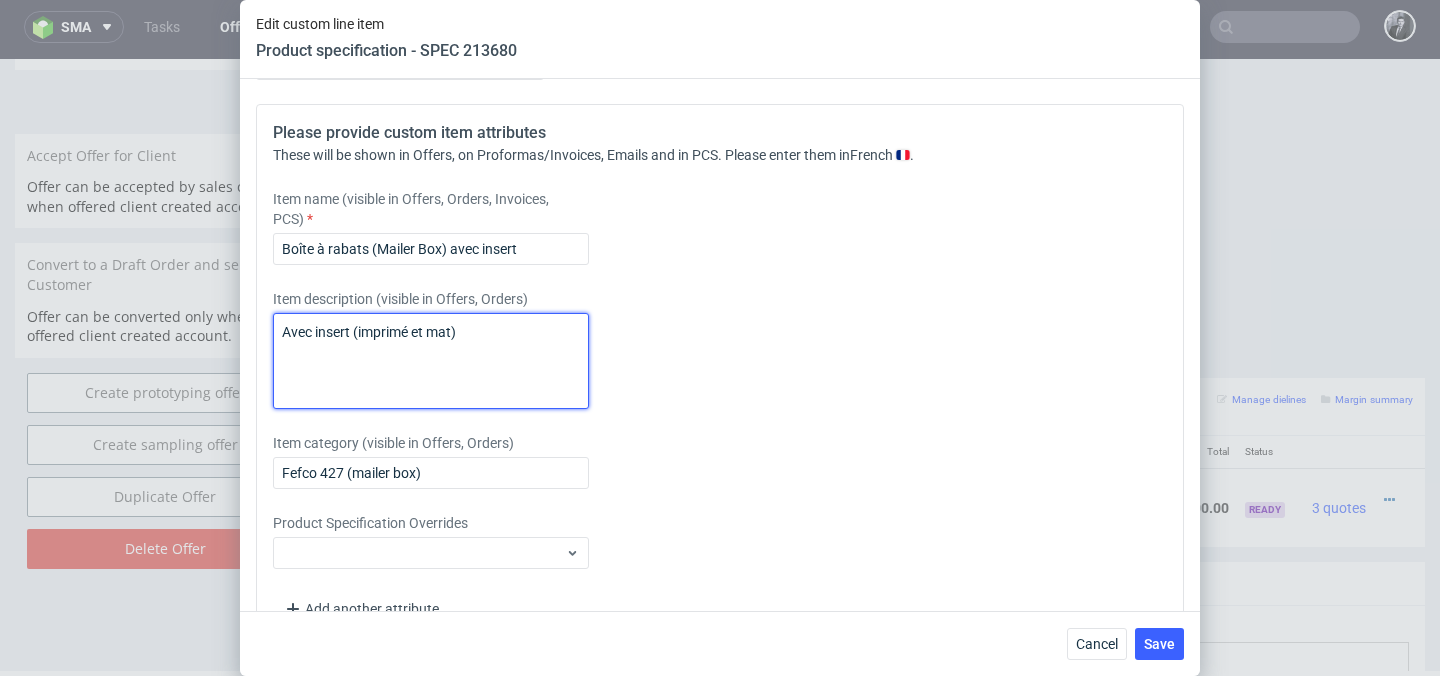 scroll, scrollTop: 2072, scrollLeft: 0, axis: vertical 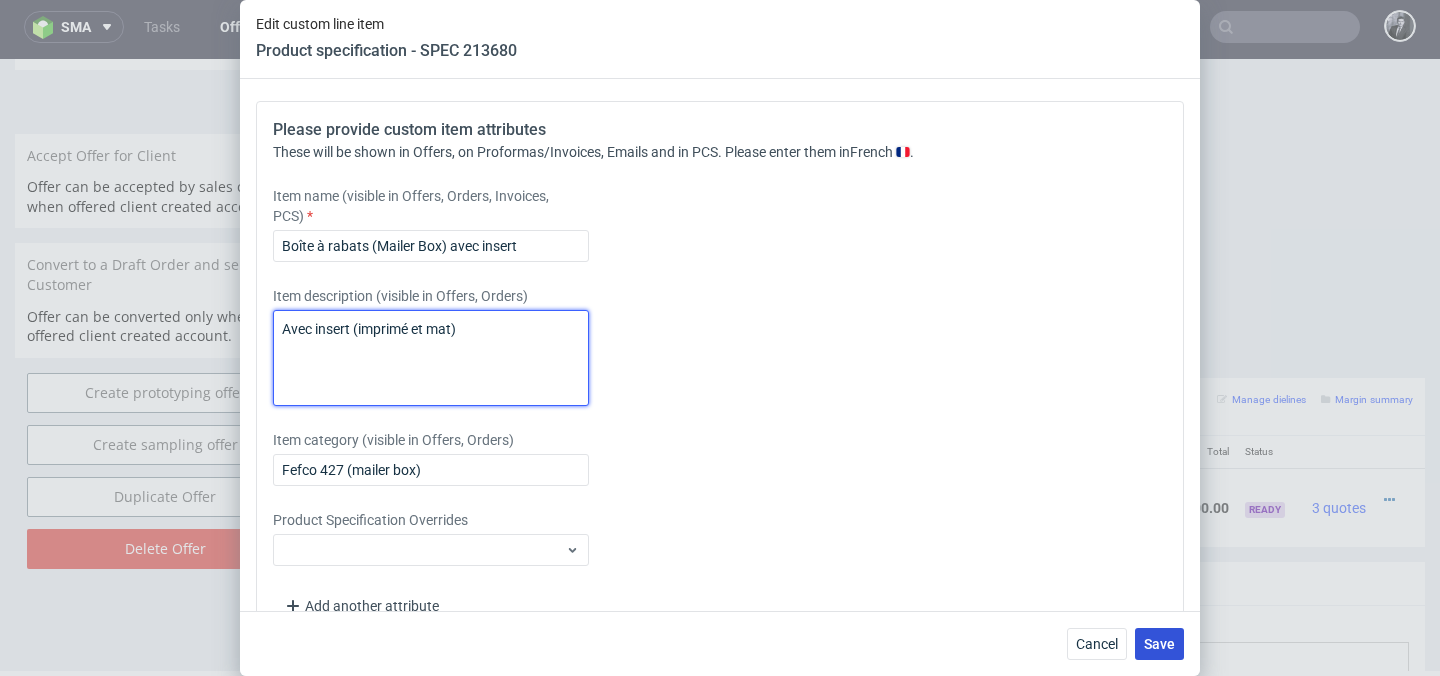 type on "Avec insert (imprimé et mat)" 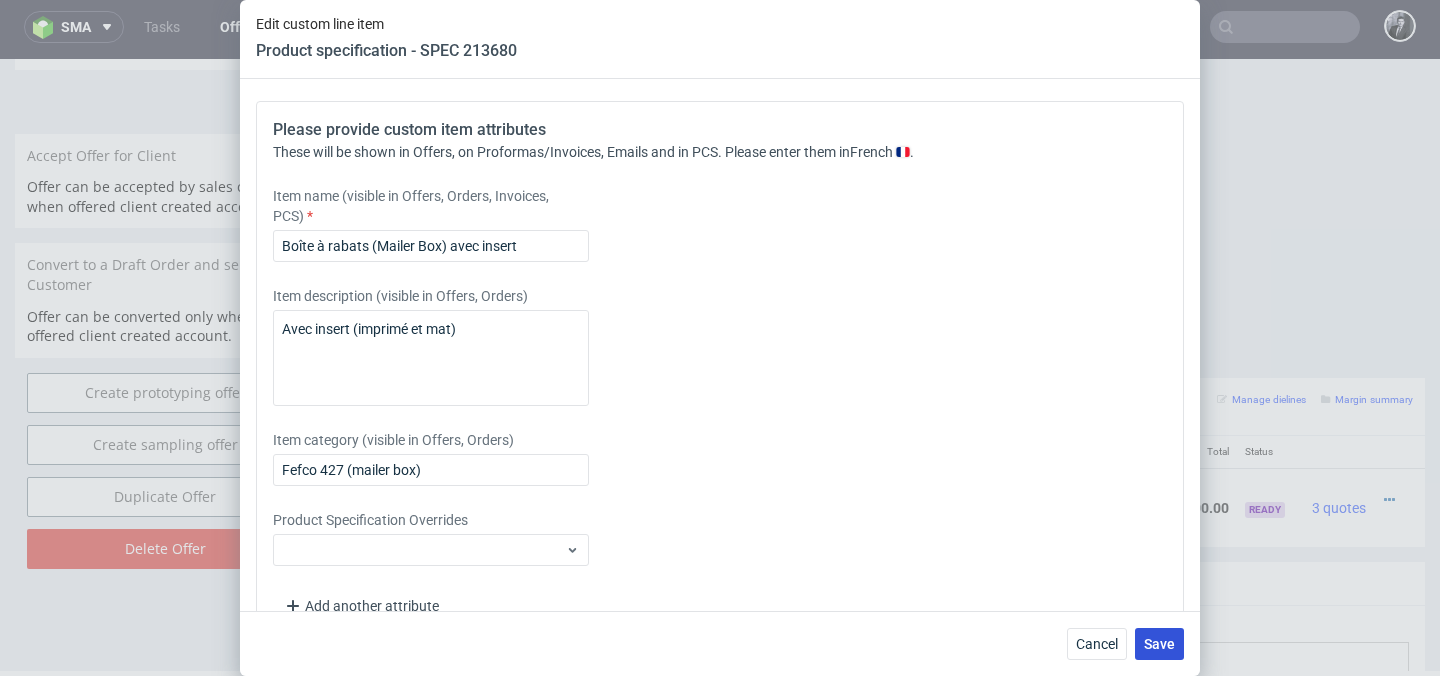 click on "Save" at bounding box center [1159, 644] 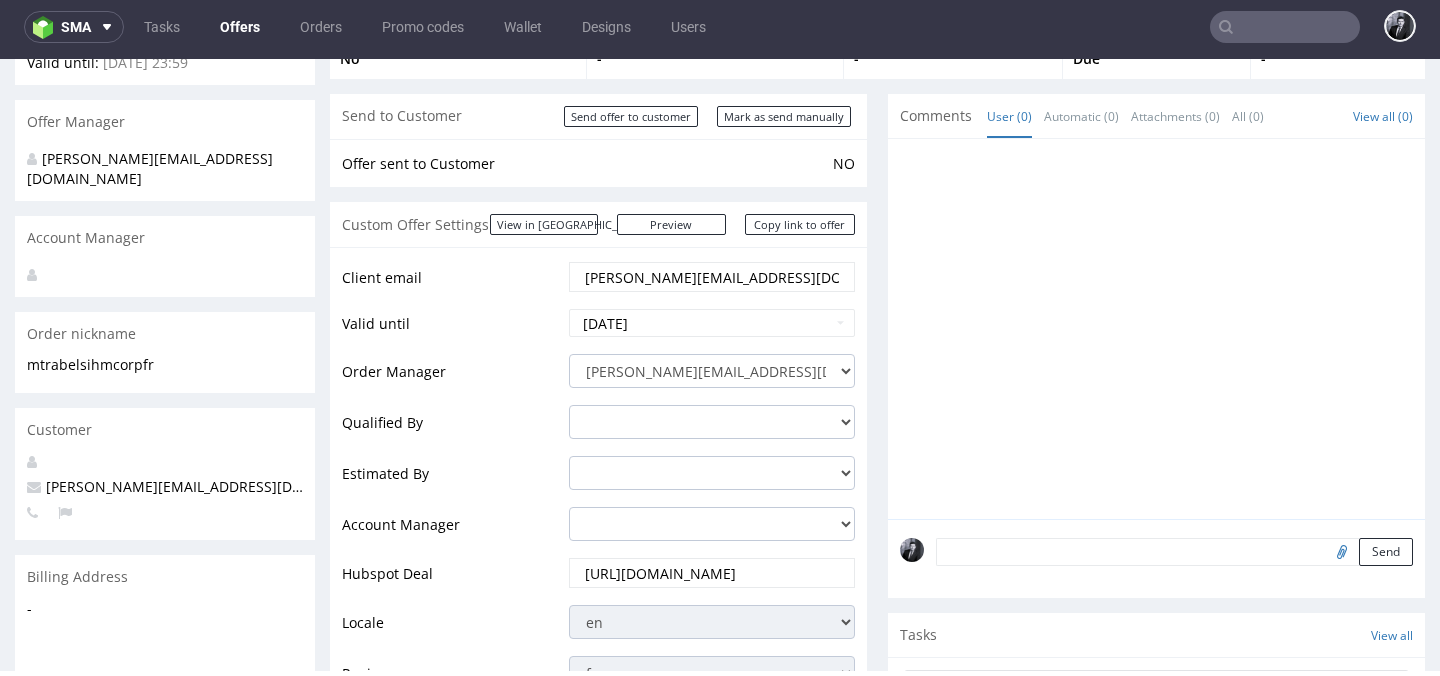 scroll, scrollTop: 0, scrollLeft: 0, axis: both 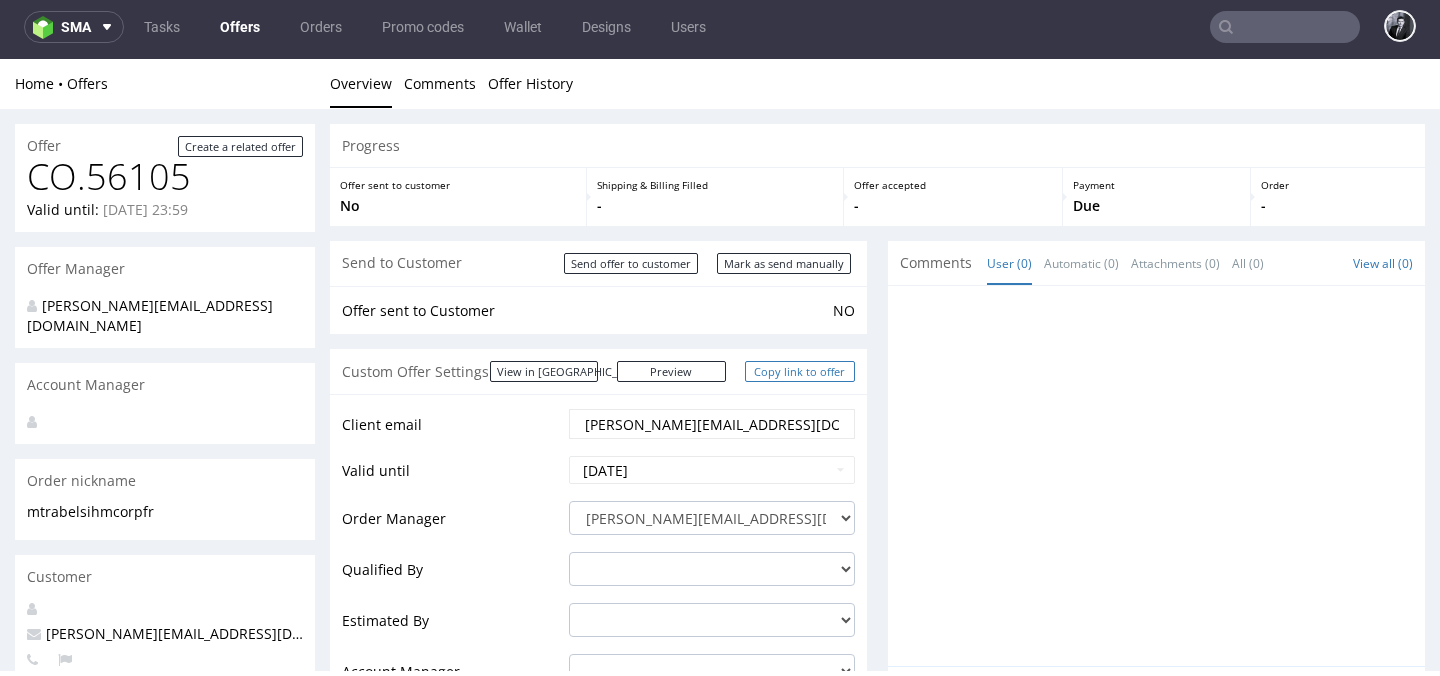 click on "Copy link to offer" at bounding box center (800, 371) 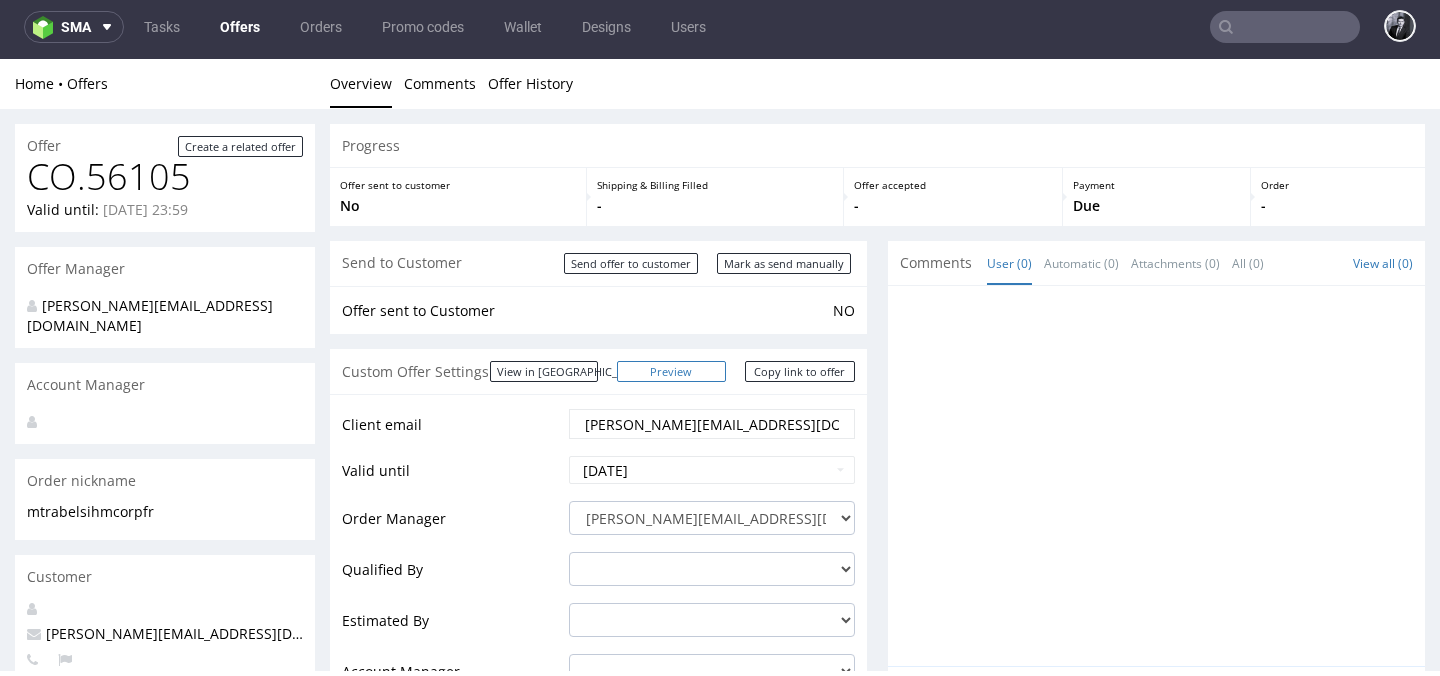 click on "Preview" at bounding box center [672, 371] 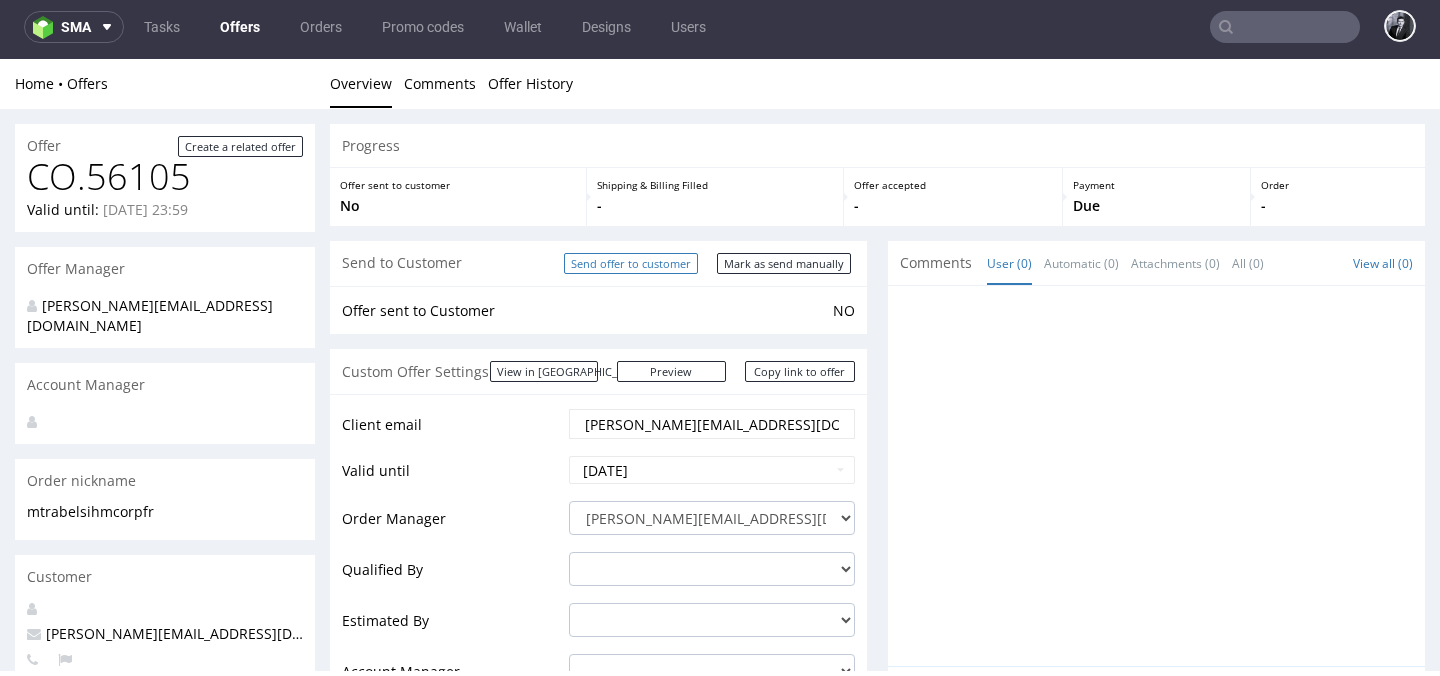 click on "Send offer to customer" at bounding box center [631, 263] 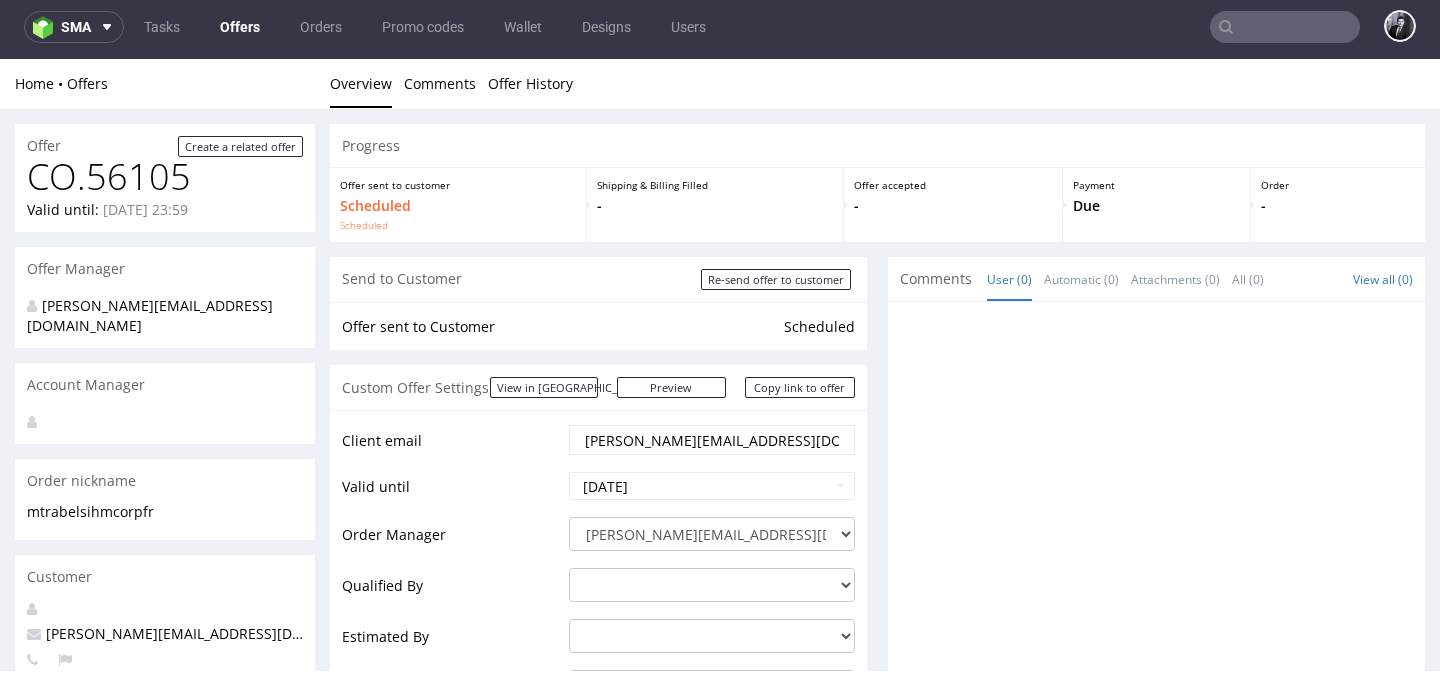 scroll, scrollTop: 0, scrollLeft: 0, axis: both 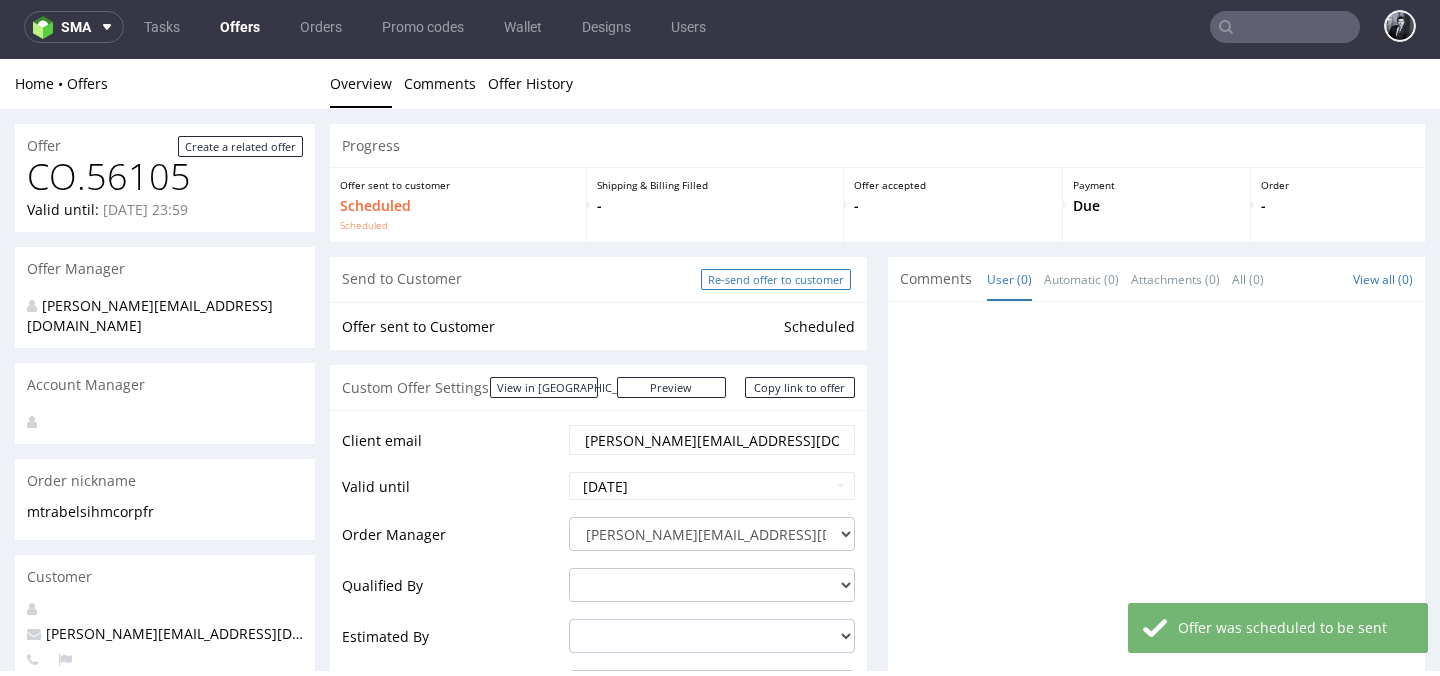 click on "Re-send offer to customer" at bounding box center (776, 279) 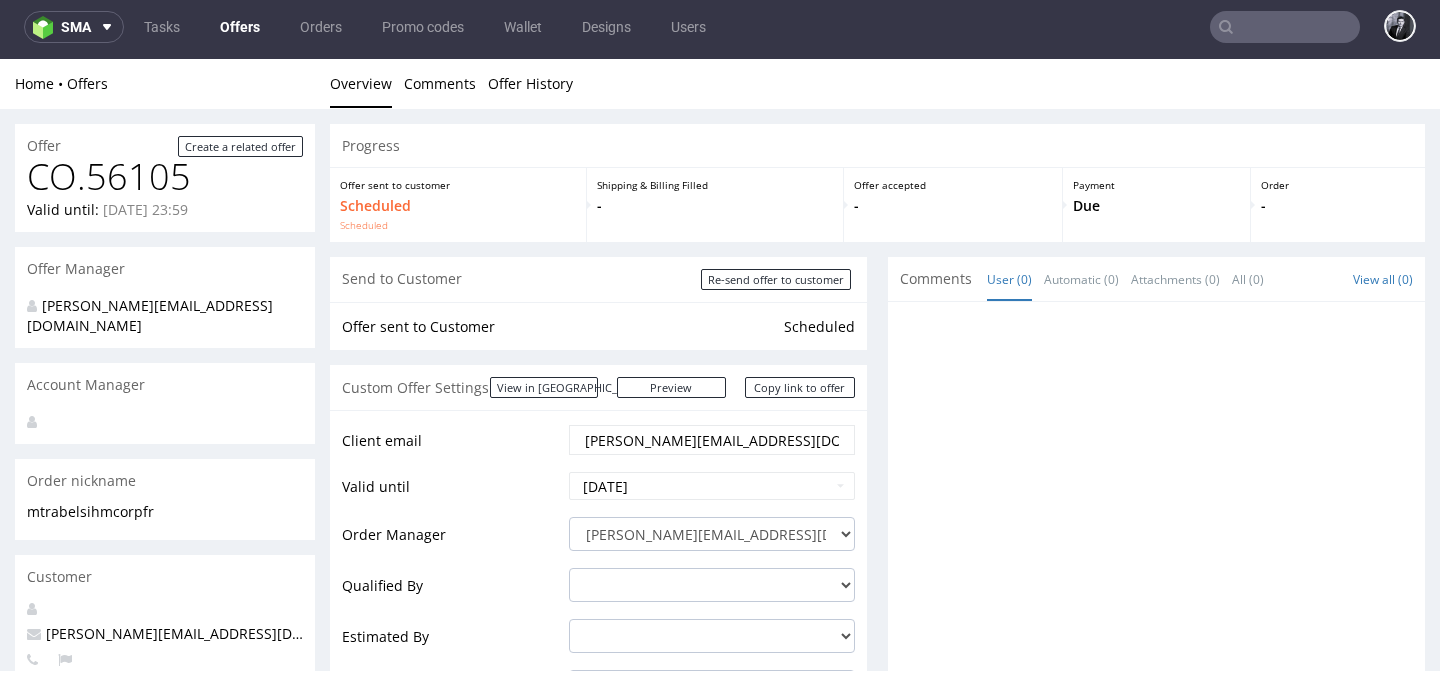 scroll, scrollTop: 0, scrollLeft: 0, axis: both 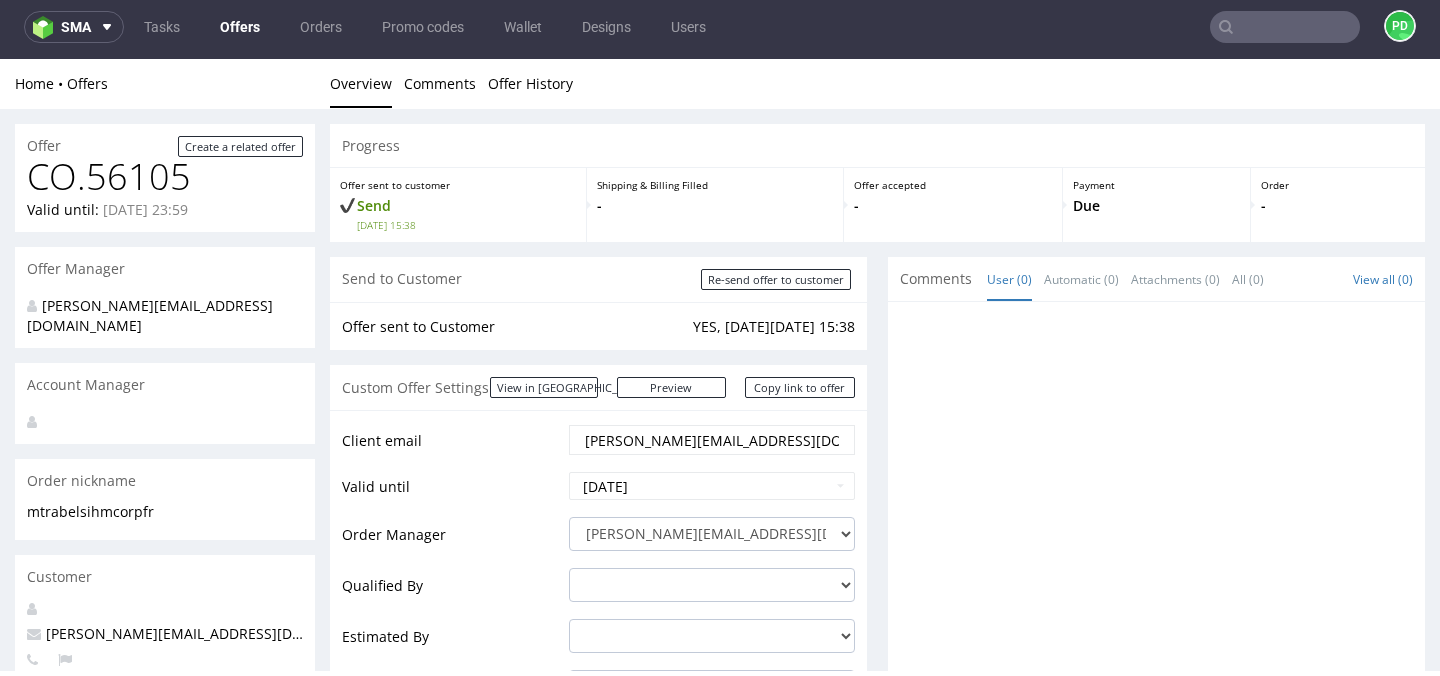 click on "Offers" at bounding box center (240, 27) 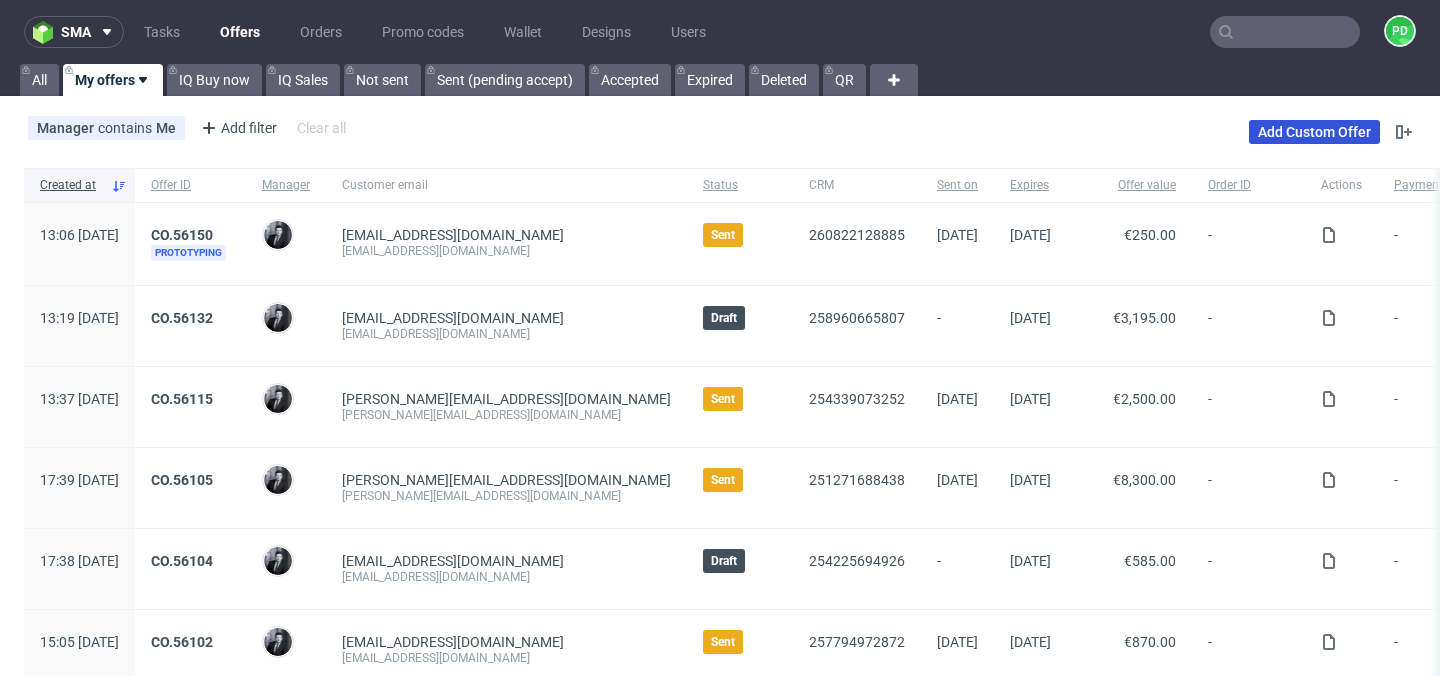 click on "Add Custom Offer" at bounding box center (1314, 132) 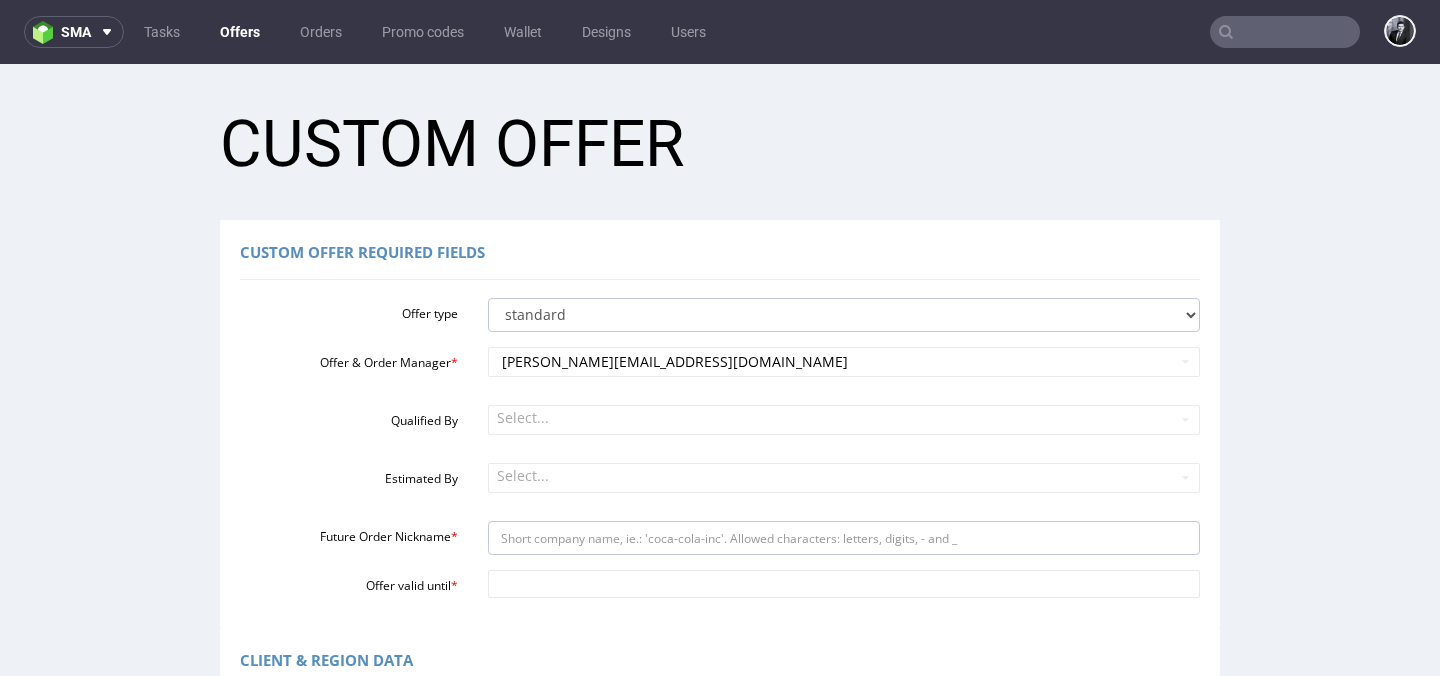 scroll, scrollTop: 0, scrollLeft: 0, axis: both 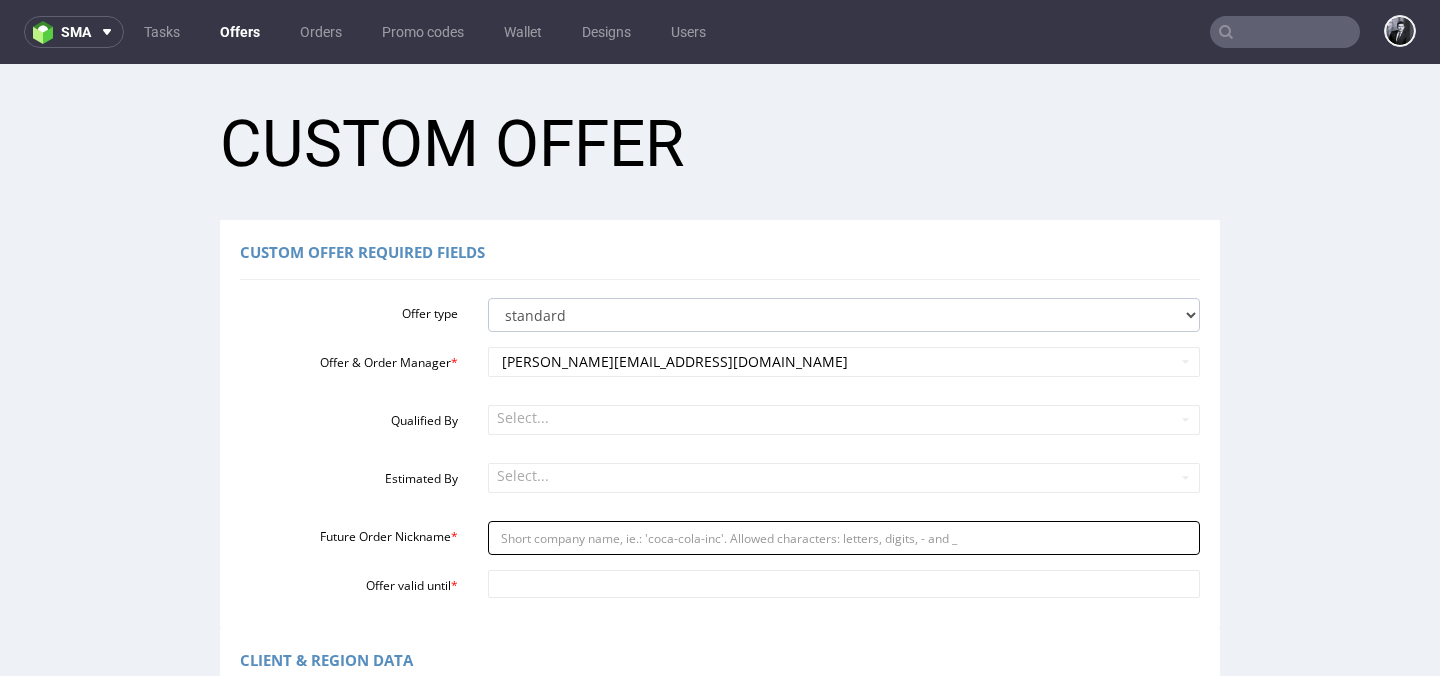 click on "Future Order Nickname  *" at bounding box center (844, 538) 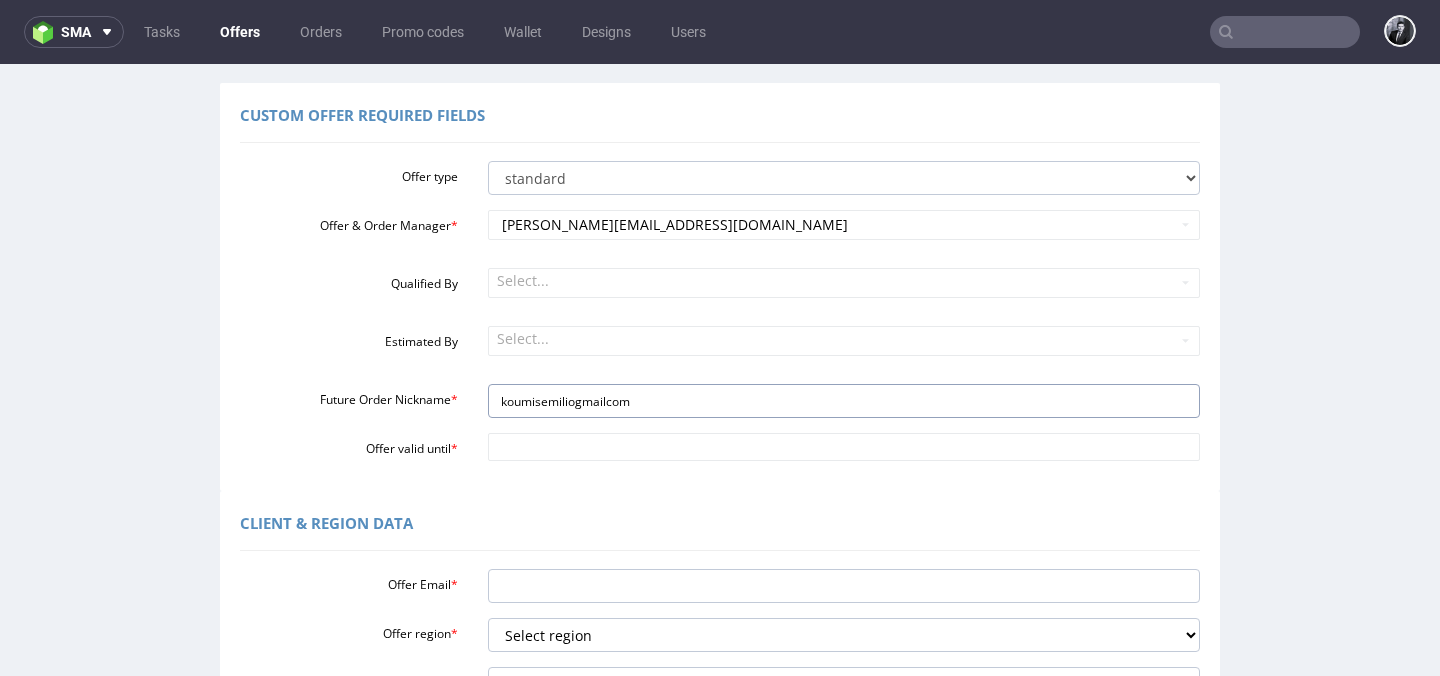 scroll, scrollTop: 174, scrollLeft: 0, axis: vertical 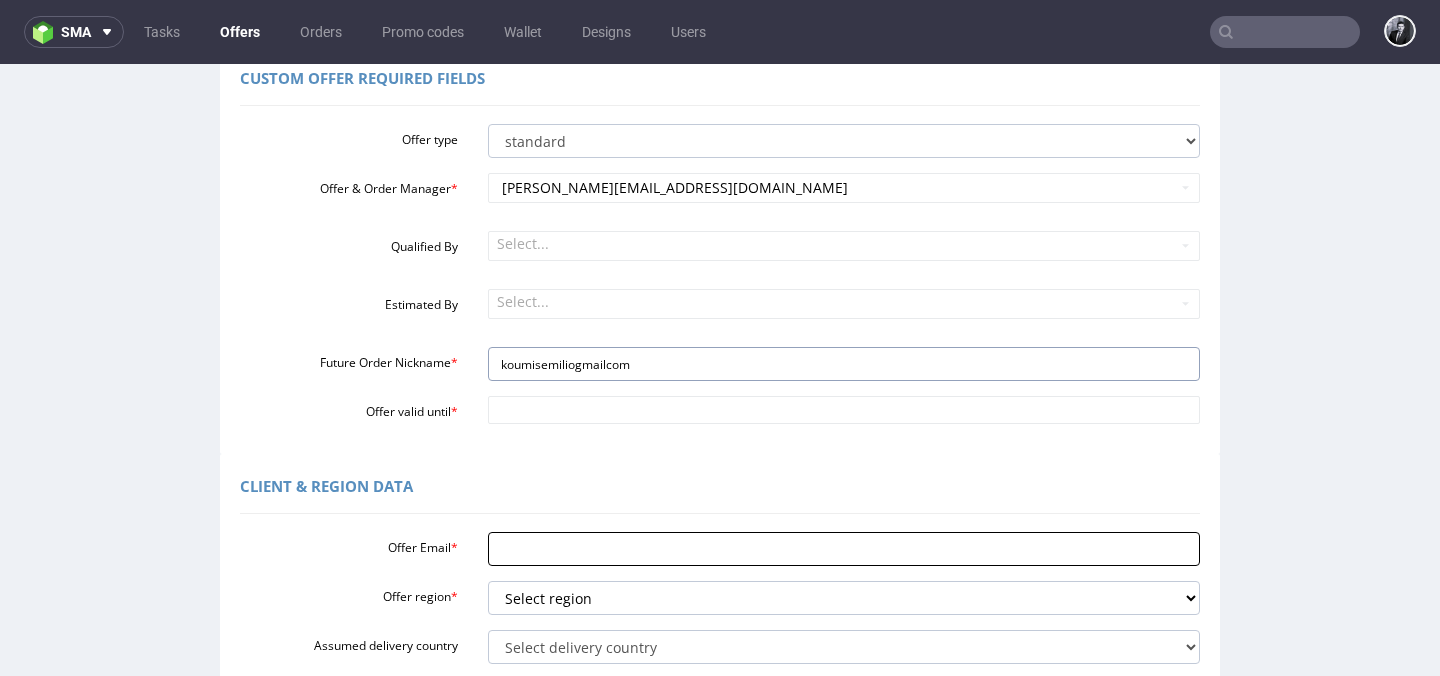type on "koumisemiliogmailcom" 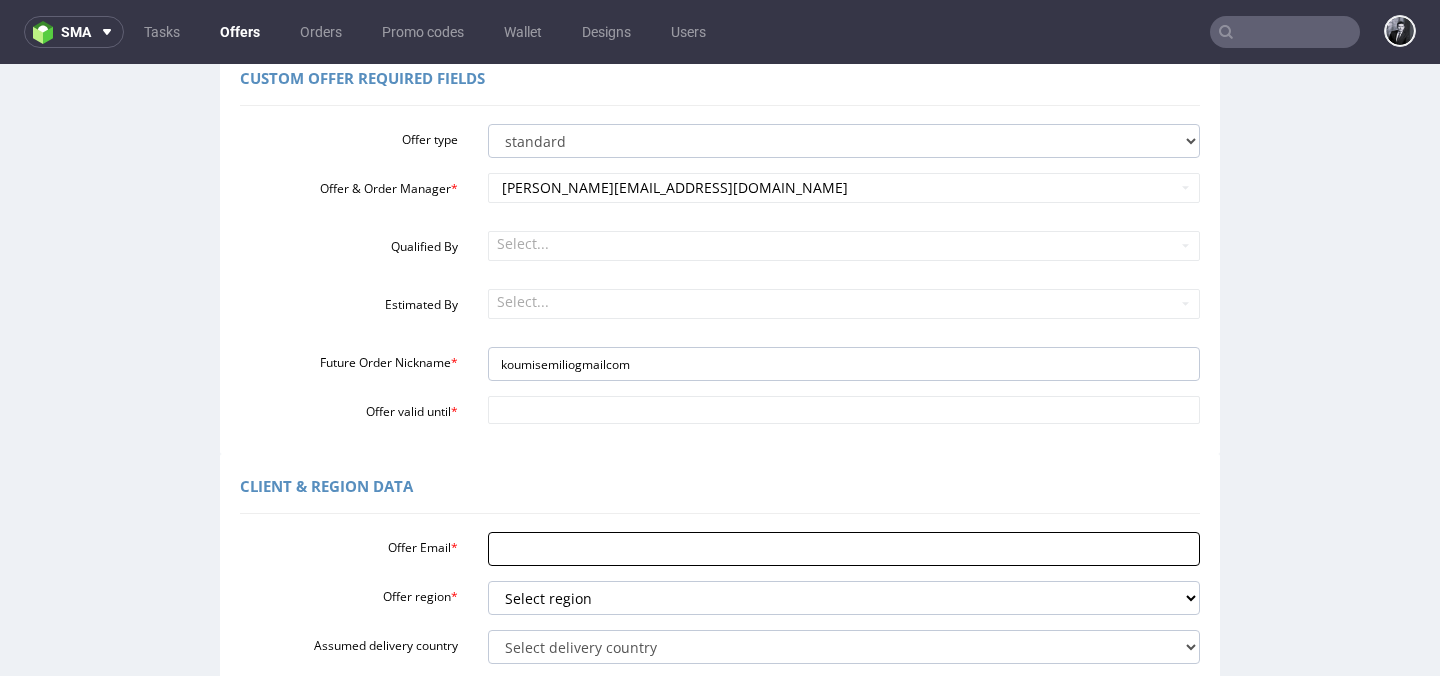 click on "Offer Email  *" at bounding box center (844, 549) 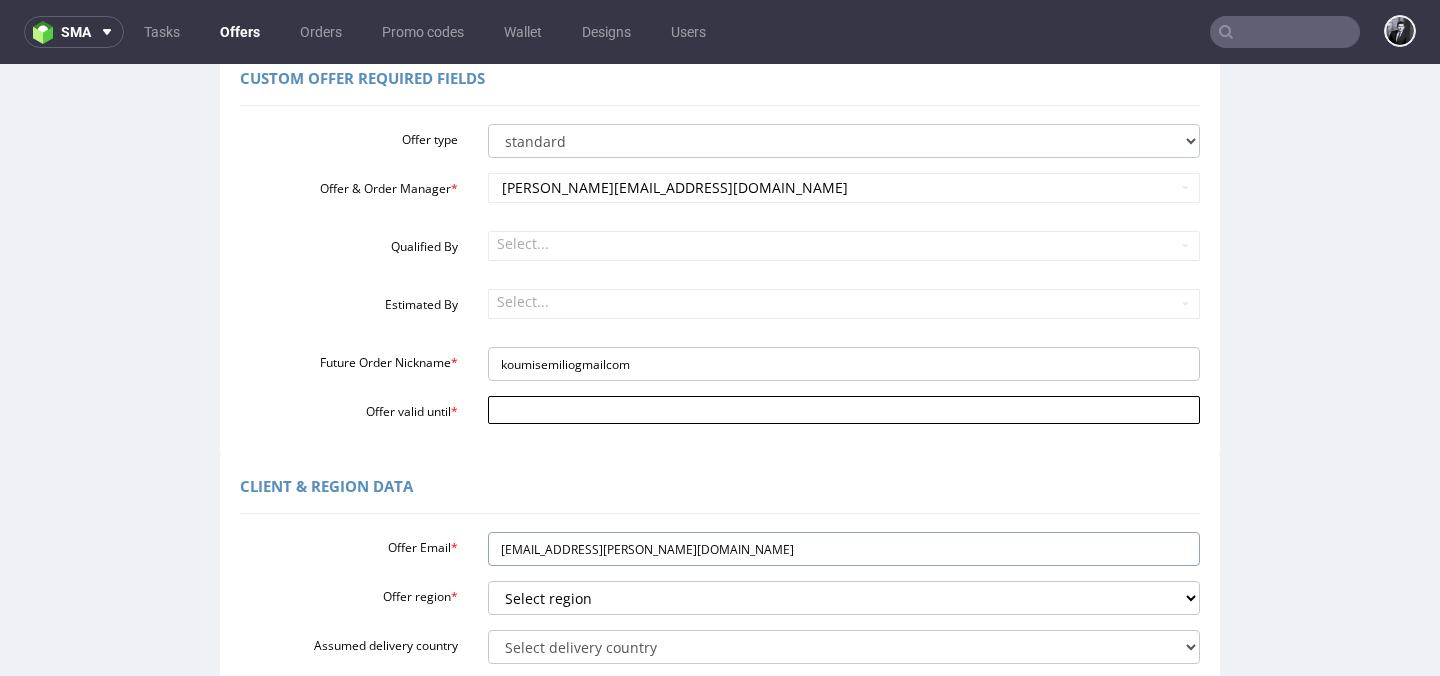 type on "[EMAIL_ADDRESS][PERSON_NAME][DOMAIN_NAME]" 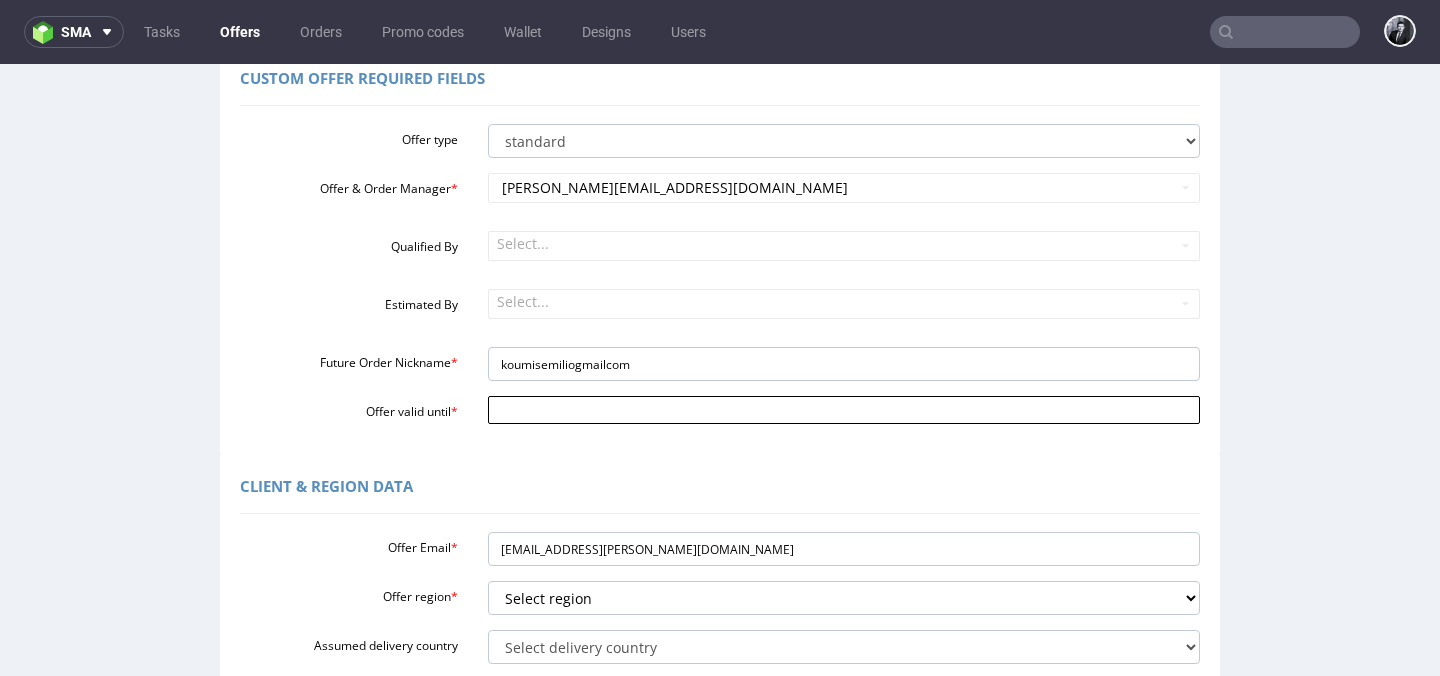 click on "Offer valid until  *" at bounding box center [844, 410] 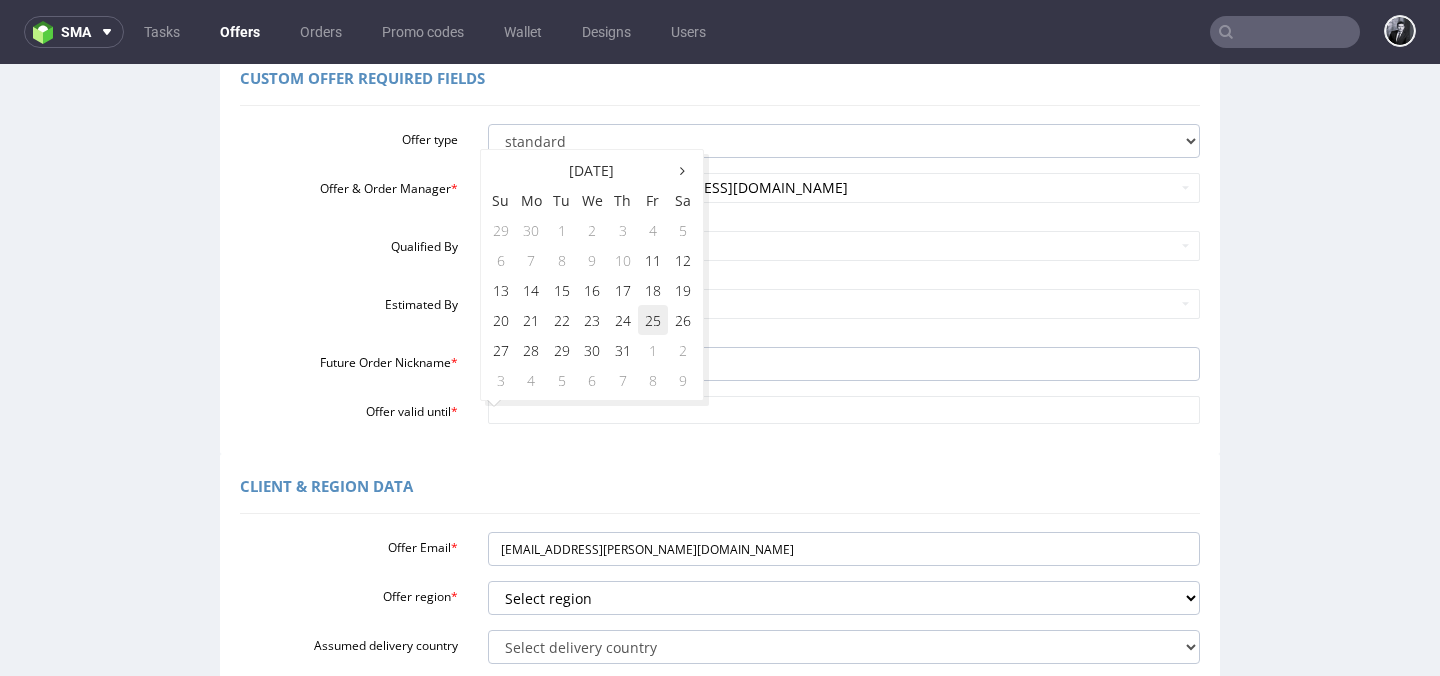 click on "25" at bounding box center (653, 320) 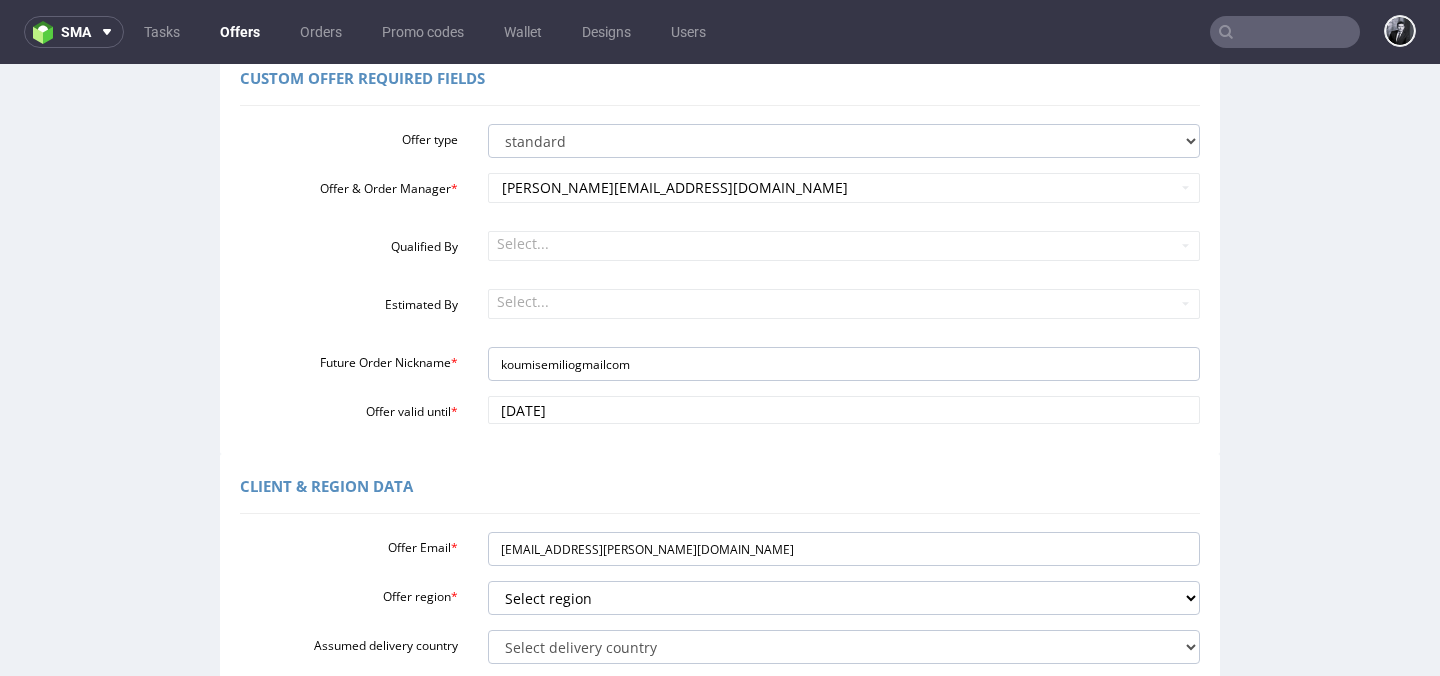 click on "Client & Region data" at bounding box center (720, 490) 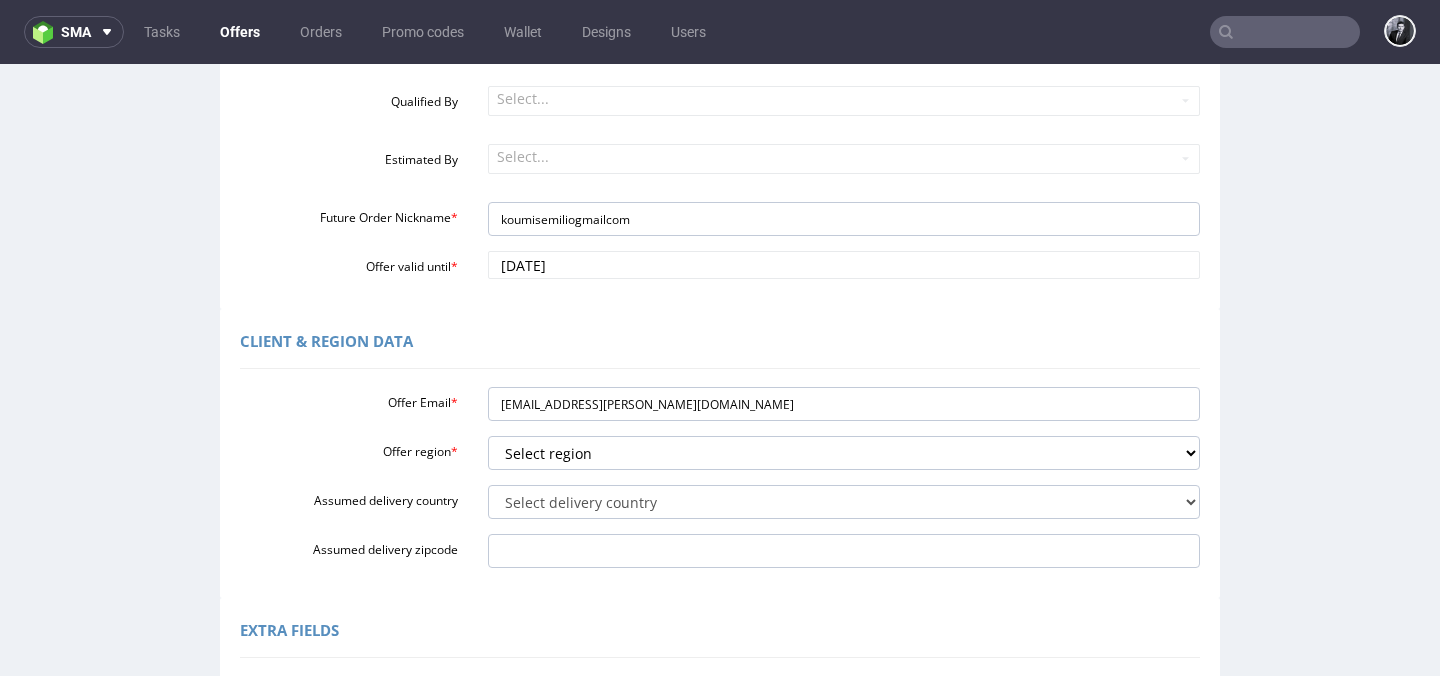 scroll, scrollTop: 333, scrollLeft: 0, axis: vertical 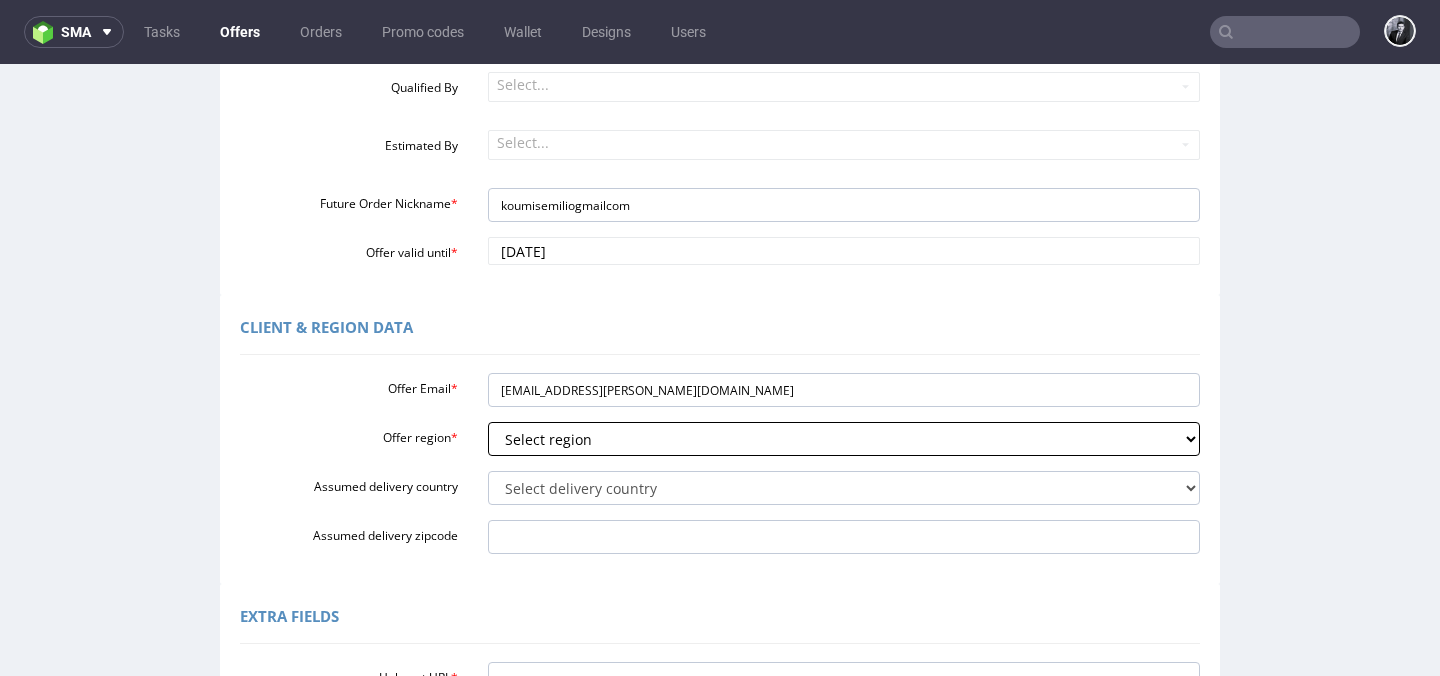 click on "Select region
eu
gb
de
pl
fr
it
es" at bounding box center [844, 439] 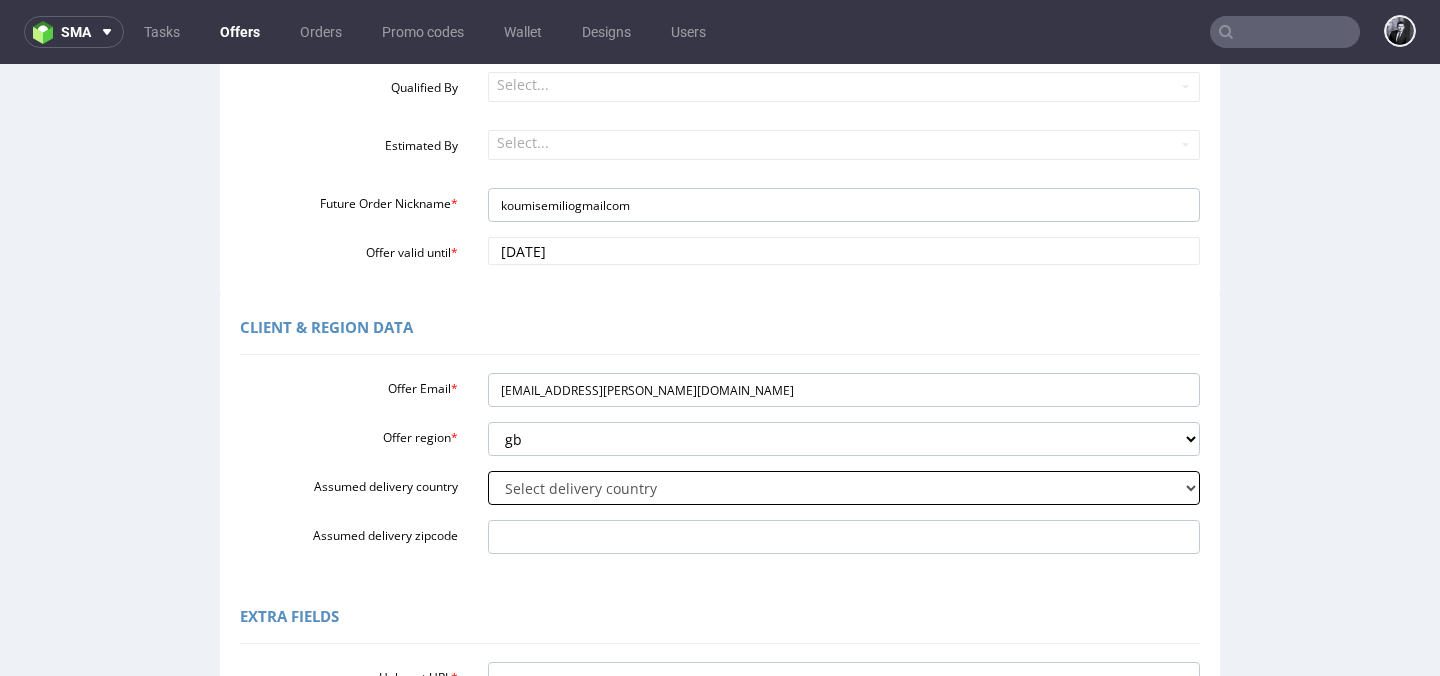 click on "Select delivery country
Andorra
Afghanistan
Anguilla
Albania
Armenia
Antarctica
Argentina
American Samoa
Austria
Australia
Åland Islands
Azerbaijan
Bosnia and Herzegovina
Barbados
Bangladesh
Belgium
Bulgaria
Bahrain
Saint Barthélemy
Brunei Darussalam
Bonaire, Sint Eustatius and Saba
Brazil
Bhutan
Bouvet Island
Belarus
Canada
Cocos (Keeling) Islands
Switzerland
Chile
China
Colombia
Costa Rica
Cuba
Cape Verde
Curaçao
Christmas Island
Cyprus
Czech Republic
Germany
Denmark
Dominican Republic
Algeria
Ecuador
Estonia
Egypt
Western Sahara
Spain
Ethiopia
Finland
Falkland Islands (Malvinas)
Micronesia, Federated States of
Faroe Islands
France
Gabon
United Kingdom
Georgia
French Guiana
Guernsey
Gibraltar
Greenland
Guadeloupe
Greece
South Georgia and the South Sandwich Islands
Guatemala
Guam
Guinea-Bissau
Heard Island and McDonald Islands
Honduras
Croatia
Haiti
Hungary" at bounding box center [844, 488] 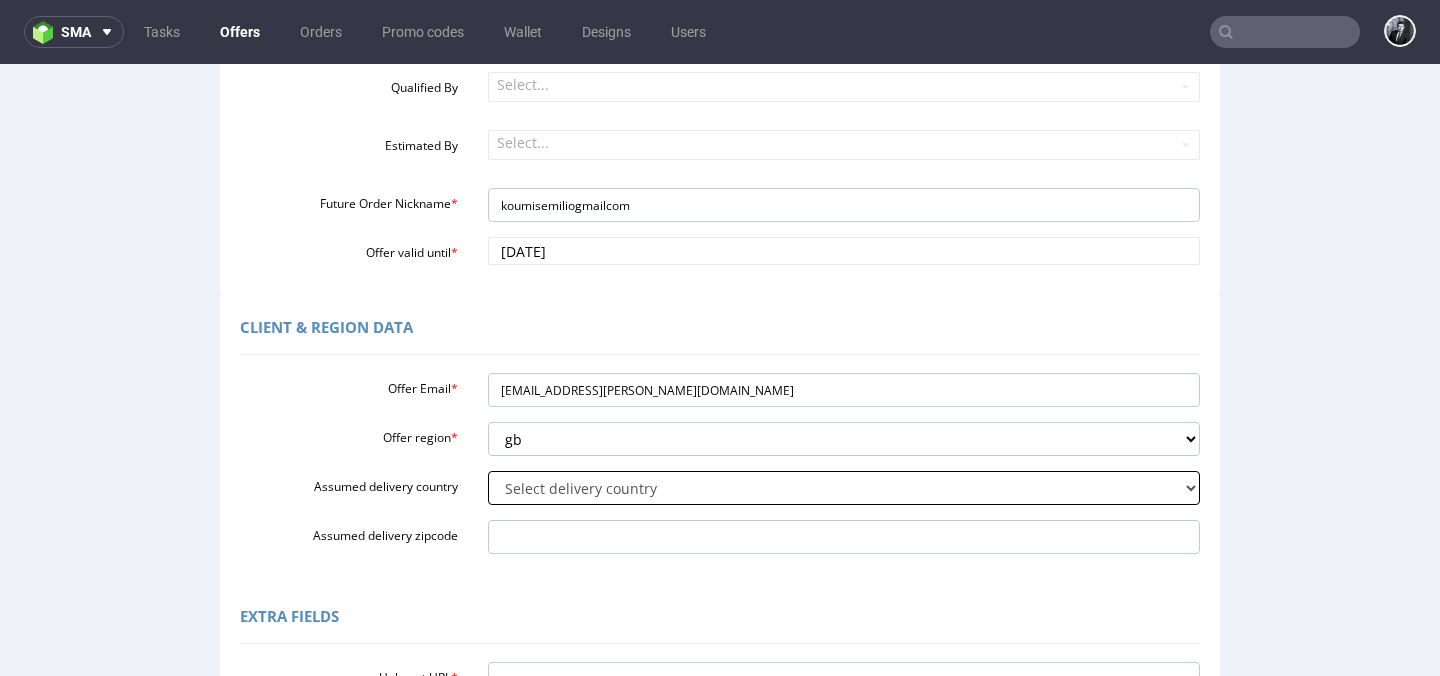 select on "77" 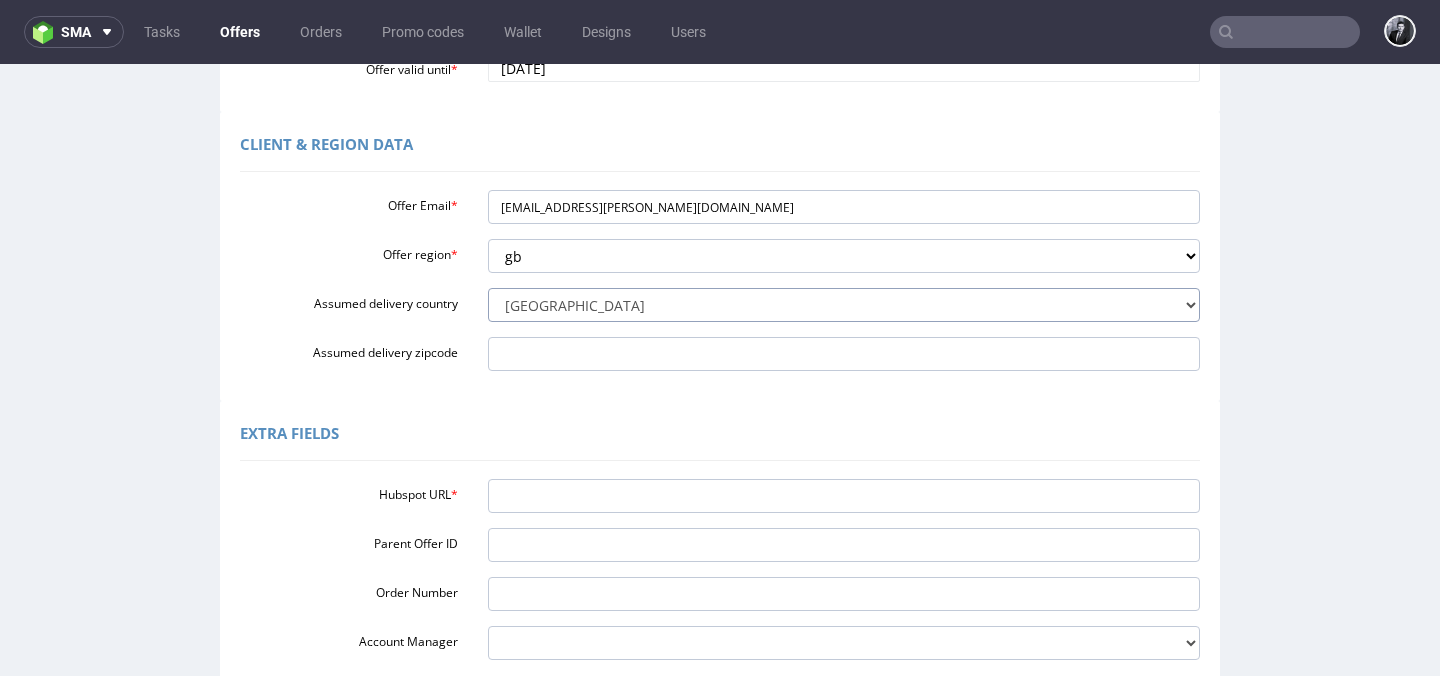 scroll, scrollTop: 551, scrollLeft: 0, axis: vertical 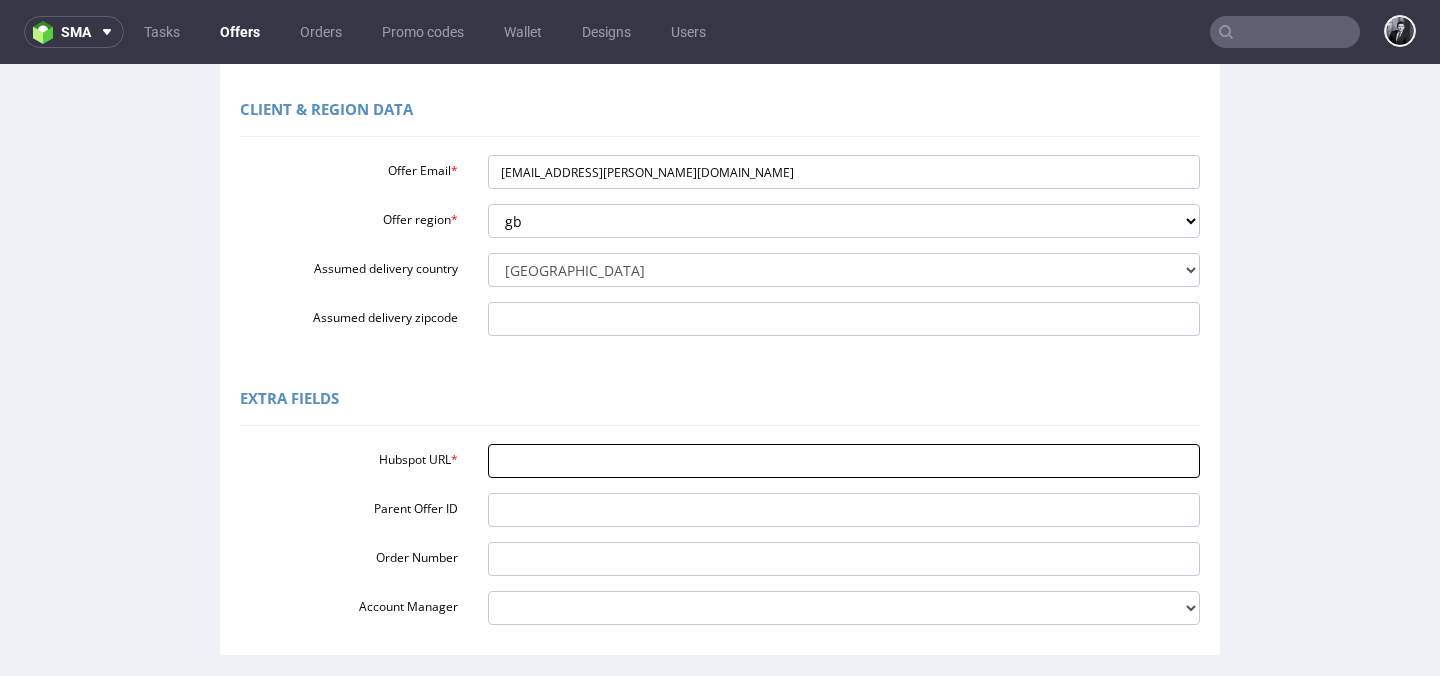 click on "Hubspot URL  *" at bounding box center (844, 461) 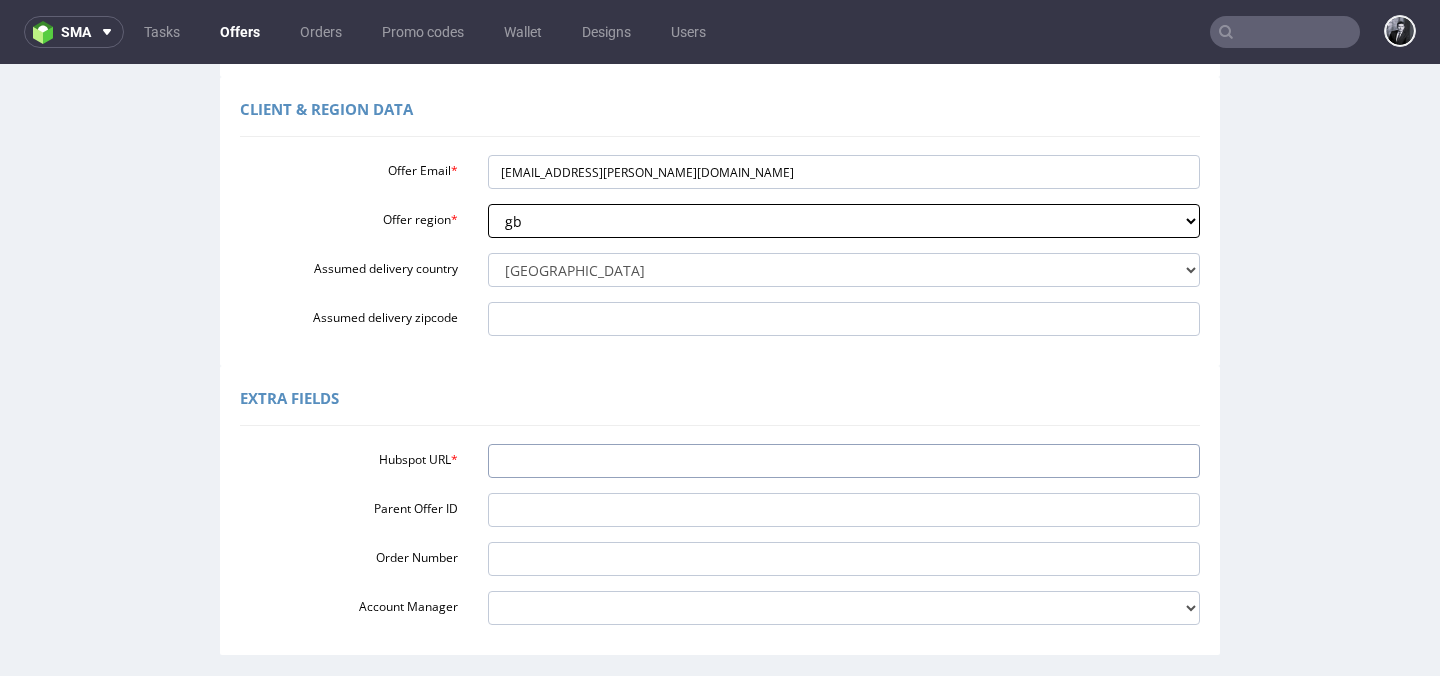 paste on "[URL][DOMAIN_NAME]" 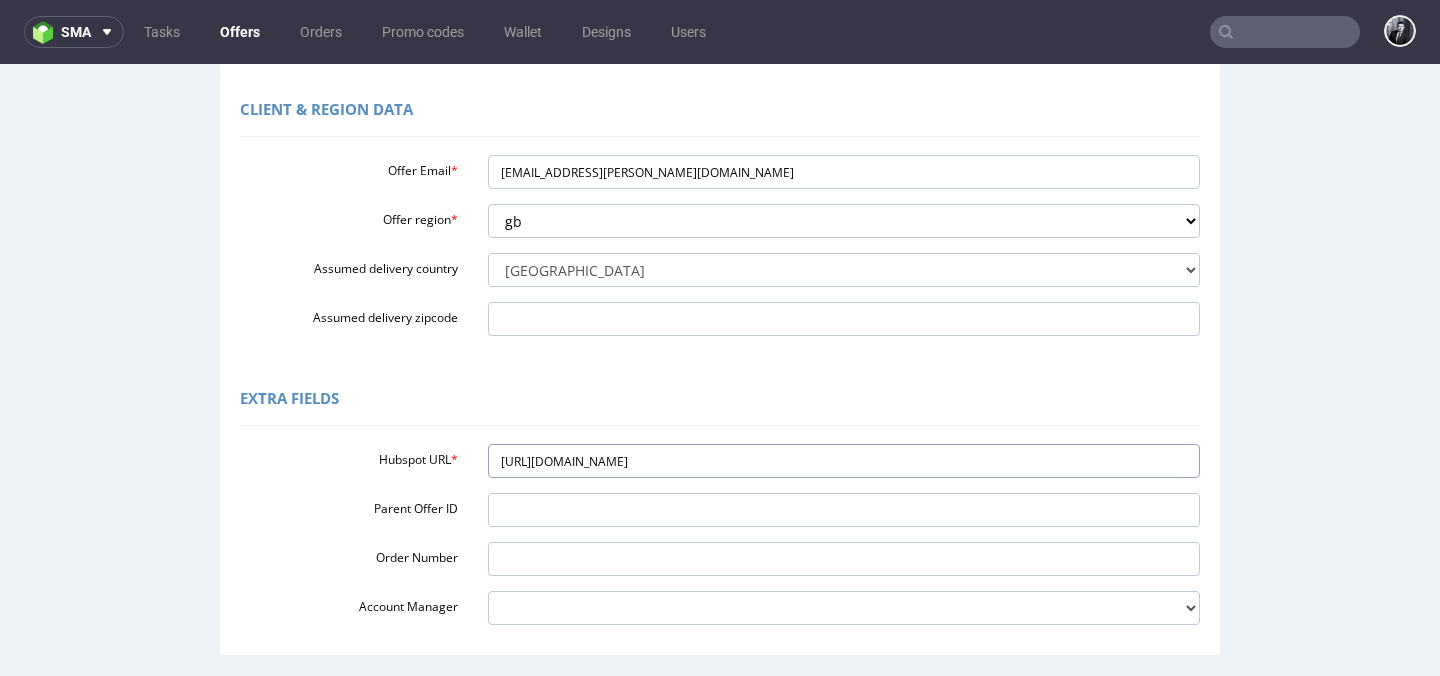scroll, scrollTop: 724, scrollLeft: 0, axis: vertical 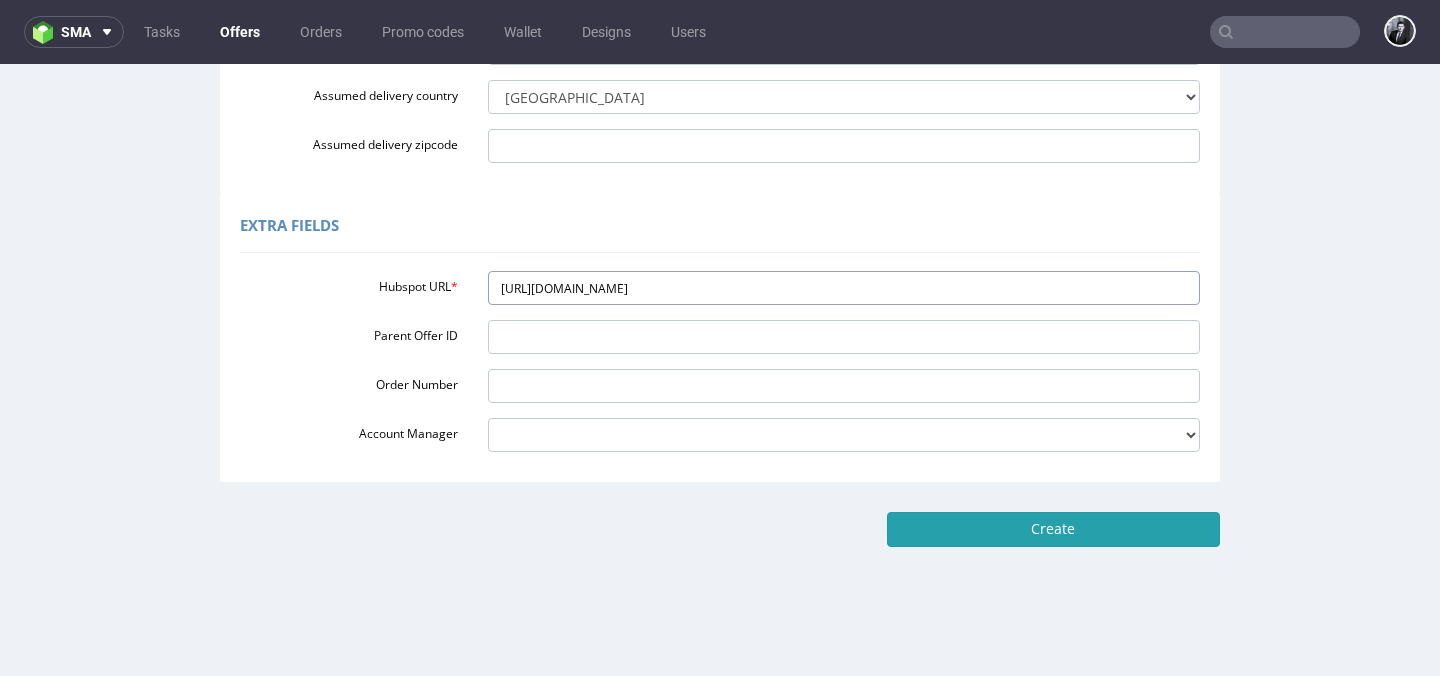 type on "[URL][DOMAIN_NAME]" 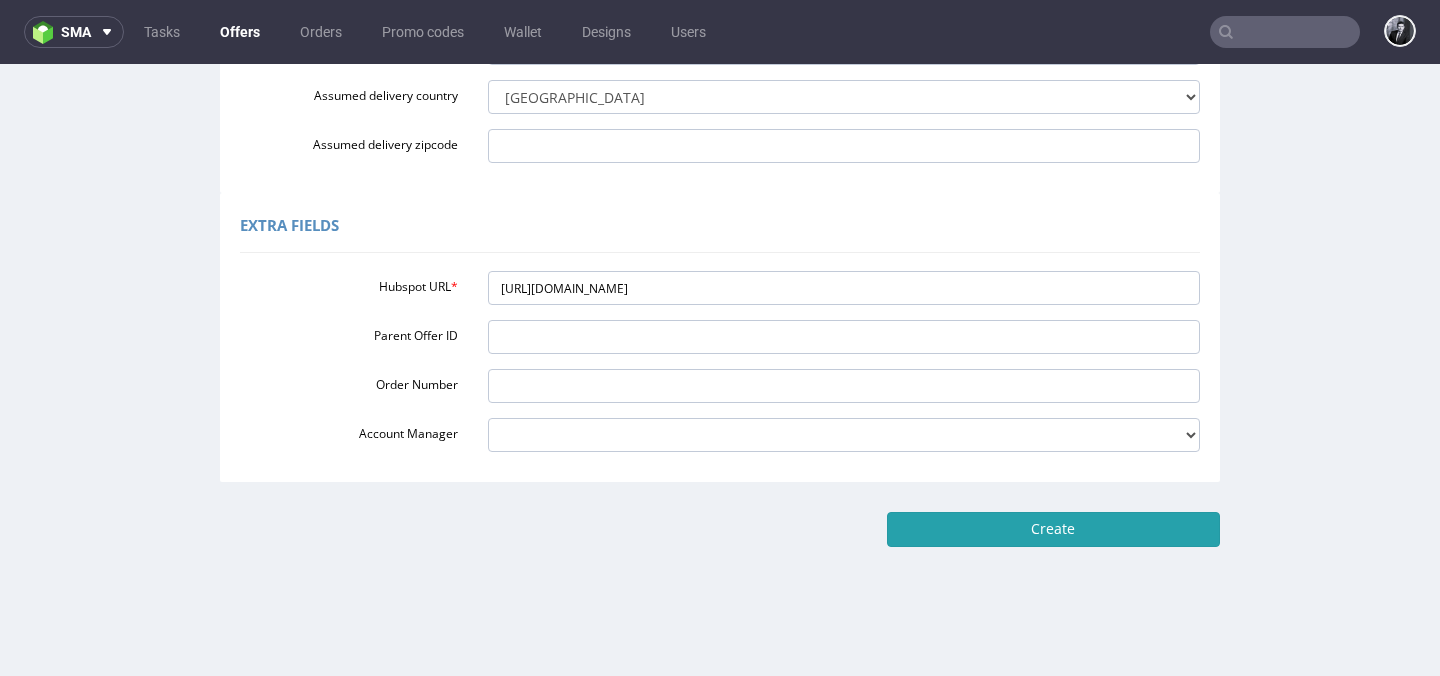 click on "Create" at bounding box center (1053, 529) 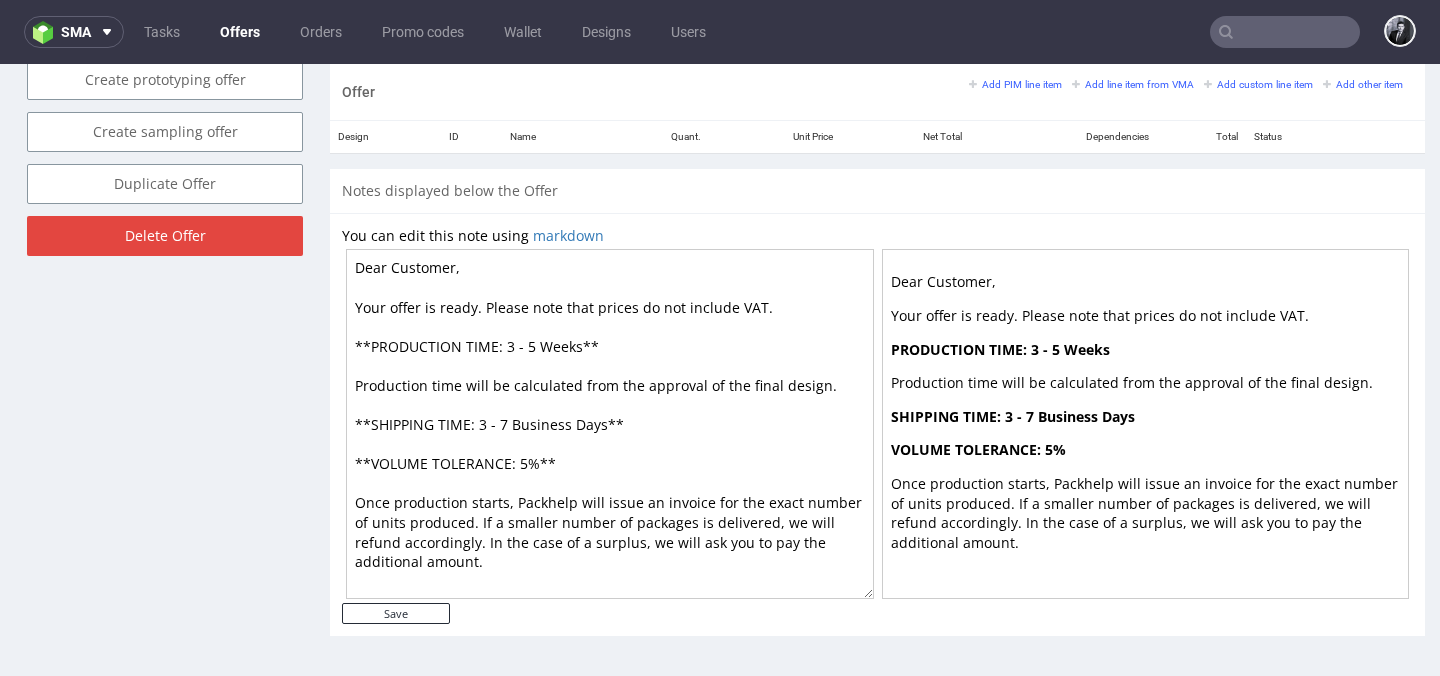 scroll, scrollTop: 1129, scrollLeft: 0, axis: vertical 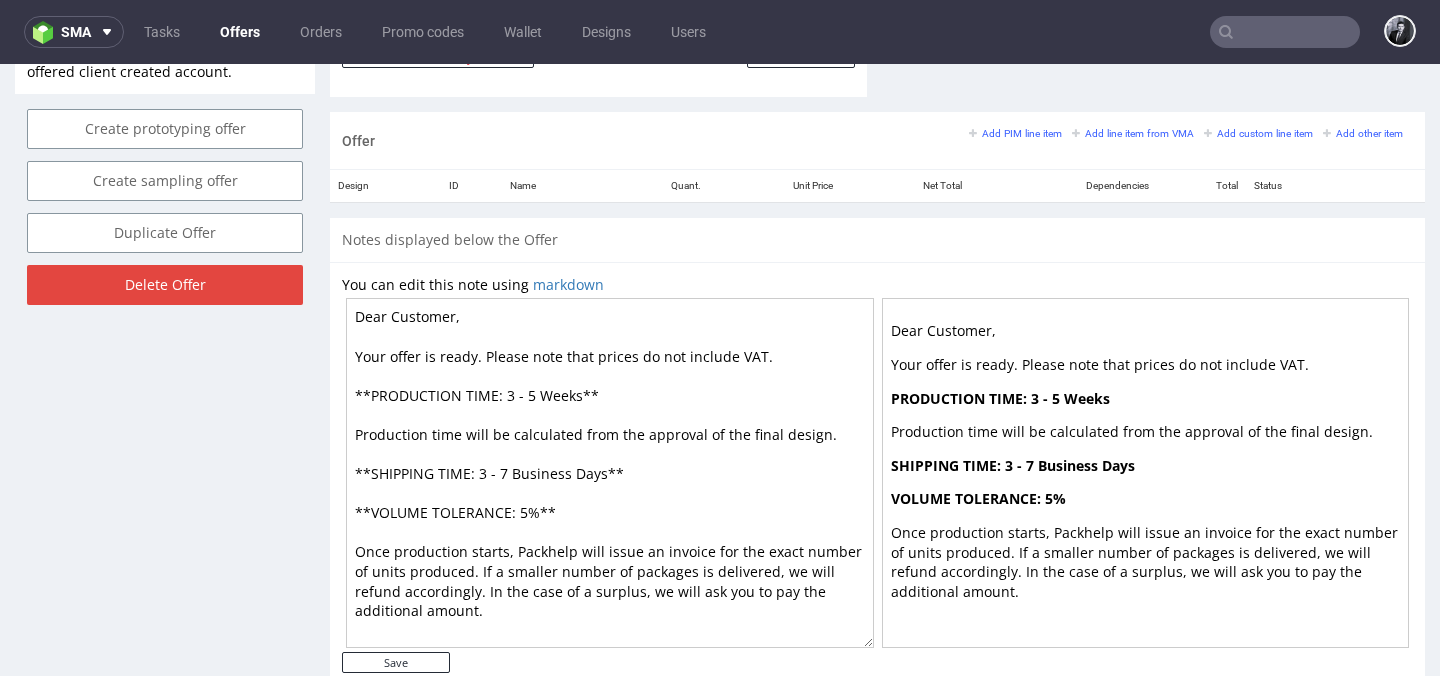 click on "Dear Customer,
Your offer is ready. Please note that prices do not include VAT.
**PRODUCTION TIME: 3 - 5 Weeks**
Production time will be calculated from the approval of the final design.
**SHIPPING TIME: 3 - 7 Business Days**
**VOLUME TOLERANCE: 5%**
Once production starts, Packhelp will issue an invoice for the exact number of units produced. If a smaller number of packages is delivered, we will refund accordingly. In the case of a surplus, we will ask you to pay the additional amount." at bounding box center [610, 473] 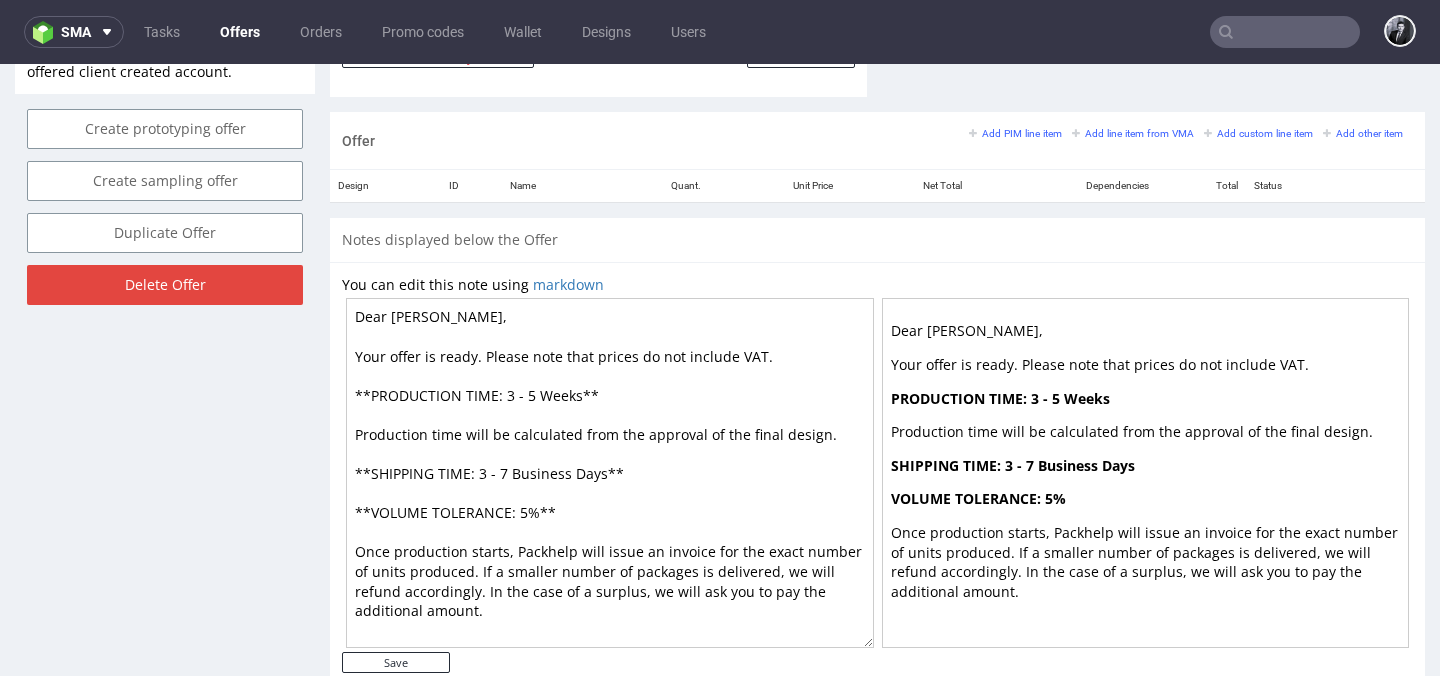 scroll, scrollTop: 1178, scrollLeft: 0, axis: vertical 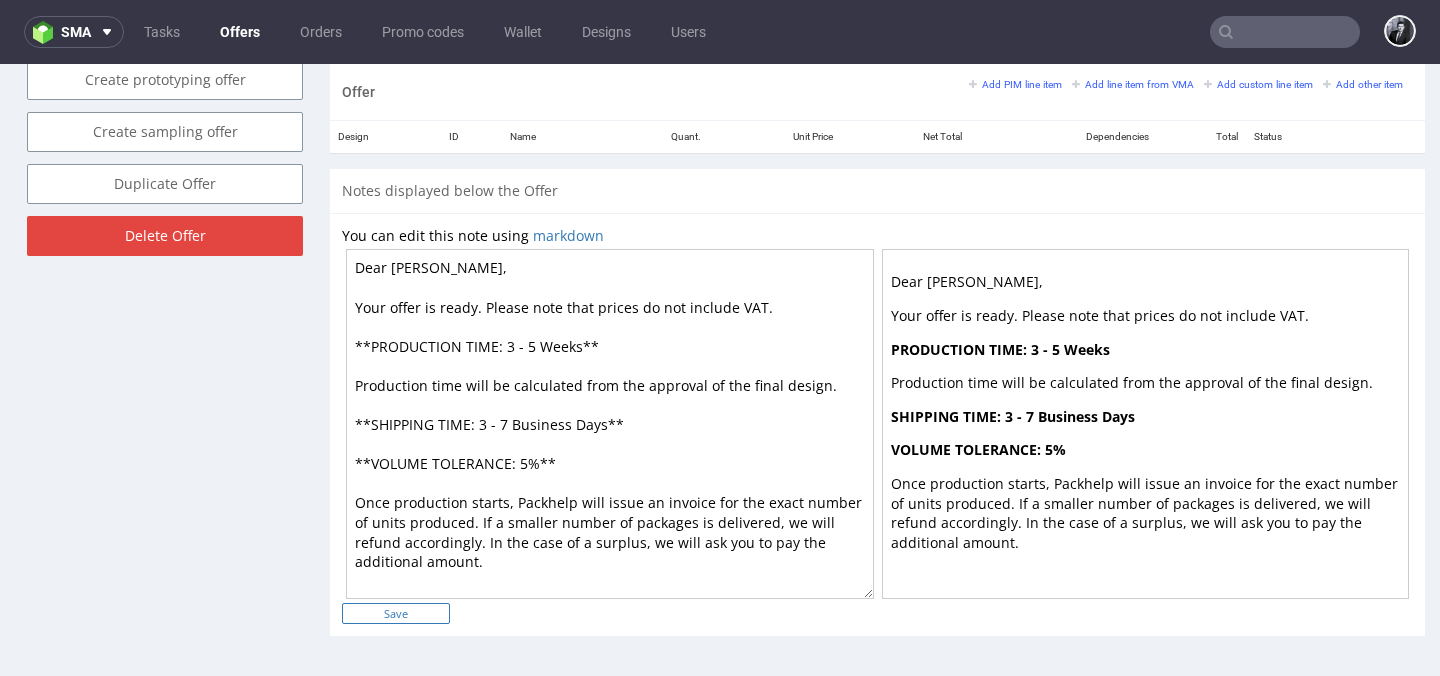 type on "Dear [PERSON_NAME],
Your offer is ready. Please note that prices do not include VAT.
**PRODUCTION TIME: 3 - 5 Weeks**
Production time will be calculated from the approval of the final design.
**SHIPPING TIME: 3 - 7 Business Days**
**VOLUME TOLERANCE: 5%**
Once production starts, Packhelp will issue an invoice for the exact number of units produced. If a smaller number of packages is delivered, we will refund accordingly. In the case of a surplus, we will ask you to pay the additional amount." 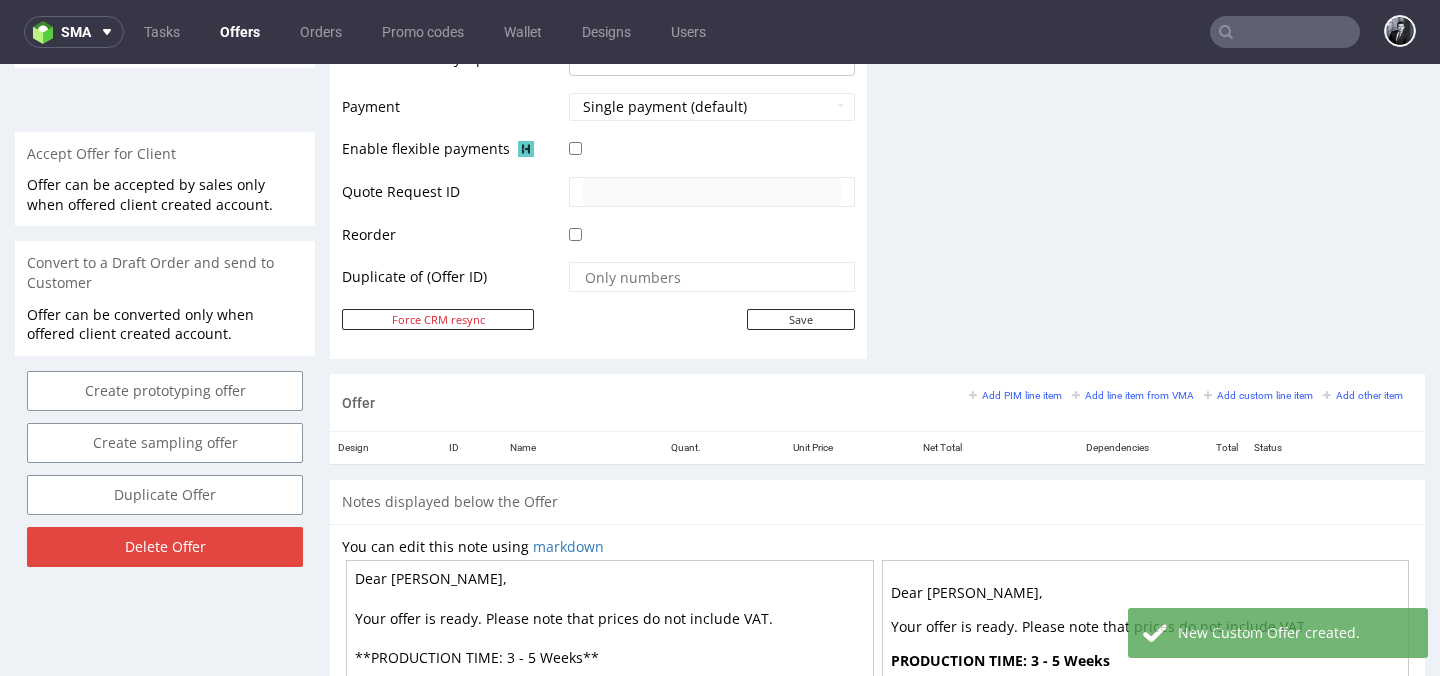 scroll, scrollTop: 891, scrollLeft: 0, axis: vertical 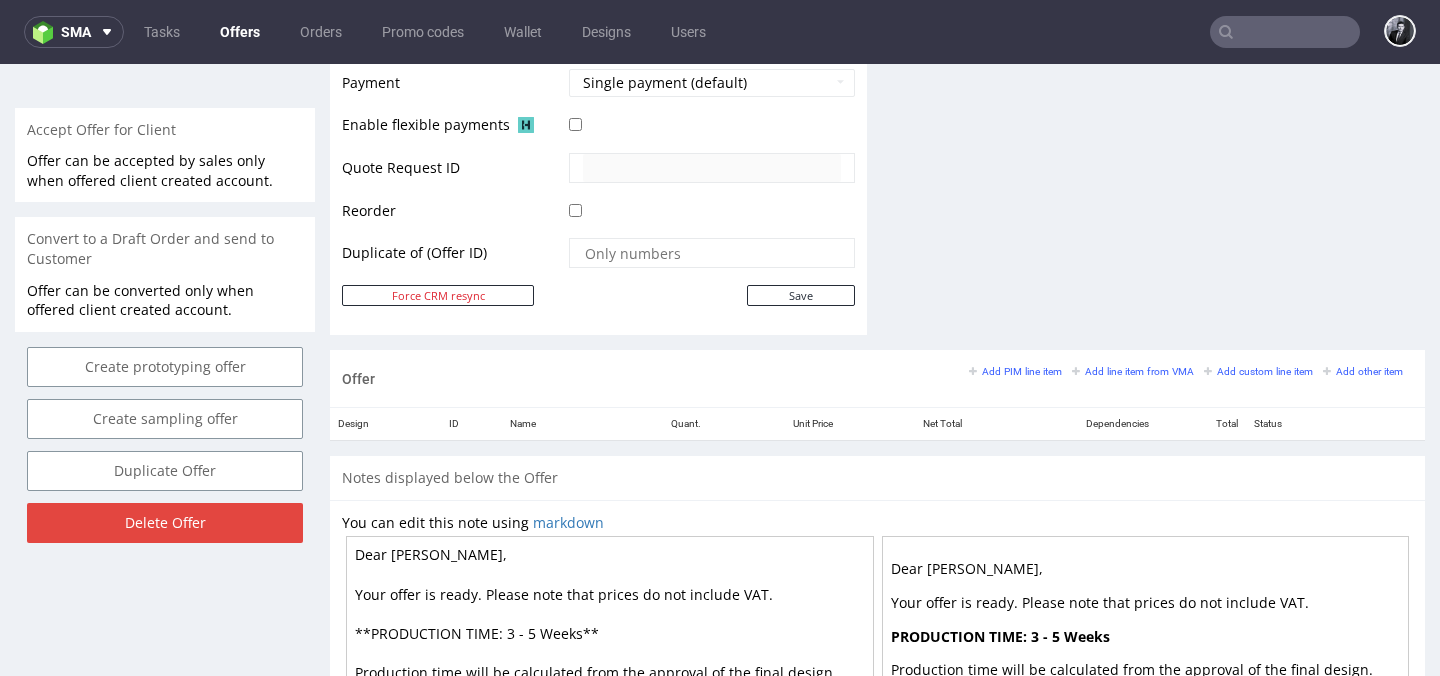 click on "Comments User (0) Automatic (0) Attachments (0) All (0) View all (0) Send Tasks View all" at bounding box center (1156, -148) 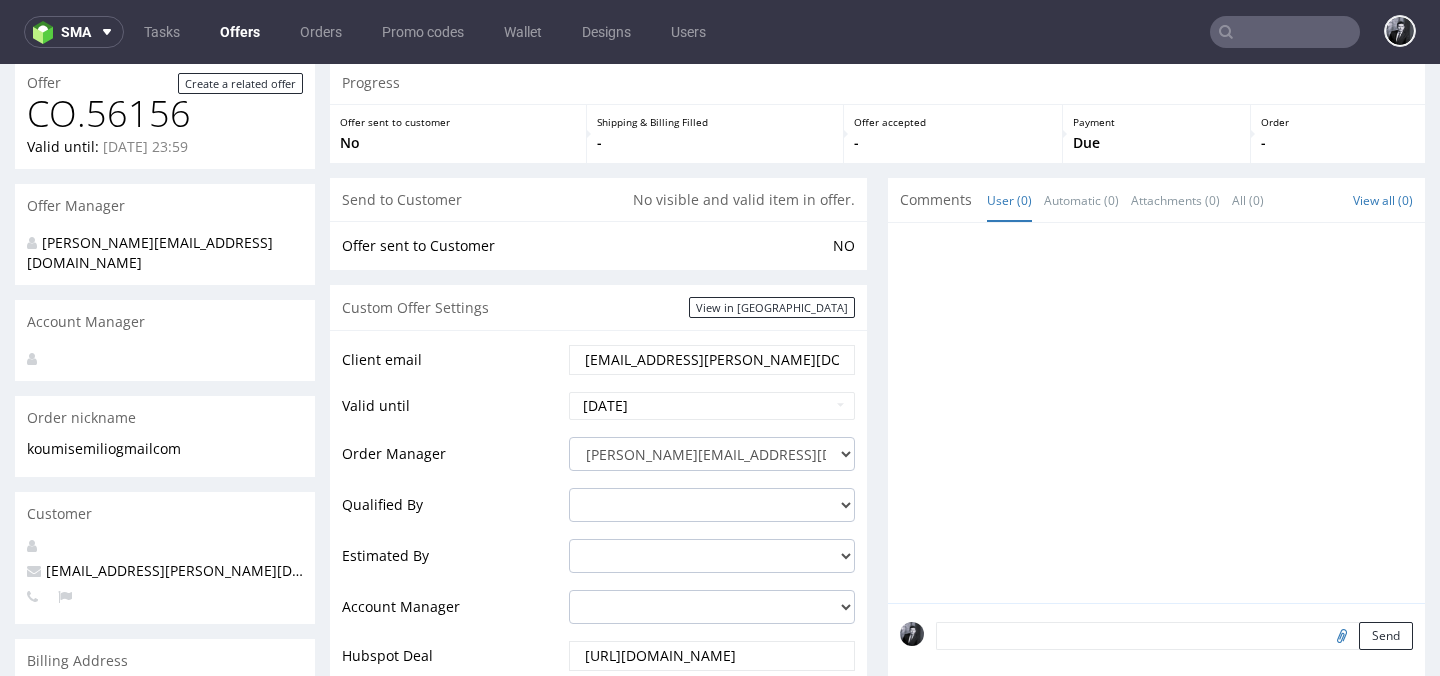 scroll, scrollTop: 66, scrollLeft: 0, axis: vertical 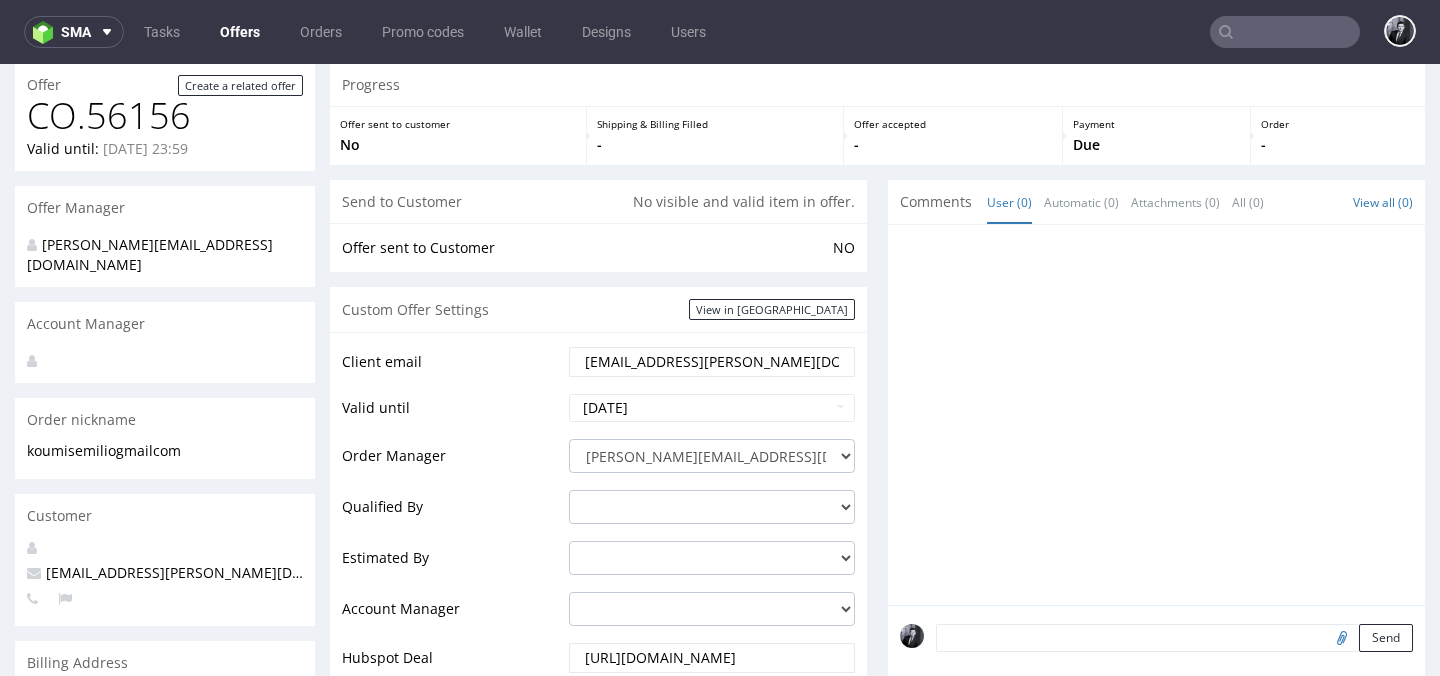 click on "Send to Customer No visible and valid item in offer. Offer sent to Customer NO Custom Offer Settings View in Hubspot Client email koumis.emilio@gmail.com Valid until 2025-07-25 Order Manager philippe.dubuy@packhelp.com
adrian.grudzien@packhelp.com
adrian.margula@packhelp.com
aleksandra.owczarek@packhelp.com
alex.lemee@packhelp.com
angelina.marc@packhelp.com
anna.lopatowska@packhelp.com
anna.rzadkowska@packhelp.com
antonina.plotek@packhelp.com
bartosz.ossowski@packhelp.com
bogna.krystian@packhelp.com
cristina.martinez@packhelp.com
daniel.portillo@packhelp.com
dawid.urbanowicz@packhelp.com
dominika.herszel@packhelp.com
eliza.filip@packhelp.com
iga.proszynska@packhelp.com
jakub.kuleta@packhelp.com
jakub.pawlikowicz@packhelp.com
jozefina.owczarek@packhelp.com
katarzyna.drabczyk@packhelp.com
katarzyna.kornasiewicz@packhelp.com
katarzyna.traczyk@packhelp.com
kinga.bielecka@packhelp.com
lukasz.turczynski@packhelp.com
maciej.wozniczko@packhelp.com" at bounding box center [598, 677] 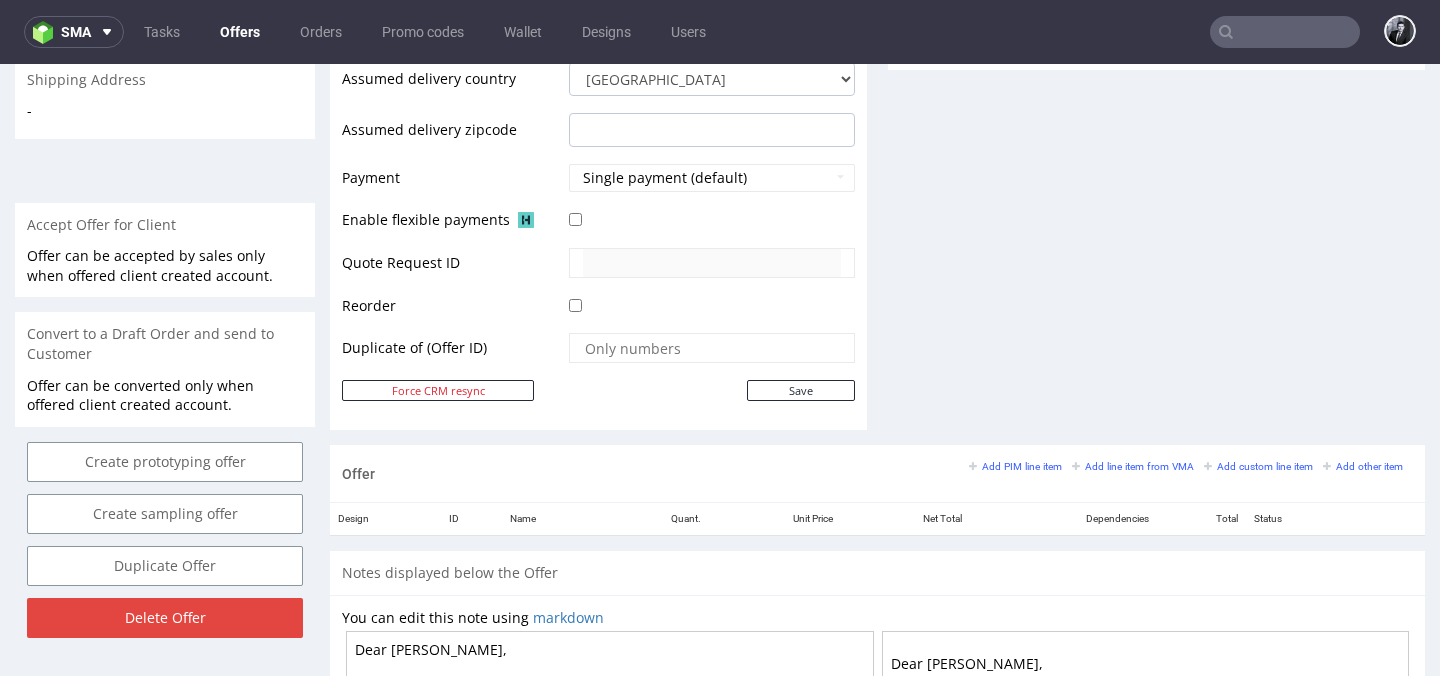 scroll, scrollTop: 795, scrollLeft: 0, axis: vertical 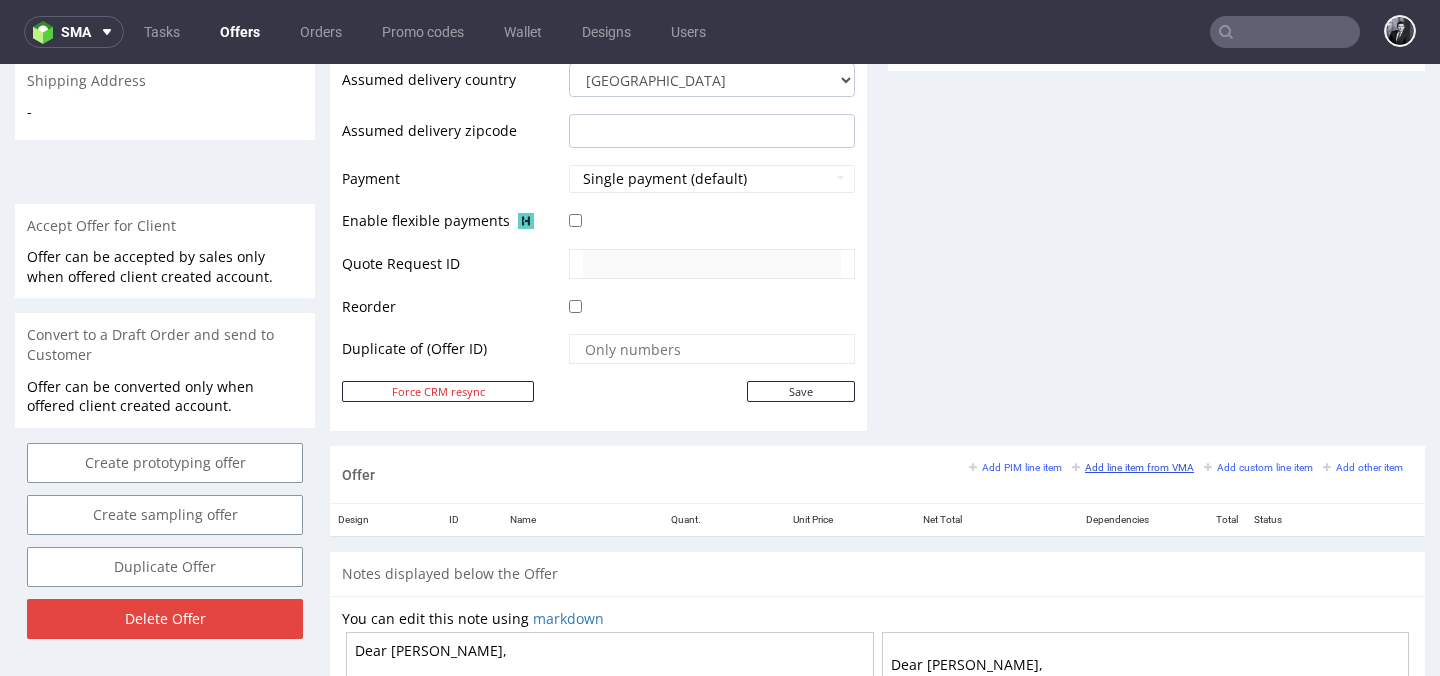click on "Add line item from VMA" at bounding box center (1133, 467) 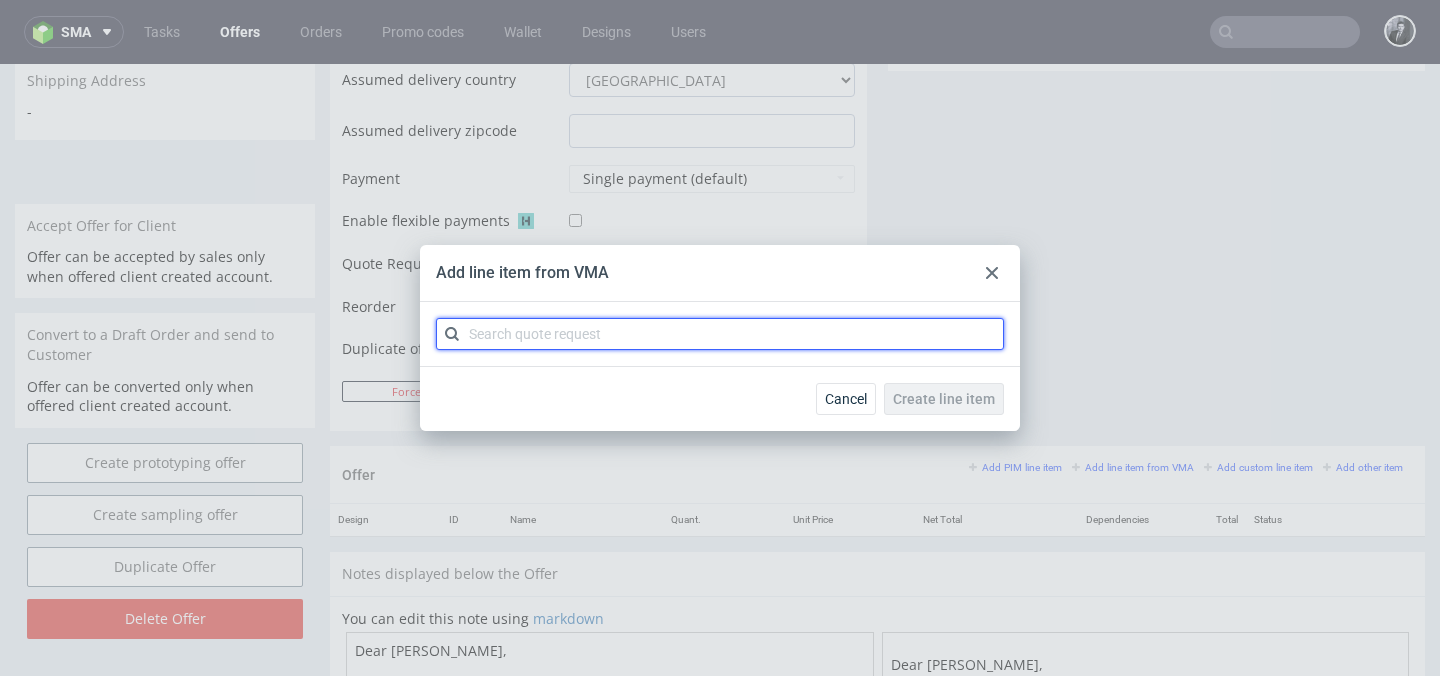 click at bounding box center [720, 334] 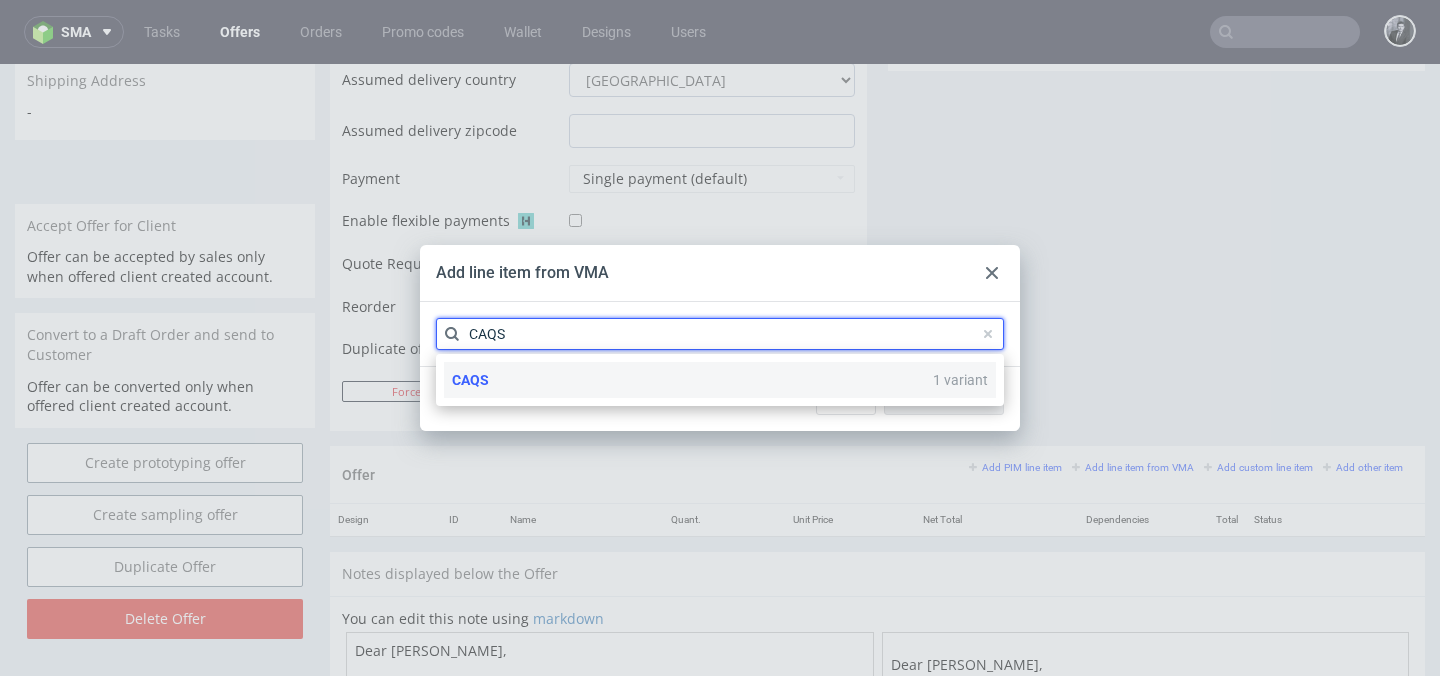 type on "CAQS" 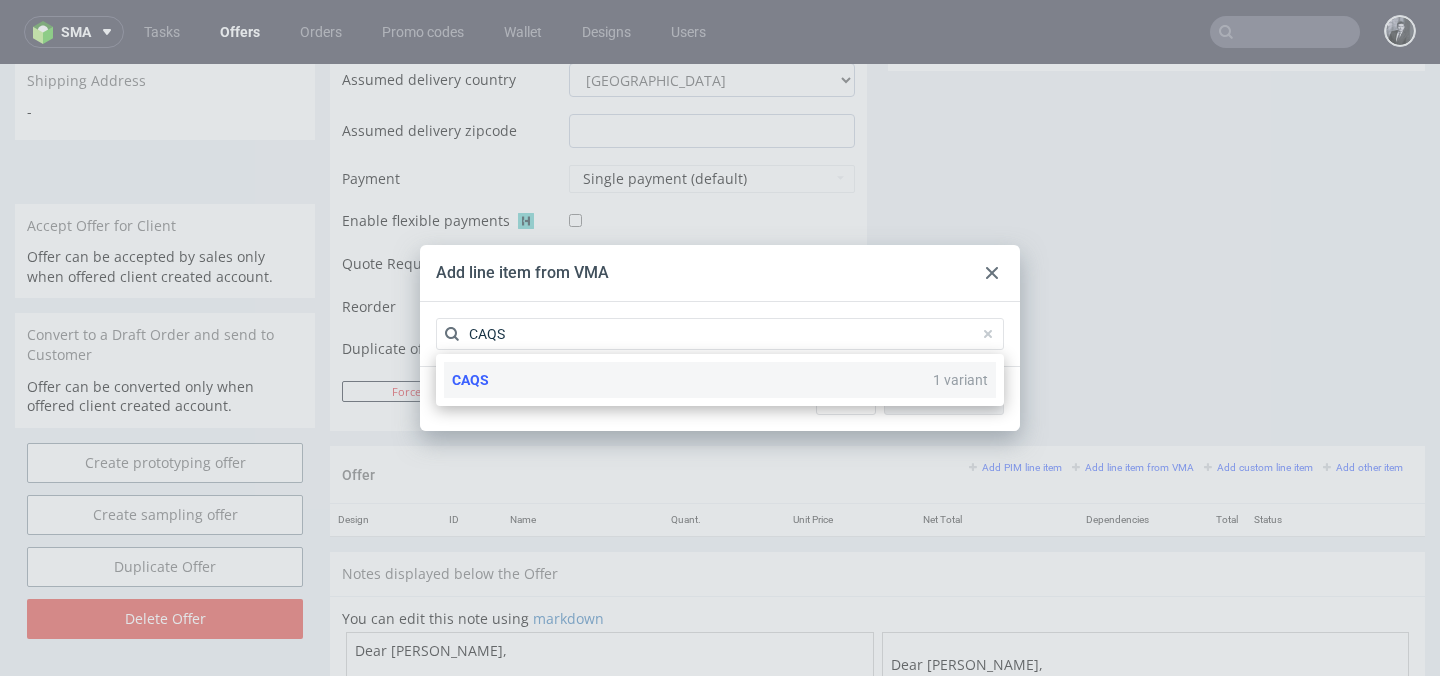 click on "CAQS 1 variant" at bounding box center (720, 380) 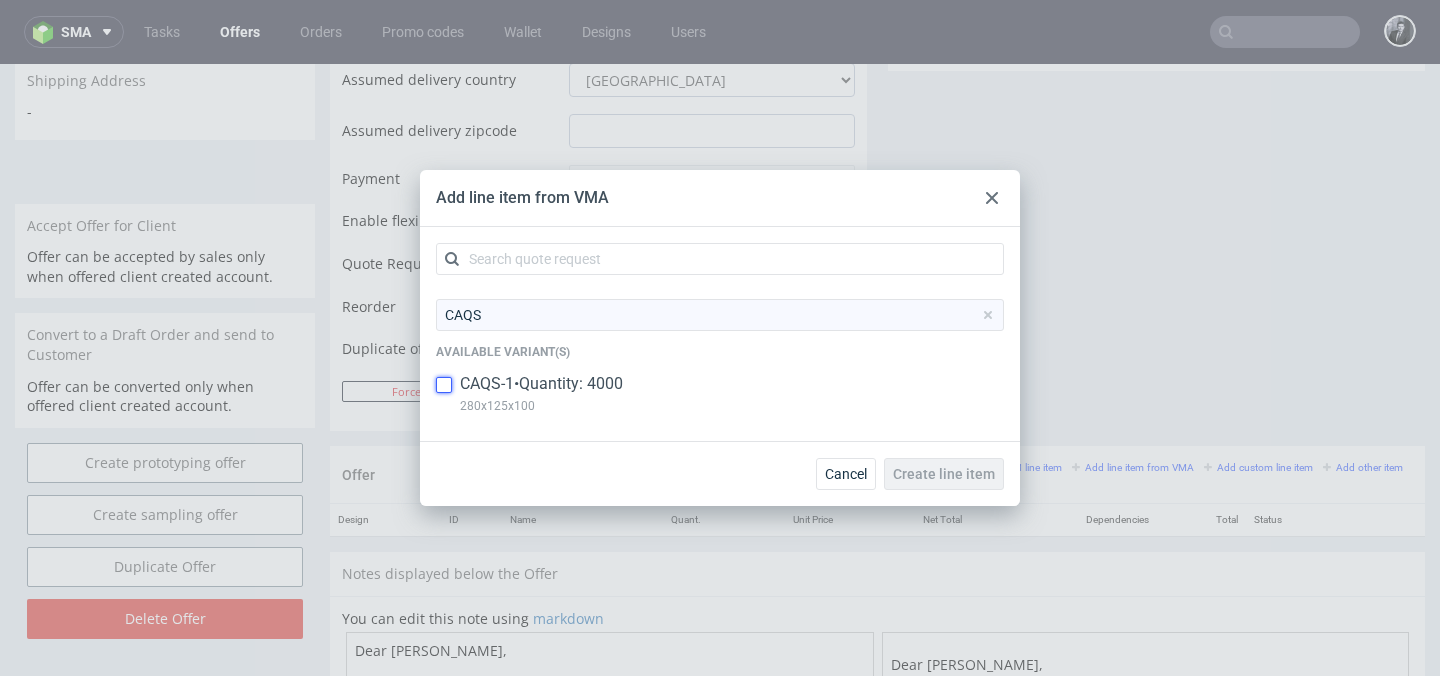 click at bounding box center (444, 385) 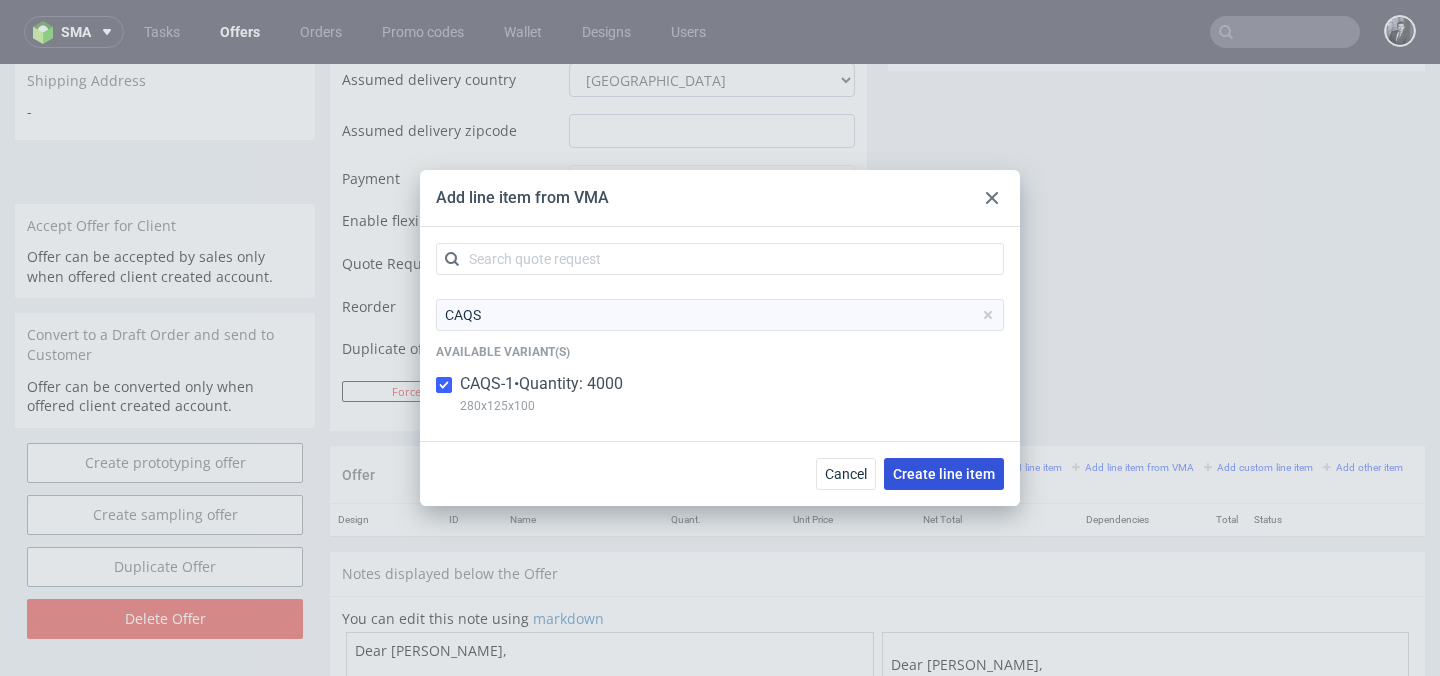 click on "Create line item" at bounding box center (944, 474) 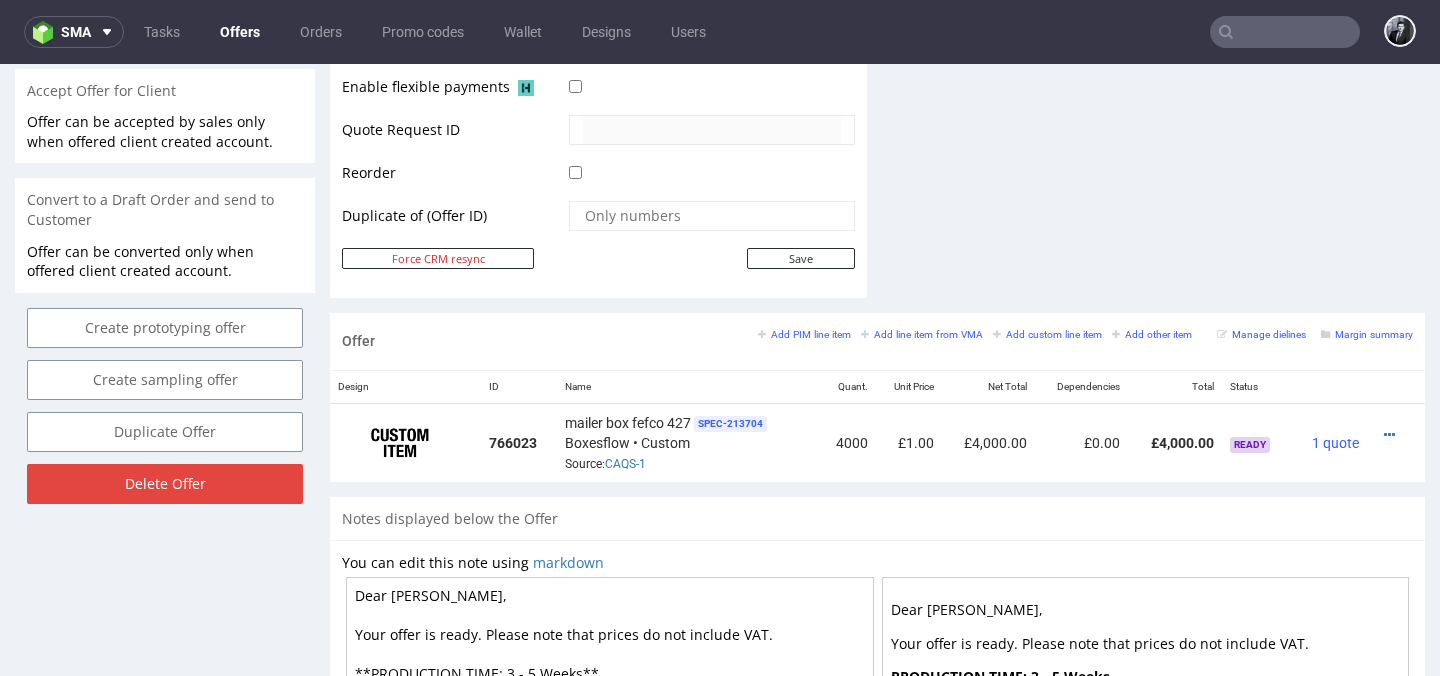 scroll, scrollTop: 938, scrollLeft: 0, axis: vertical 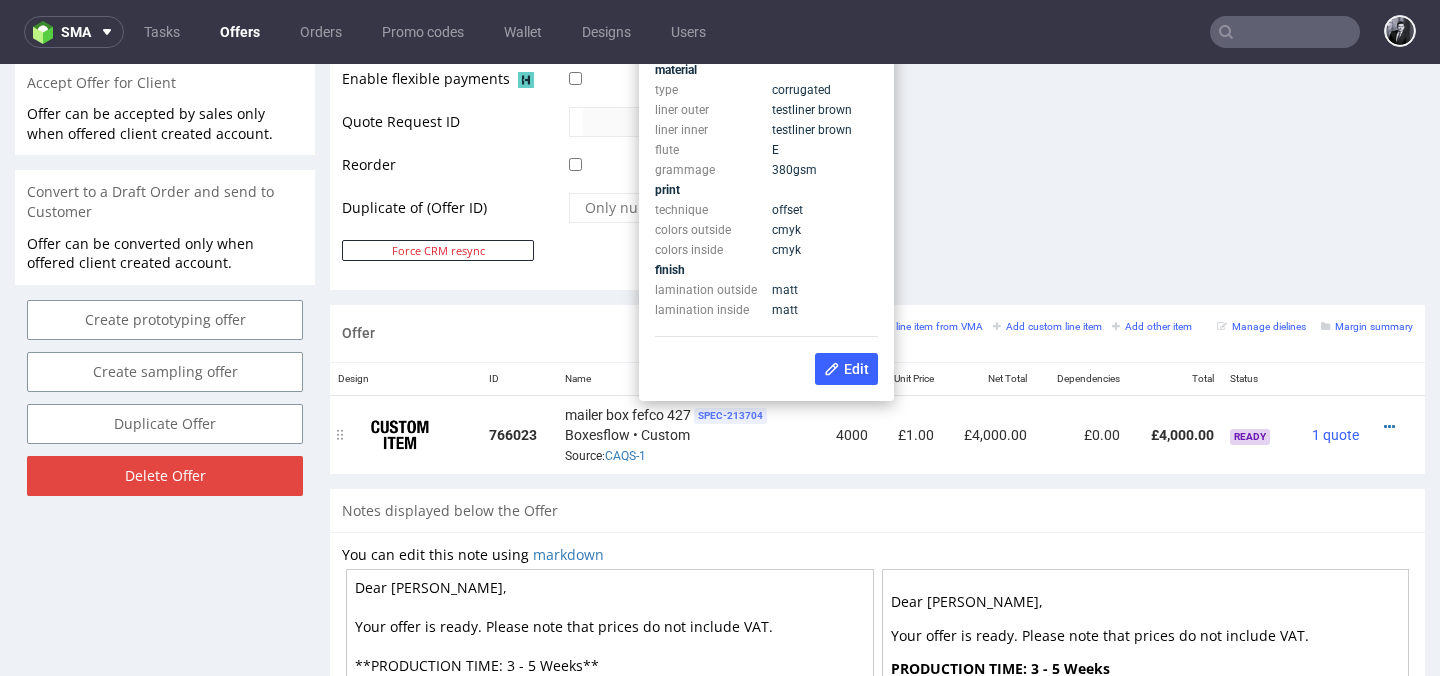 click on "SPEC- 213704" at bounding box center (730, 416) 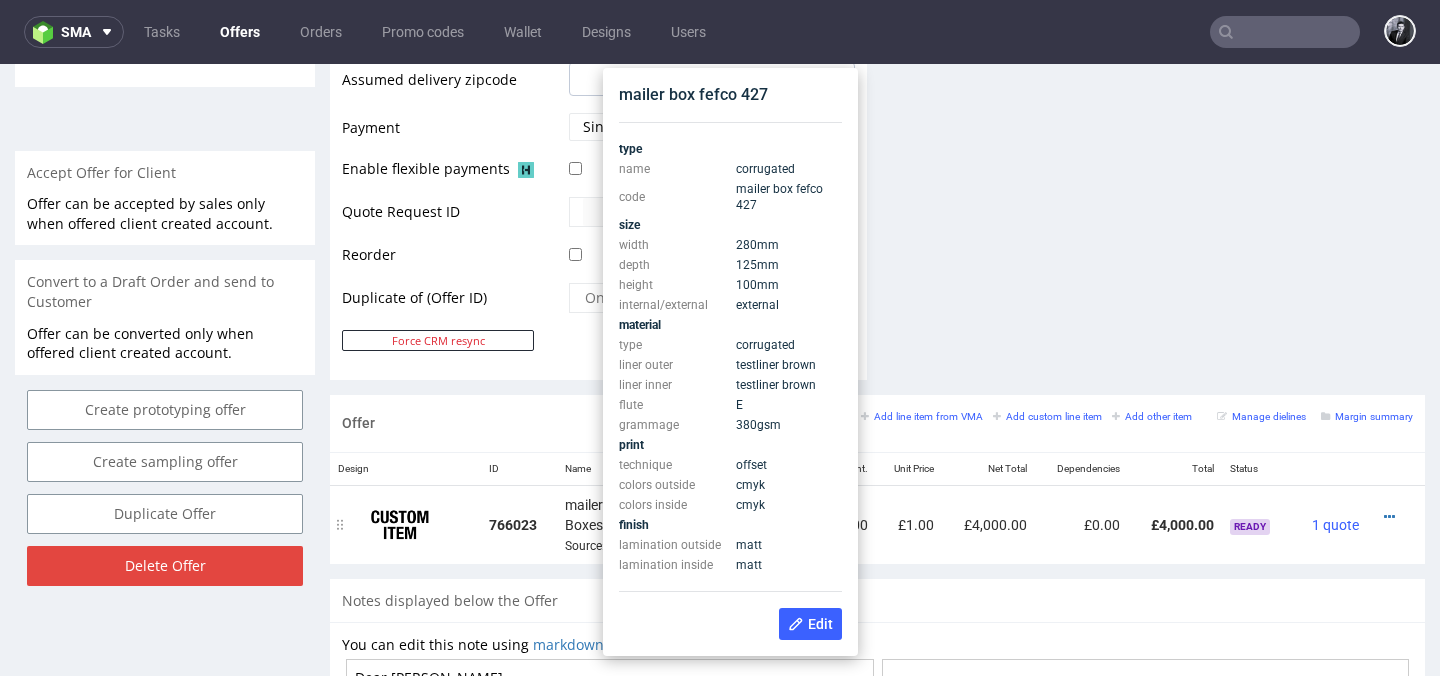 scroll, scrollTop: 838, scrollLeft: 0, axis: vertical 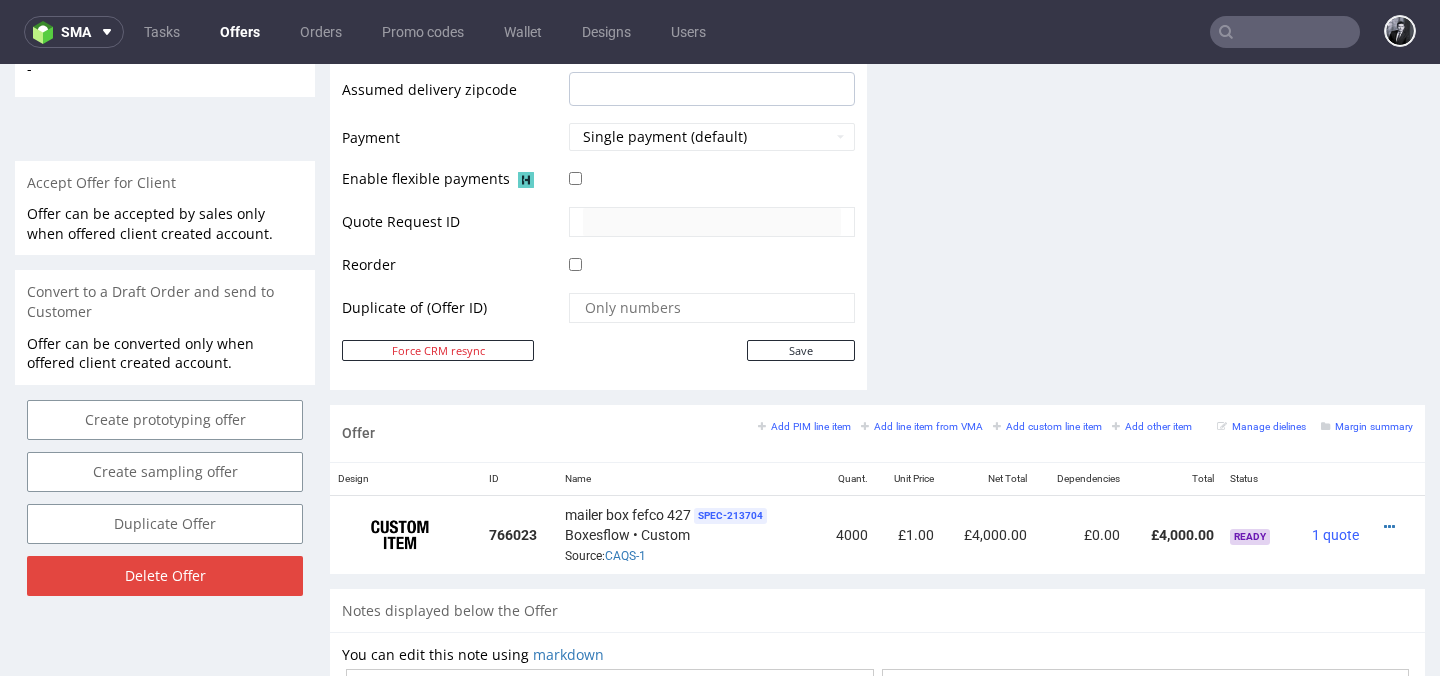 click on "Comments User (0) Automatic (0) Attachments (0) All (0) View all (0) Send Tasks View all" at bounding box center (1156, -94) 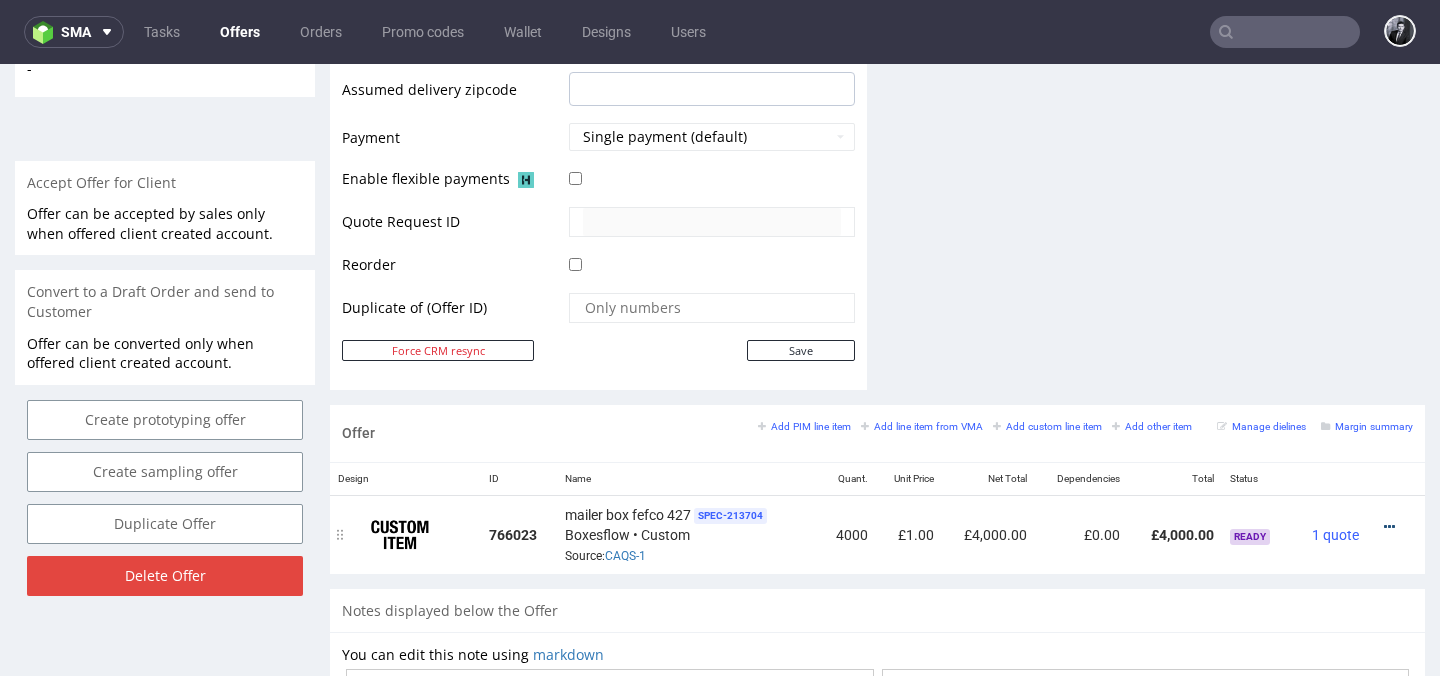 click at bounding box center (1389, 527) 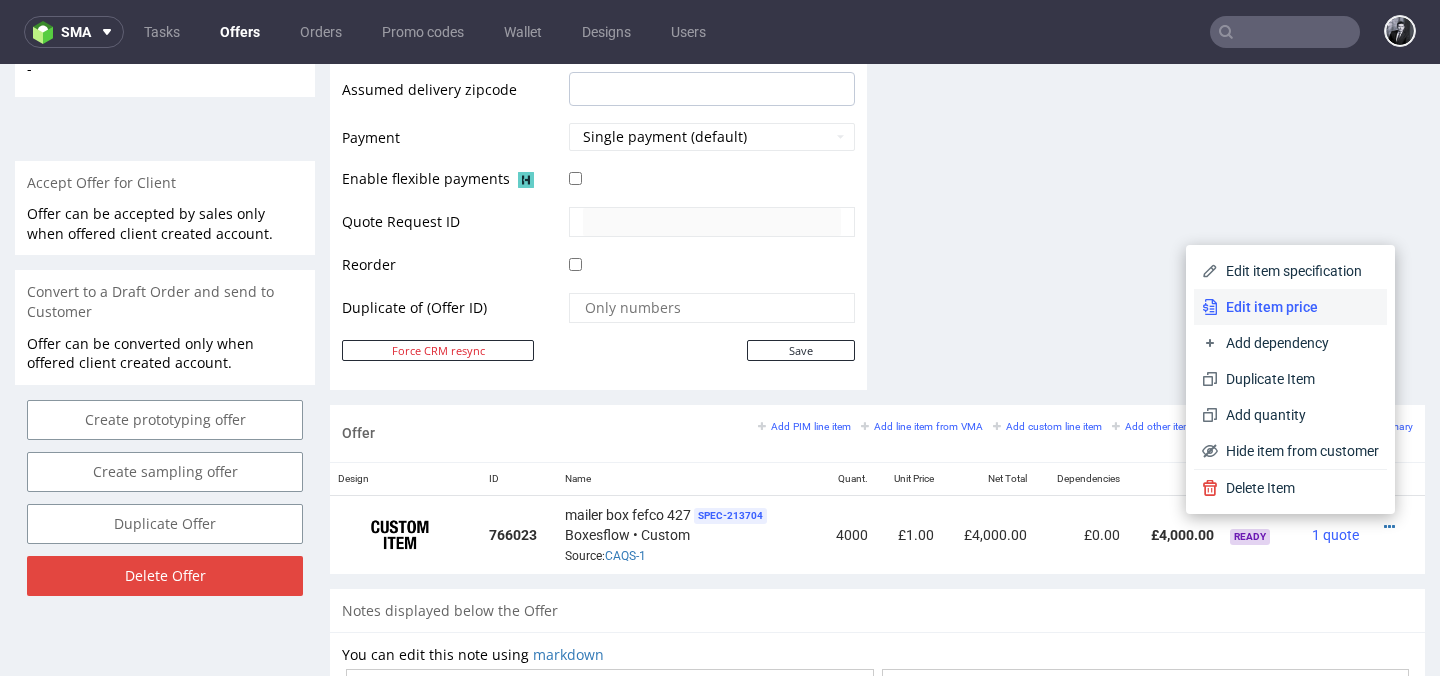 click on "Edit item price" at bounding box center [1298, 307] 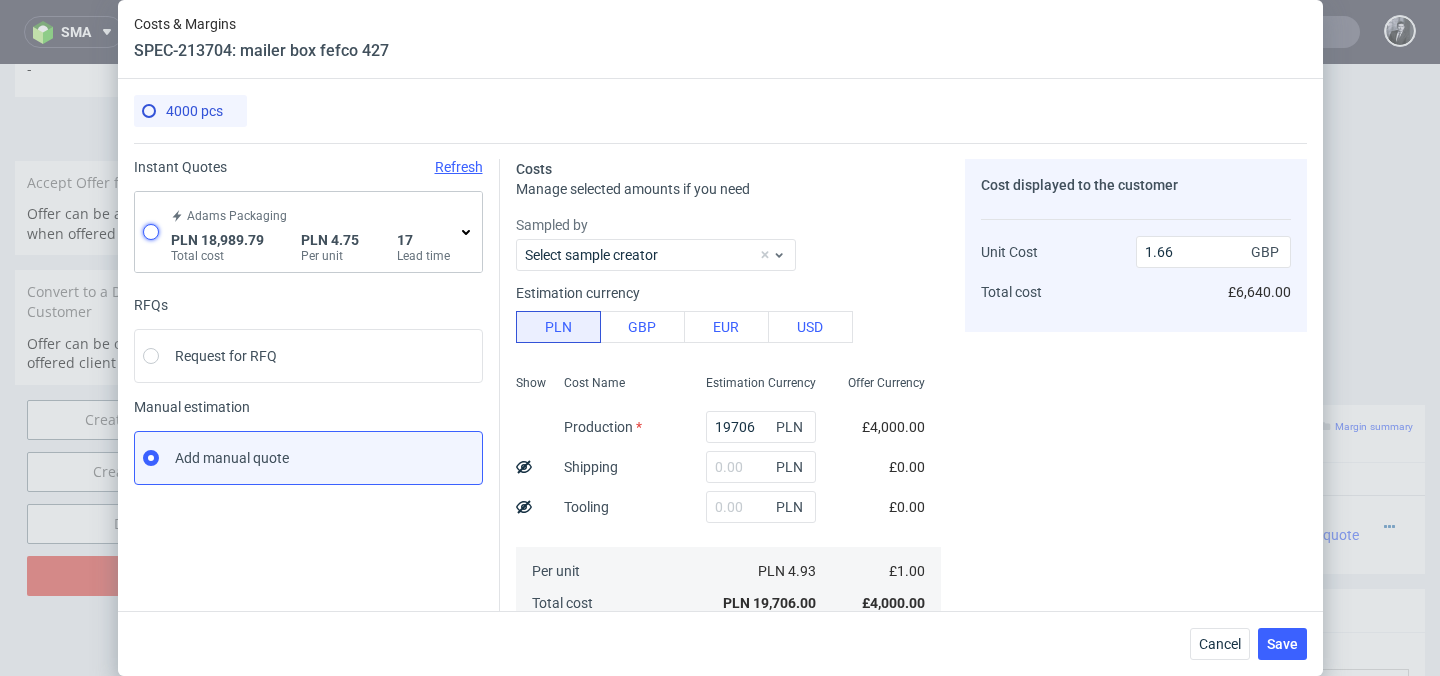 click at bounding box center (151, 232) 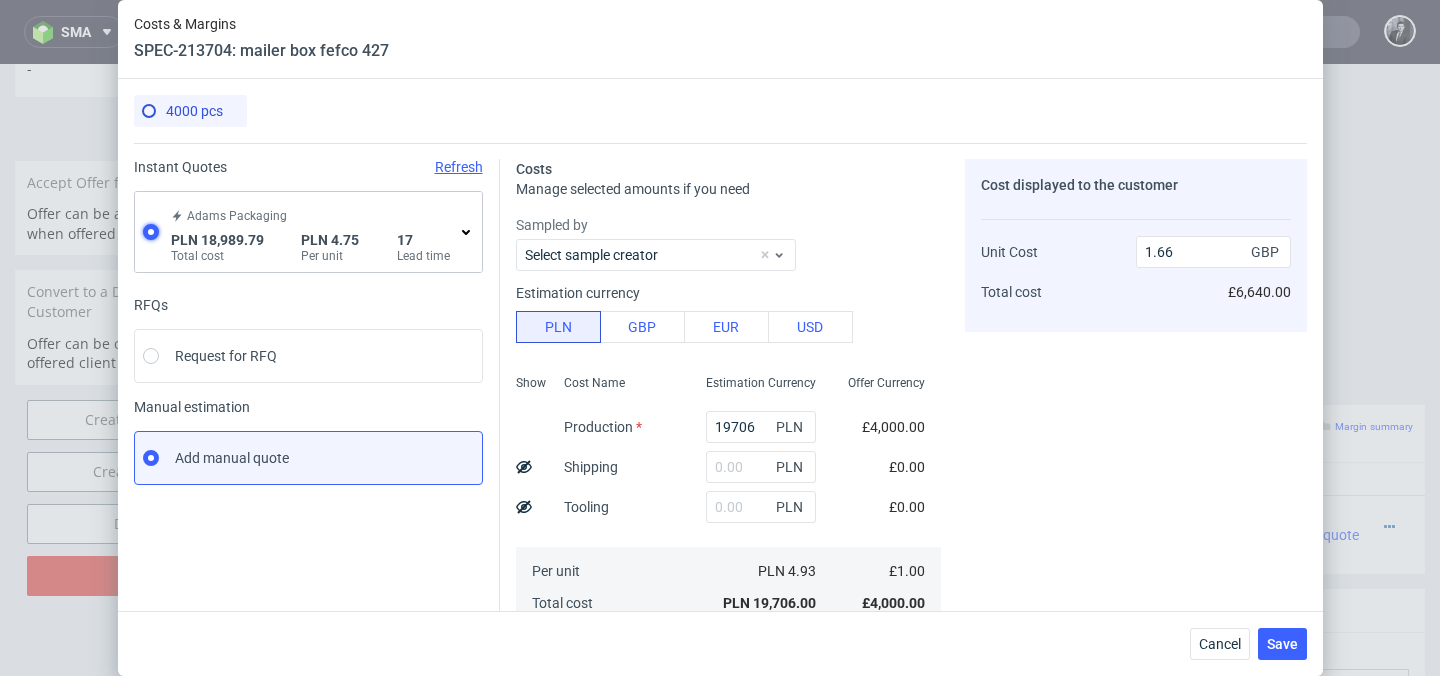 radio on "true" 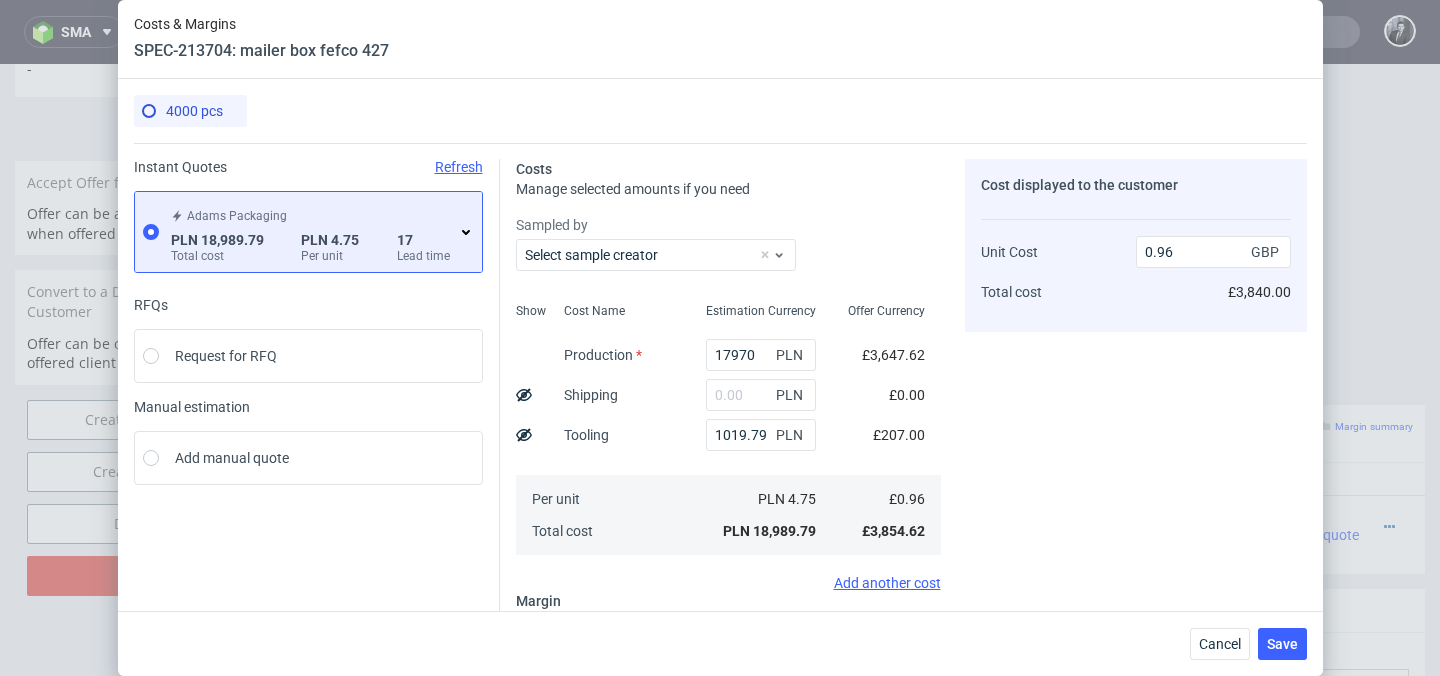 click 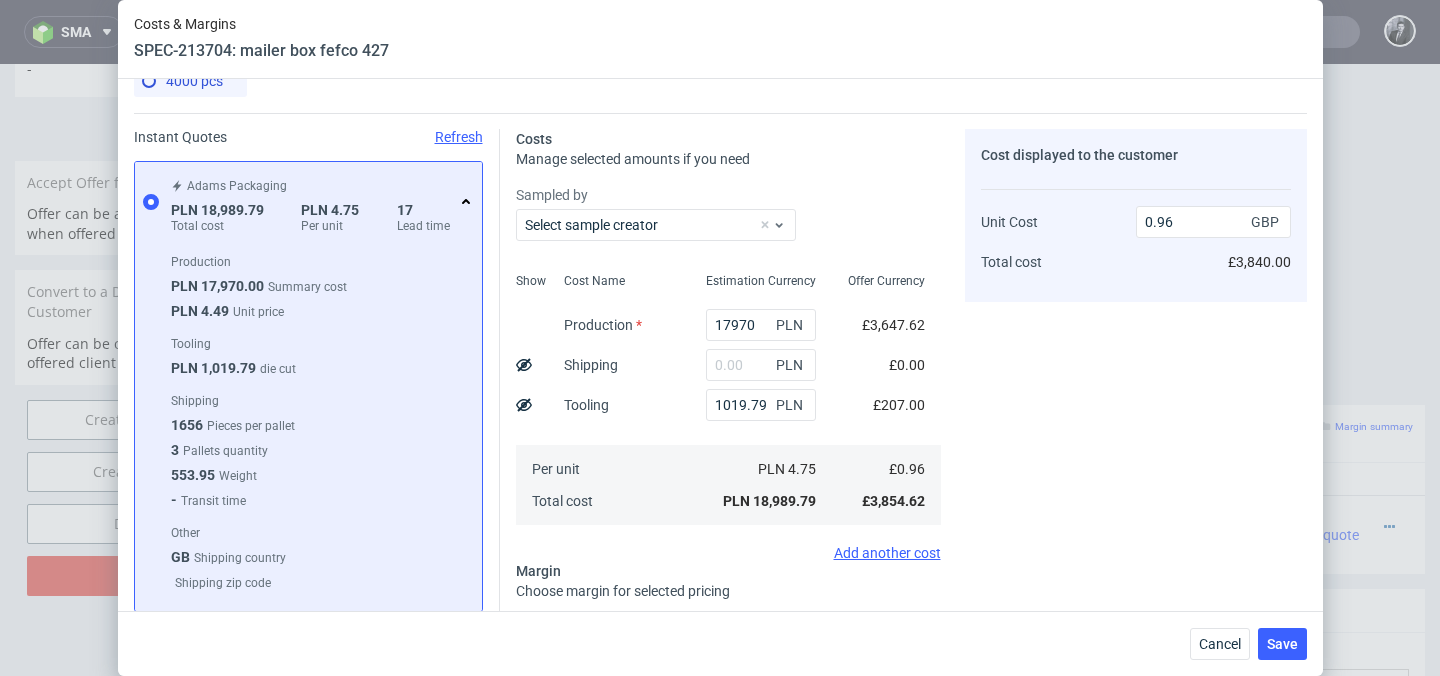 scroll, scrollTop: 28, scrollLeft: 0, axis: vertical 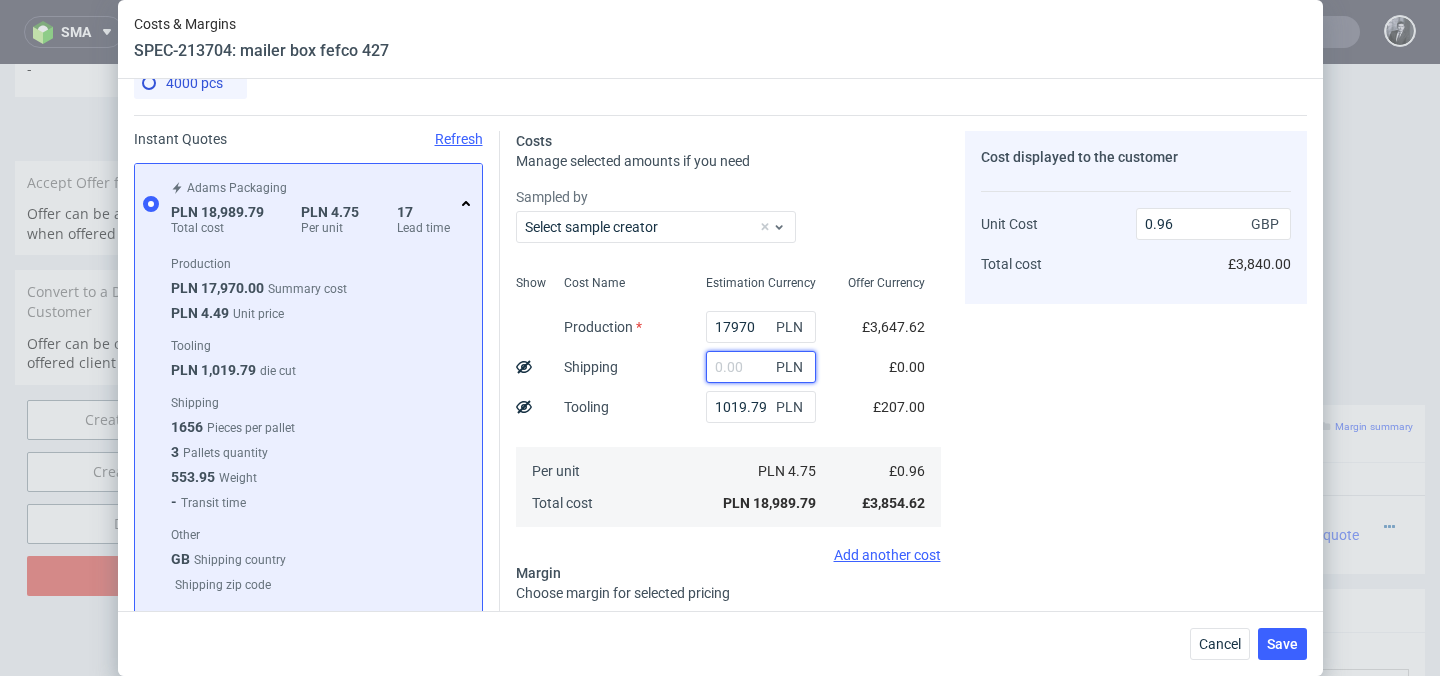 click at bounding box center (761, 367) 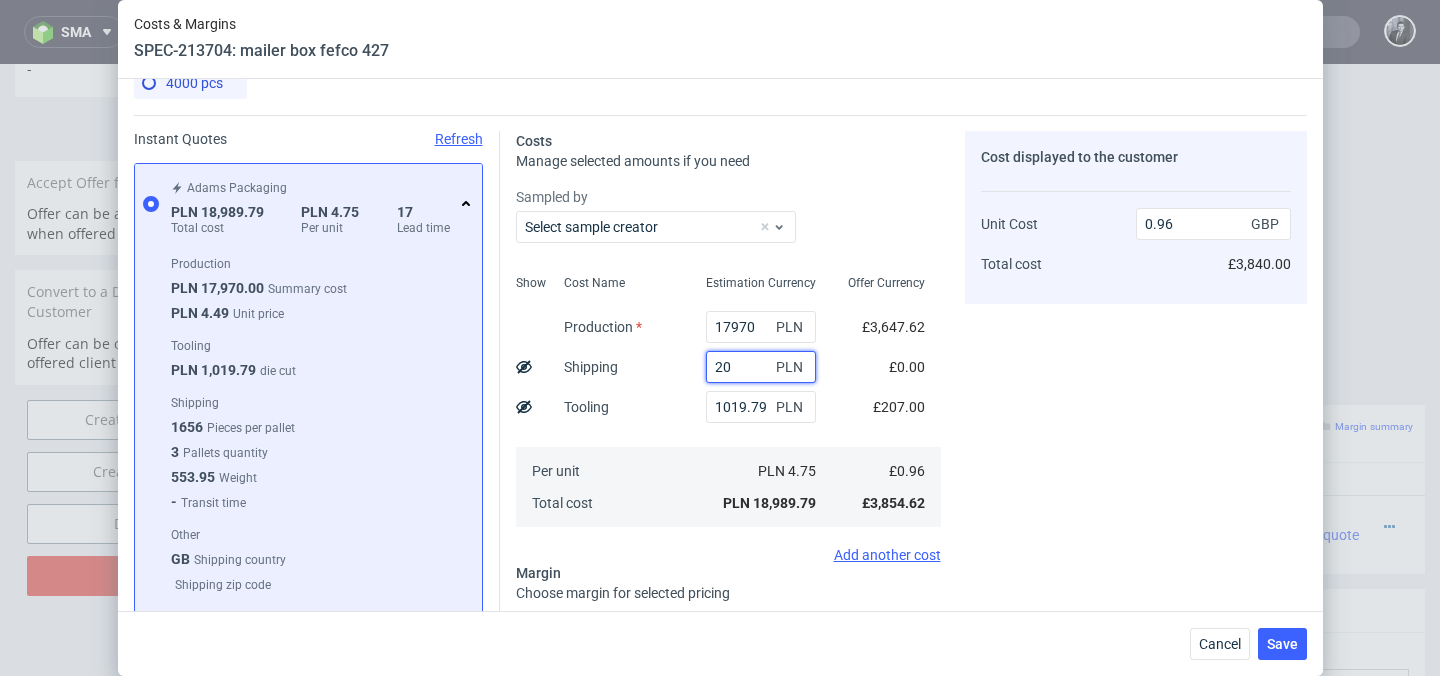 type on "200" 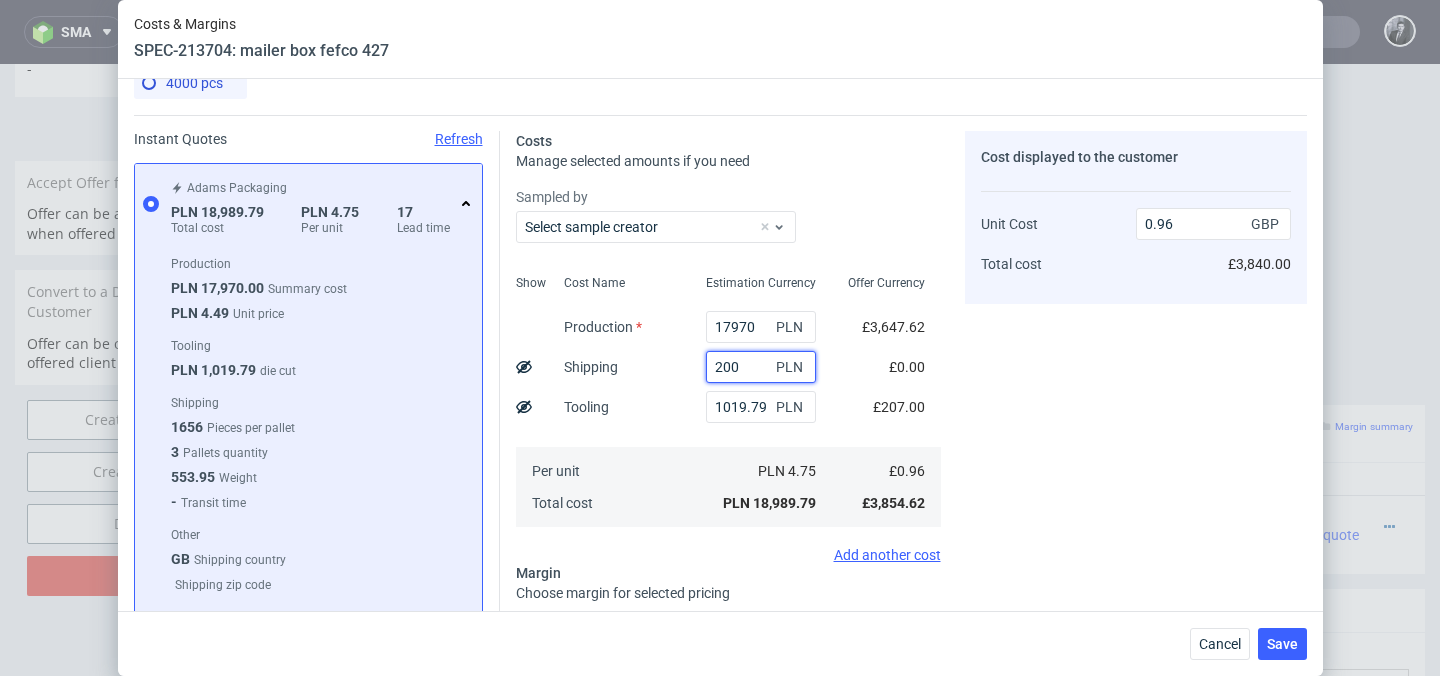 type on "0.97" 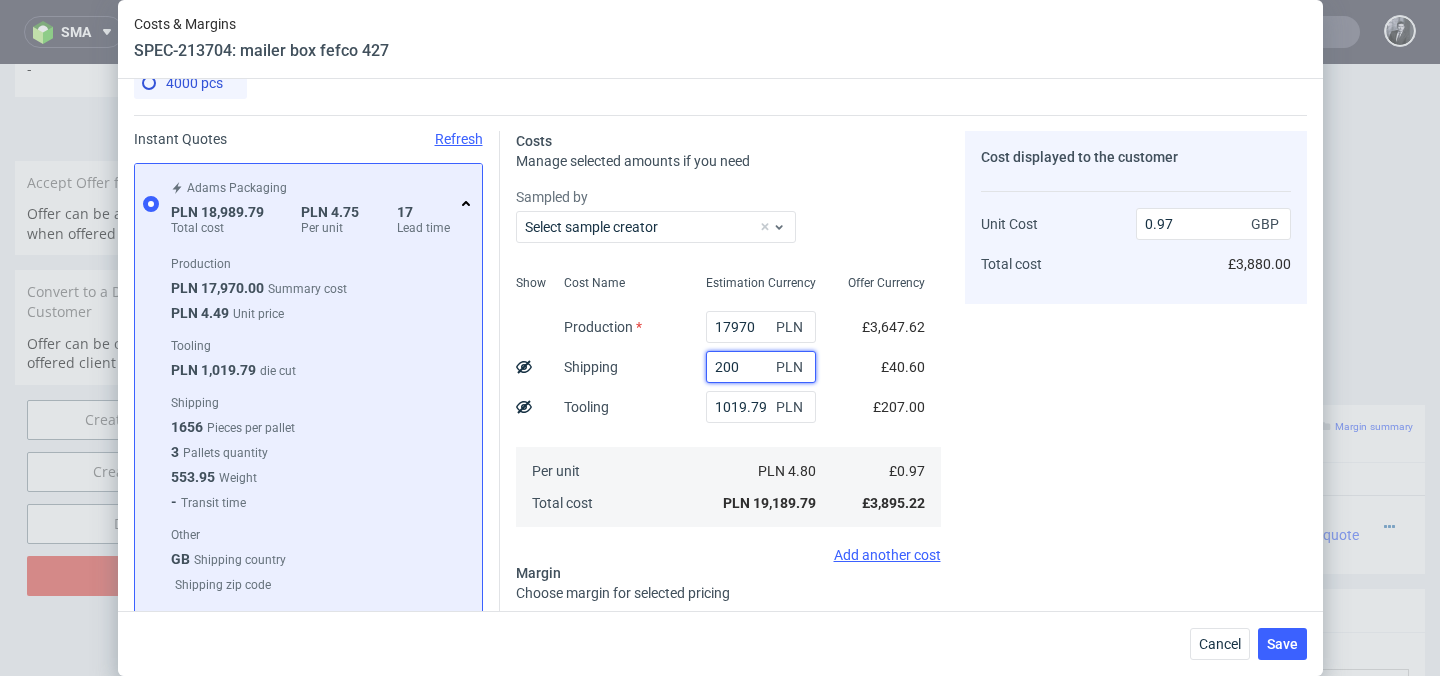 type on "2000" 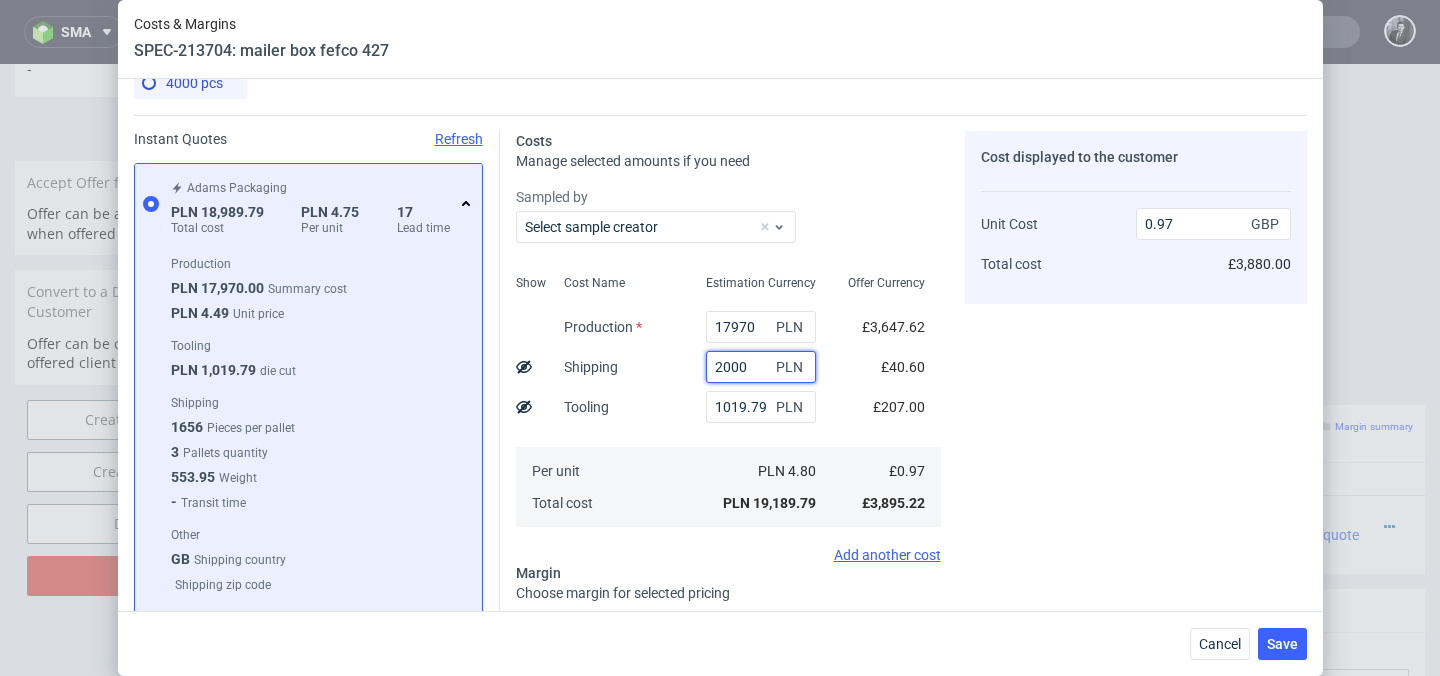 type on "1.06" 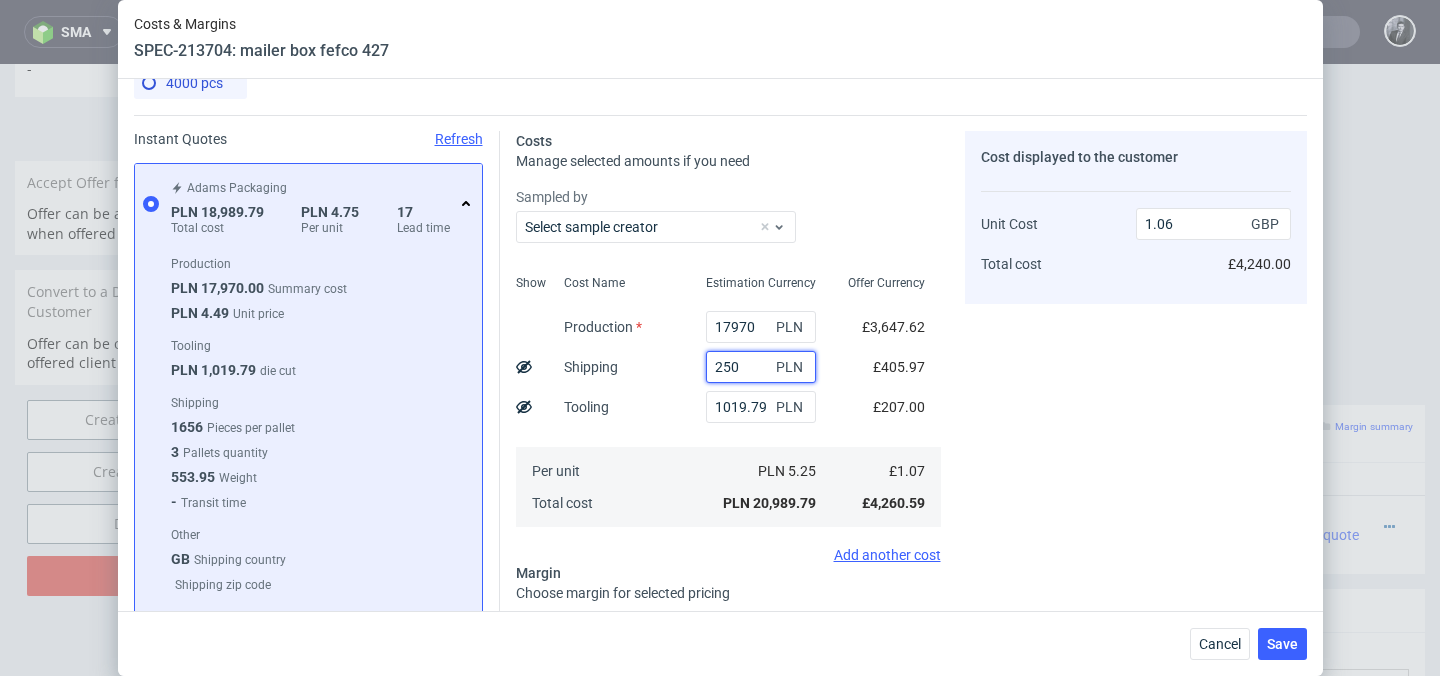 type on "2500" 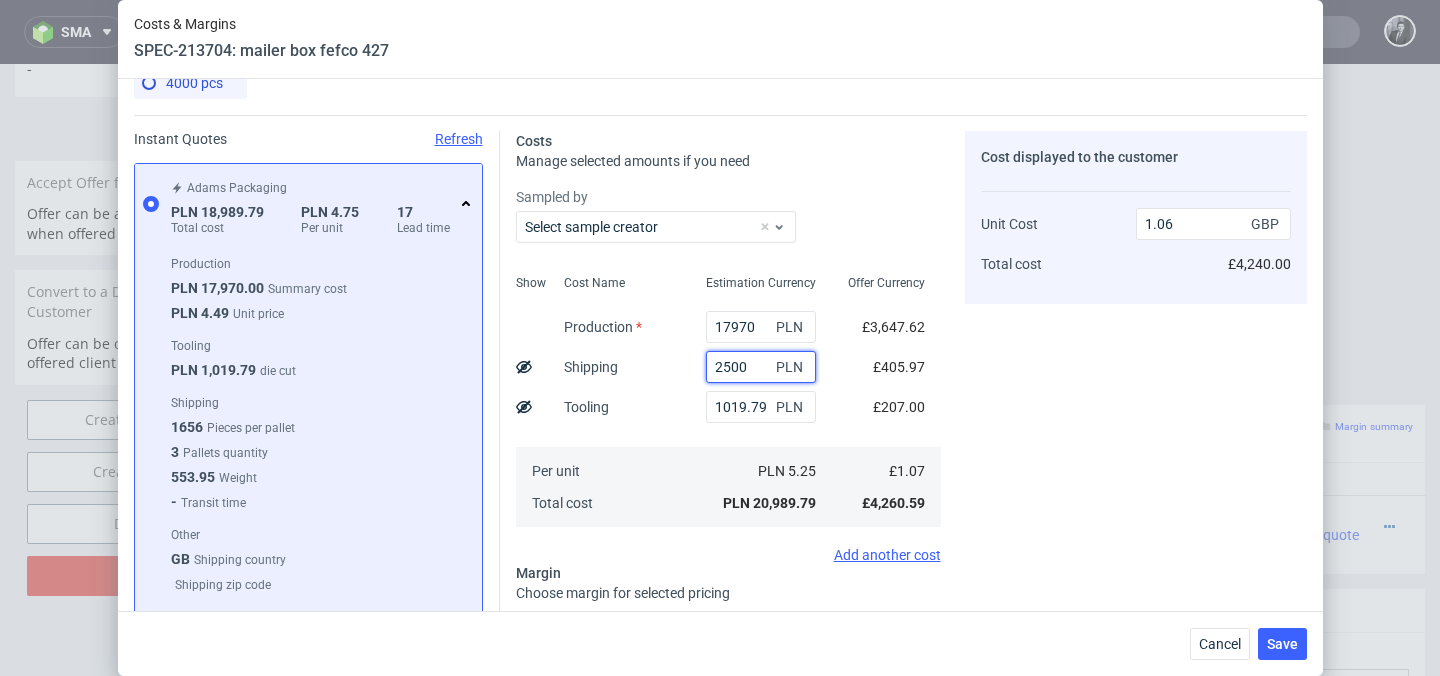 type on "1.09" 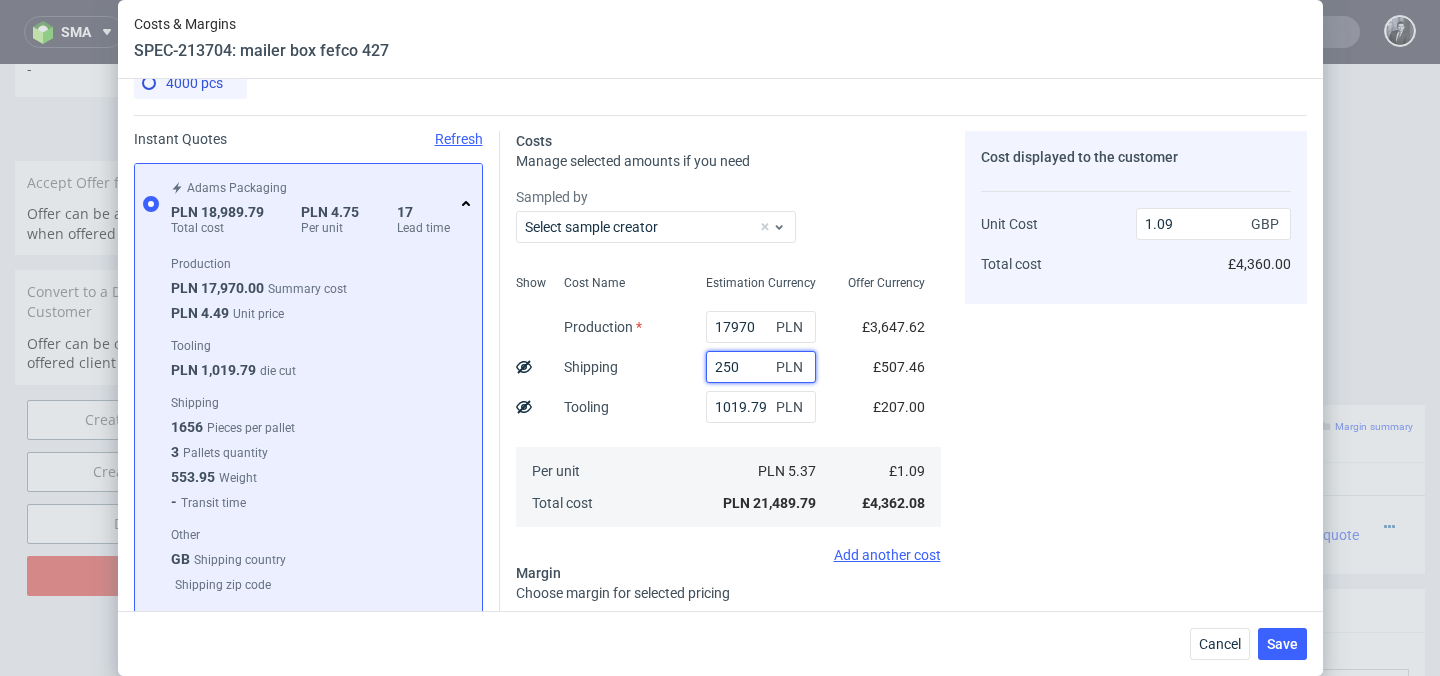 type on "25" 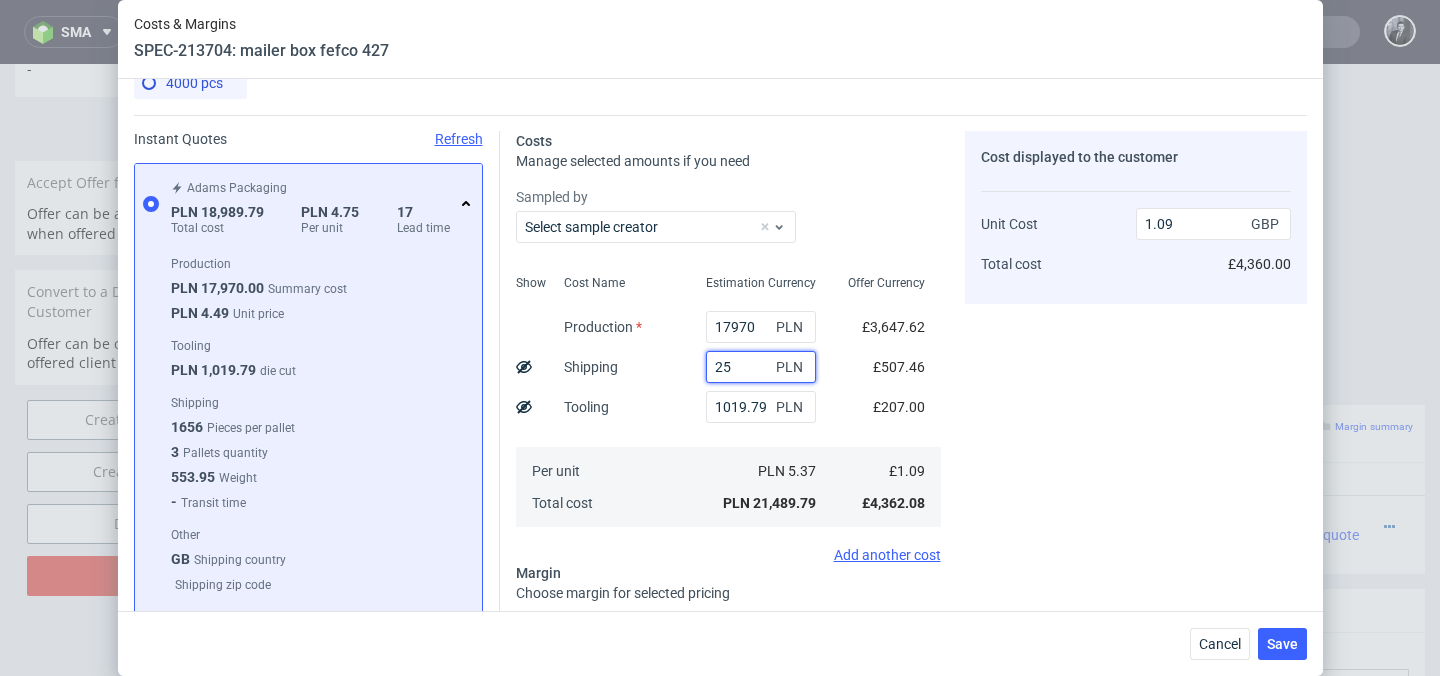 type on "0.96" 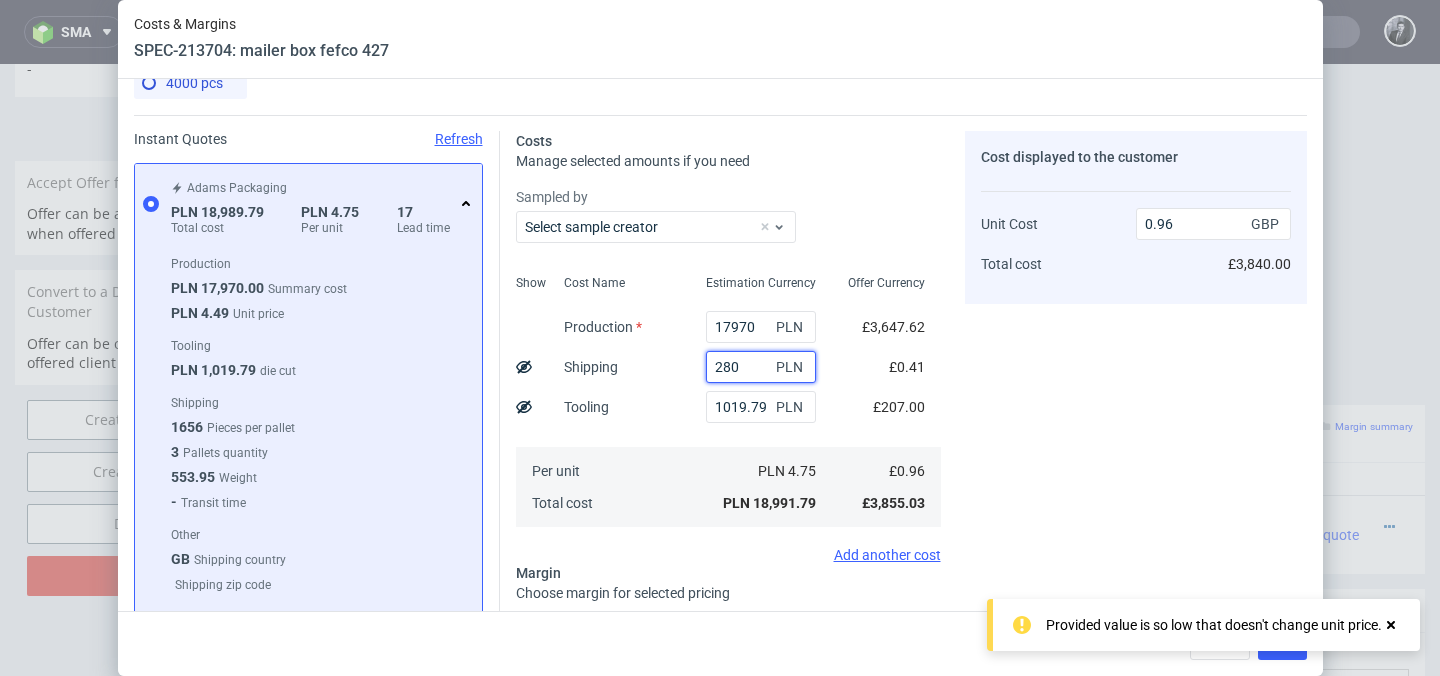 type on "2800" 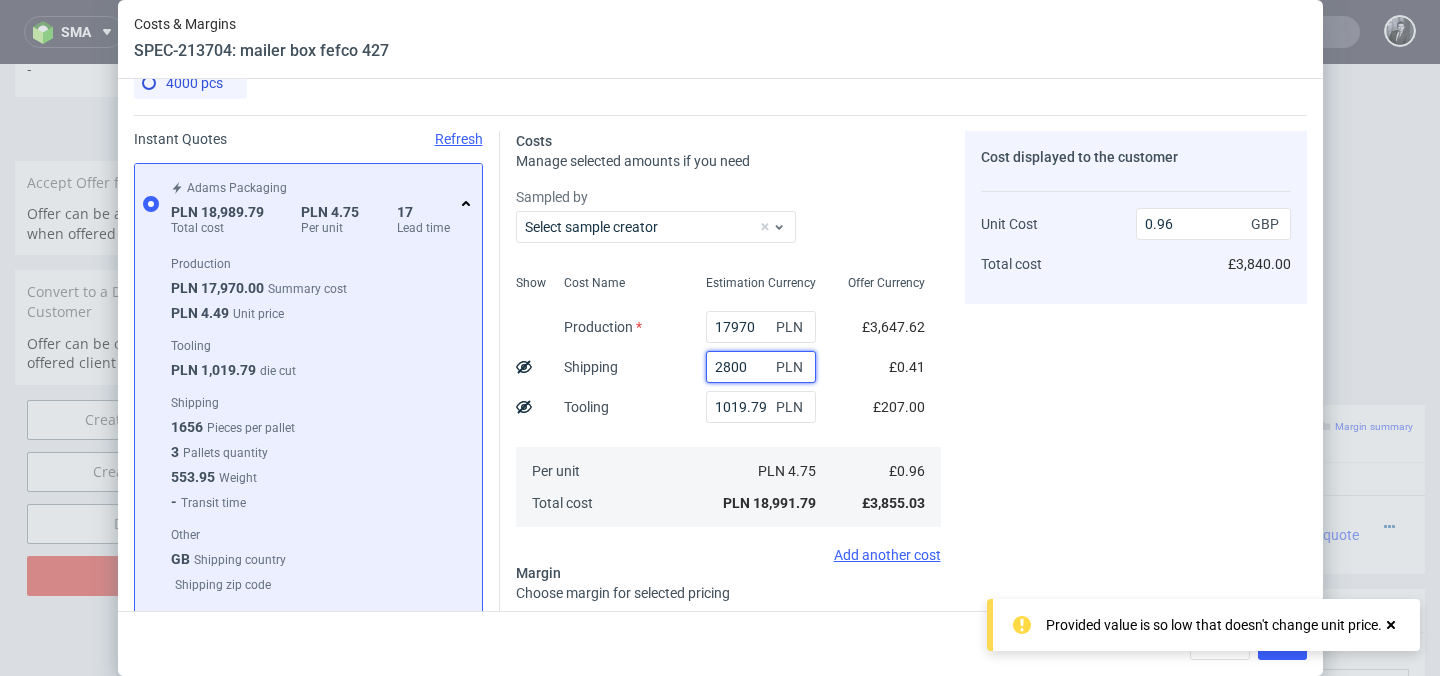 type on "1.1" 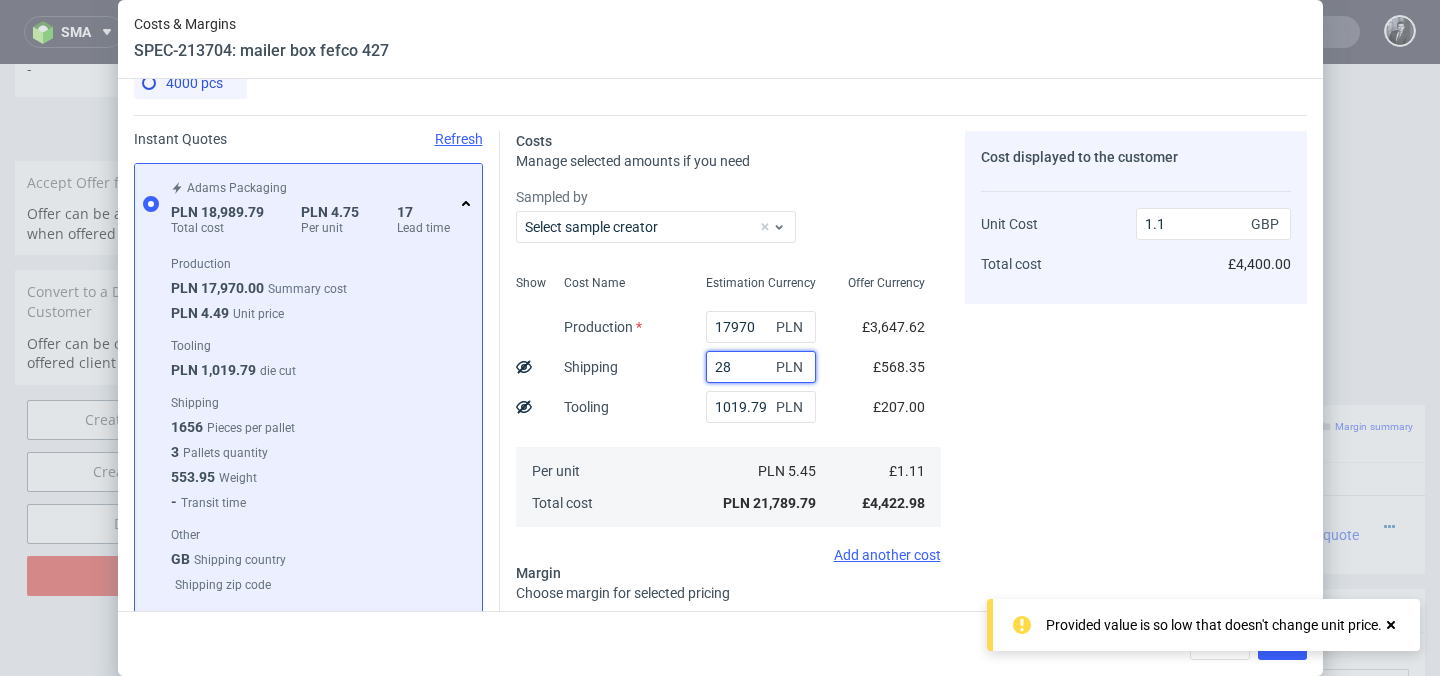 type on "2" 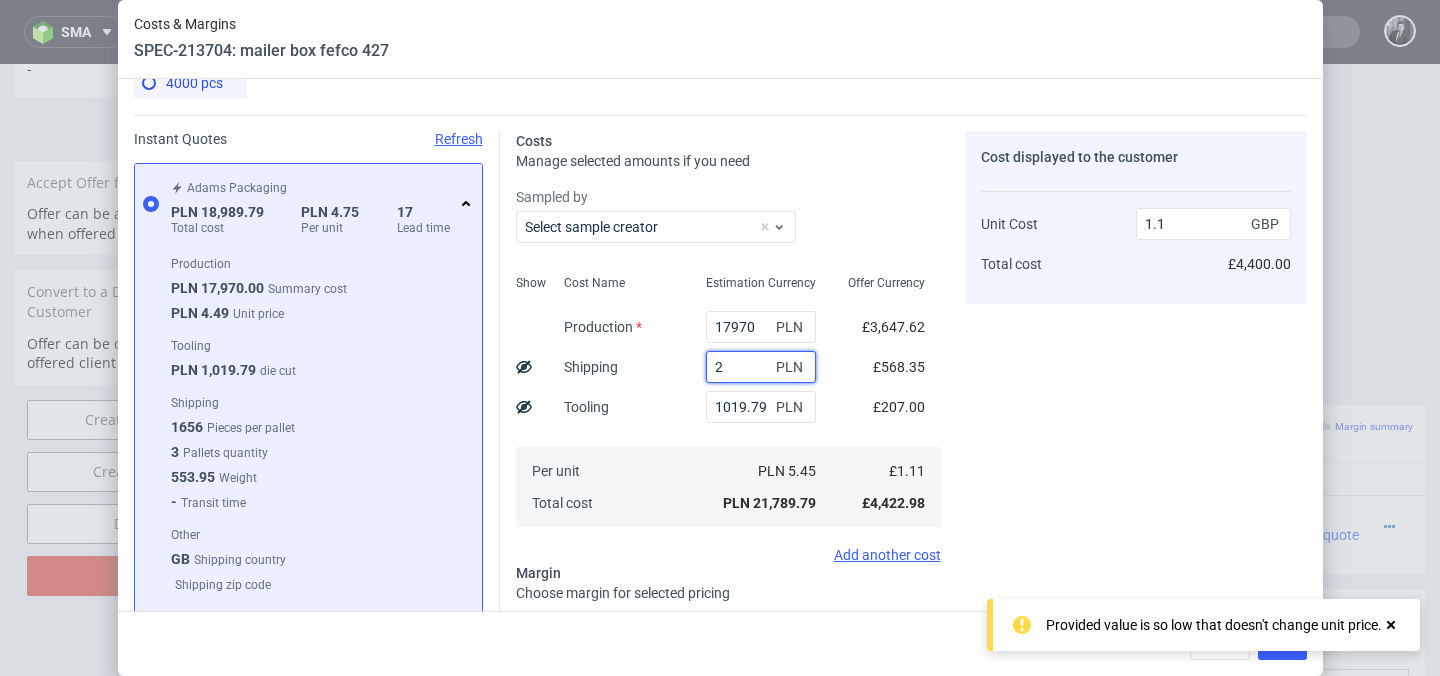 type on "0.96" 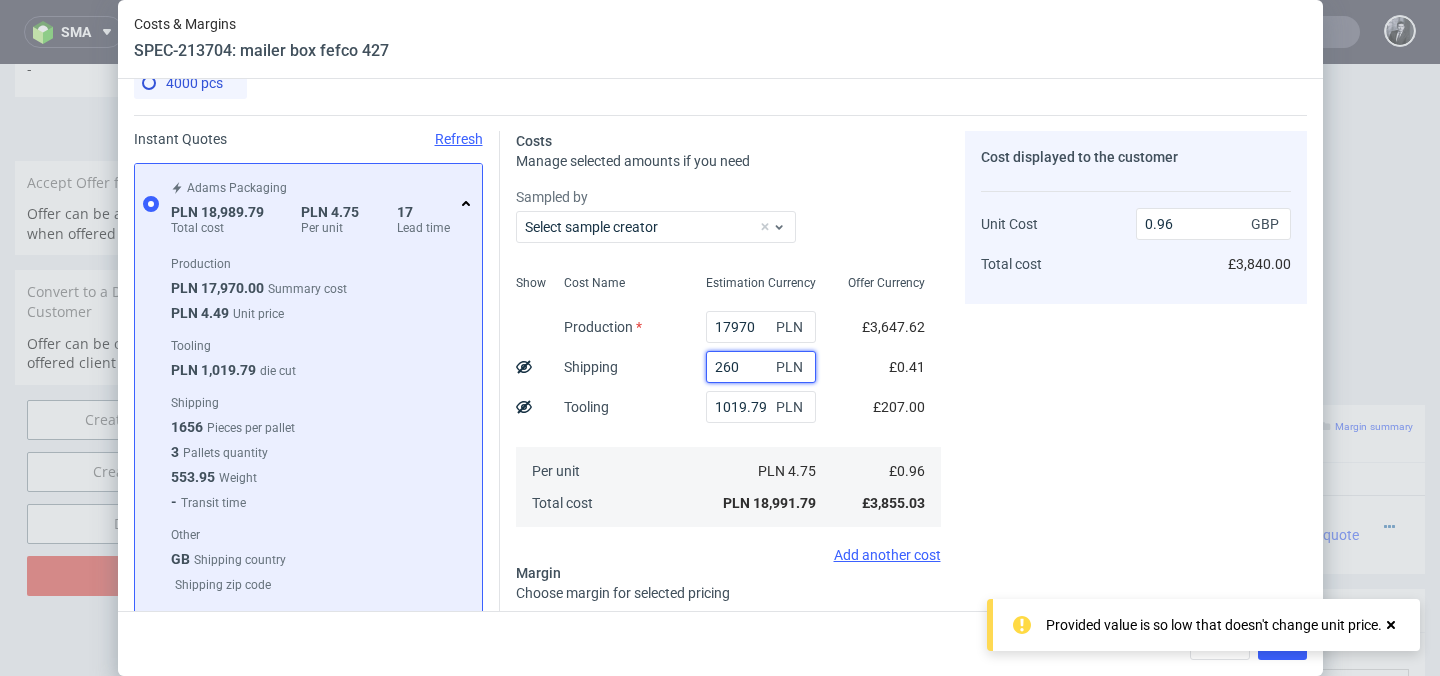 type on "2600" 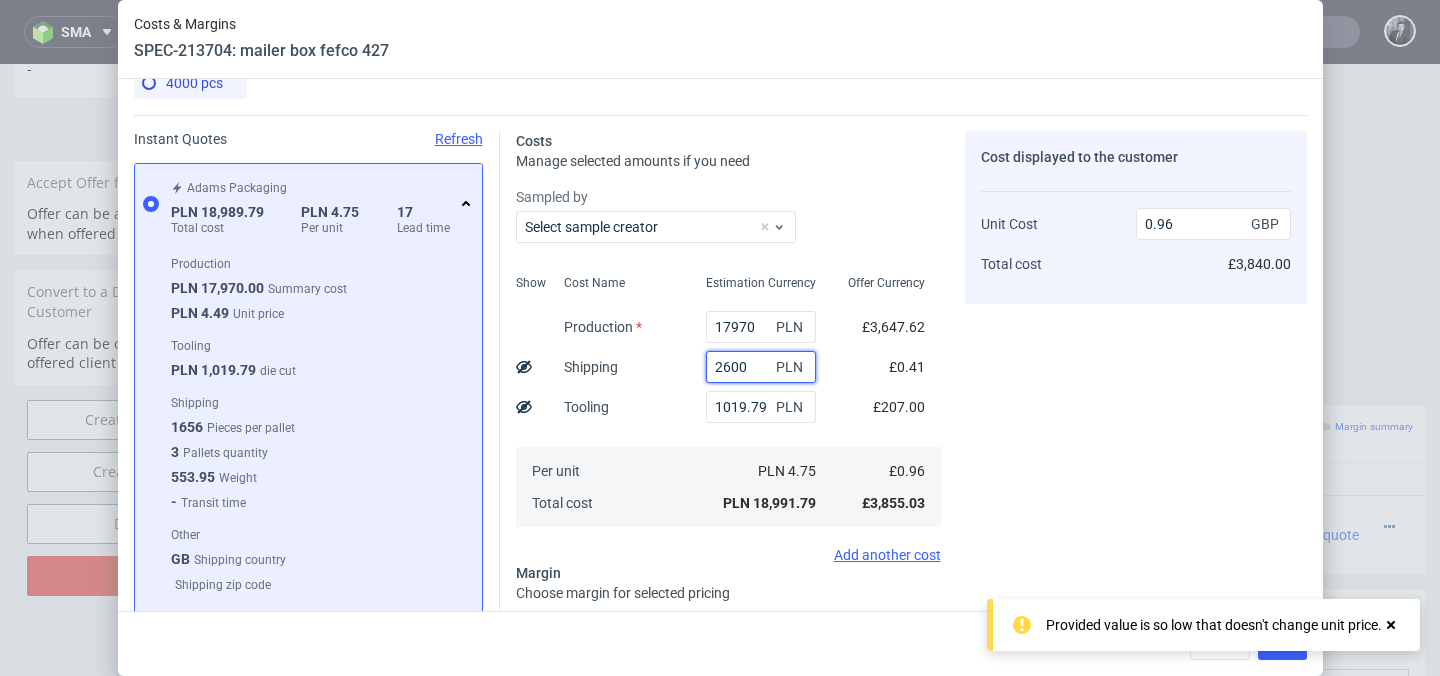 type on "1.09" 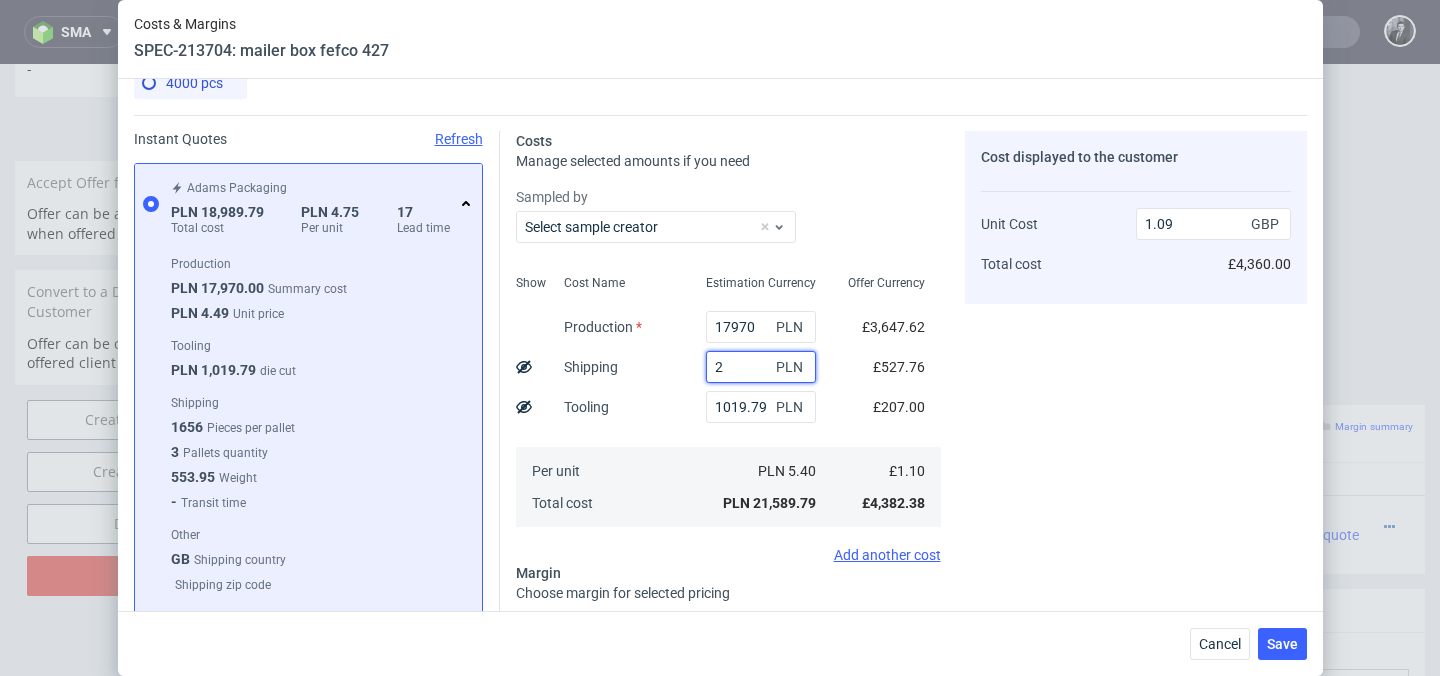 type on "28" 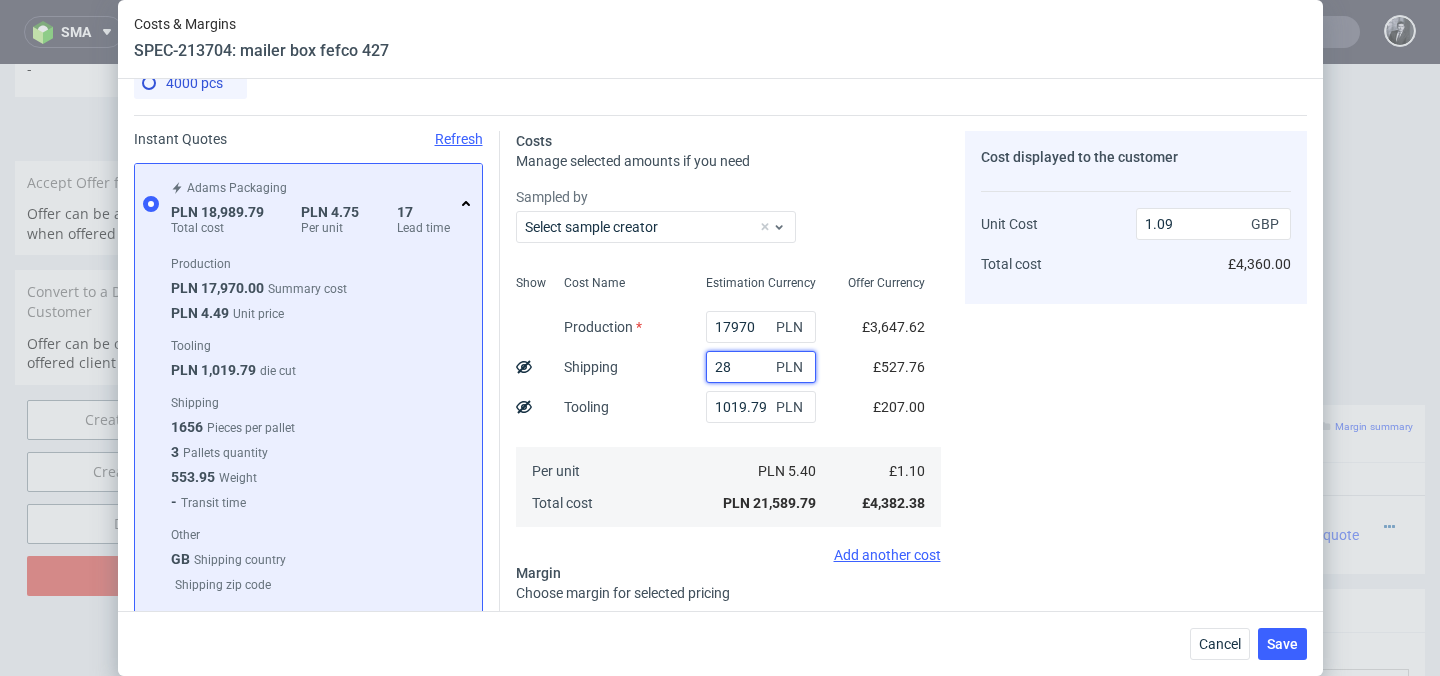 type on "0.96" 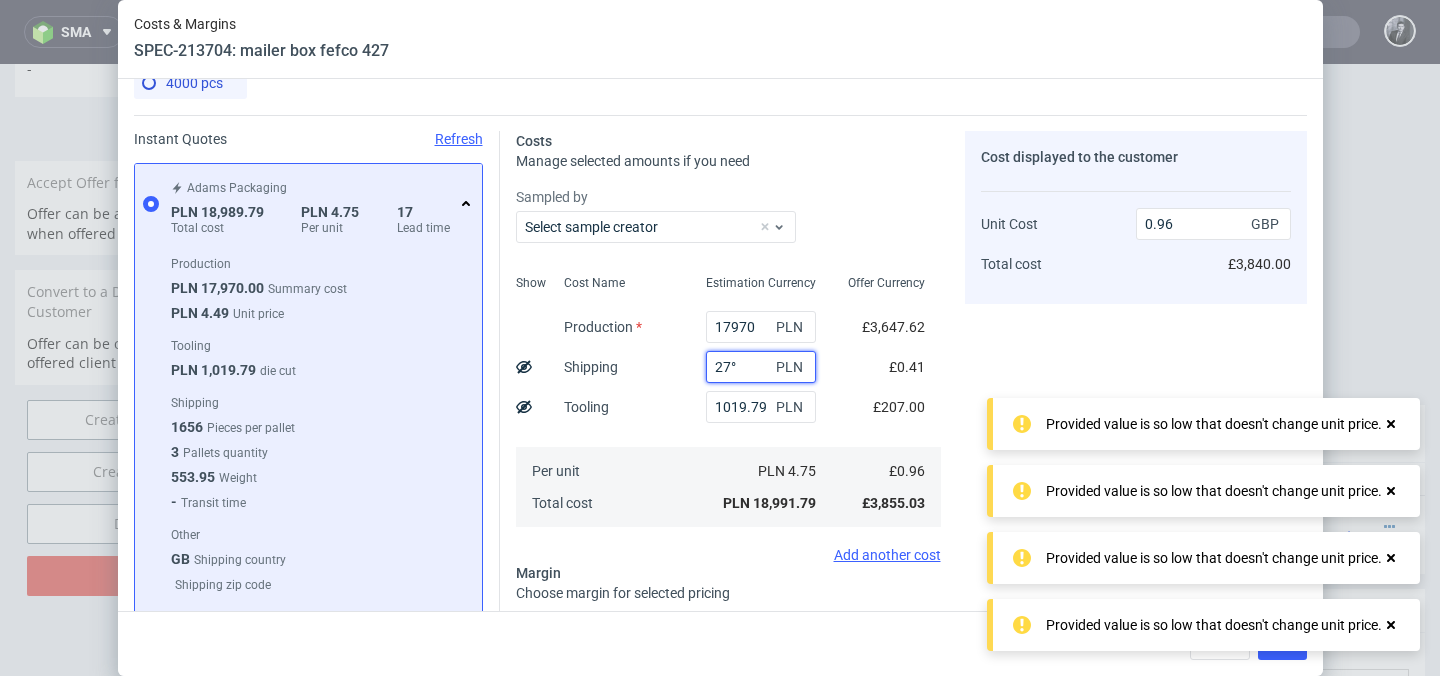 type on "27°°" 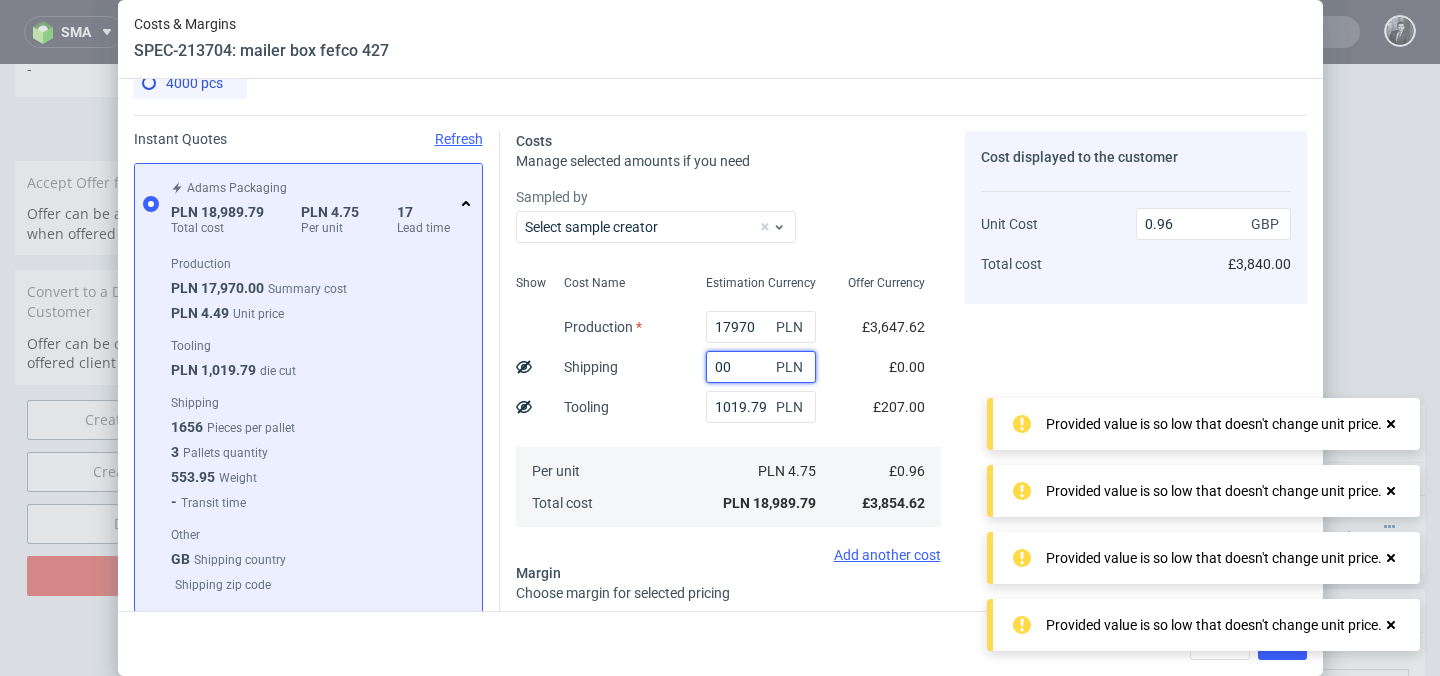 type on "0" 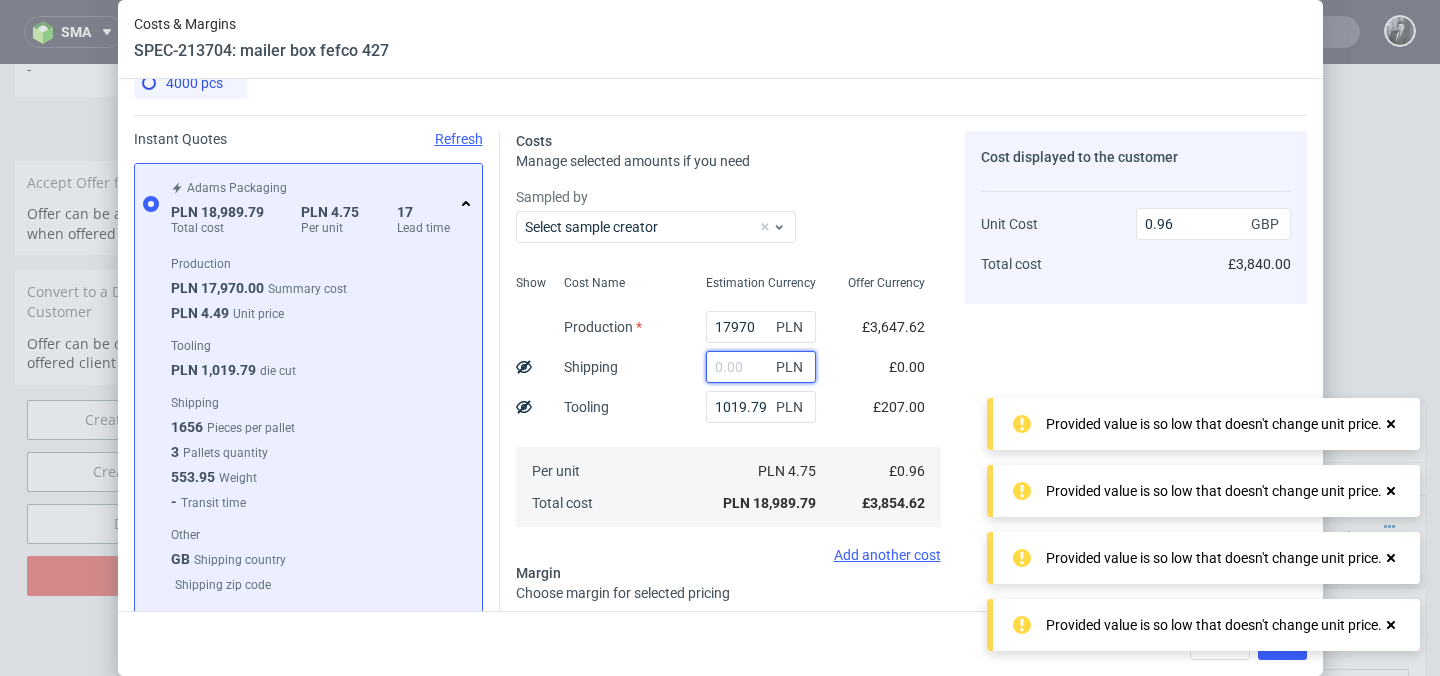 type on "2" 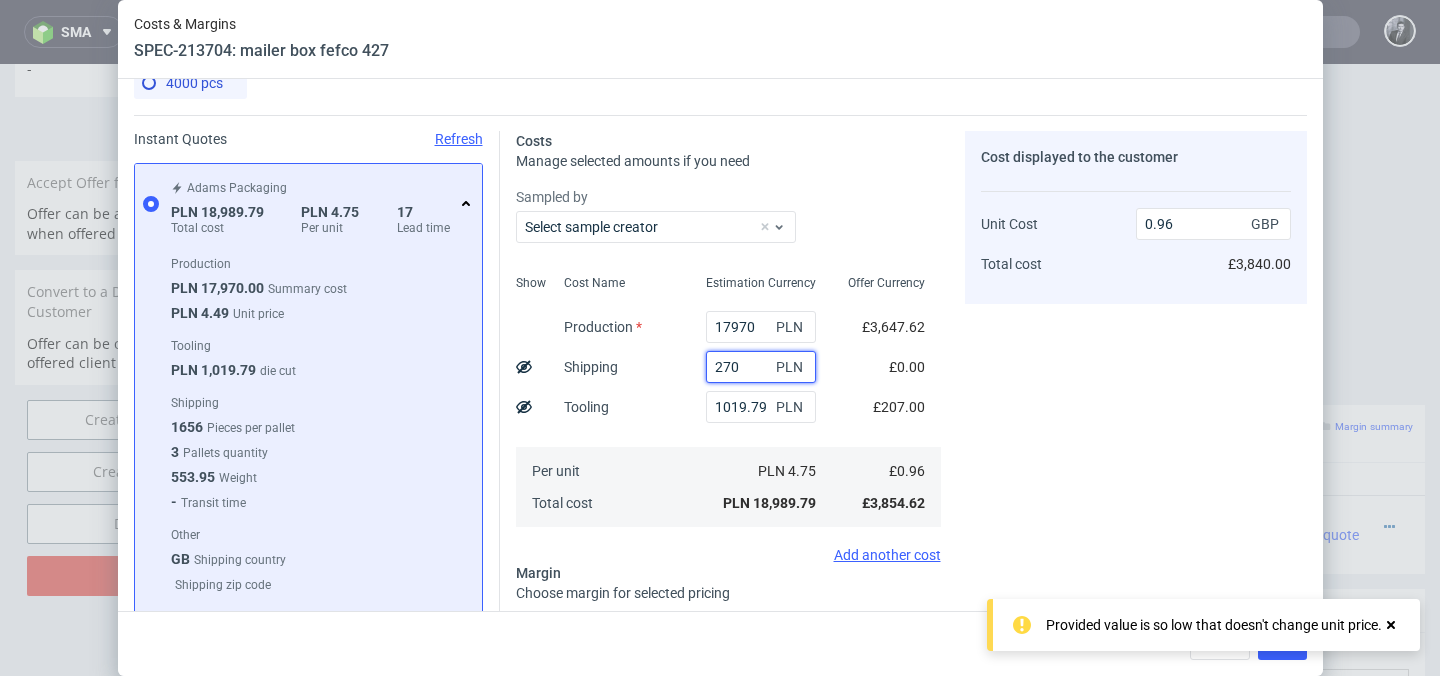 type on "2700" 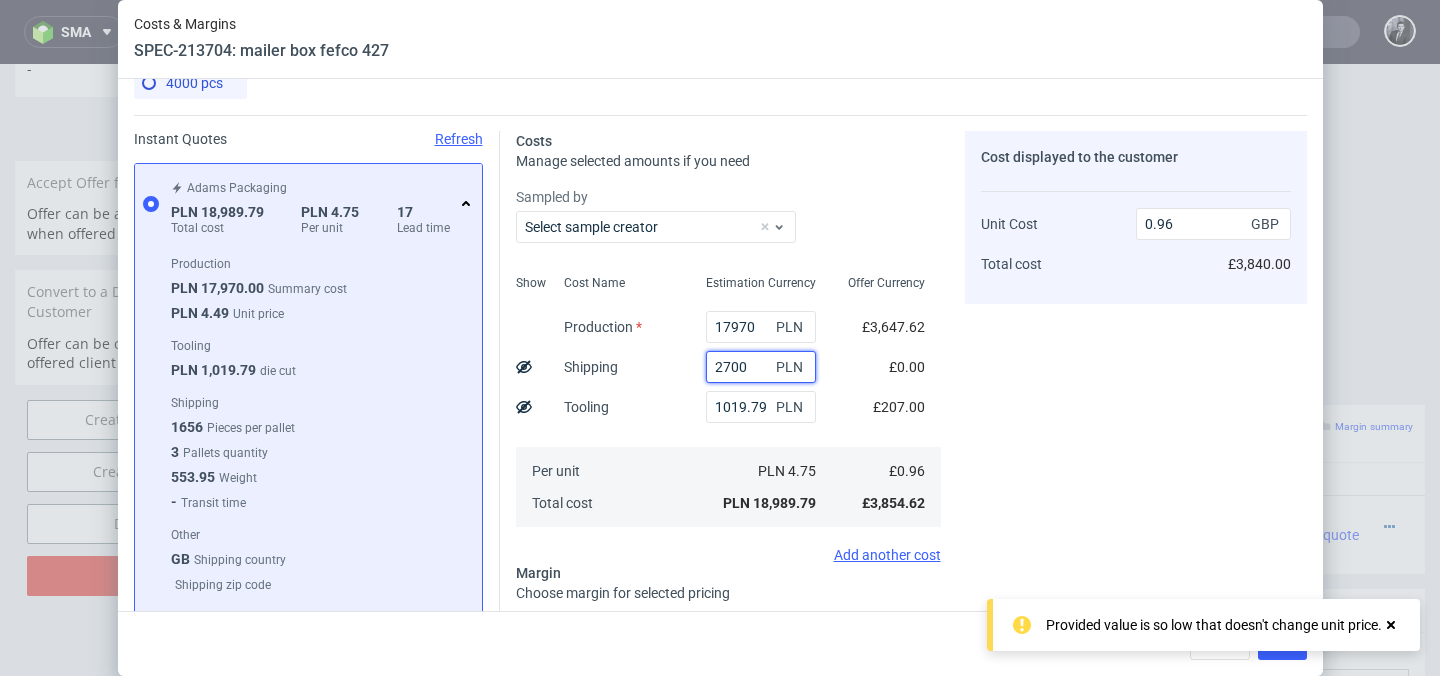 type on "1.1" 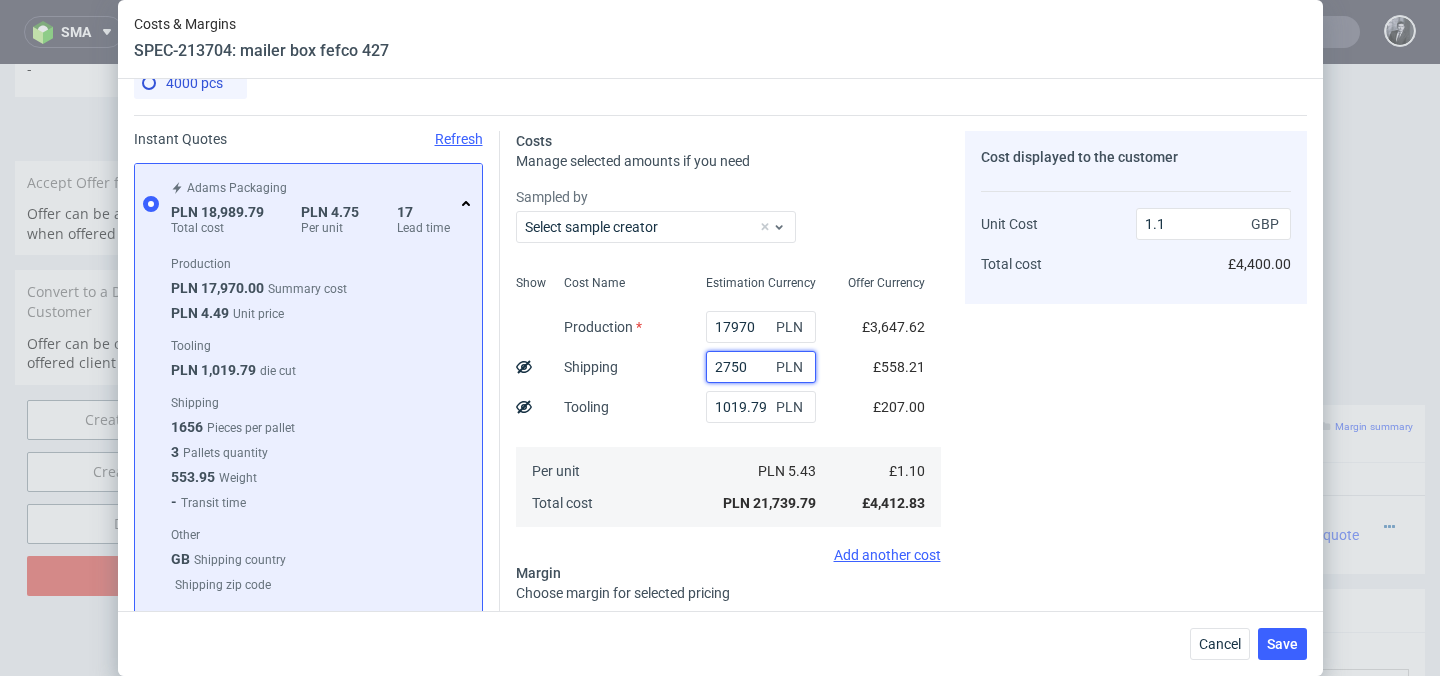 type on "2750" 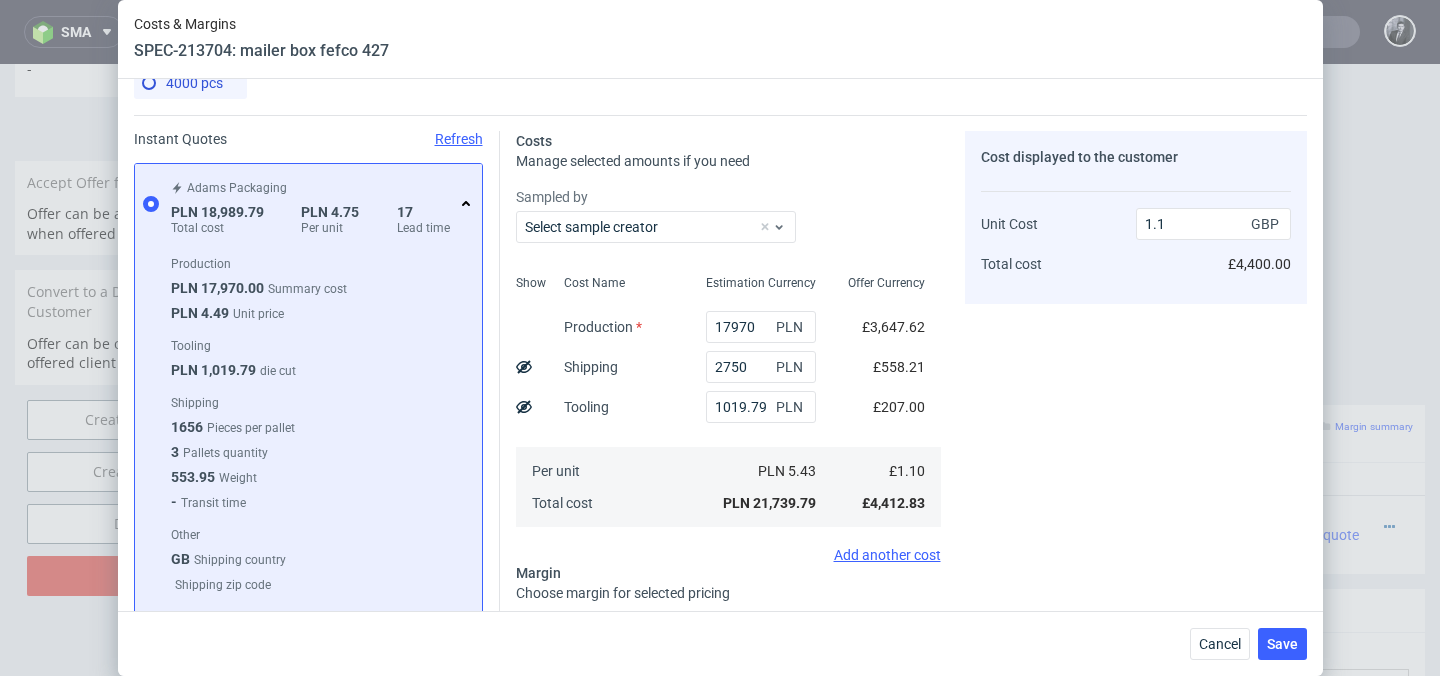 click on "Cost displayed to the customer Unit Cost Total cost 1.1 GBP £4,400.00" at bounding box center (1136, 461) 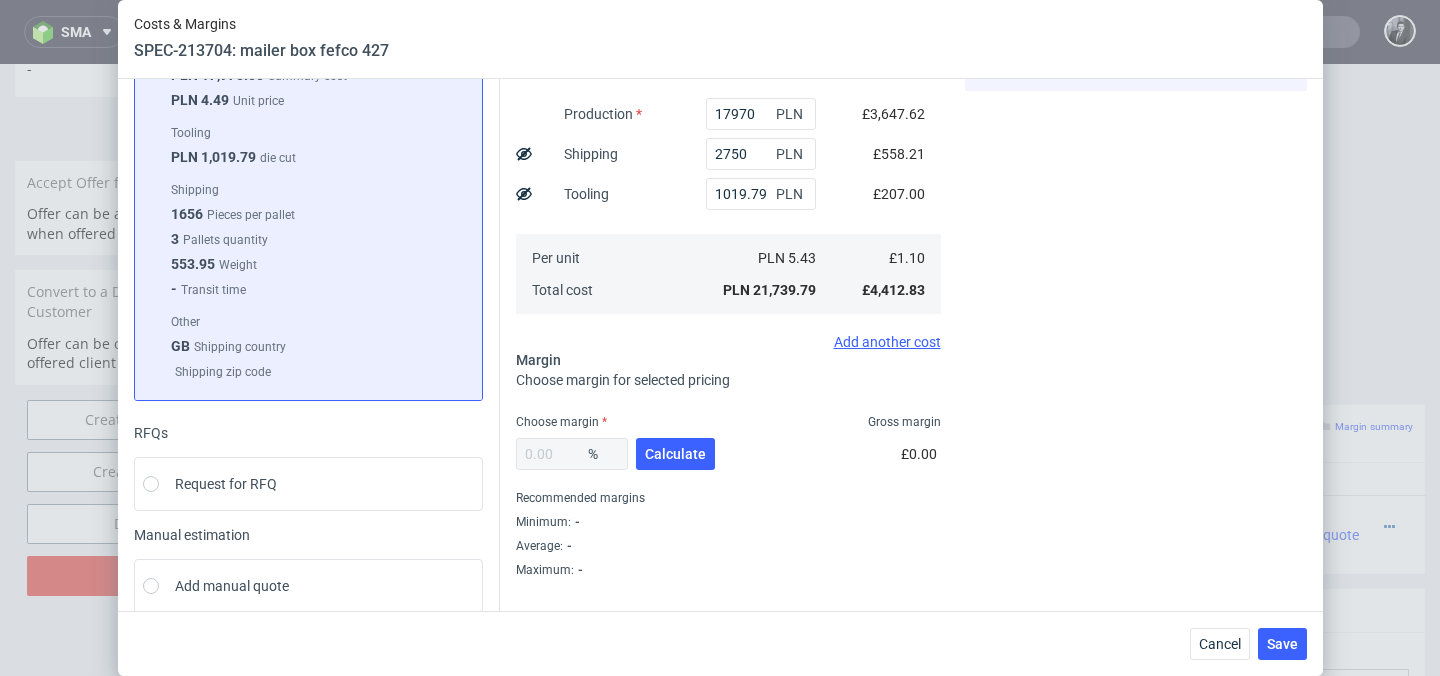 scroll, scrollTop: 263, scrollLeft: 0, axis: vertical 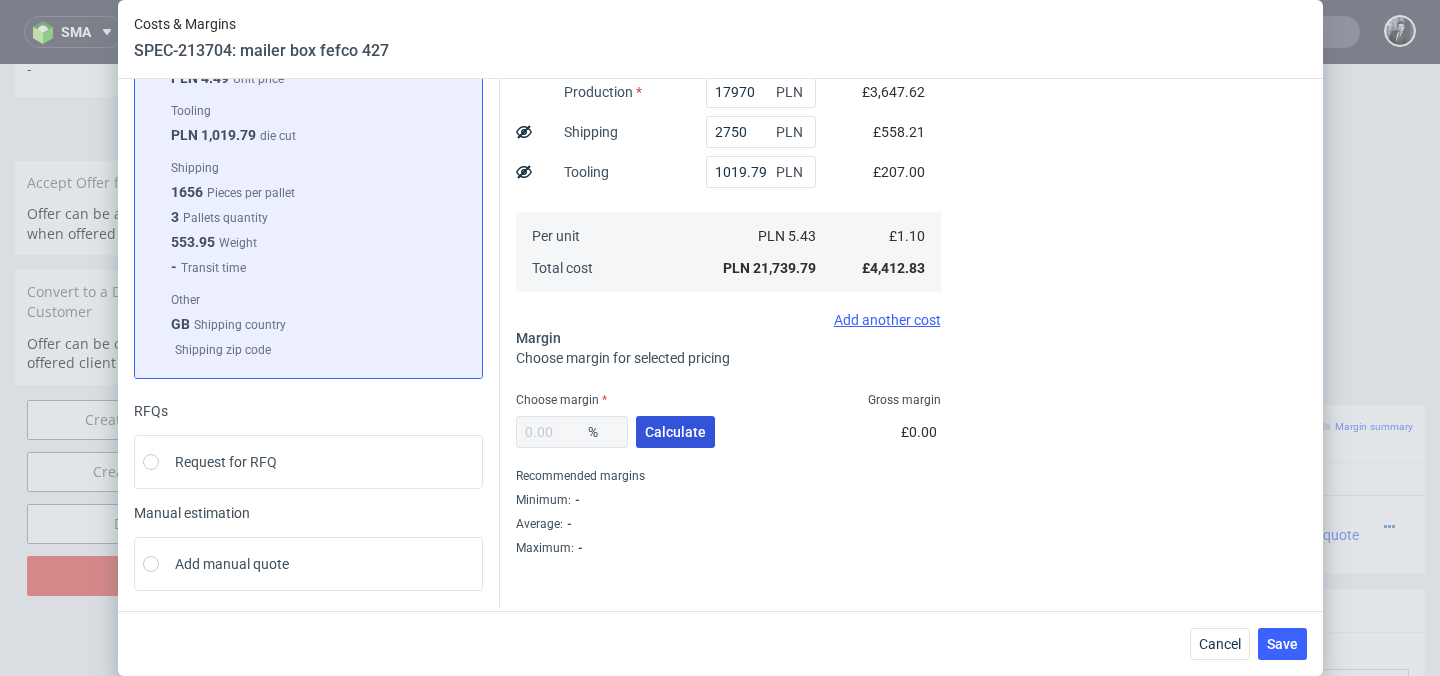 click on "Calculate" at bounding box center (675, 432) 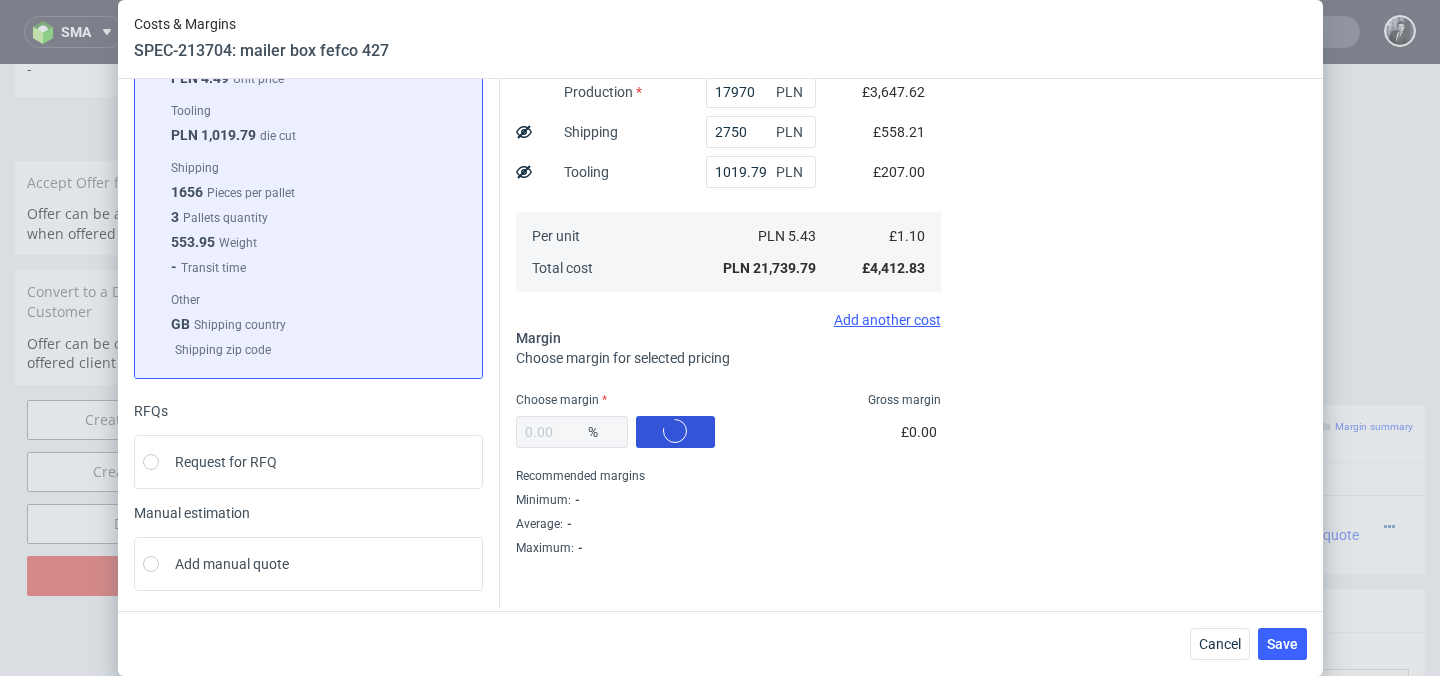 type on "28.51" 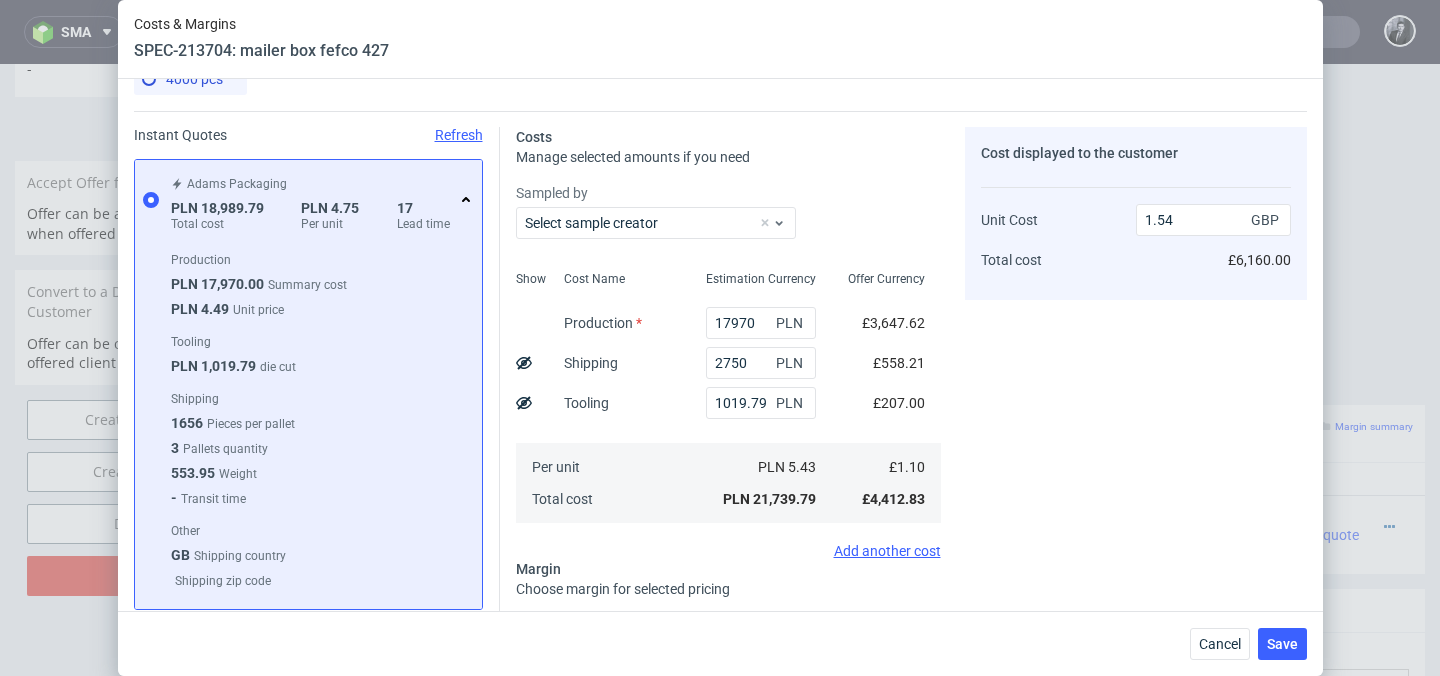 scroll, scrollTop: 270, scrollLeft: 0, axis: vertical 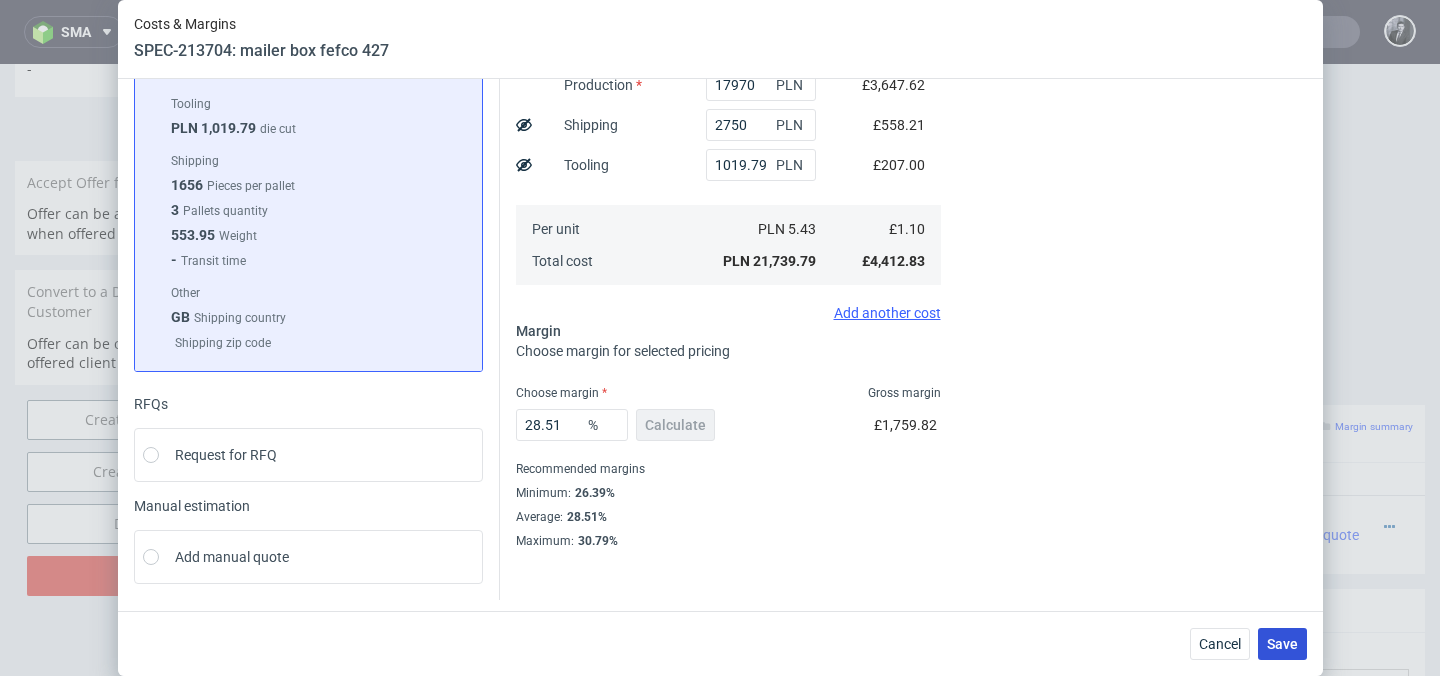 click on "Save" at bounding box center (1282, 644) 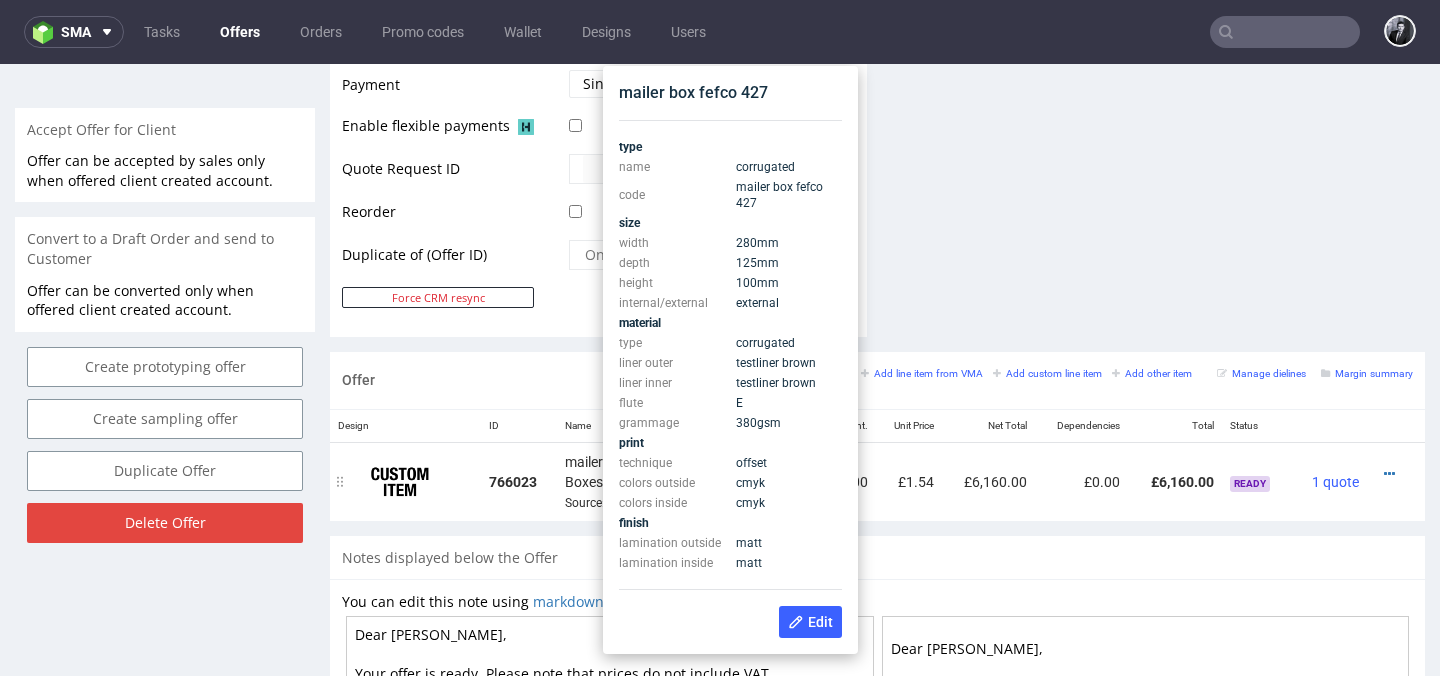 scroll, scrollTop: 889, scrollLeft: 0, axis: vertical 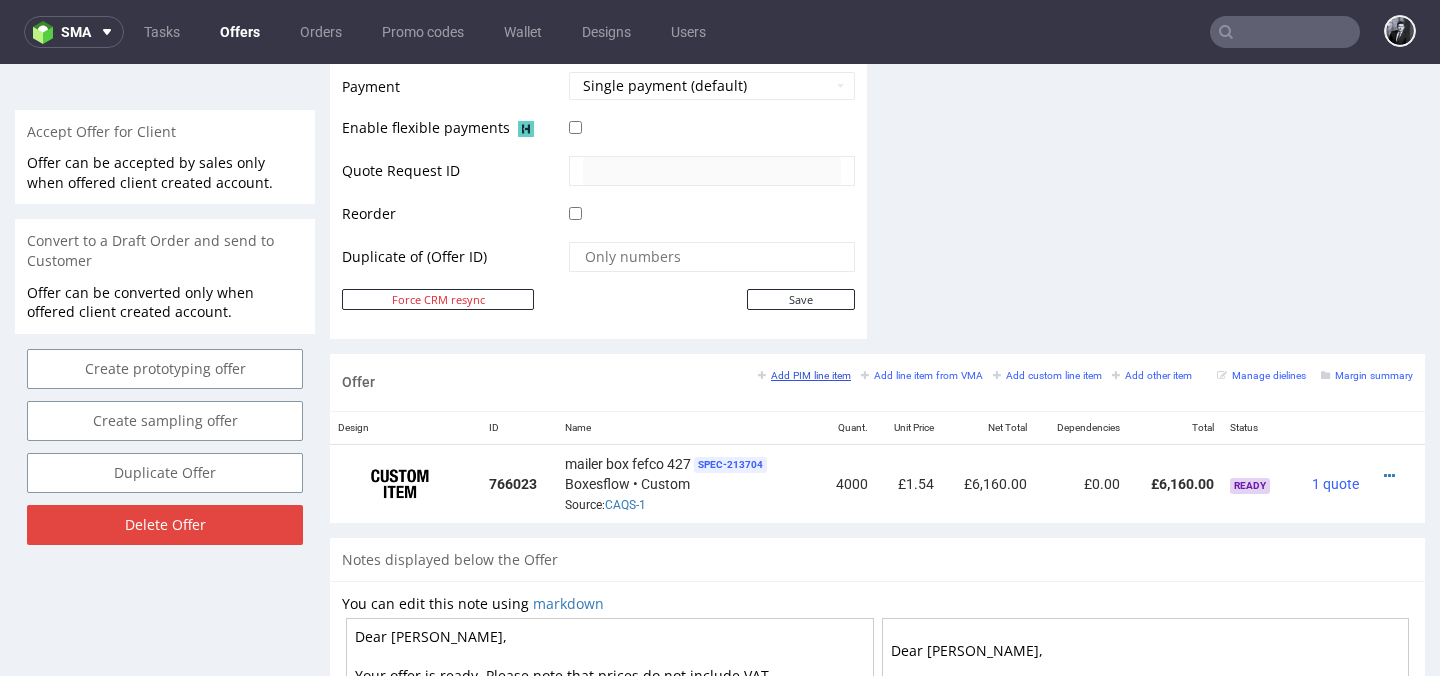 click on "Add PIM line item" at bounding box center [804, 375] 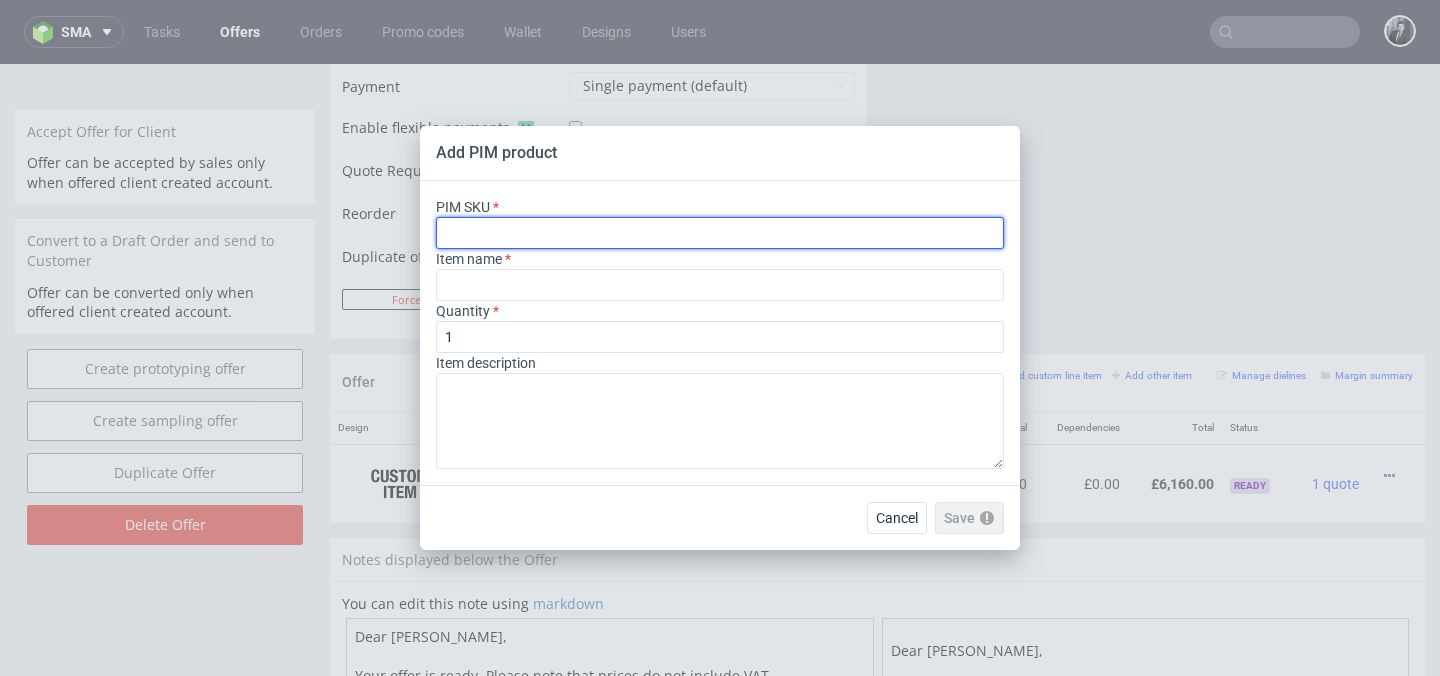 click at bounding box center [720, 233] 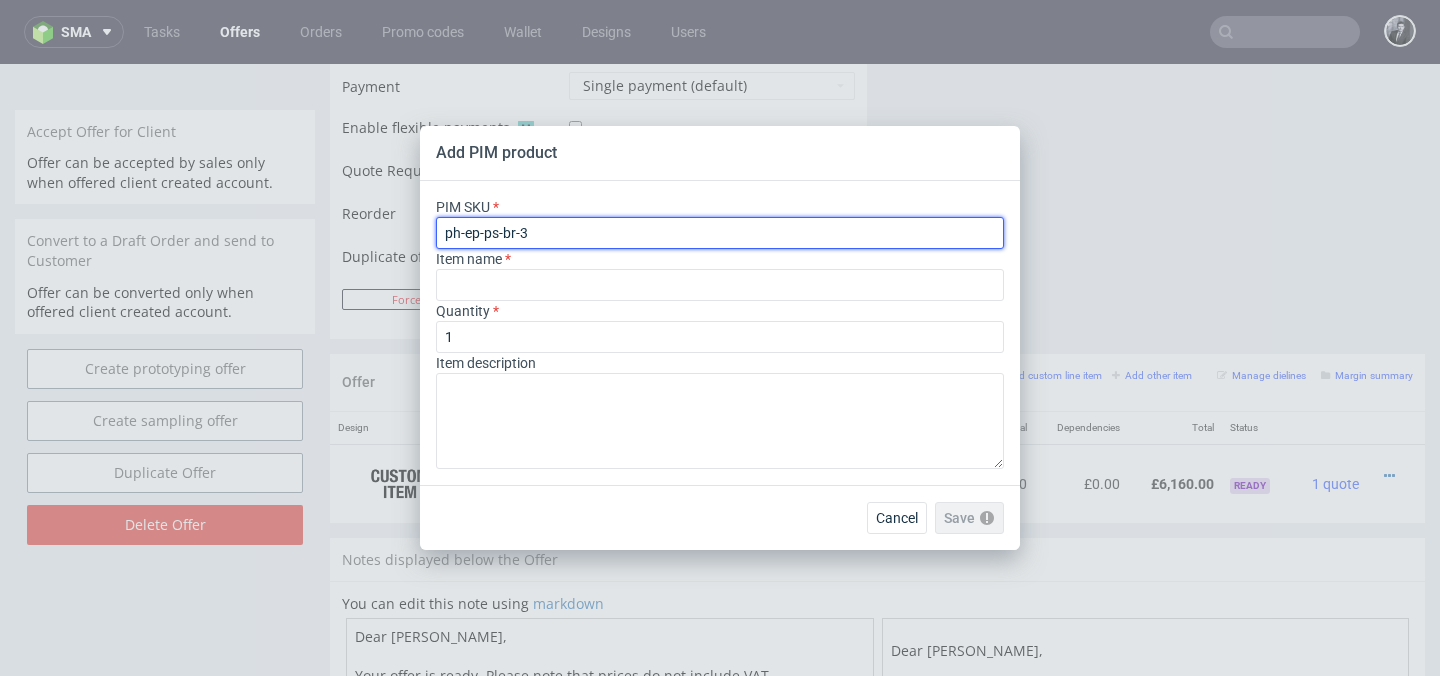 type on "Shredded Paper Filler" 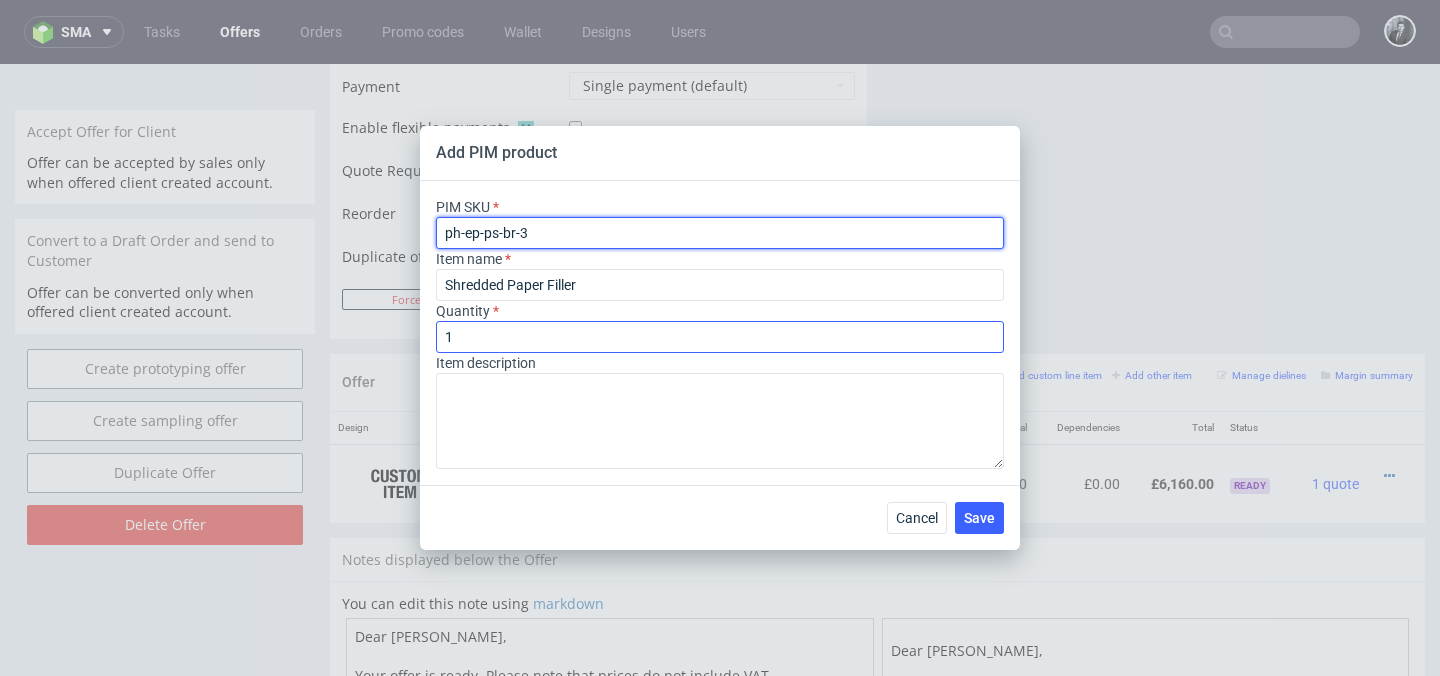 type on "ph-ep-ps-br-3" 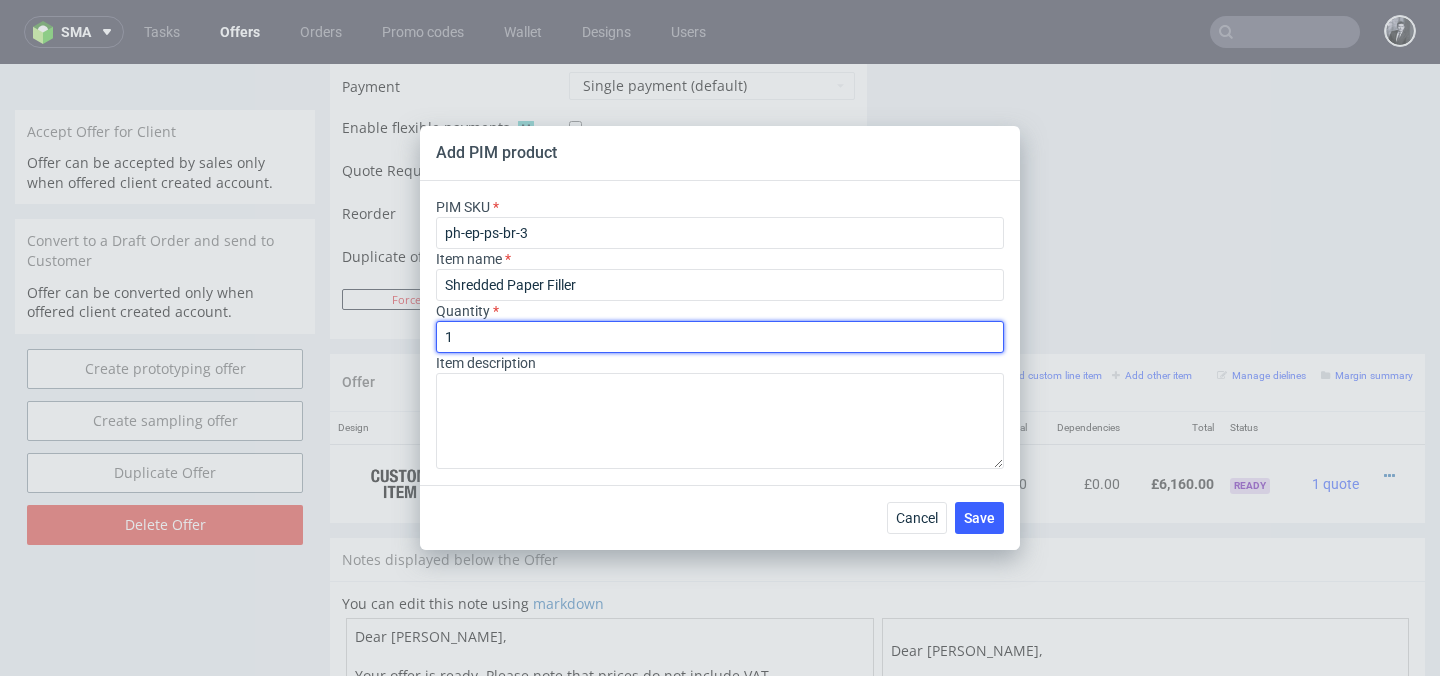 click on "1" at bounding box center [720, 337] 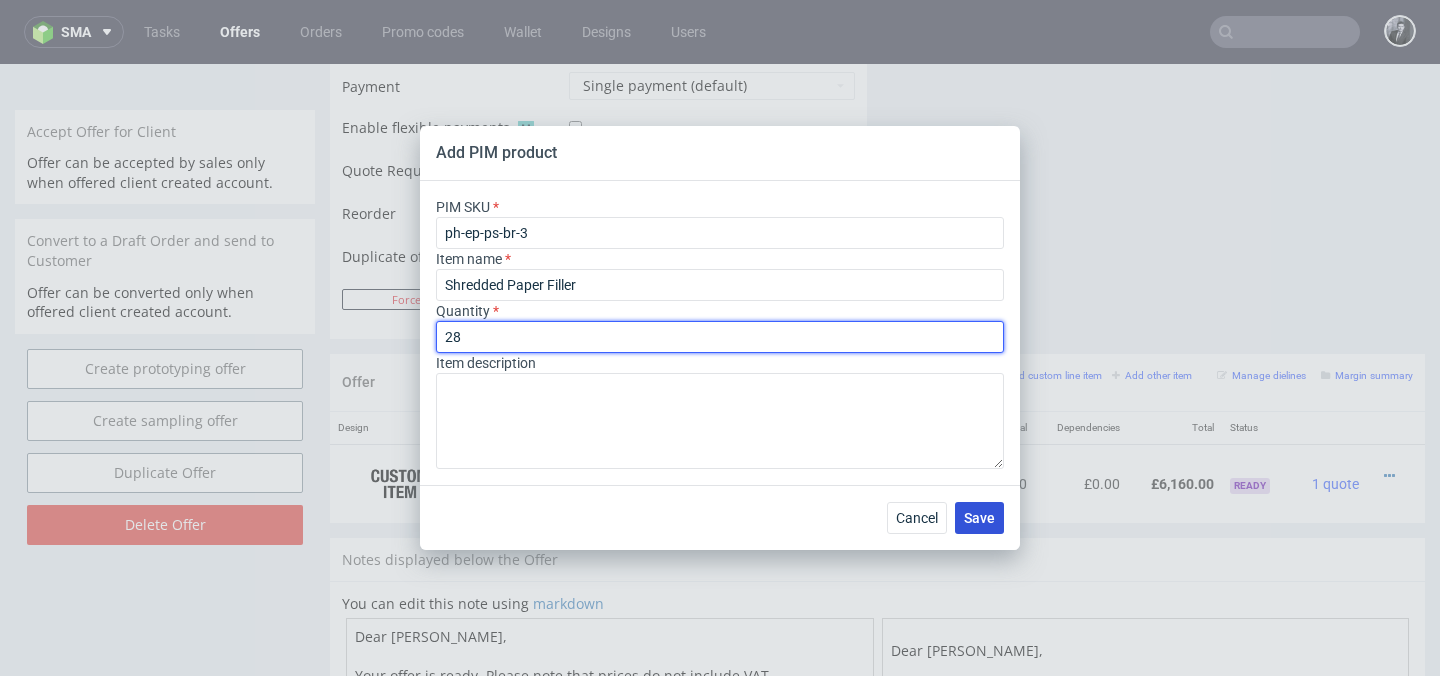 type on "28" 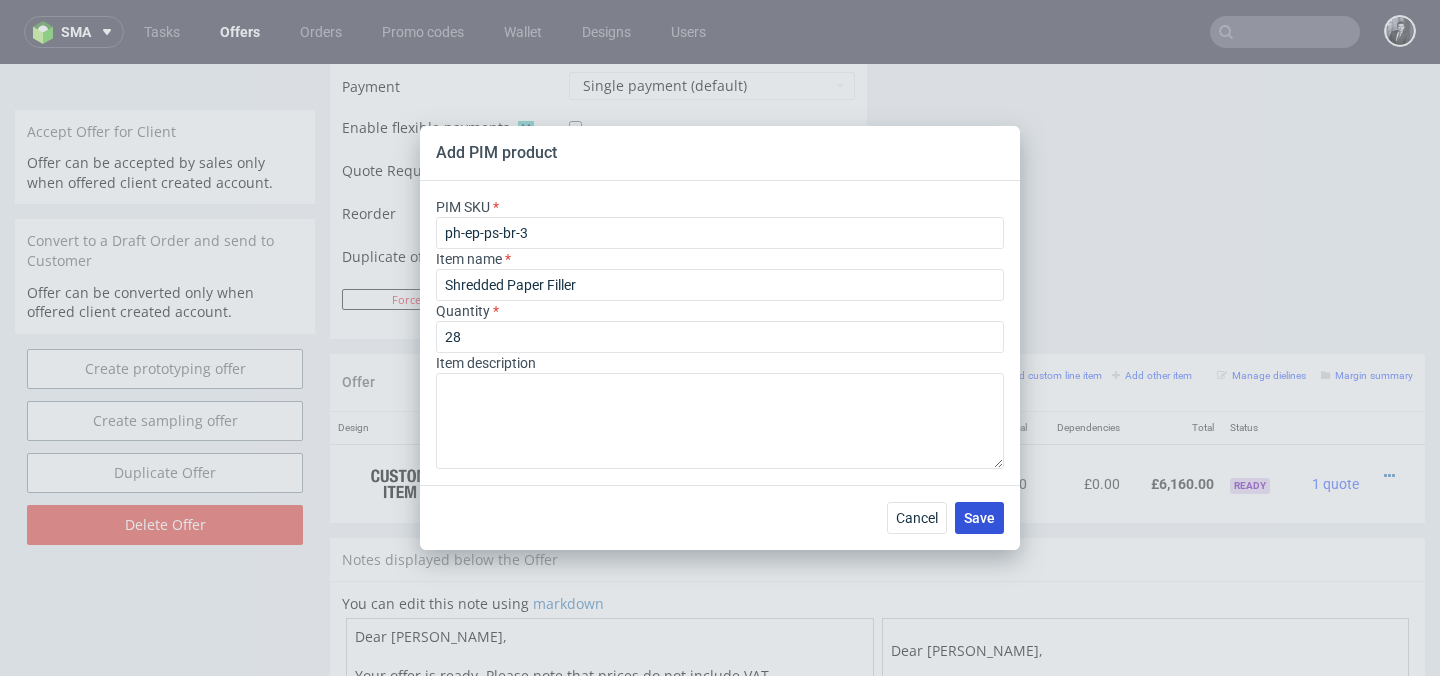 click on "Save" at bounding box center (979, 518) 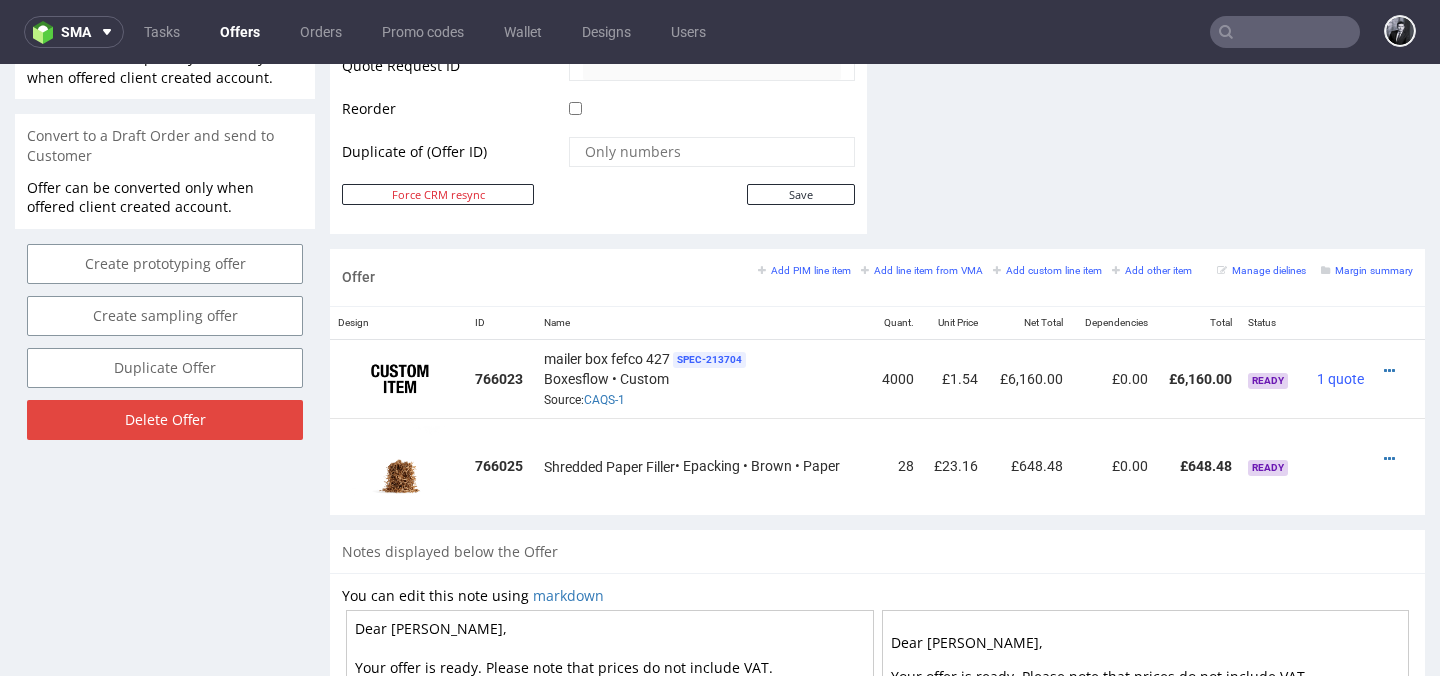 scroll, scrollTop: 996, scrollLeft: 0, axis: vertical 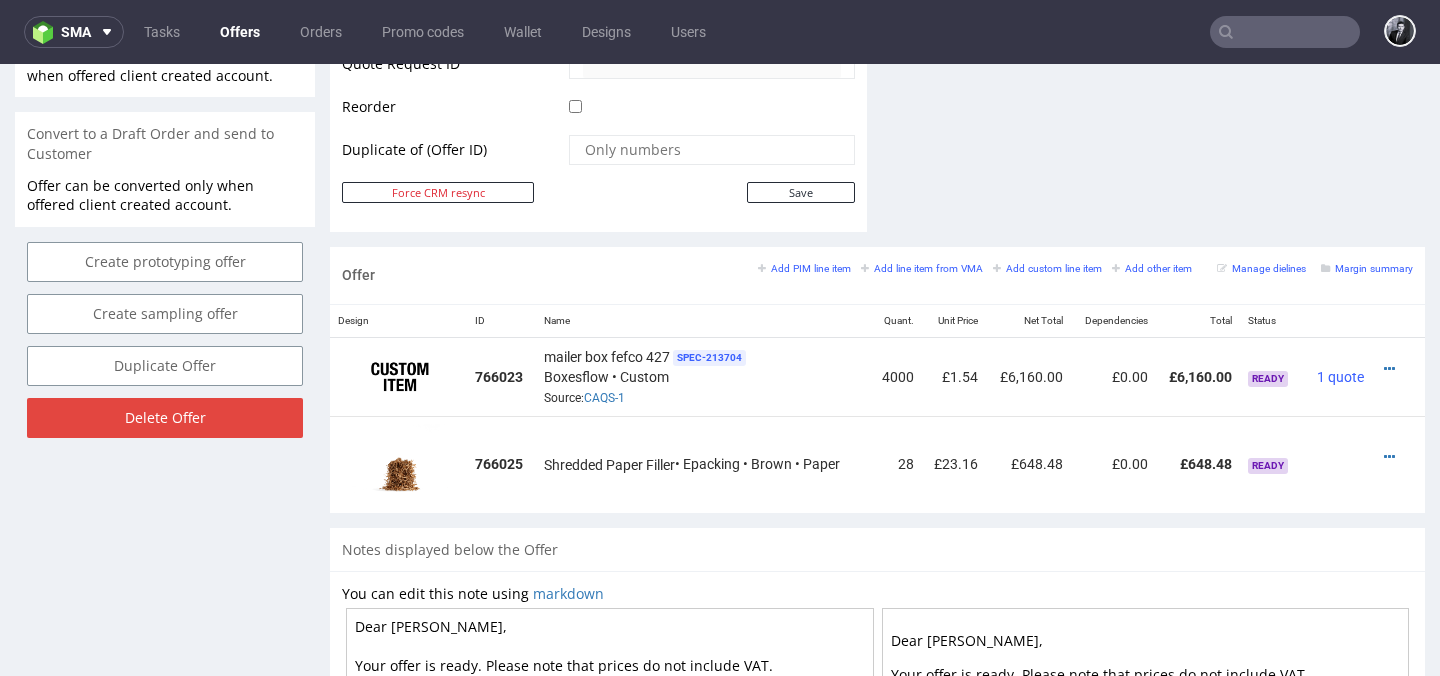 click on "Offer Add PIM line item Add line item from VMA Add custom line item Add other item Manage dielines Margin summary Design ID Name Quant. Unit Price Net Total Dependencies Total Status 766023 mailer box fefco 427   SPEC- 213704 Boxesflow • Custom Source:  CAQS-1 4000 £1.54 £6,160.00 £0.00 £6,160.00 Ready 1   quote 766025 Shredded Paper Filler  • Epacking • Brown • Paper 28 £23.16 £648.48 £0.00 £648.48 Ready" at bounding box center [877, 387] 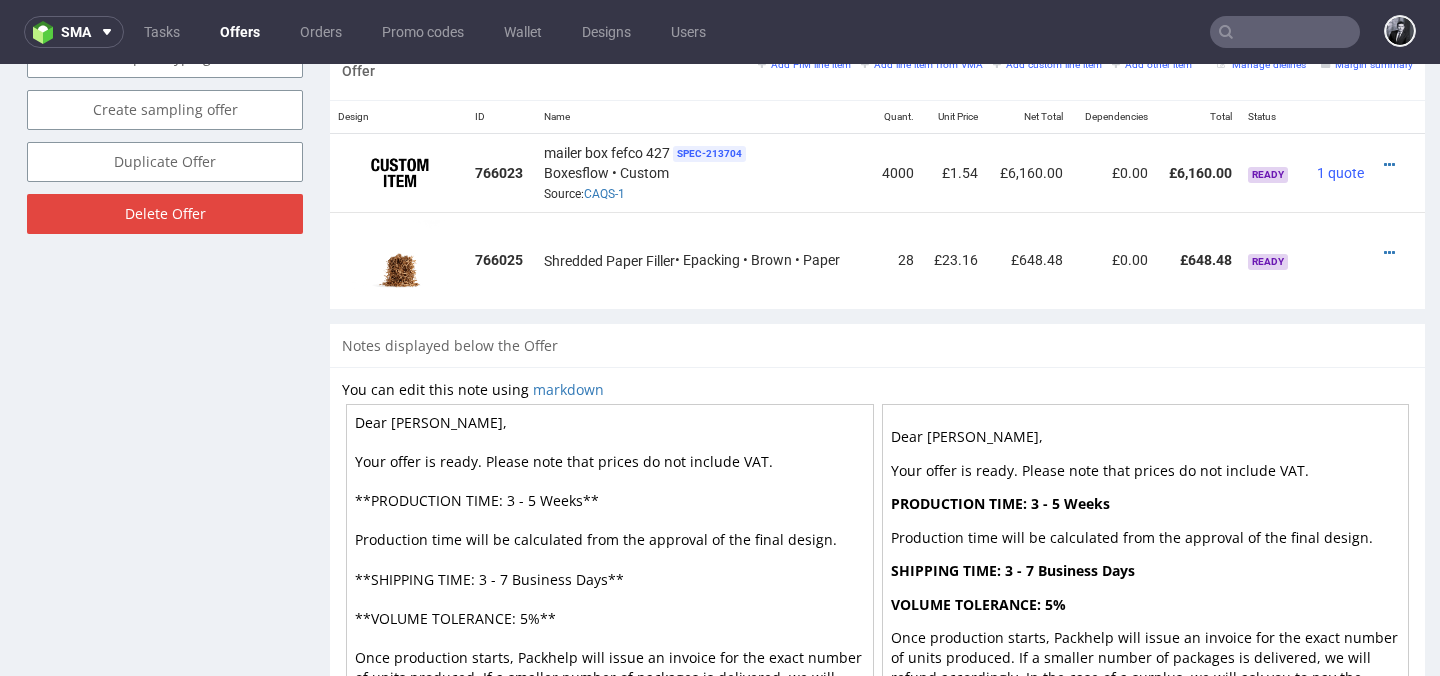 scroll, scrollTop: 1168, scrollLeft: 0, axis: vertical 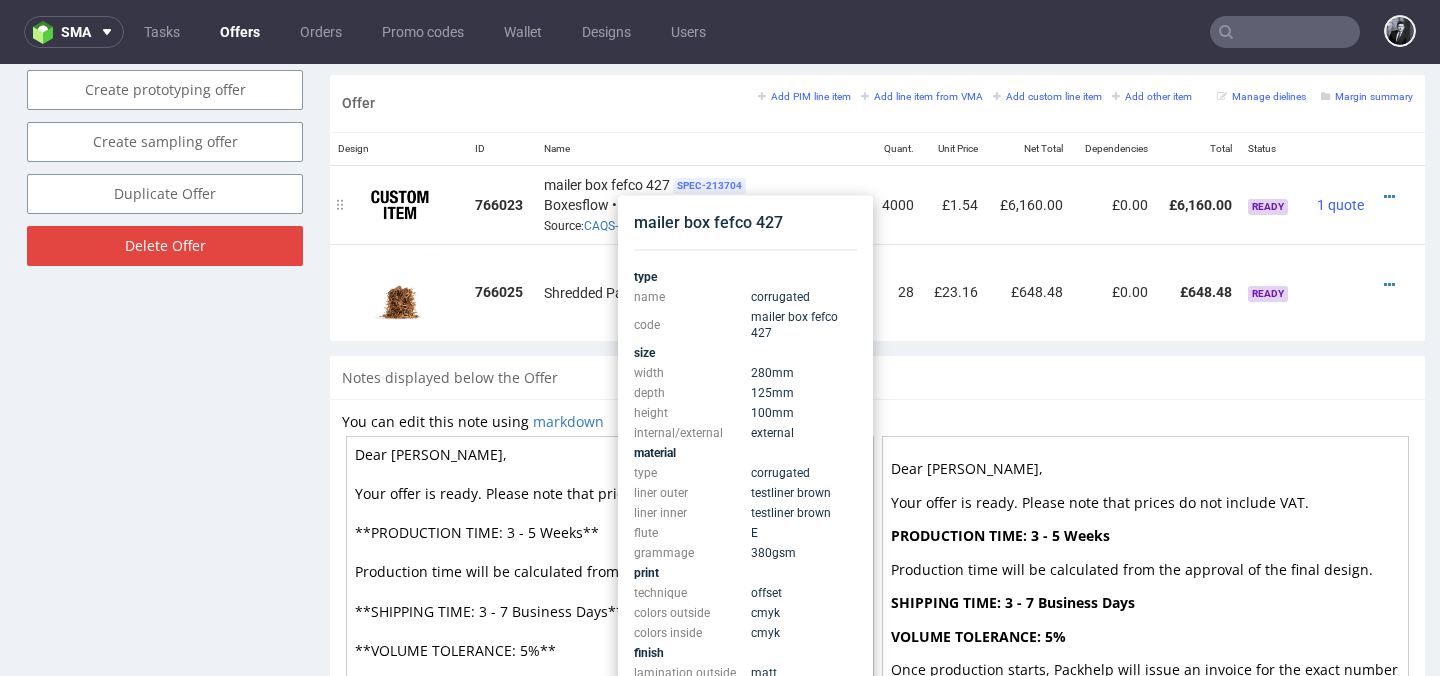 click on "SPEC- 213704" at bounding box center (709, 186) 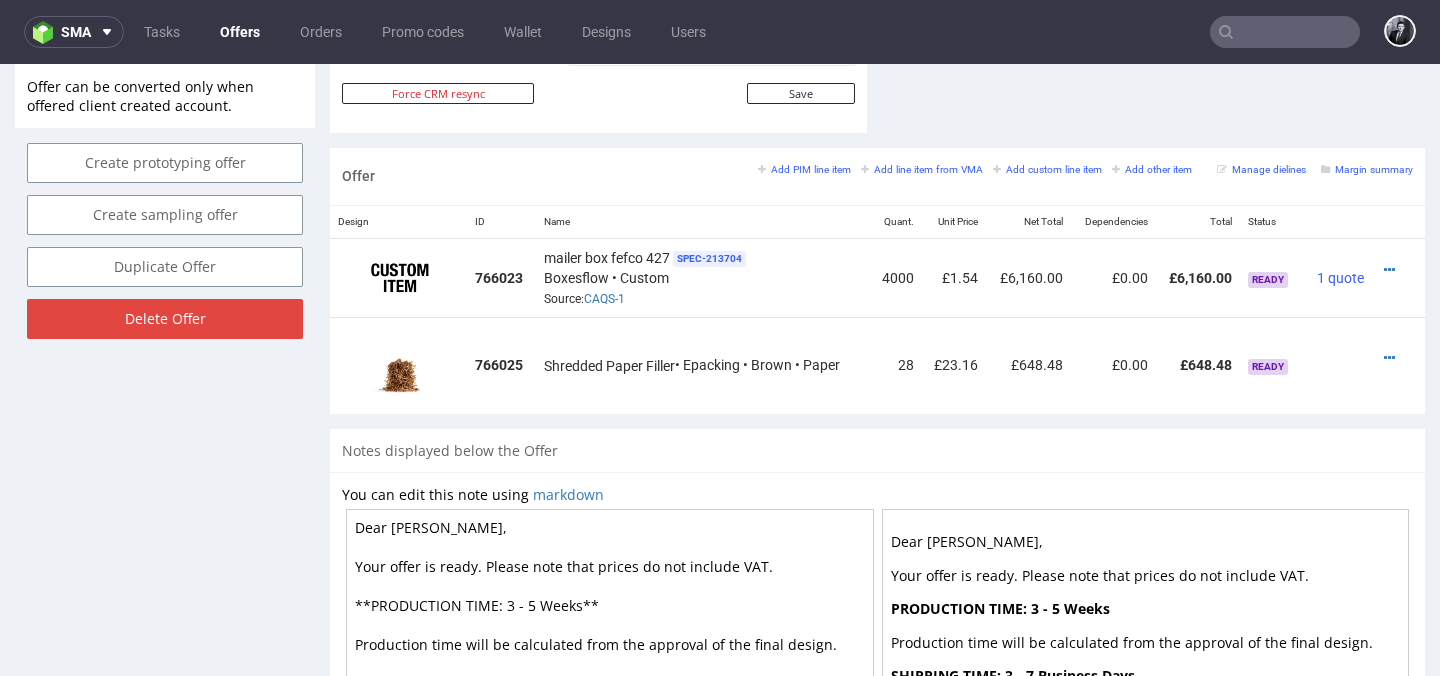 scroll, scrollTop: 1096, scrollLeft: 0, axis: vertical 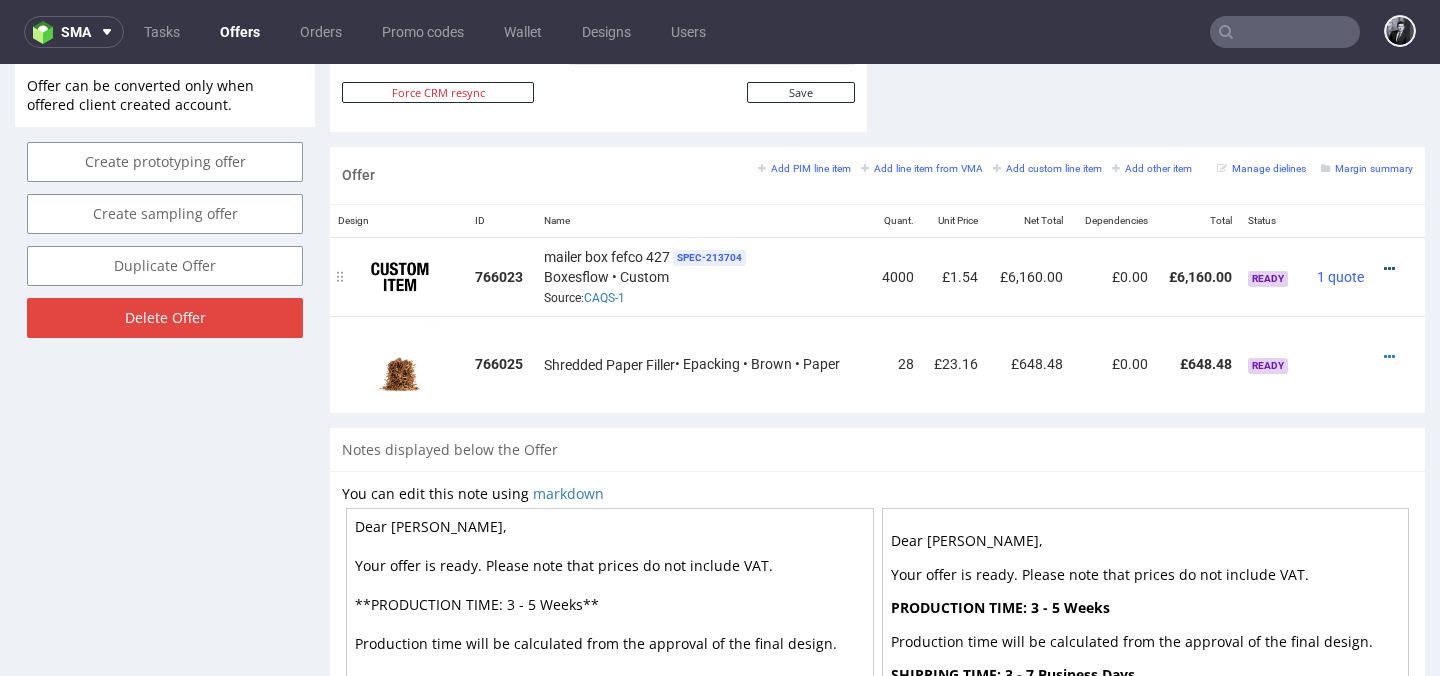click at bounding box center [1389, 269] 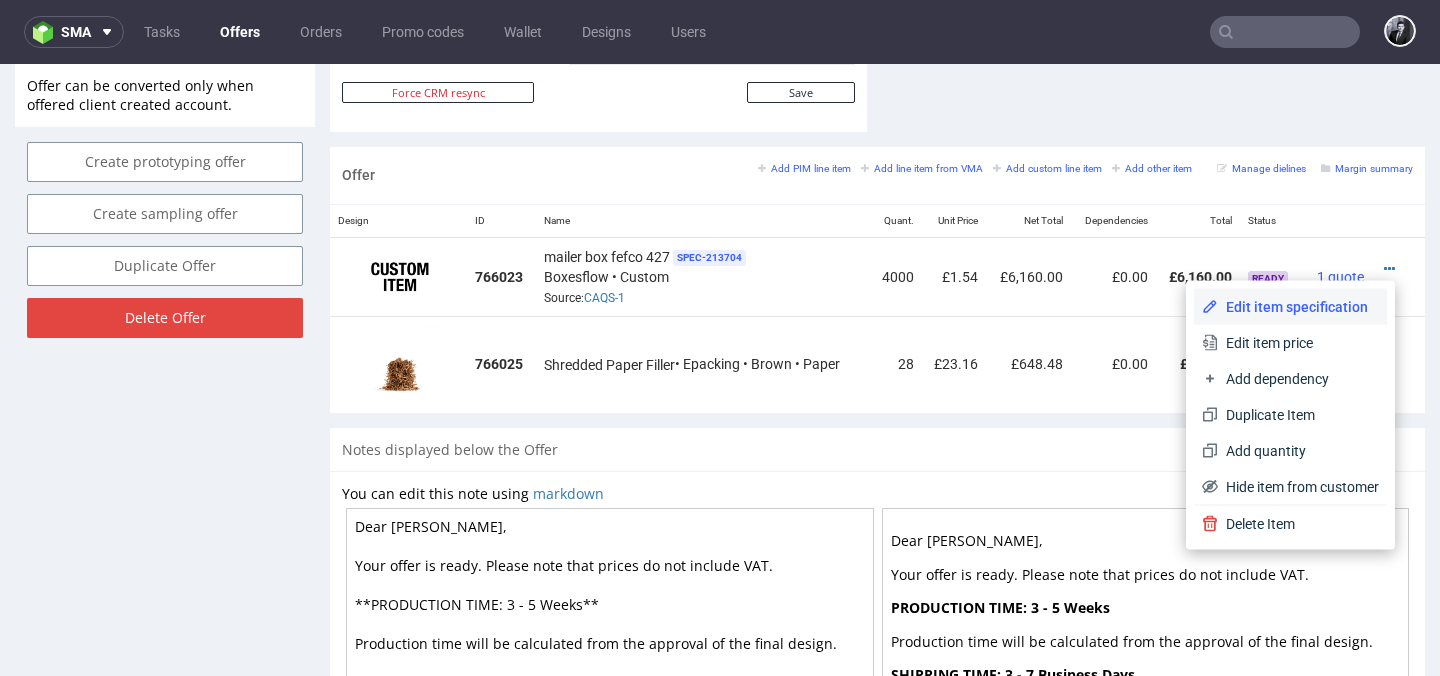 click on "Edit item specification" at bounding box center [1298, 307] 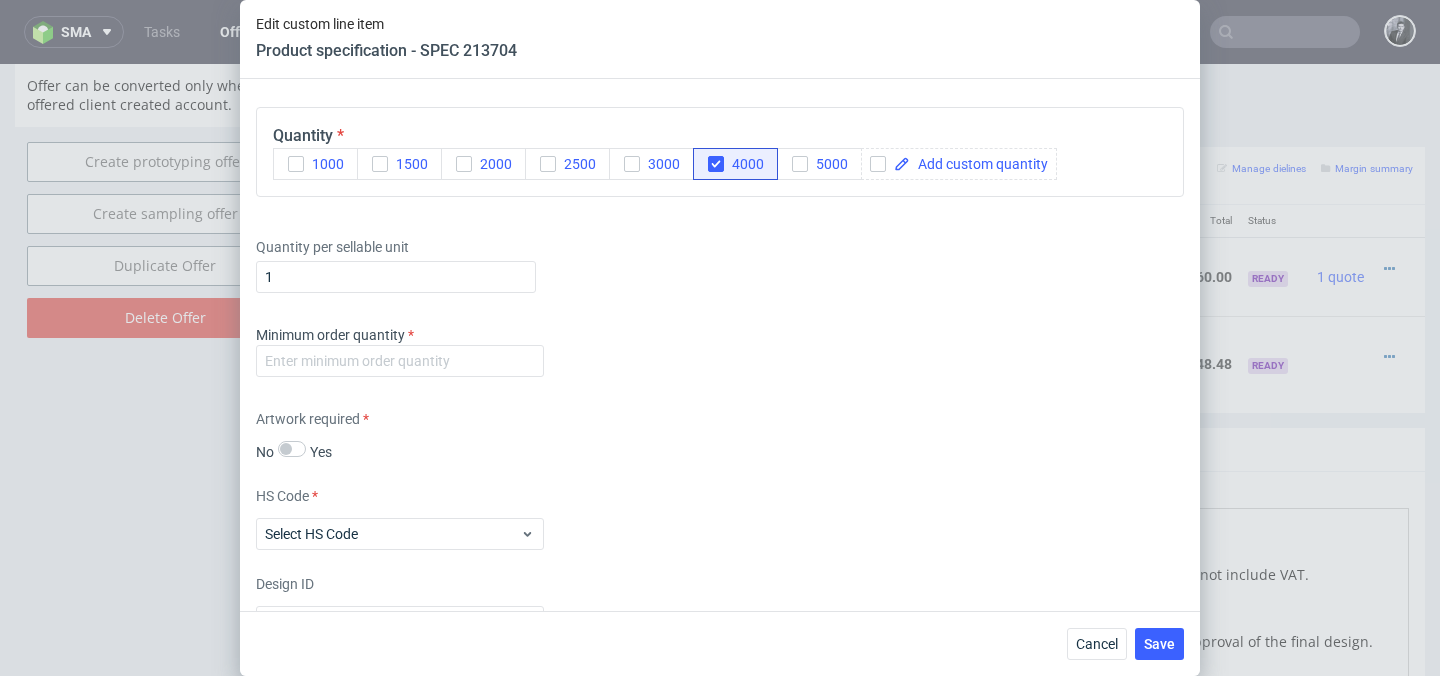 scroll, scrollTop: 2150, scrollLeft: 0, axis: vertical 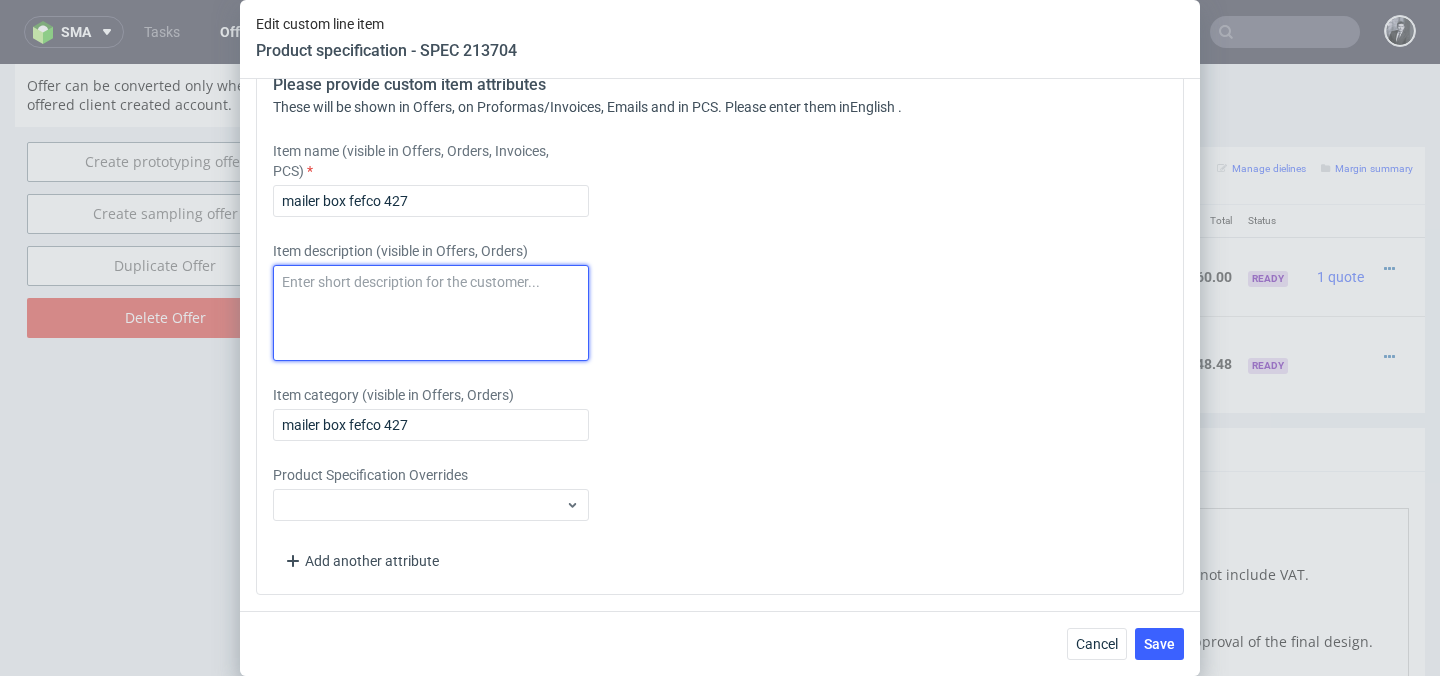 click at bounding box center (431, 313) 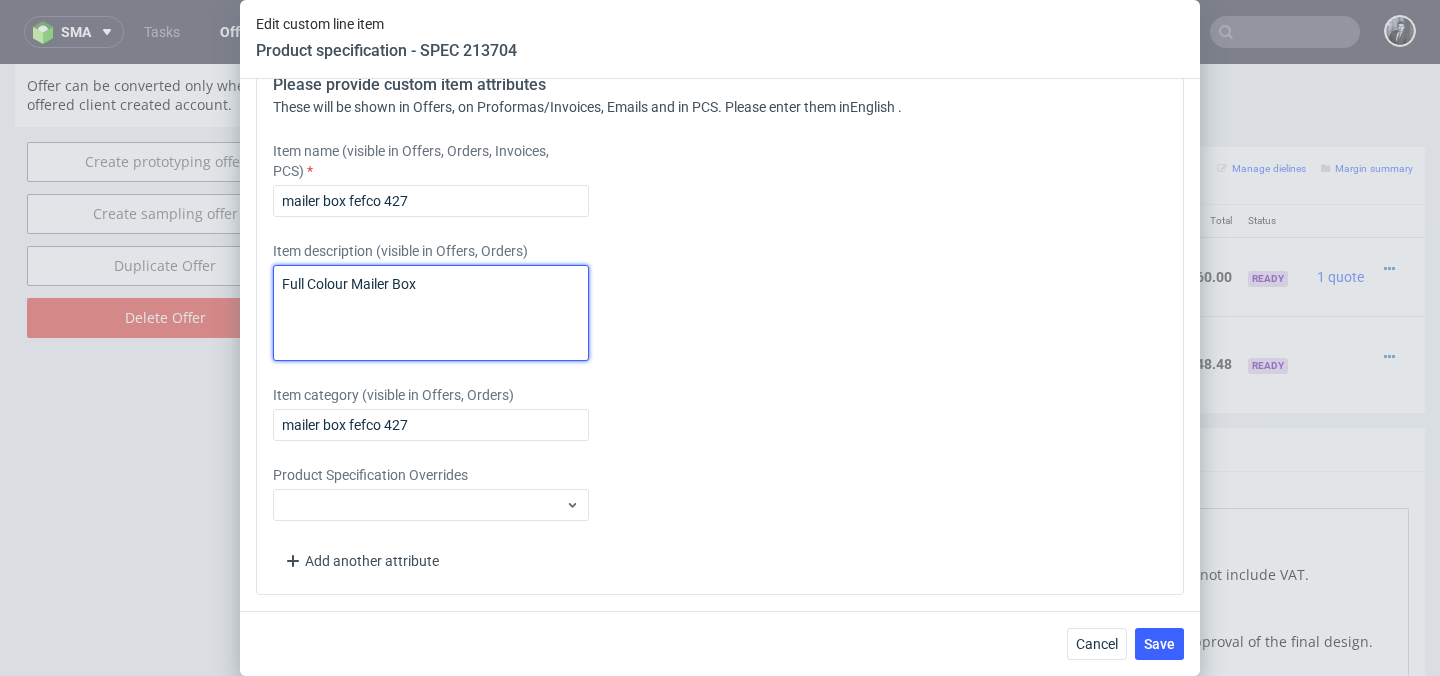 drag, startPoint x: 469, startPoint y: 274, endPoint x: 254, endPoint y: 269, distance: 215.05814 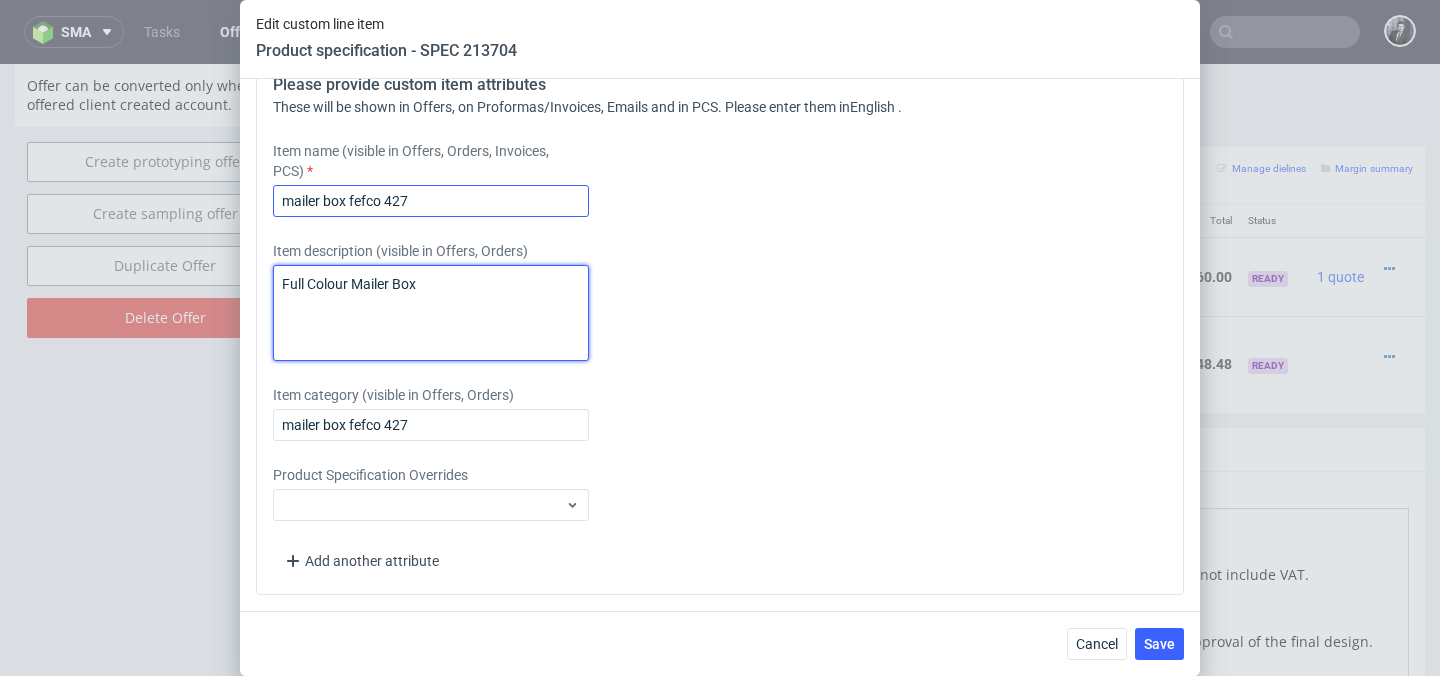 type on "Full Colour Mailer Box" 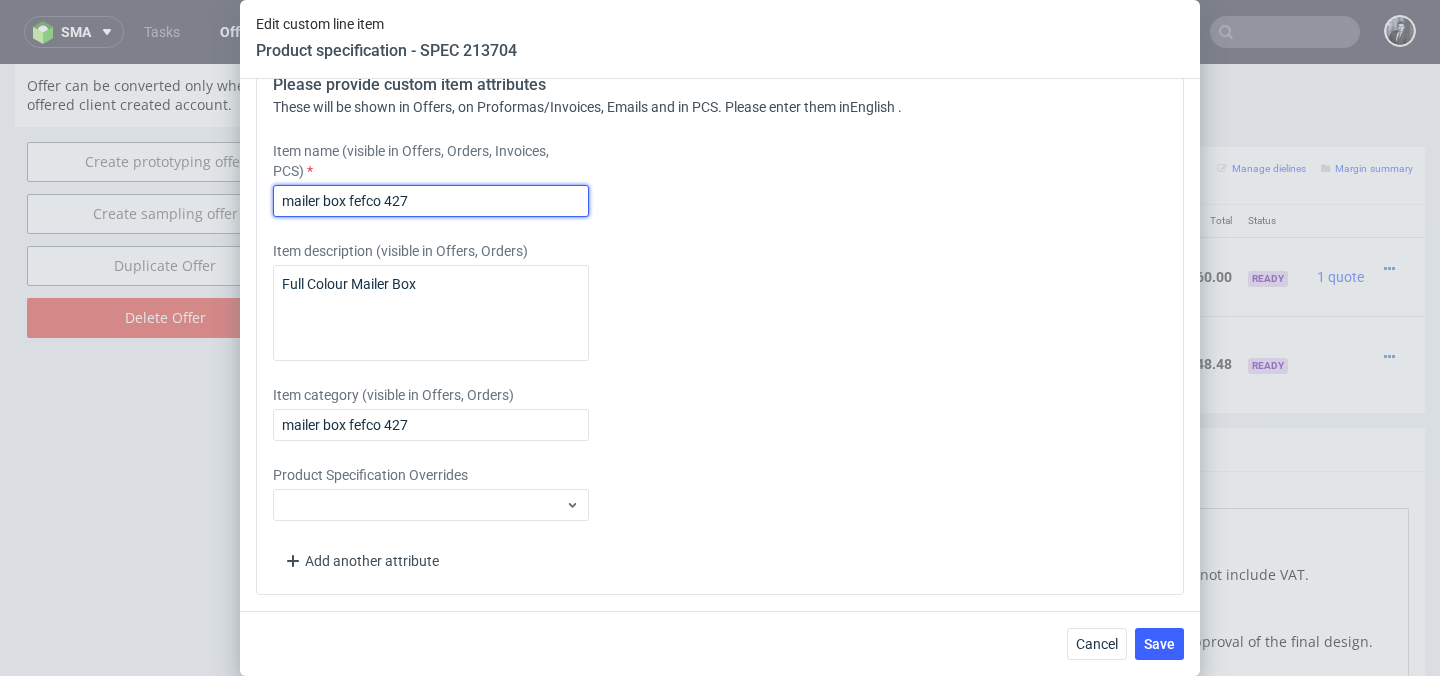 drag, startPoint x: 439, startPoint y: 192, endPoint x: 227, endPoint y: 192, distance: 212 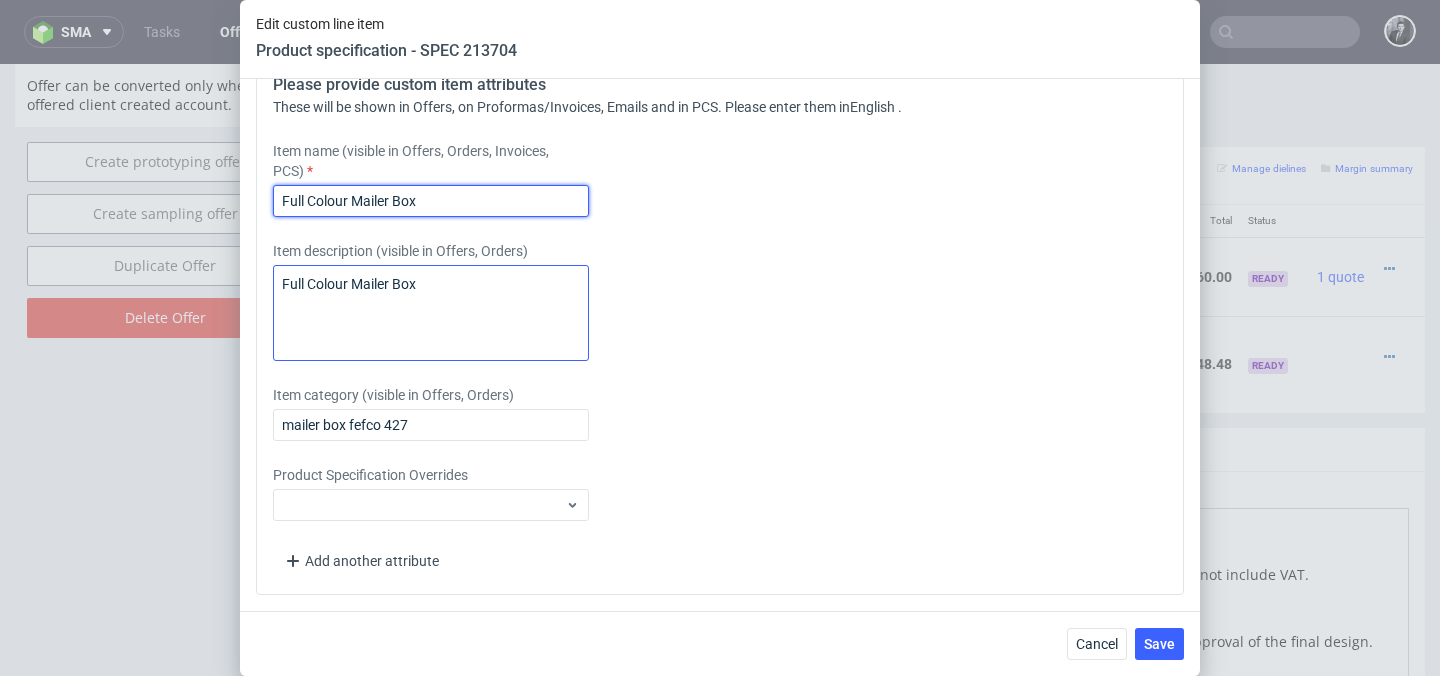 type on "Full Colour Mailer Box" 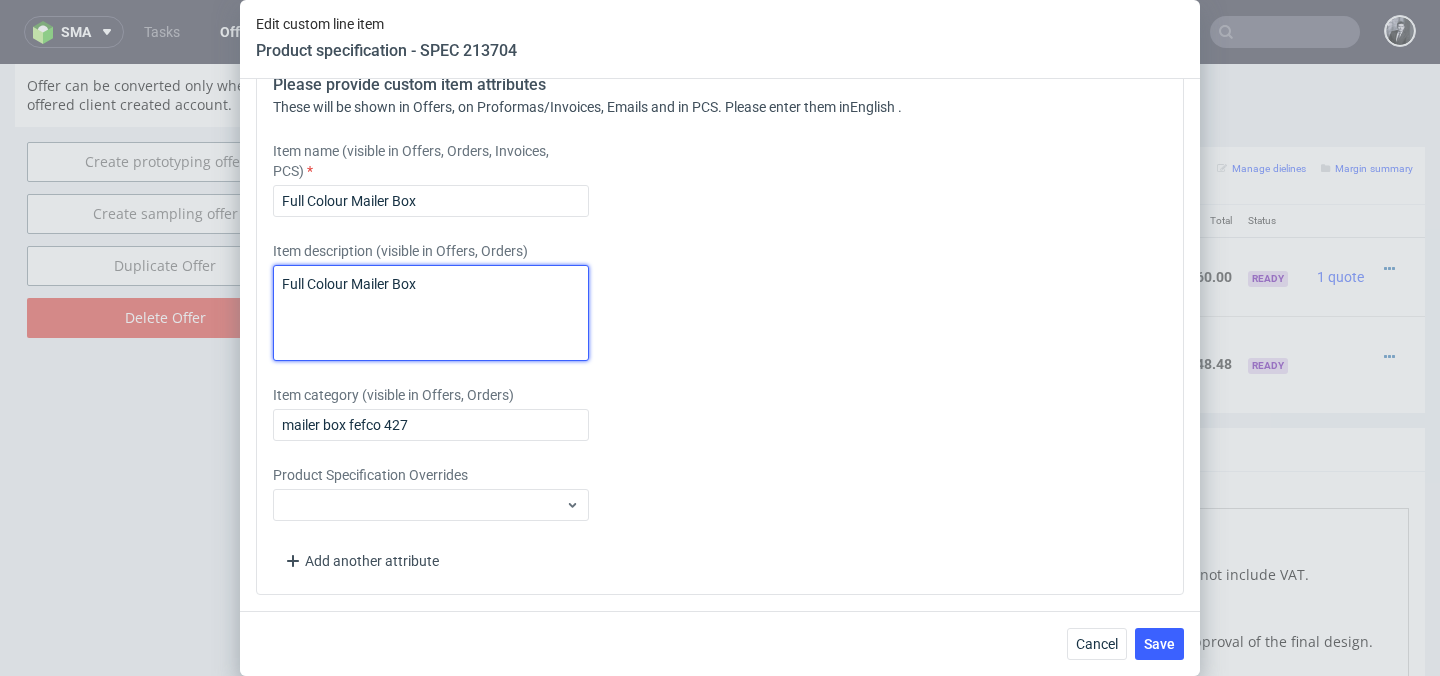 drag, startPoint x: 430, startPoint y: 284, endPoint x: 161, endPoint y: 278, distance: 269.0669 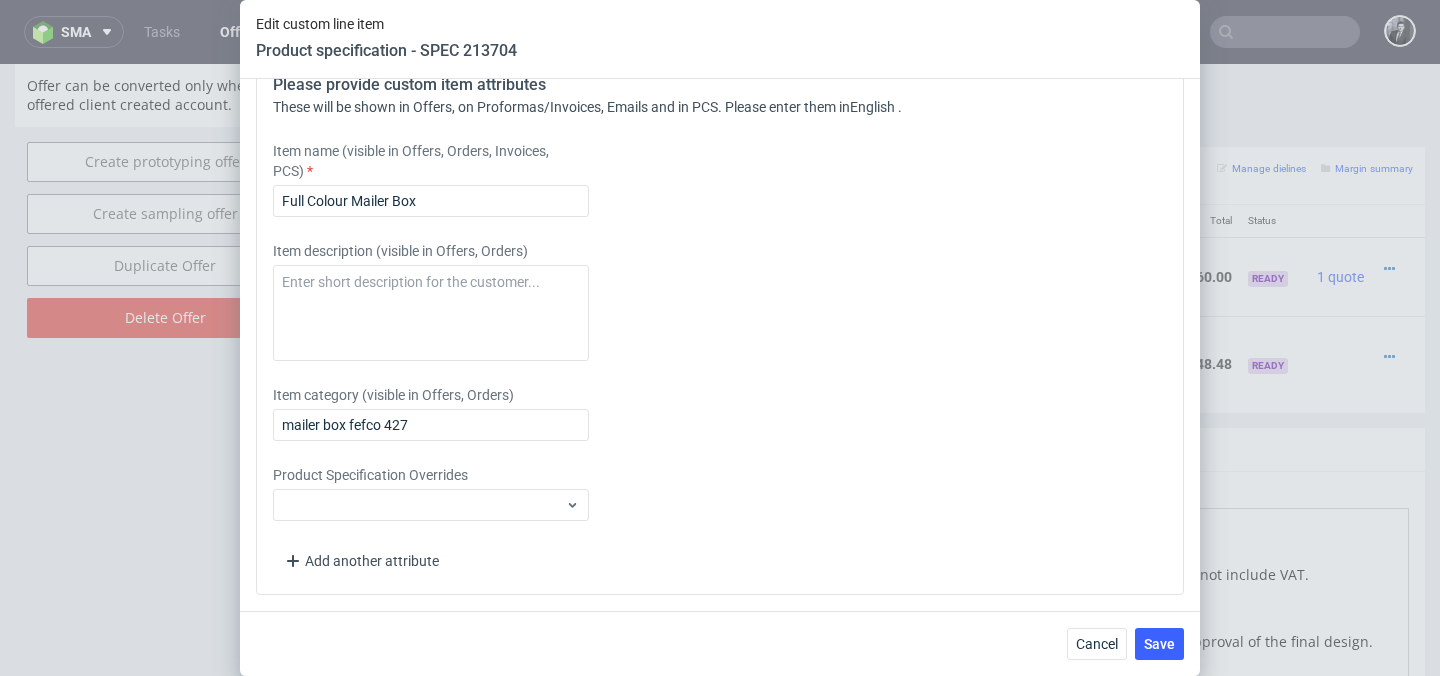 click on "Item category (visible in Offers, Orders) mailer box fefco 427" at bounding box center (605, 413) 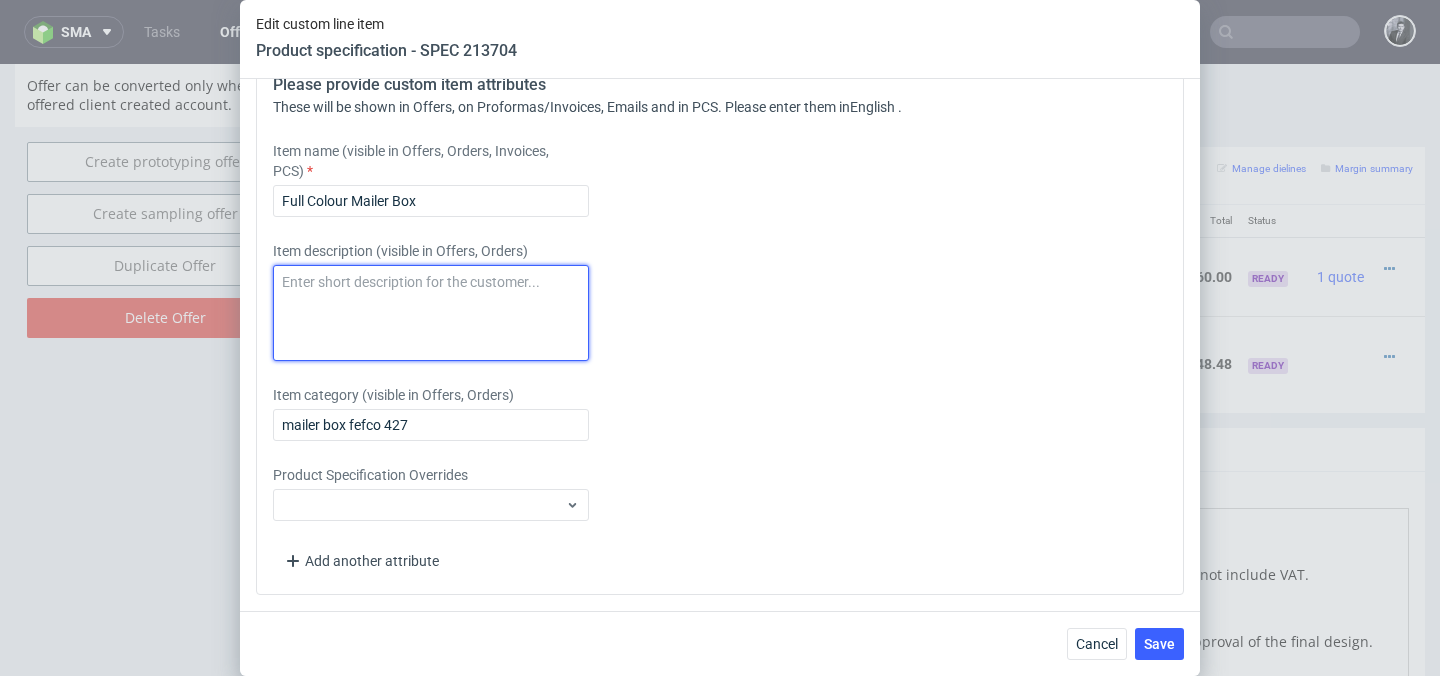 click at bounding box center (431, 313) 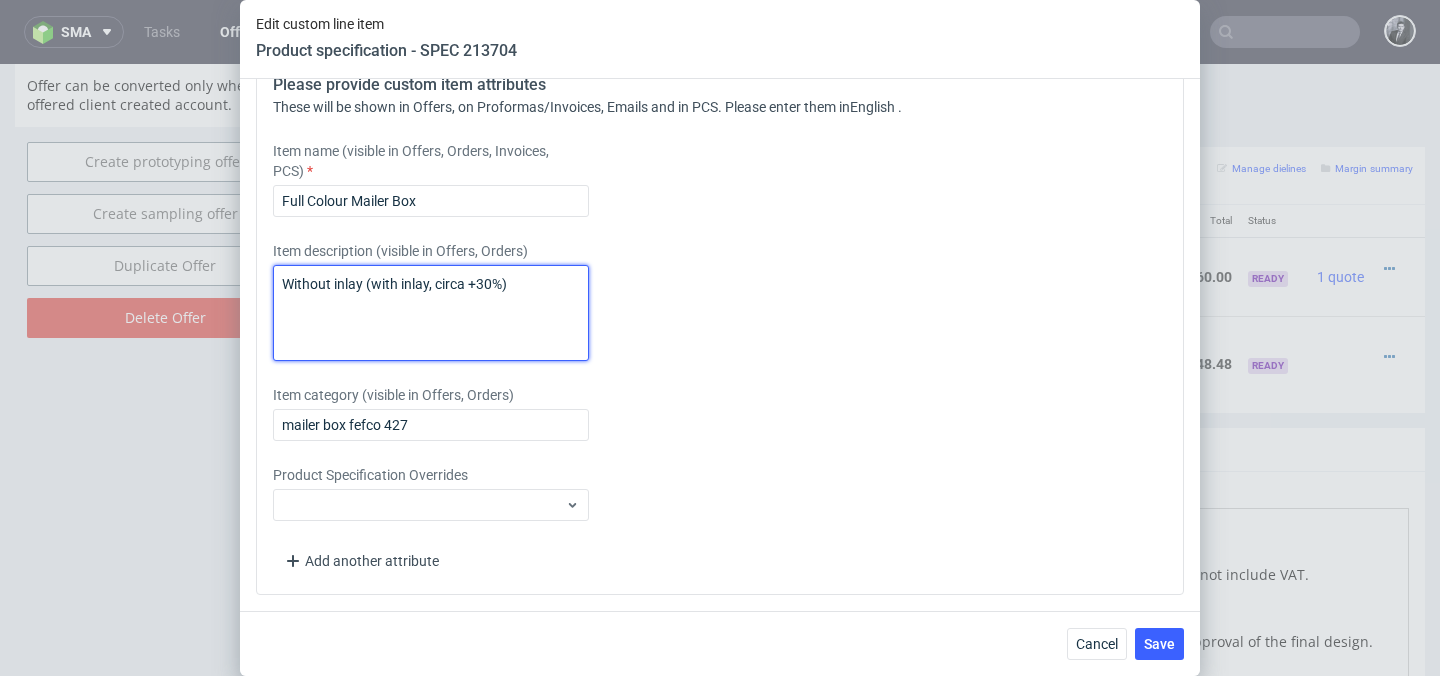 type on "Without inlay (with inlay, circa +30%)" 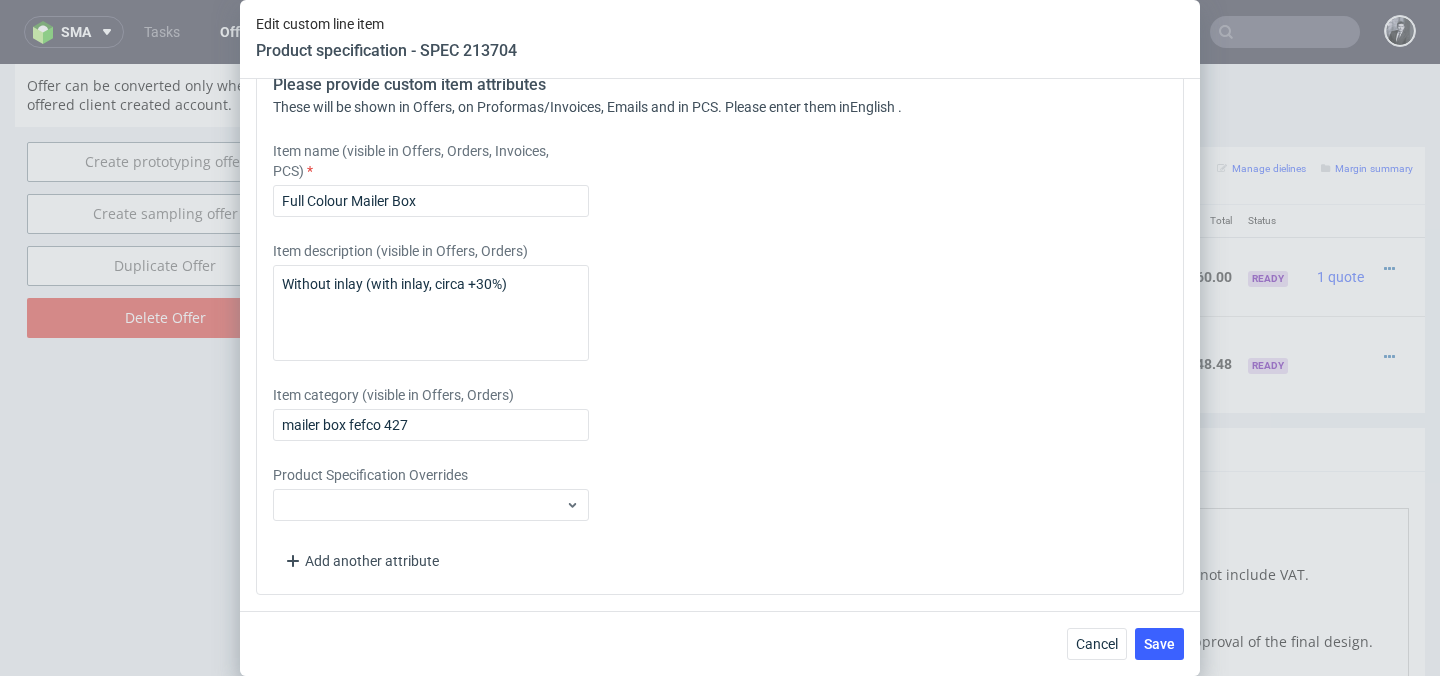 click on "Item description (visible in Offers, Orders) Without inlay (with inlay, circa +30%)" at bounding box center (605, 301) 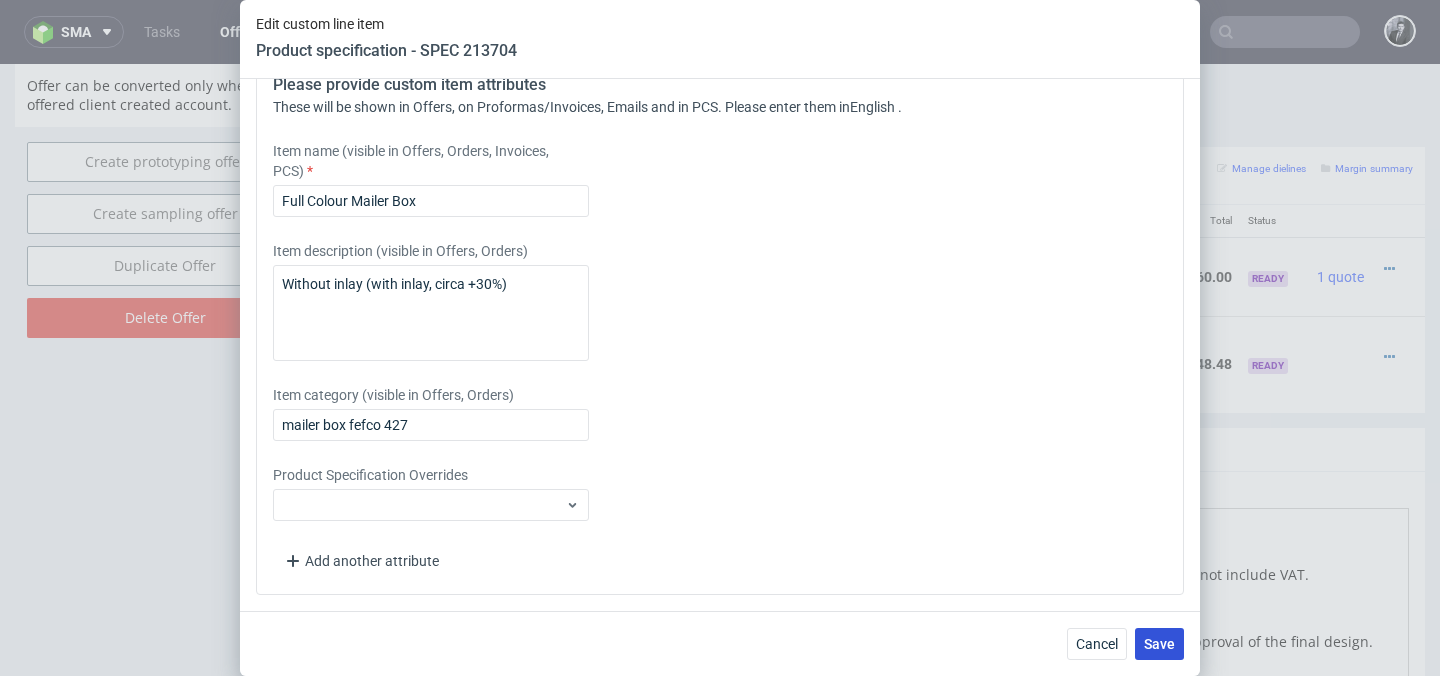 click on "Save" at bounding box center (1159, 644) 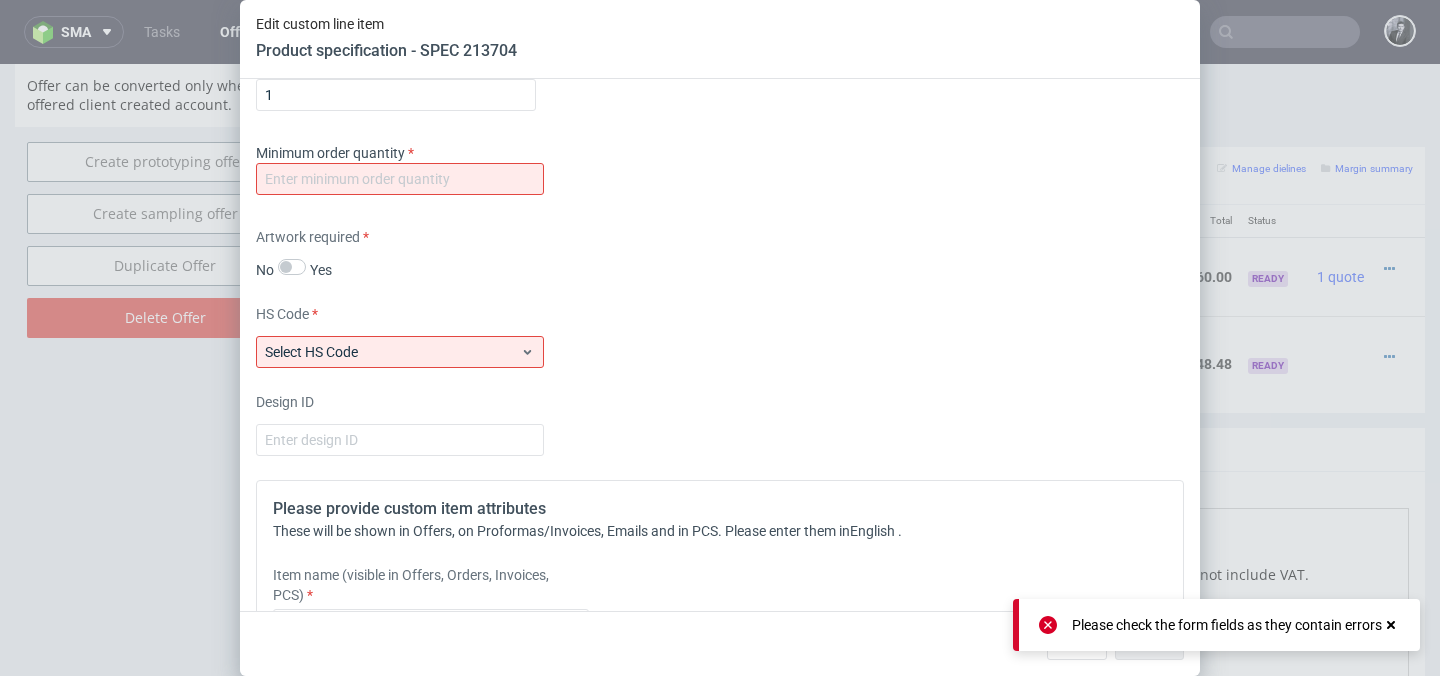 scroll, scrollTop: 1724, scrollLeft: 0, axis: vertical 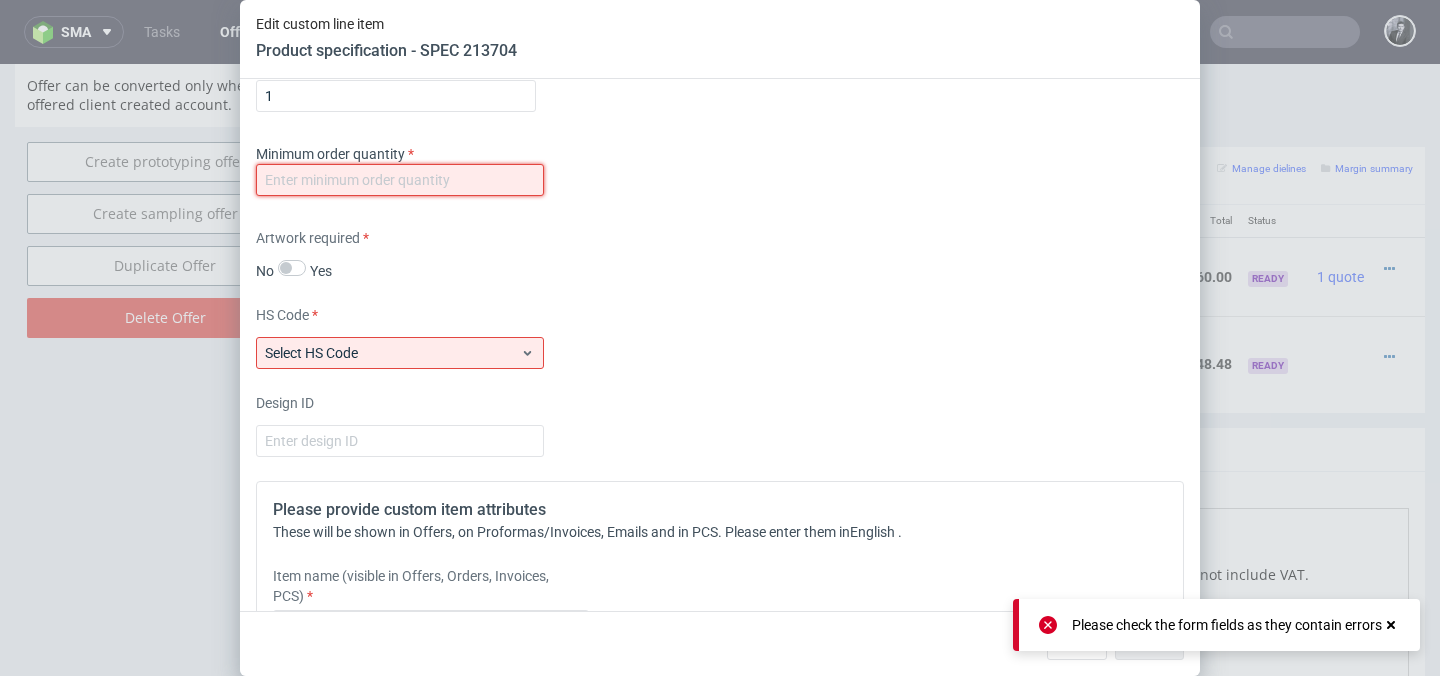 click at bounding box center (400, 180) 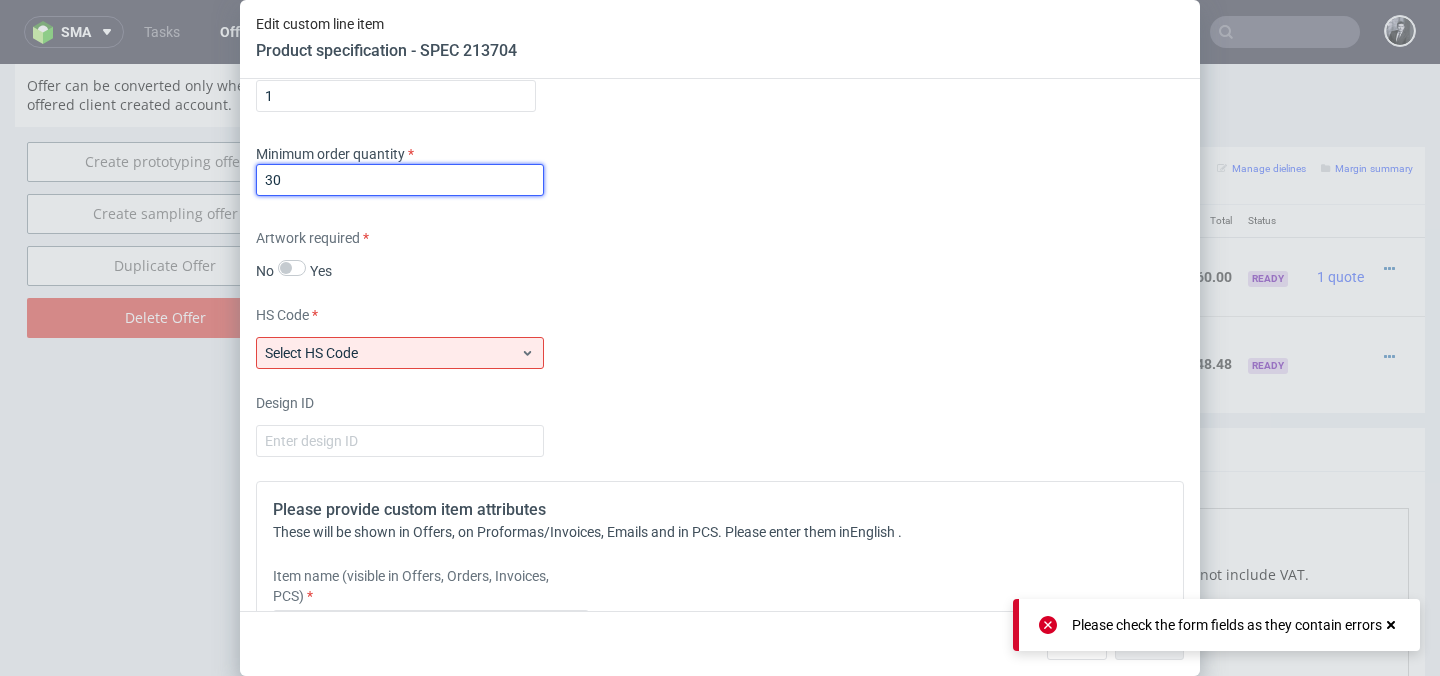 type on "3" 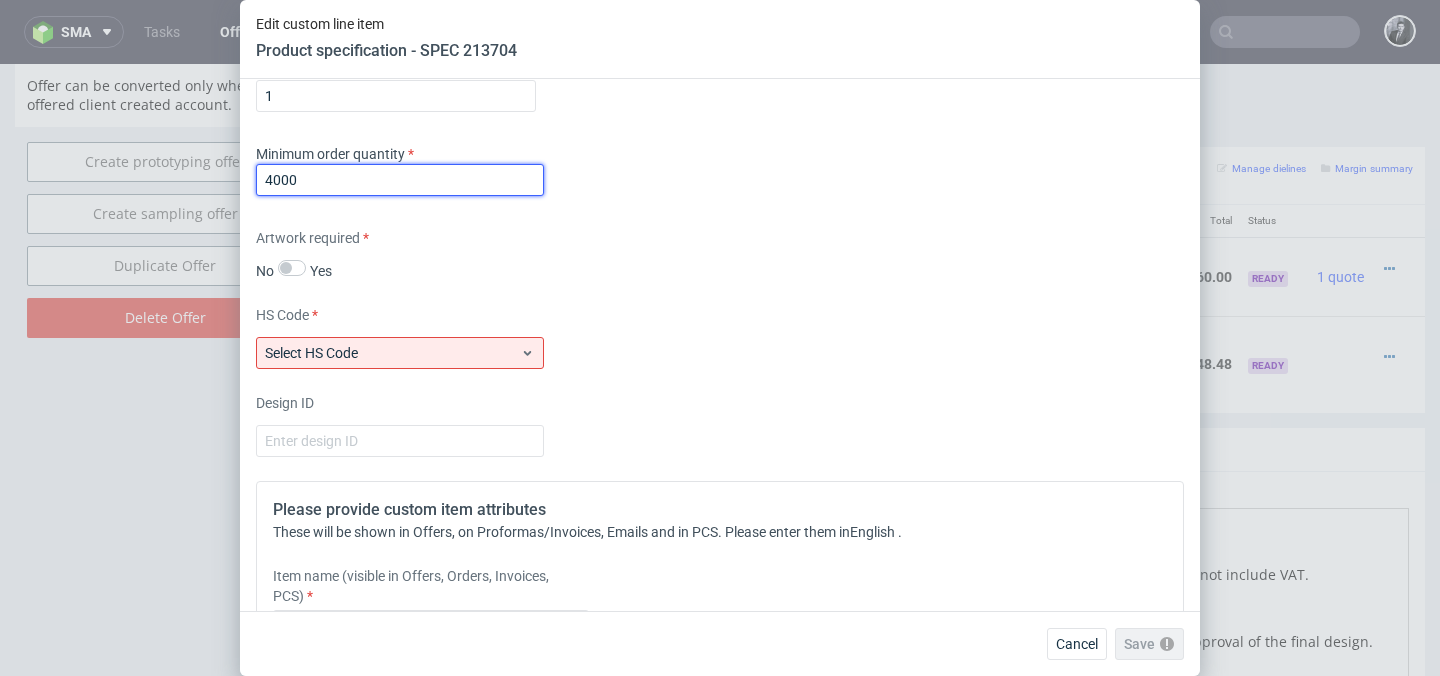 type on "4000" 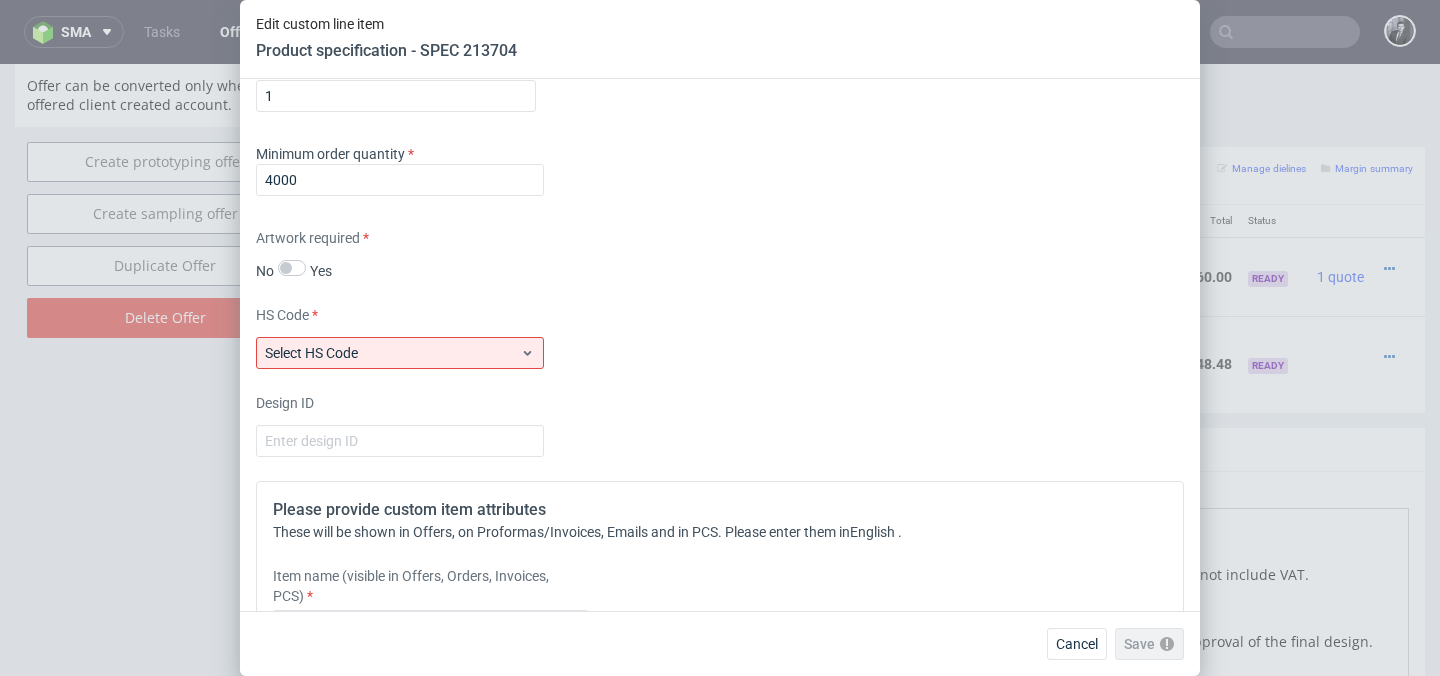 click on "Supplier Custom Custom supplier Boxesflow Technical specification Instant price RFQ type name corrugated code mailer box fefco 427 size width (mm) 280 depth (mm) 125 height (mm) 100 internal/external external material type corrugated liner outer testliner brown testliner white kraftliner brown liner inner testliner brown testliner white kraftliner brown flute E B EB outside GD Kemiart inside GD Kemiart grammage (gsm) 380 420 314 320 layers 3 print technique no print flexo offset offset + flexo digital colors outside CMYK colors inside CMYK print area description outside: whole surface area outside: lid + front inside: visible elements inside: lid finish lamination outside matt gloss lamination inside matt gloss structural design closure 1 x adhesive strip + peel off string 2 x adhesive strip + peel off string other certificates FSC Quantity 1000 1500 2000 2500 3000 4000 5000 Quantity per sellable unit 1 Minimum order quantity 4000 Artwork required No Yes HS Code Select HS Code Design ID English   ." at bounding box center [720, 345] 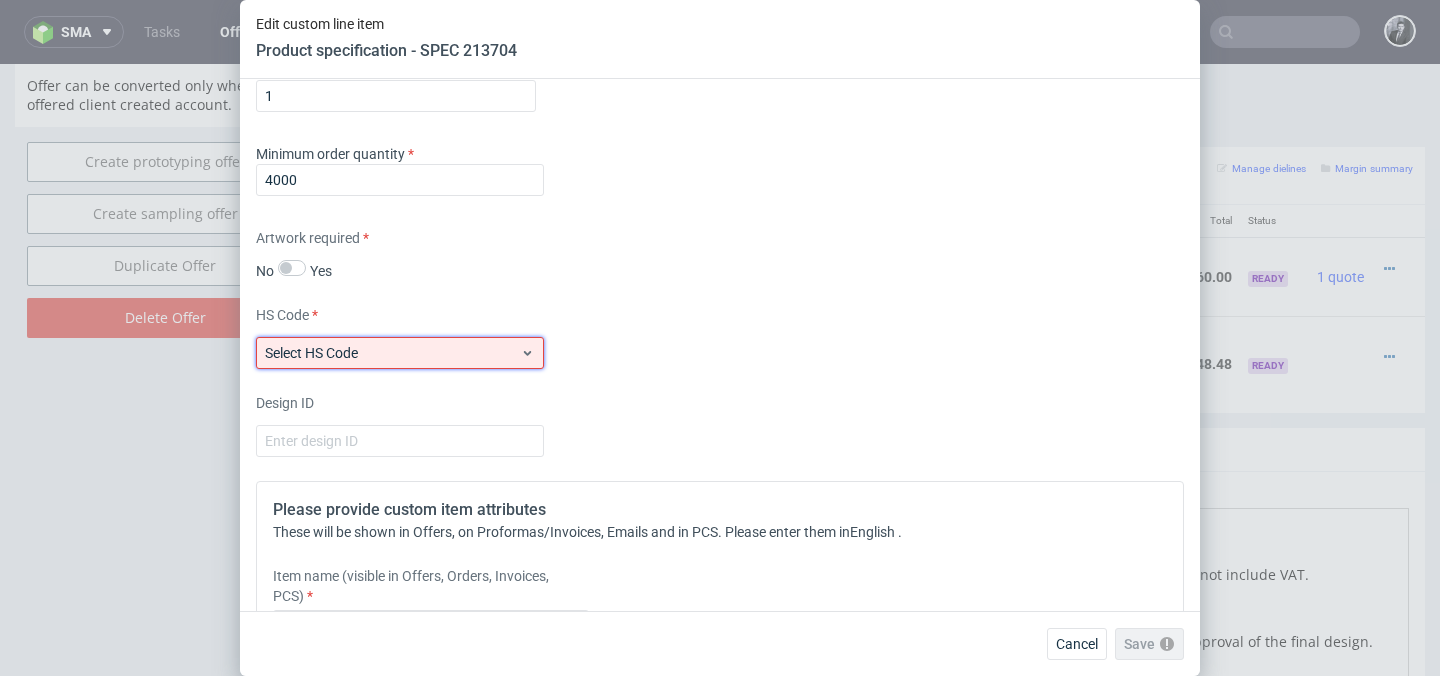 click on "Select HS Code" at bounding box center [392, 353] 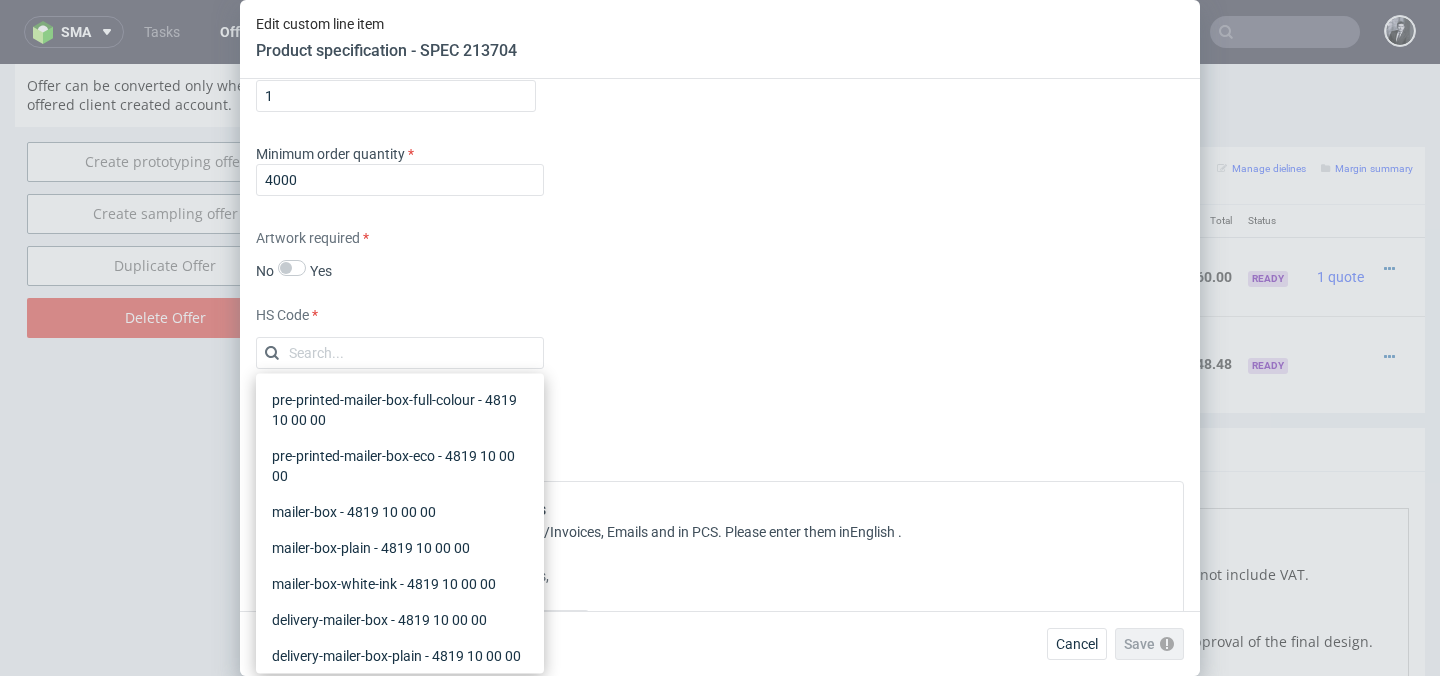 click on "Supplier Custom Custom supplier Boxesflow Technical specification Instant price RFQ type name corrugated code mailer box fefco 427 size width (mm) 280 depth (mm) 125 height (mm) 100 internal/external external material type corrugated liner outer testliner brown testliner white kraftliner brown liner inner testliner brown testliner white kraftliner brown flute E B EB outside GD Kemiart inside GD Kemiart grammage (gsm) 380 420 314 320 layers 3 print technique no print flexo offset offset + flexo digital colors outside CMYK colors inside CMYK print area description outside: whole surface area outside: lid + front inside: visible elements inside: lid finish lamination outside matt gloss lamination inside matt gloss structural design closure 1 x adhesive strip + peel off string 2 x adhesive strip + peel off string other certificates FSC Quantity 1000 1500 2000 2500 3000 4000 5000 Quantity per sellable unit 1 Minimum order quantity 4000 Artwork required No Yes HS Code Design ID Please provide custom item attributes" at bounding box center [720, 345] 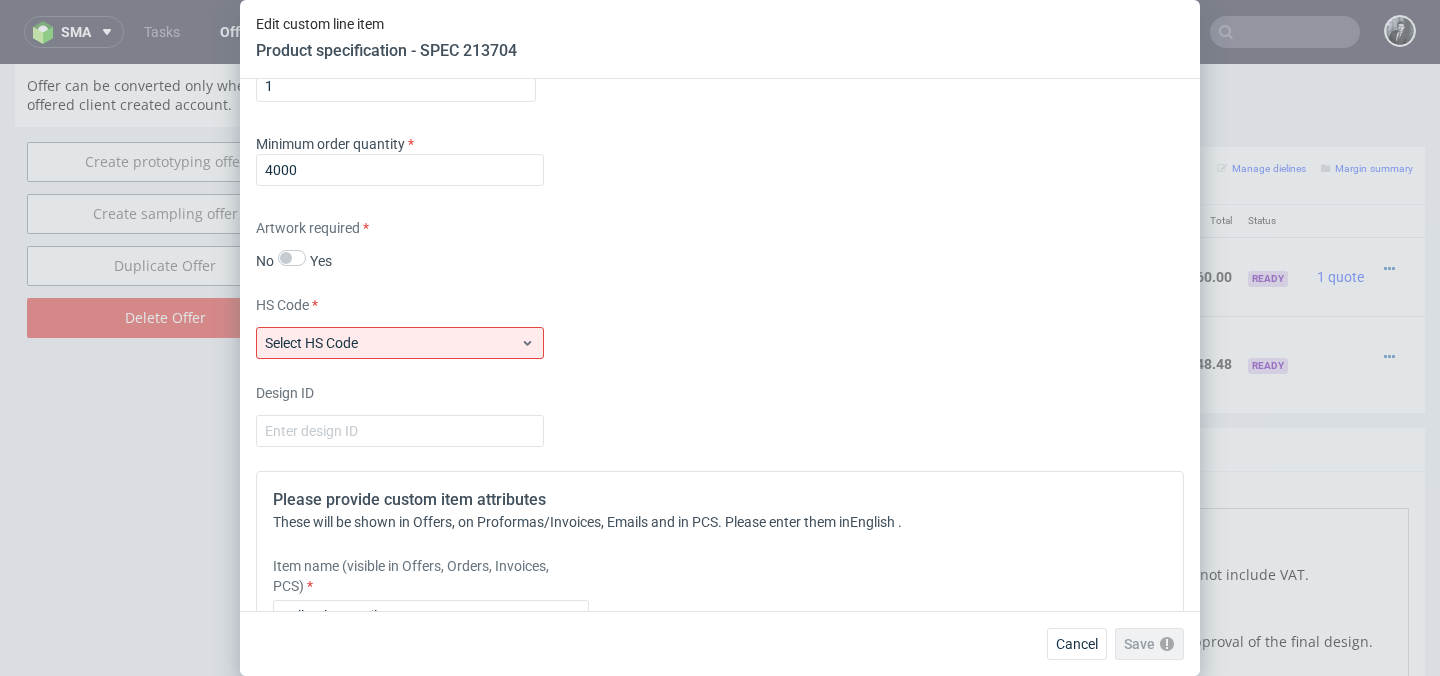 scroll, scrollTop: 1720, scrollLeft: 0, axis: vertical 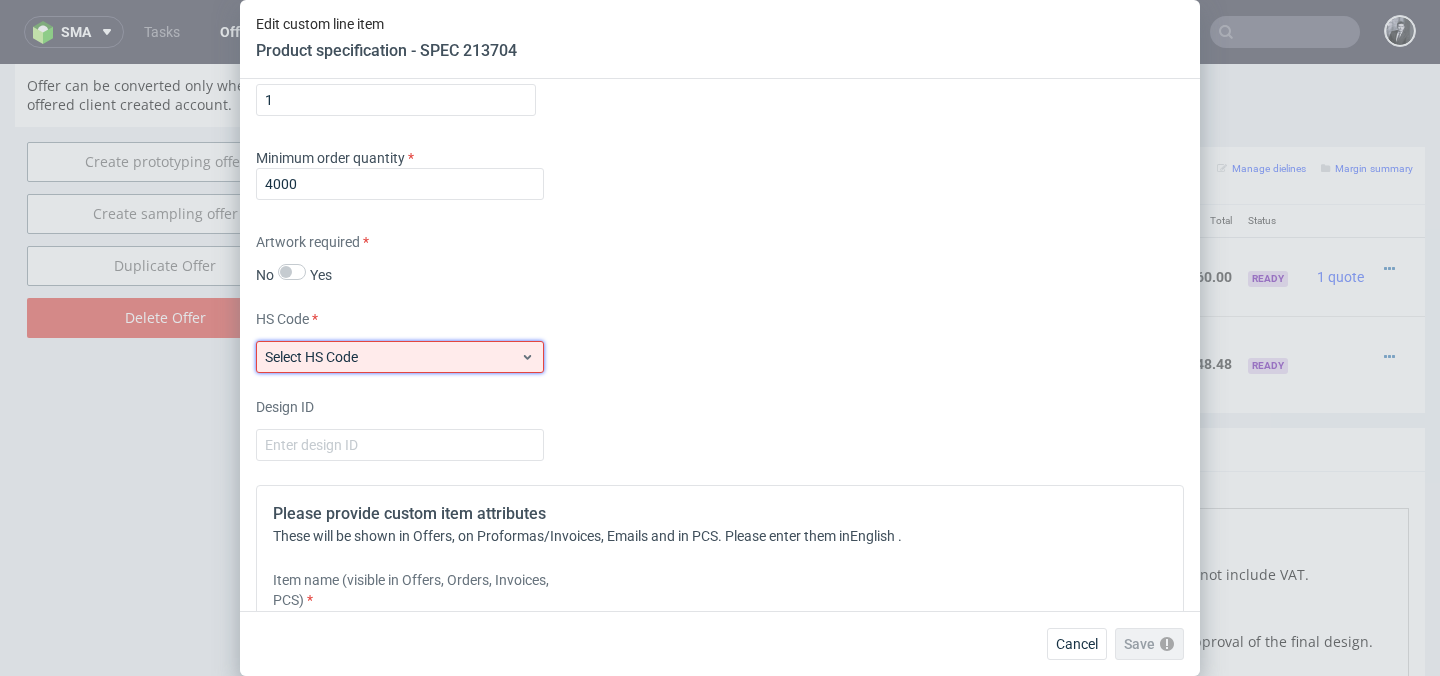 click on "Select HS Code" at bounding box center [392, 357] 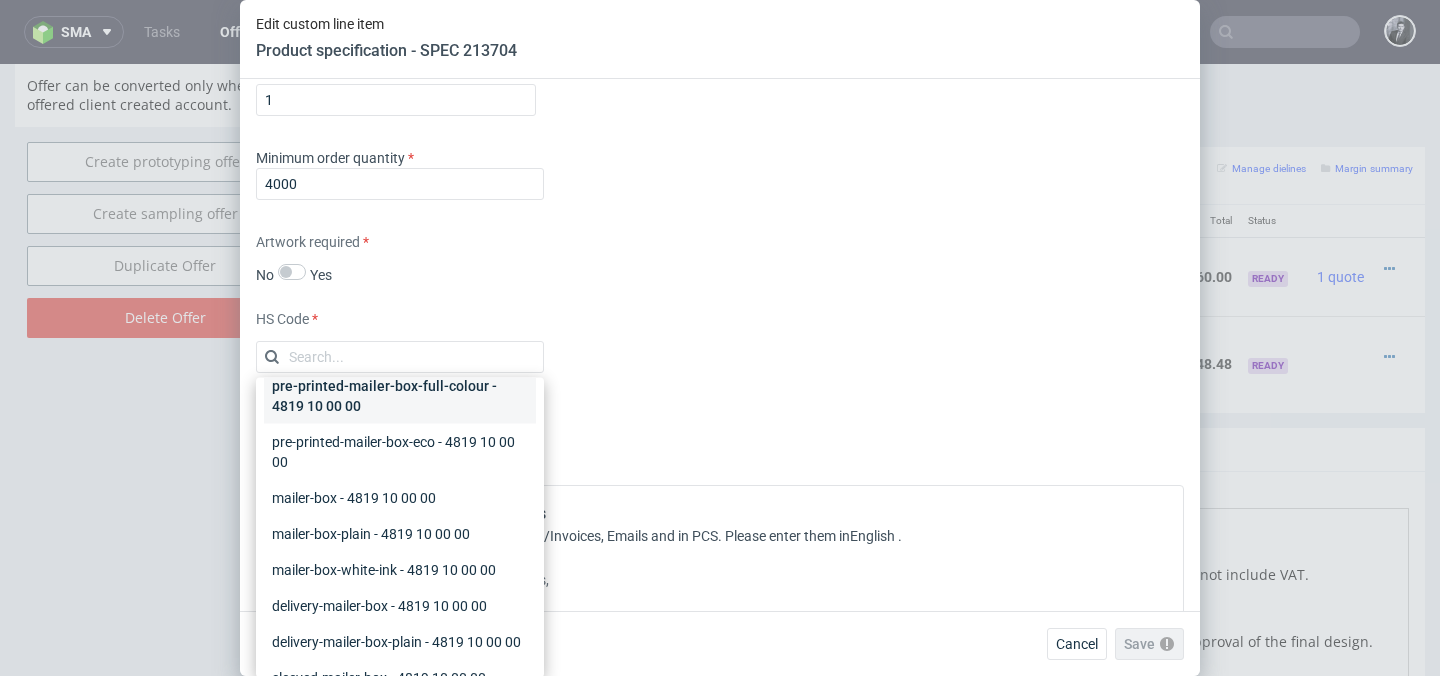 scroll, scrollTop: 0, scrollLeft: 0, axis: both 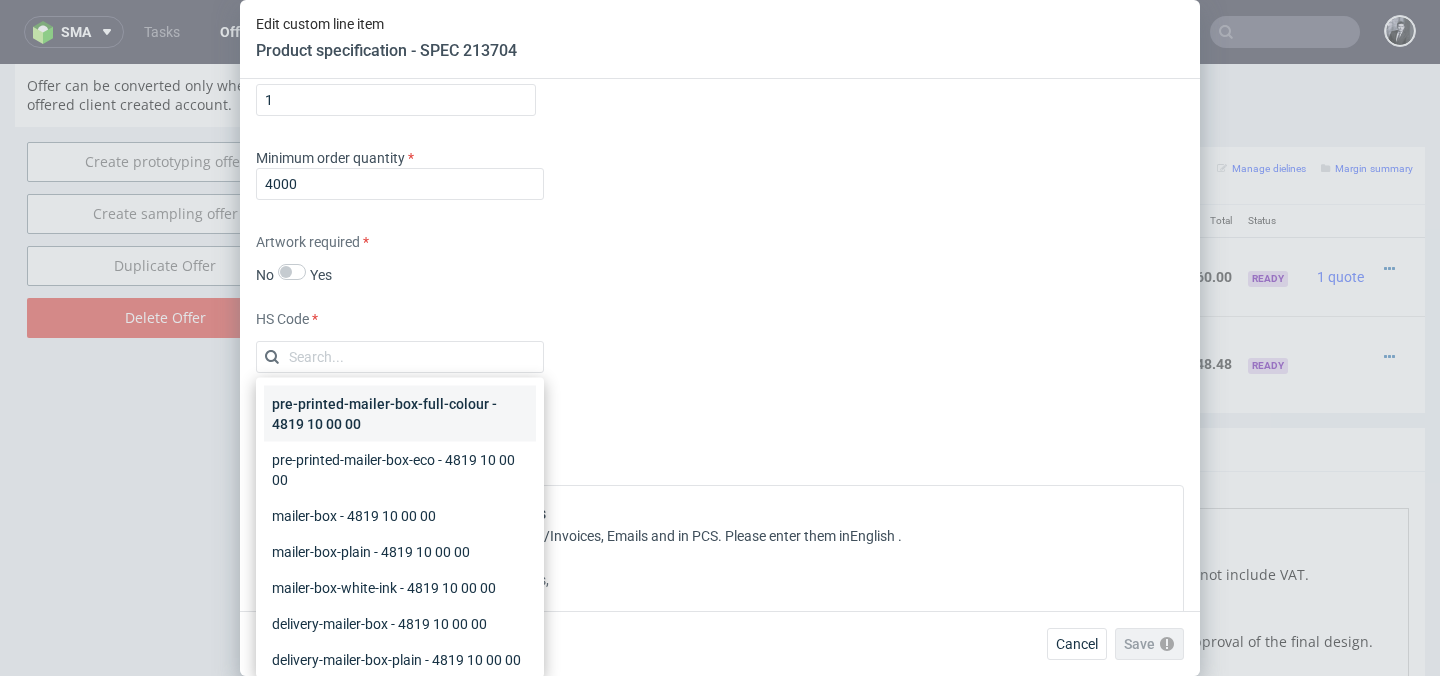 click on "pre-printed-mailer-box-full-colour - 4819 10 00 00" at bounding box center (400, 414) 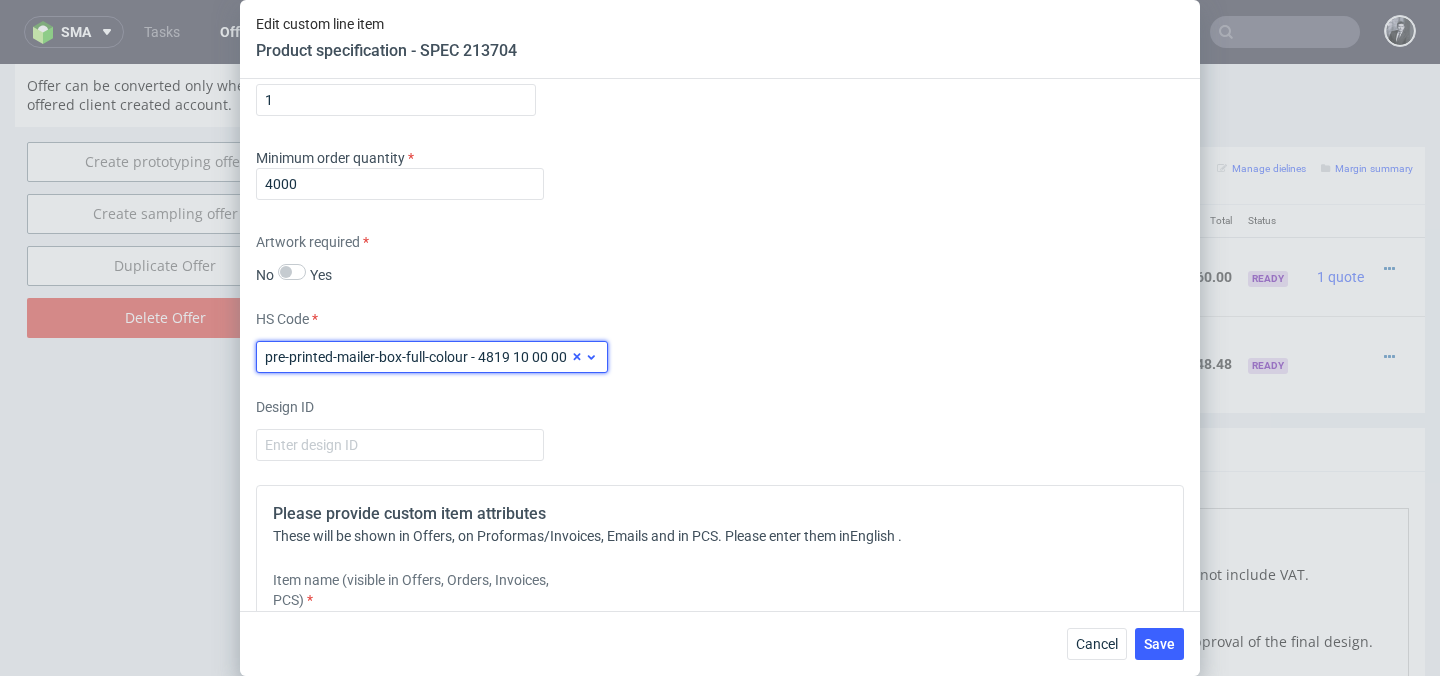 click 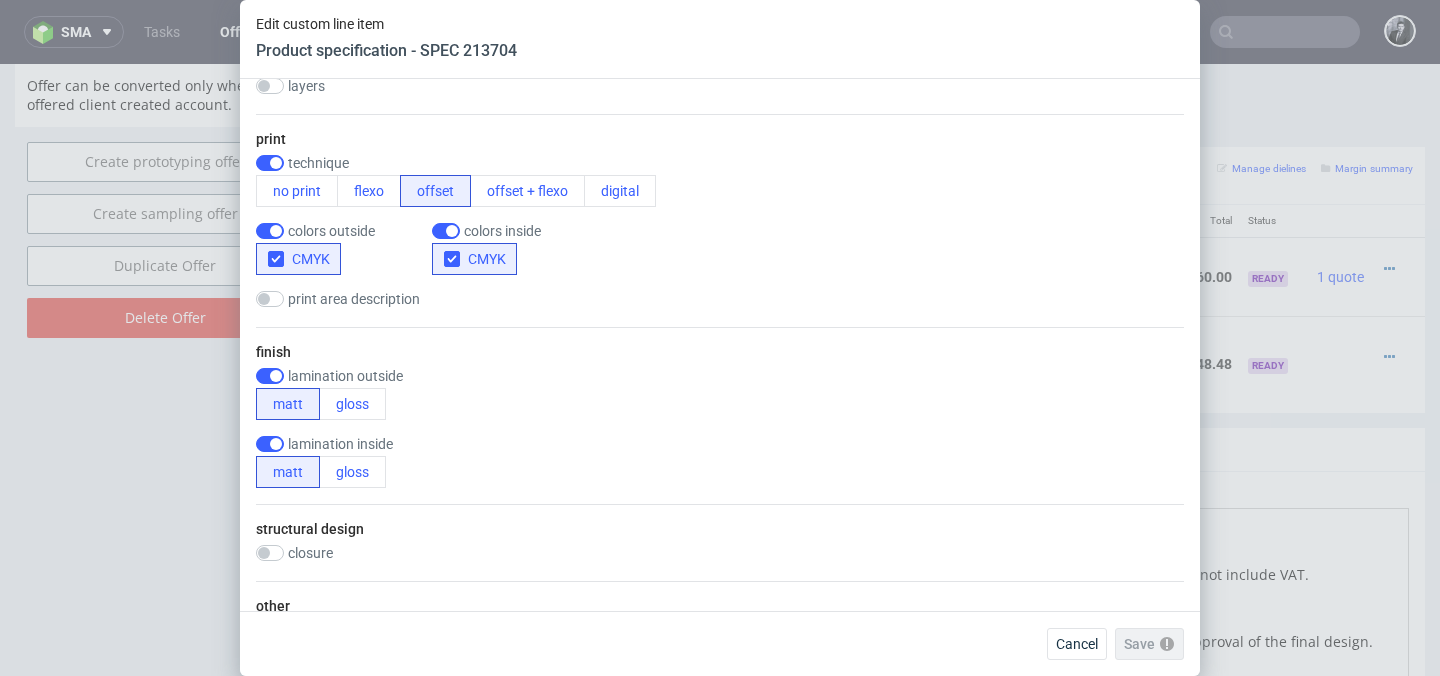 scroll, scrollTop: 304, scrollLeft: 0, axis: vertical 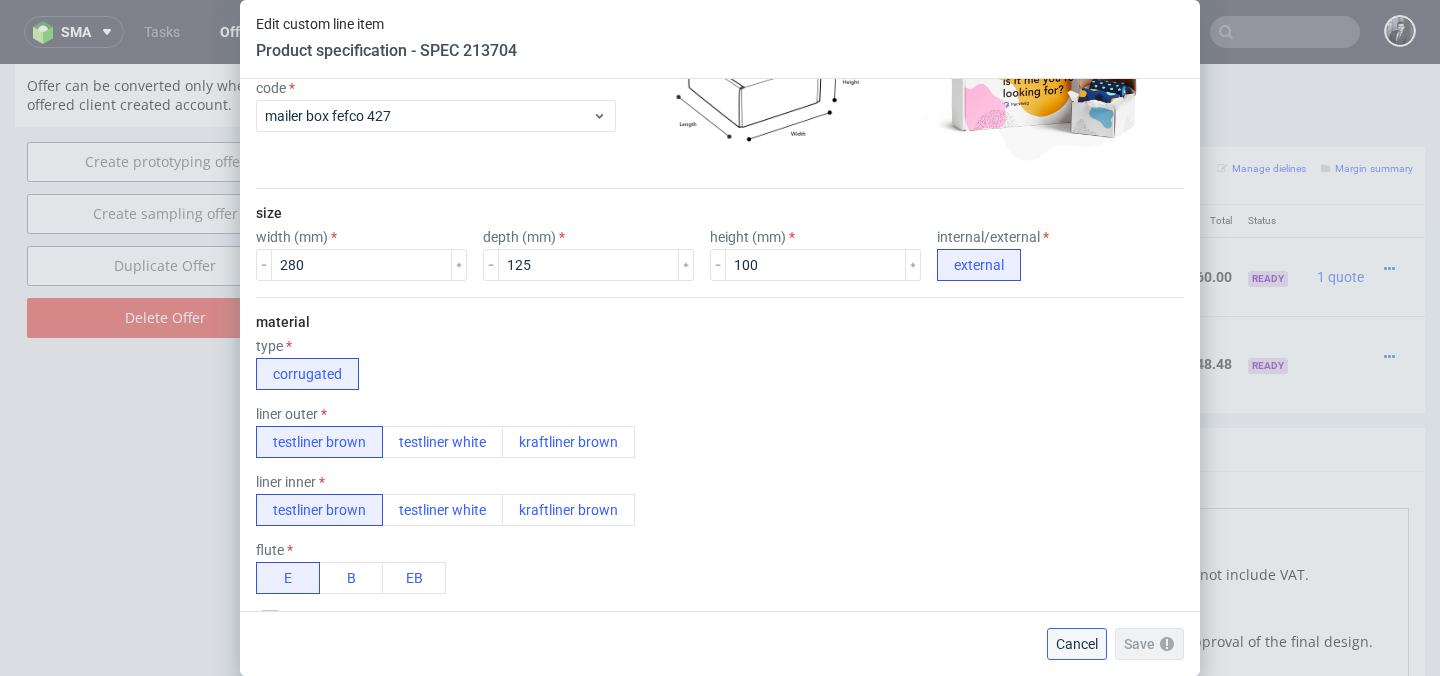 click on "Cancel" at bounding box center (1077, 644) 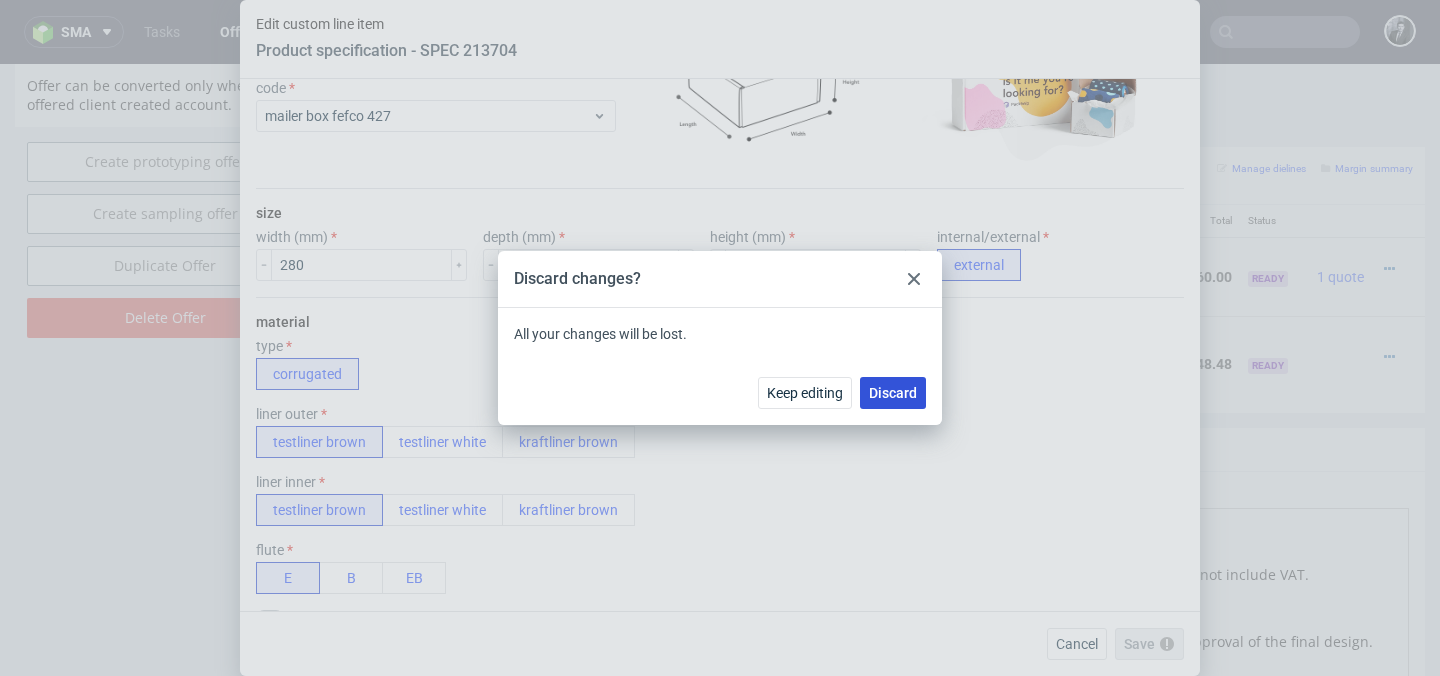 click on "Discard" at bounding box center (893, 393) 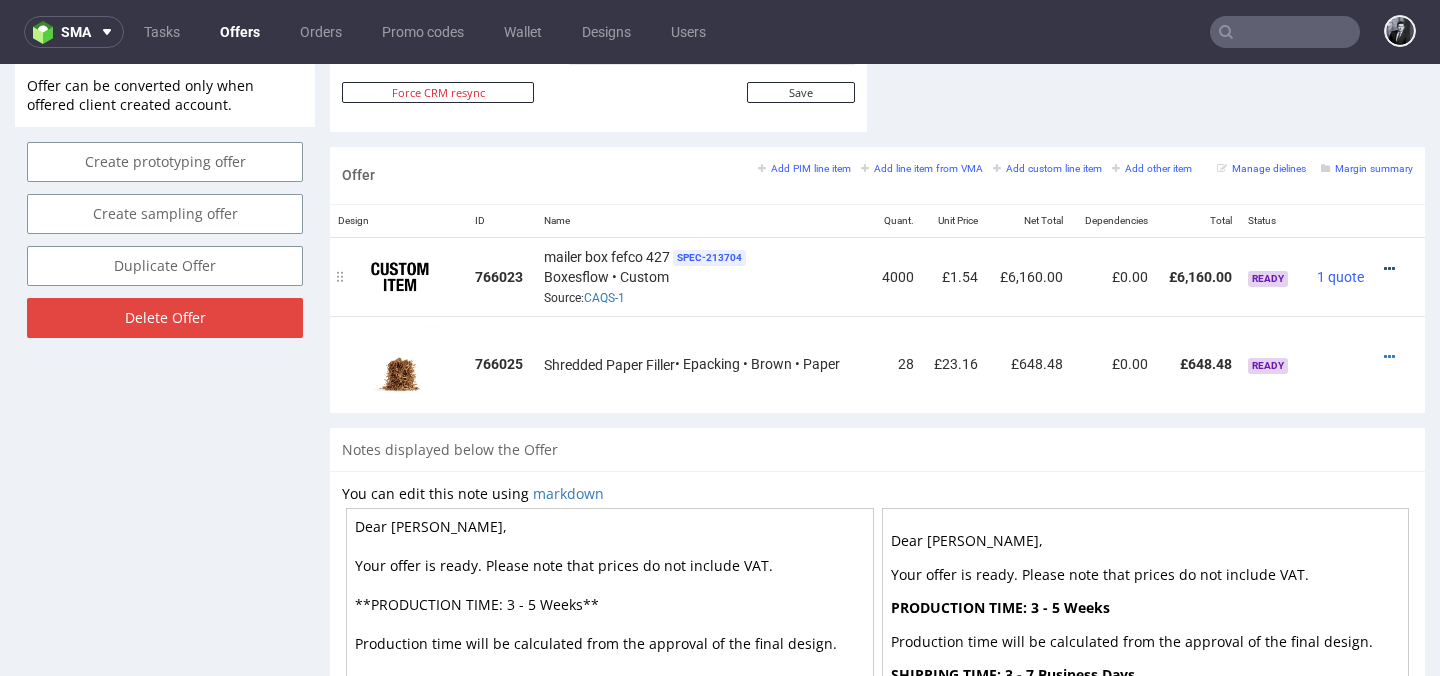 click at bounding box center (1389, 269) 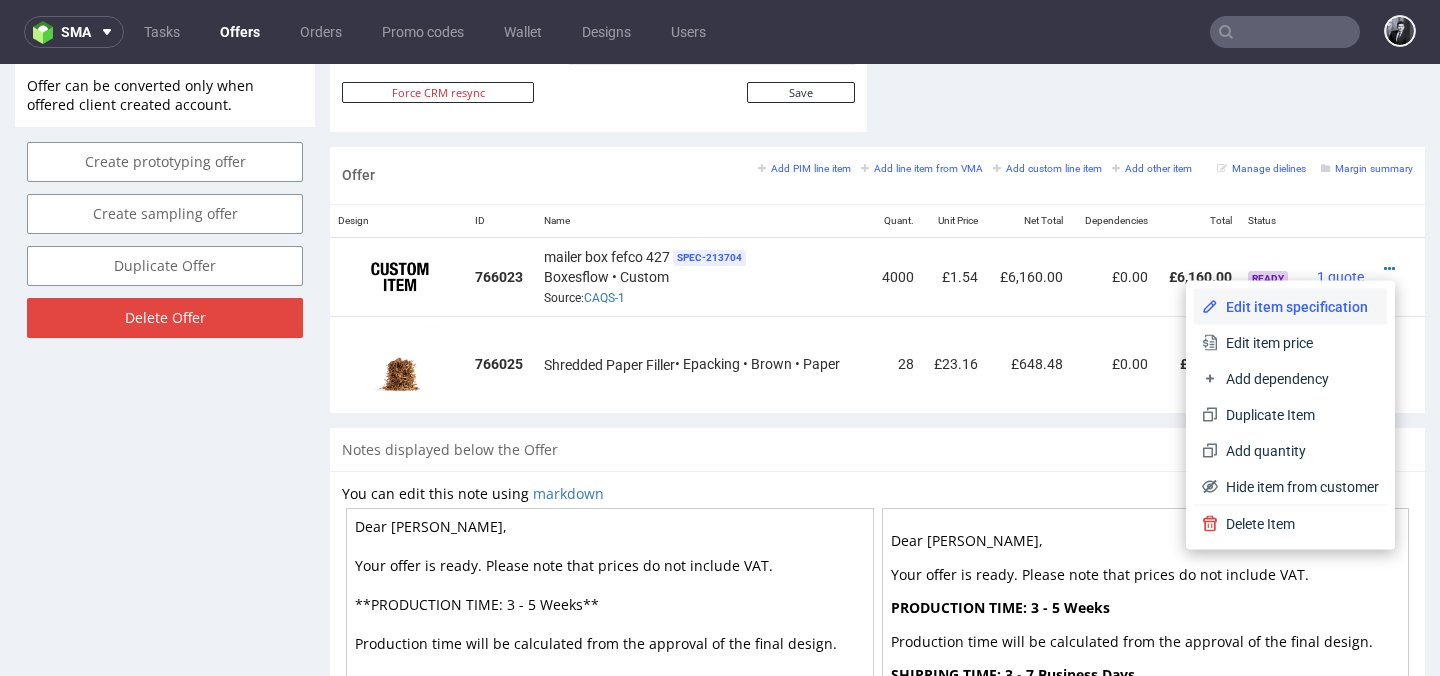 click on "Edit item specification" at bounding box center [1298, 307] 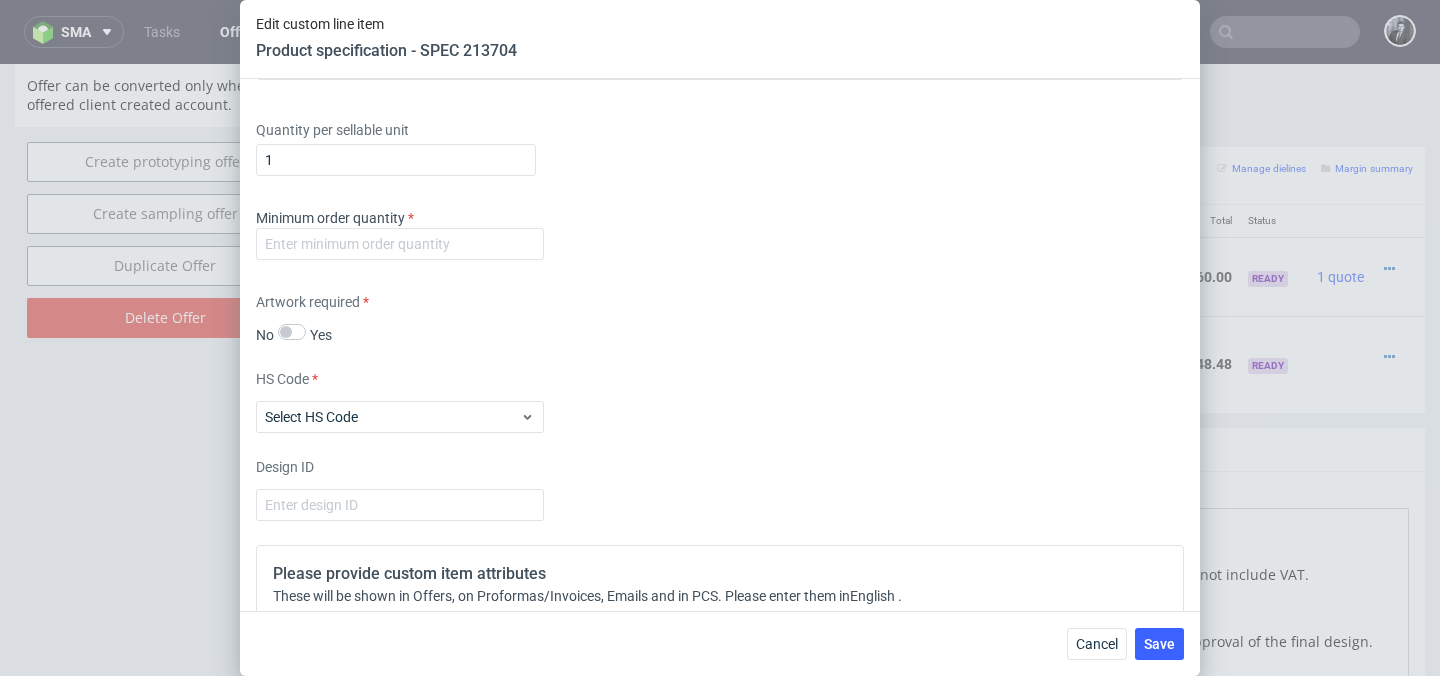 scroll, scrollTop: 1658, scrollLeft: 0, axis: vertical 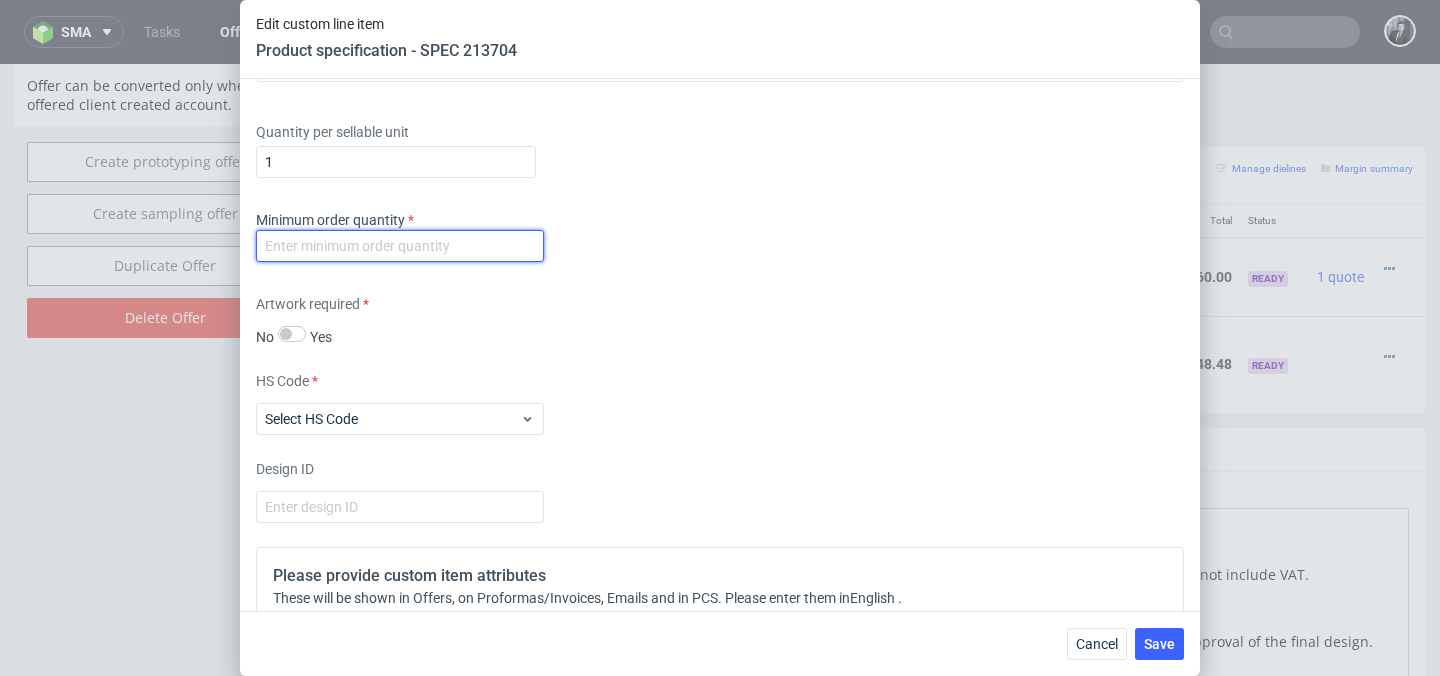 click at bounding box center [400, 246] 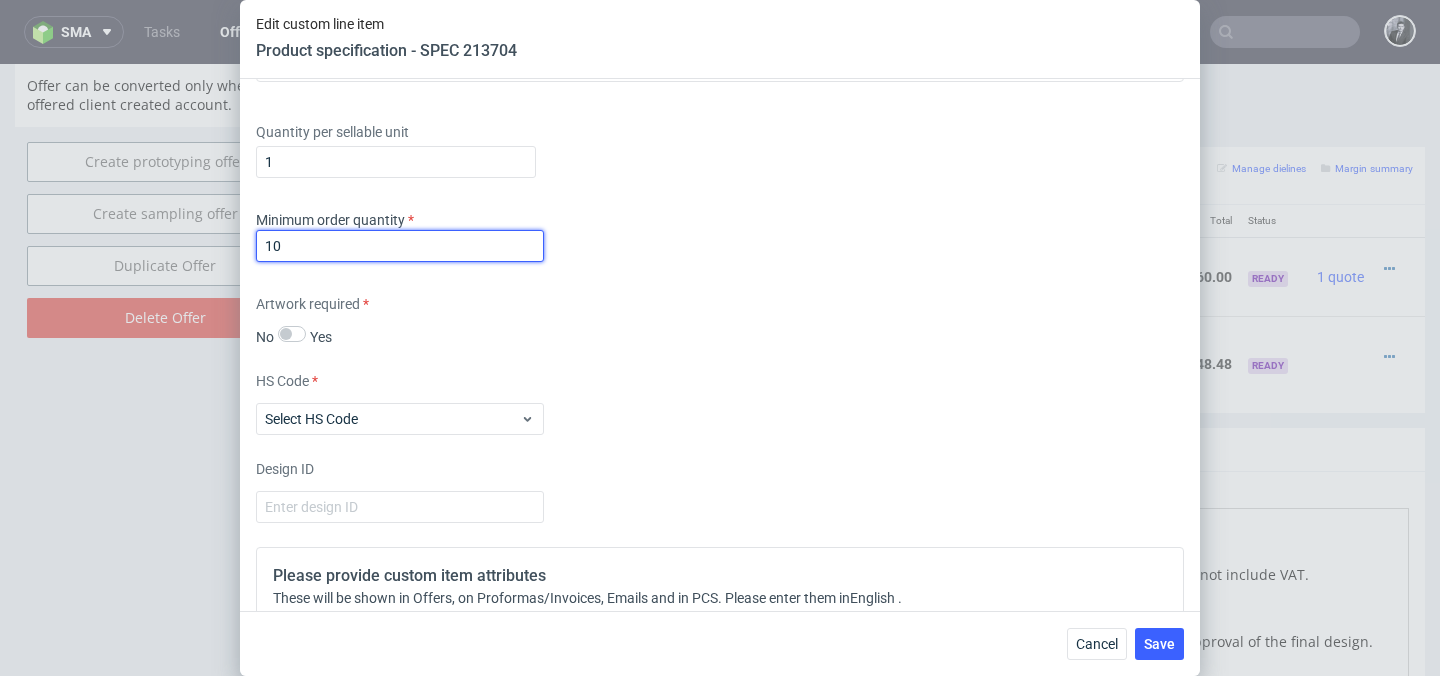 type on "1" 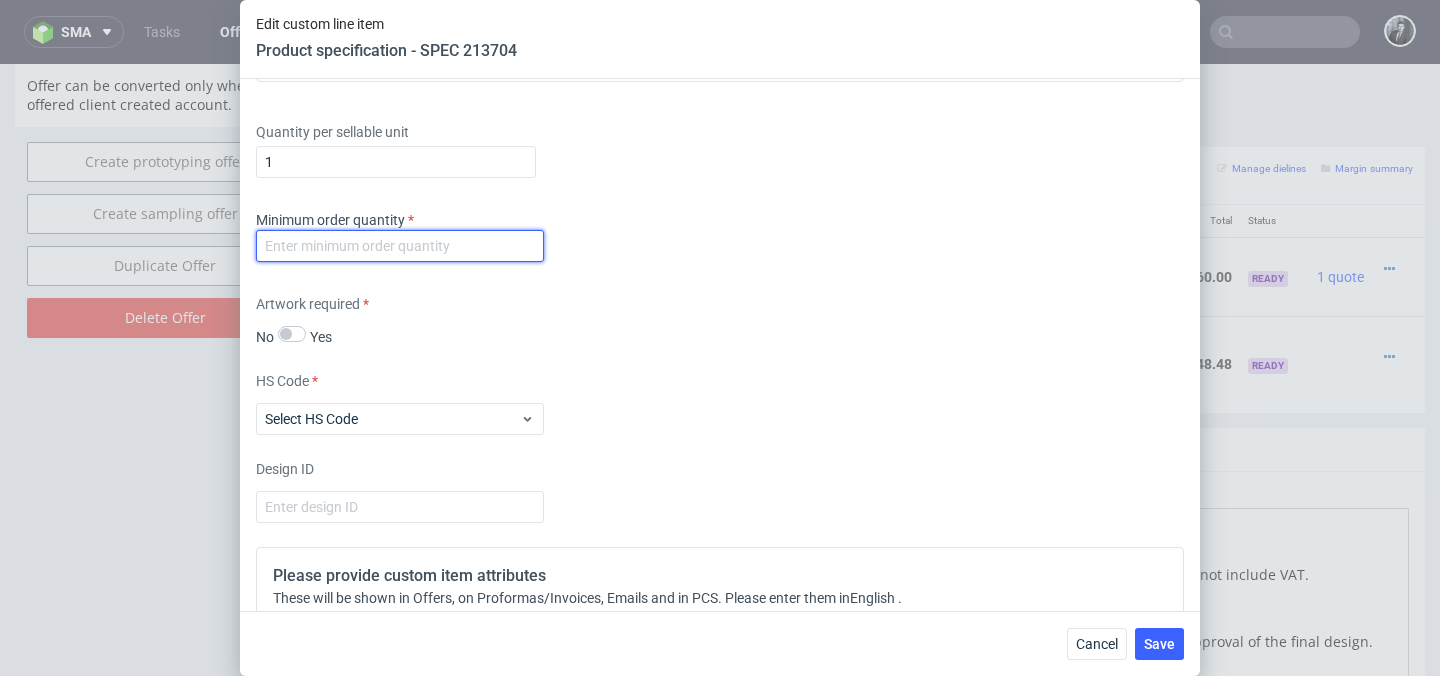 type on "3" 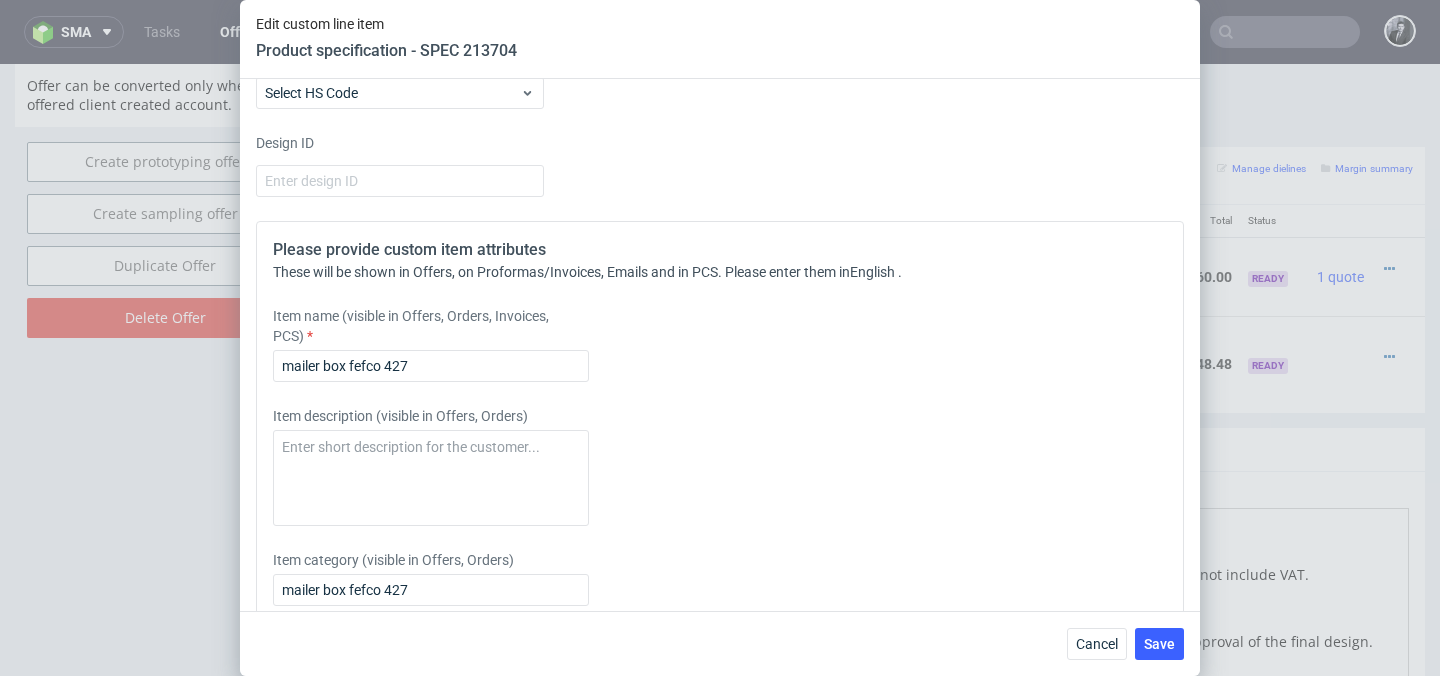 scroll, scrollTop: 2014, scrollLeft: 0, axis: vertical 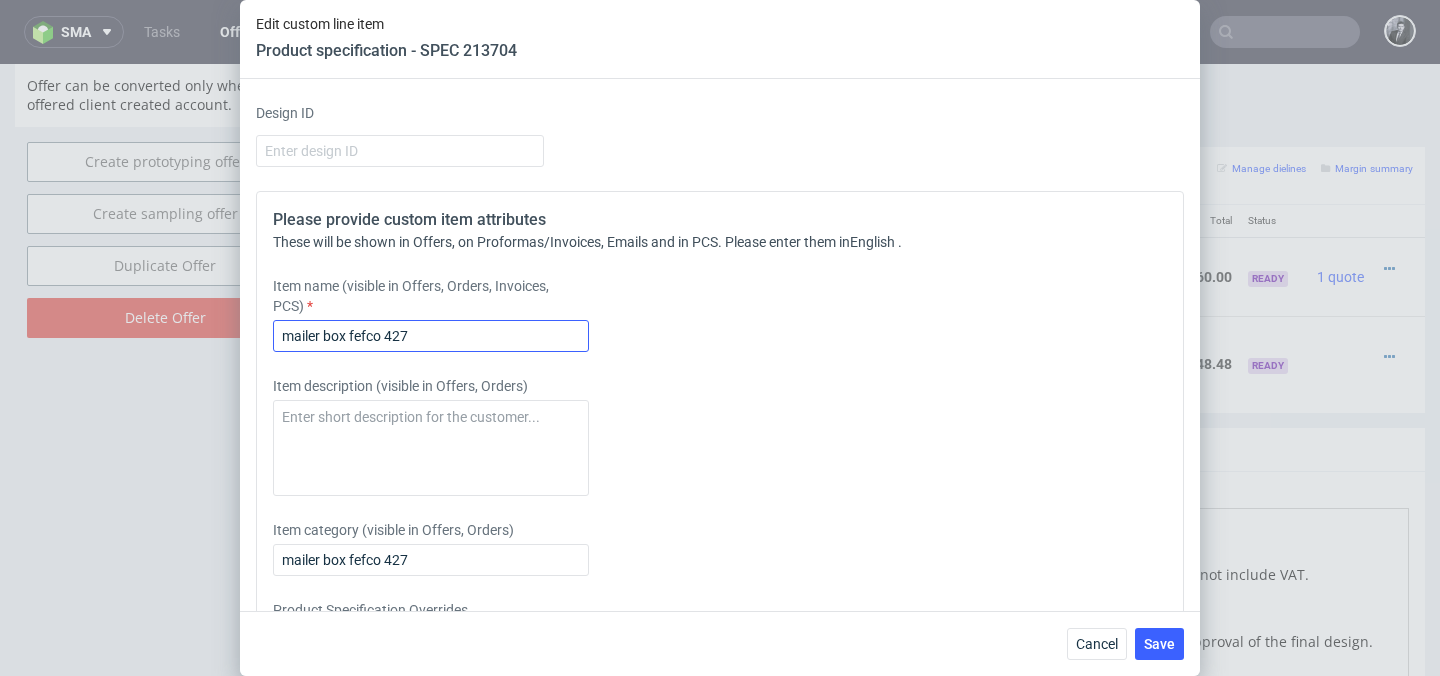 type on "4000" 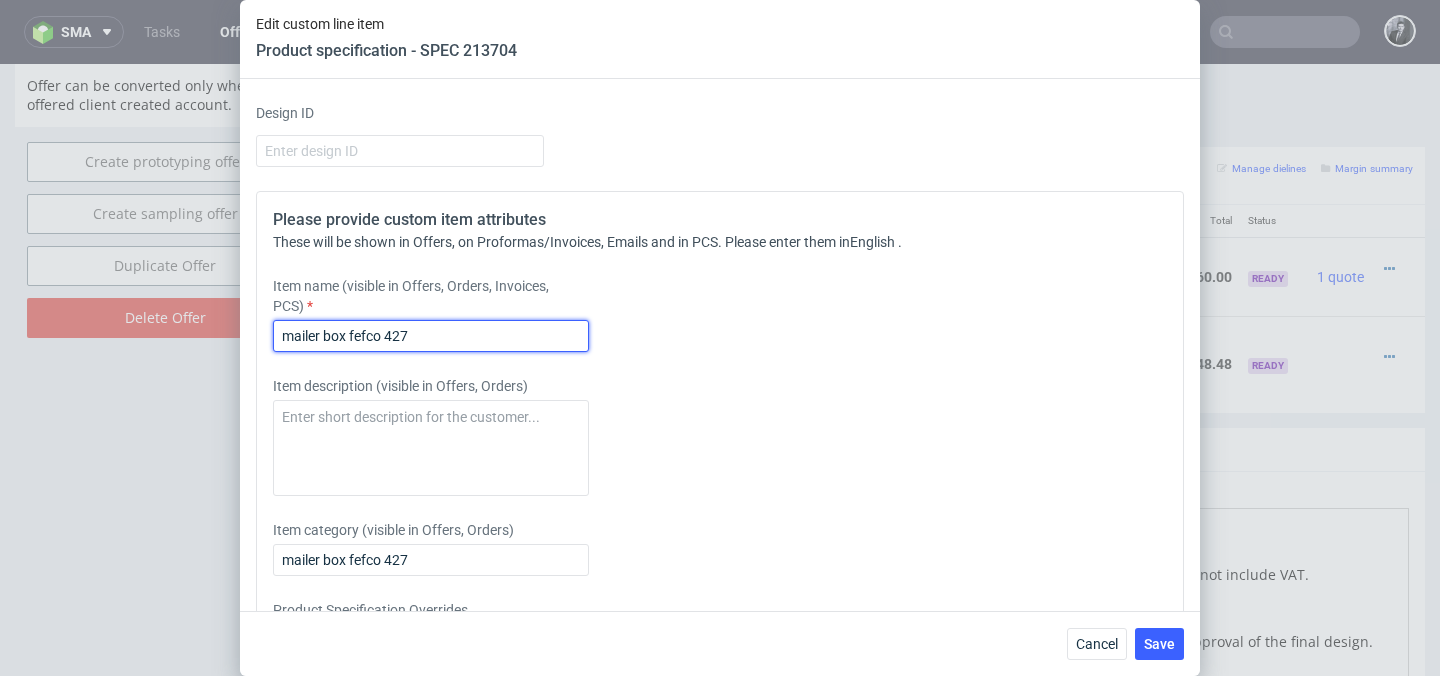drag, startPoint x: 450, startPoint y: 342, endPoint x: 239, endPoint y: 328, distance: 211.46394 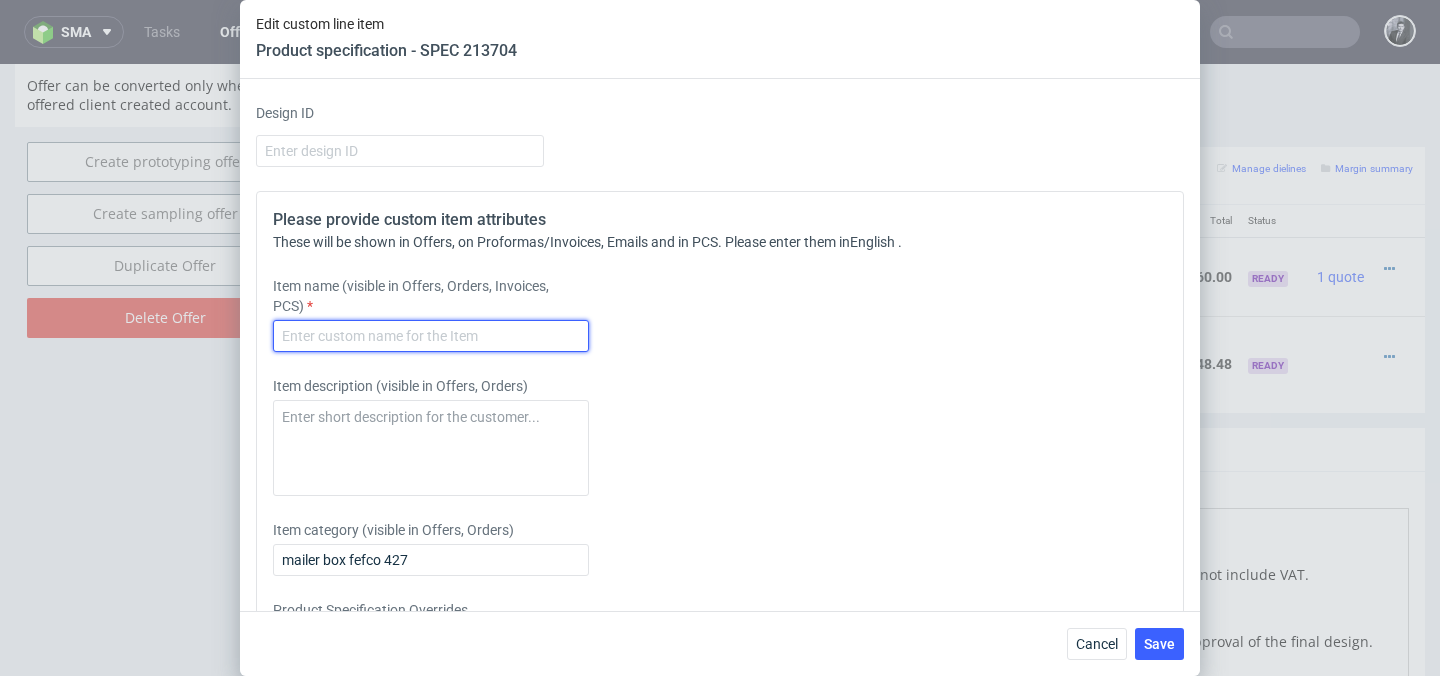 paste on "Full Colour Mailer Box" 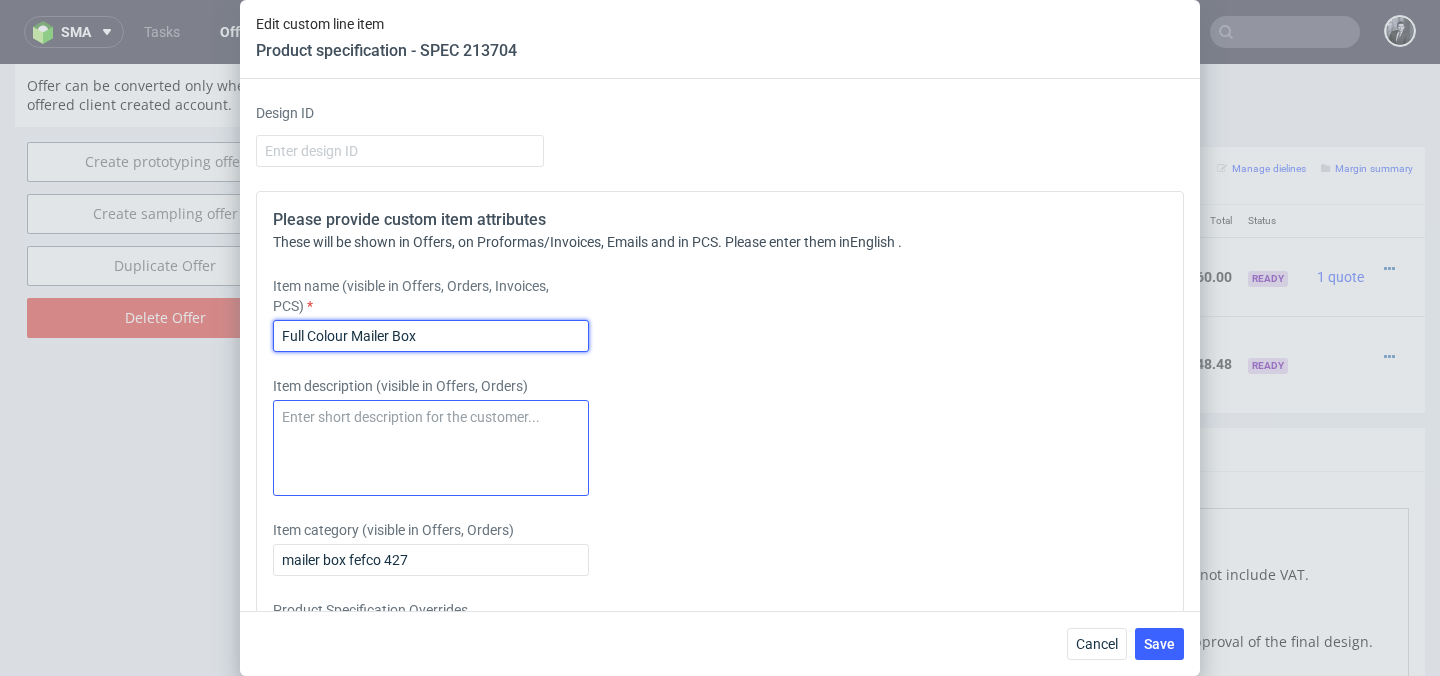type on "Full Colour Mailer Box" 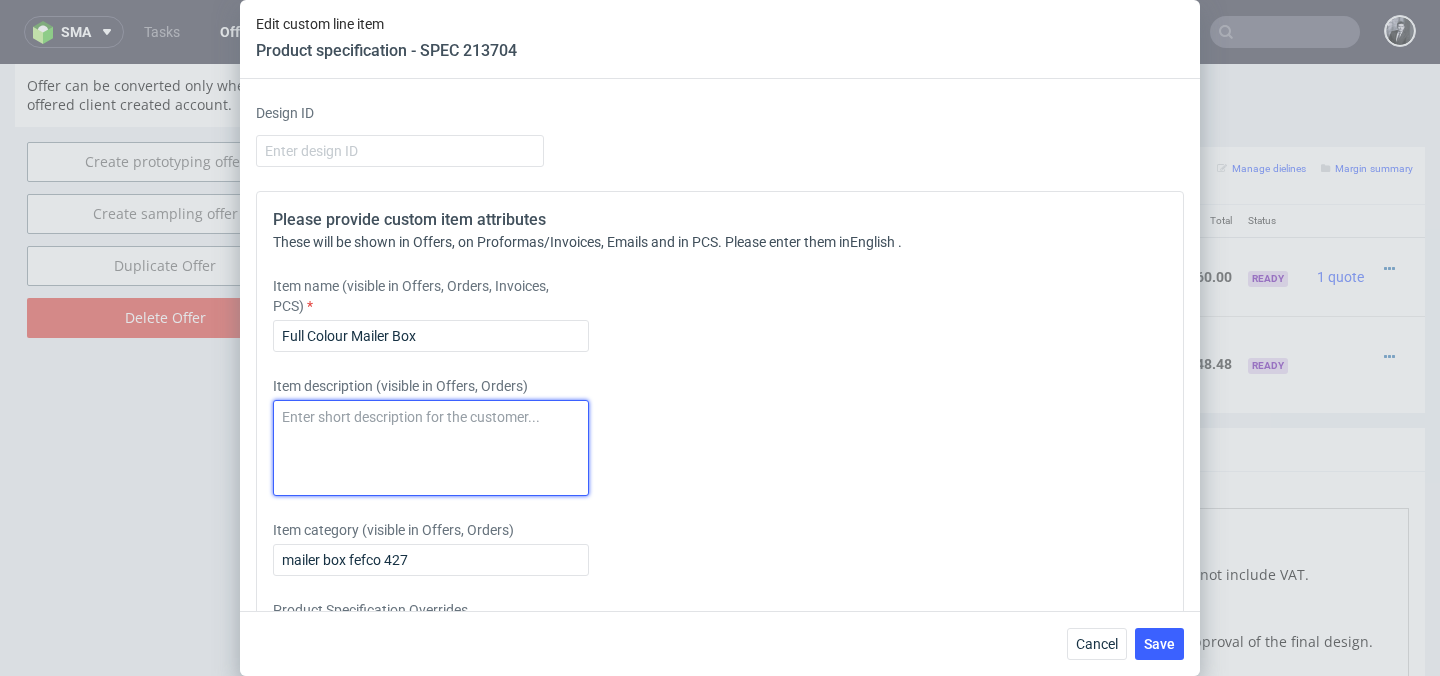 click at bounding box center [431, 448] 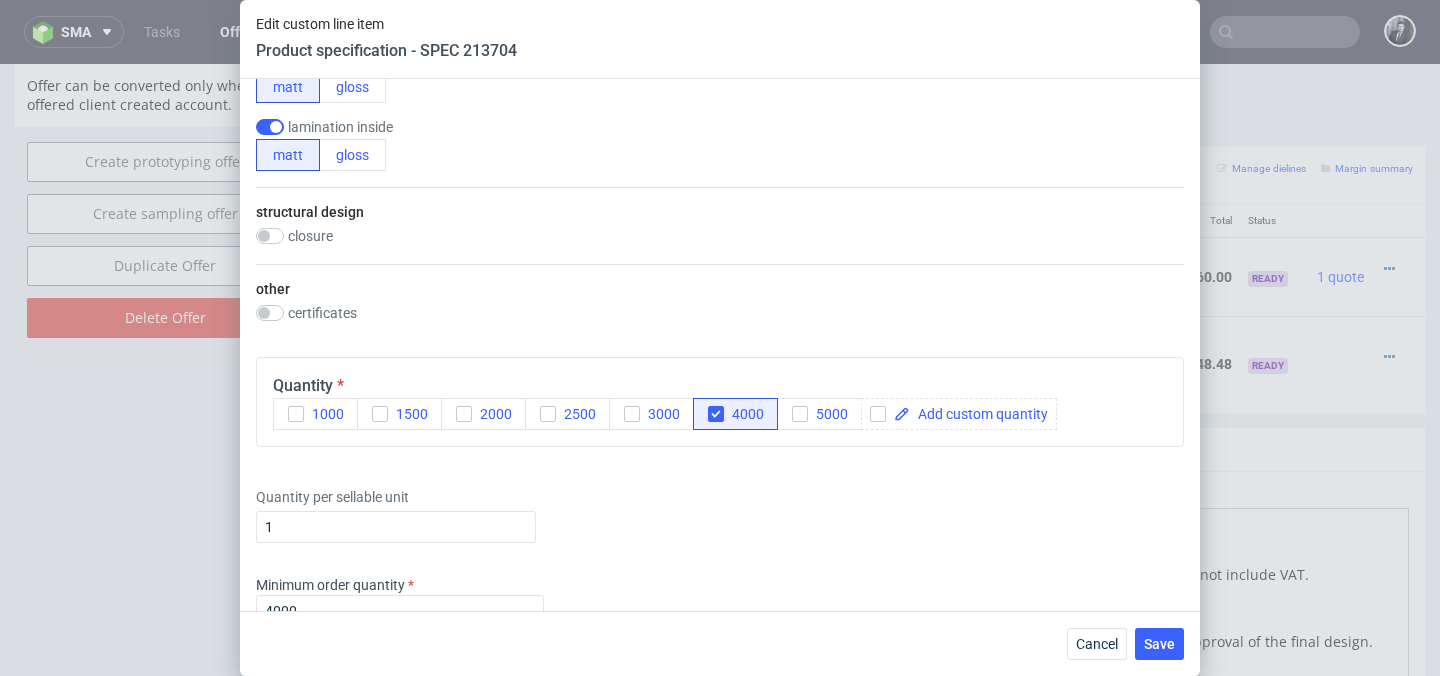 scroll, scrollTop: 1318, scrollLeft: 0, axis: vertical 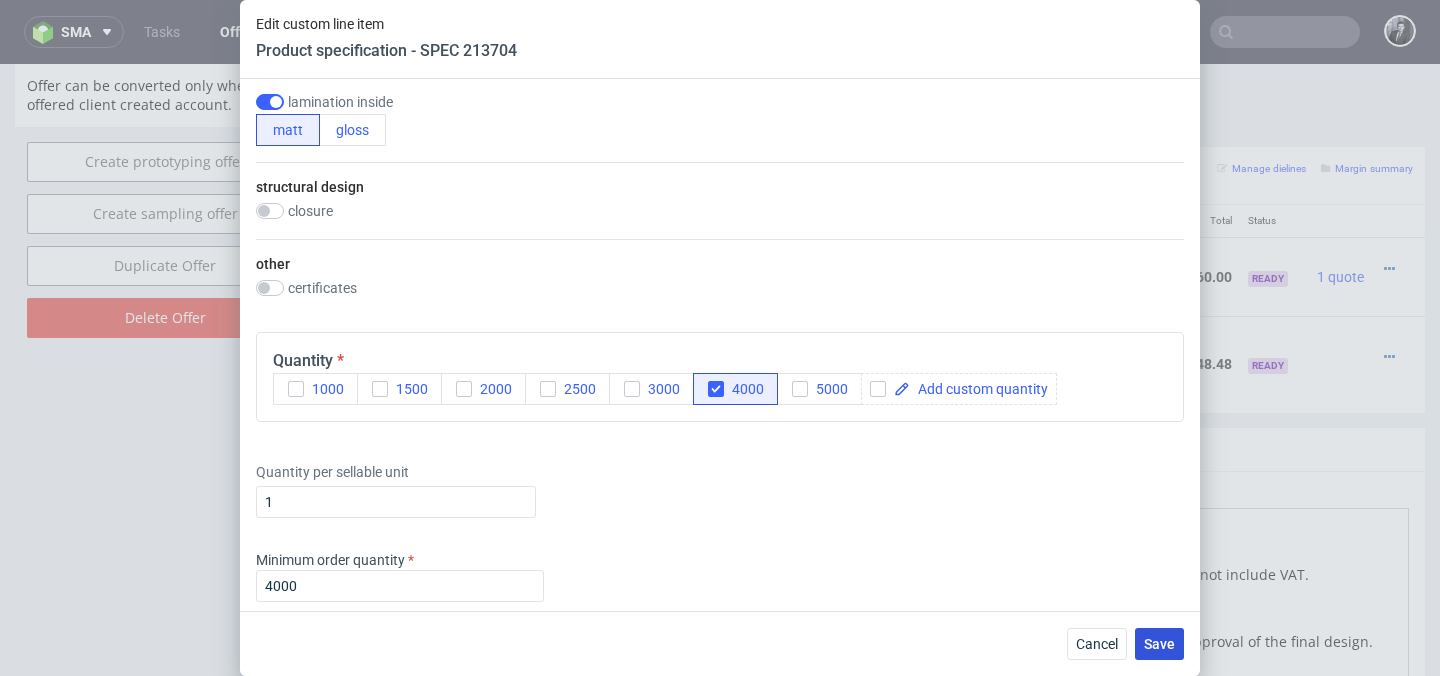 type on "Without inlay (with inlay, +30%)" 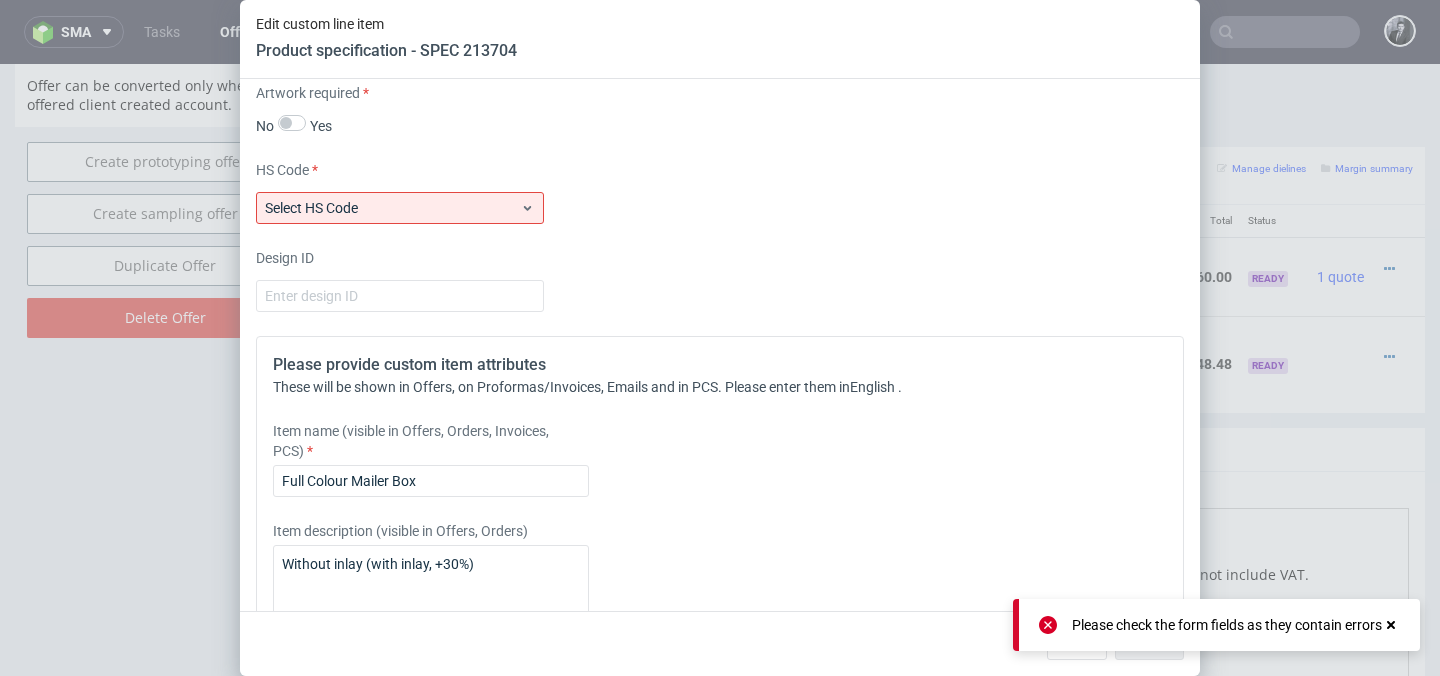 scroll, scrollTop: 1922, scrollLeft: 0, axis: vertical 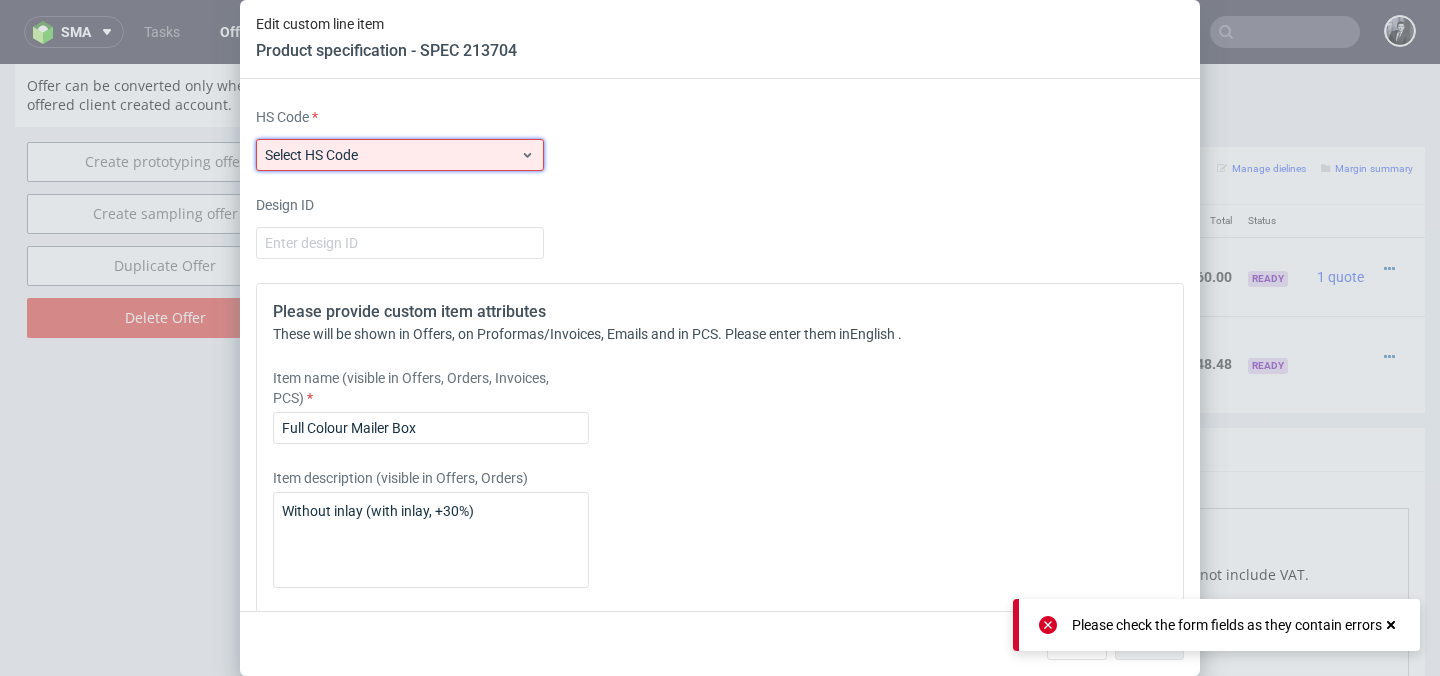 click 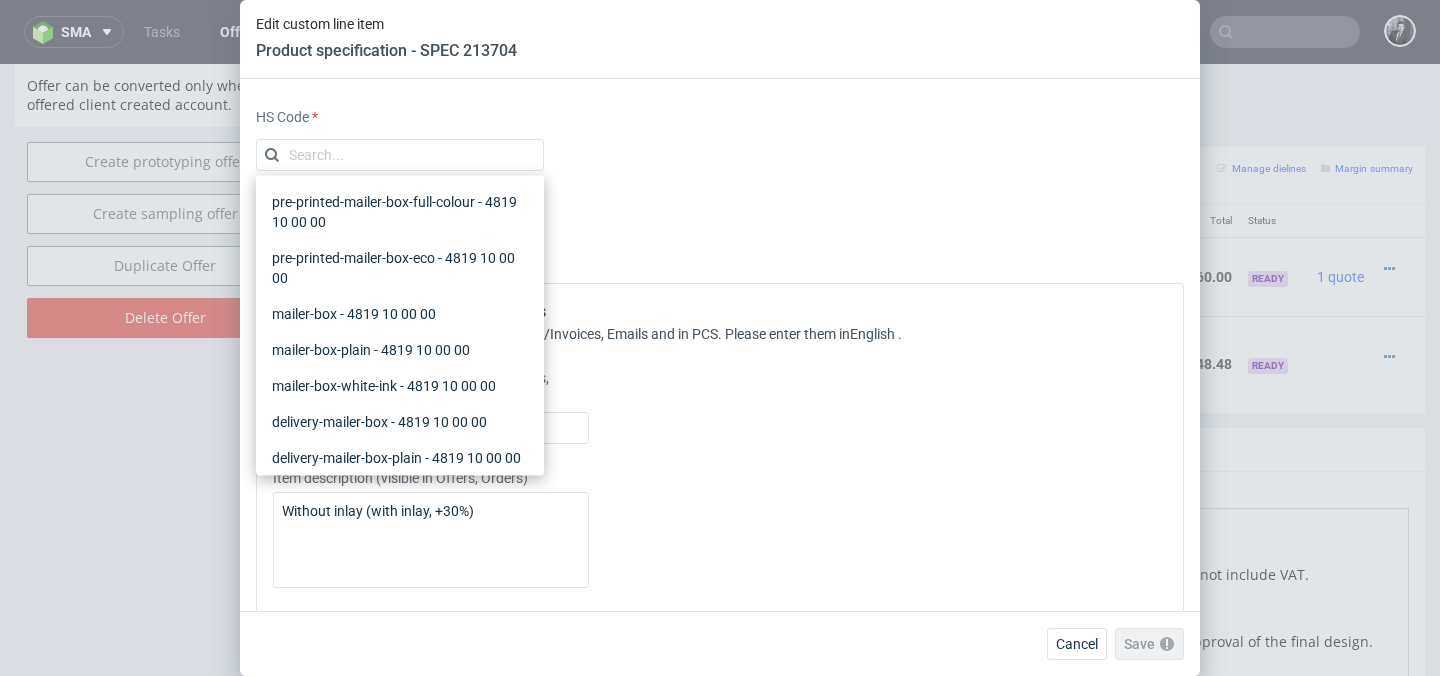 click on "Please provide custom item attributes These will be shown in Offers, on Proformas/Invoices, Emails and in PCS. Please enter them in  English   . Item name (visible in Offers, Orders, Invoices, PCS) Full Colour Mailer Box Item description (visible in Offers, Orders) Without inlay (with inlay, +30%)  Item category (visible in Offers, Orders) mailer box fefco 427 Product Specification Overrides Add another attribute" at bounding box center (720, 552) 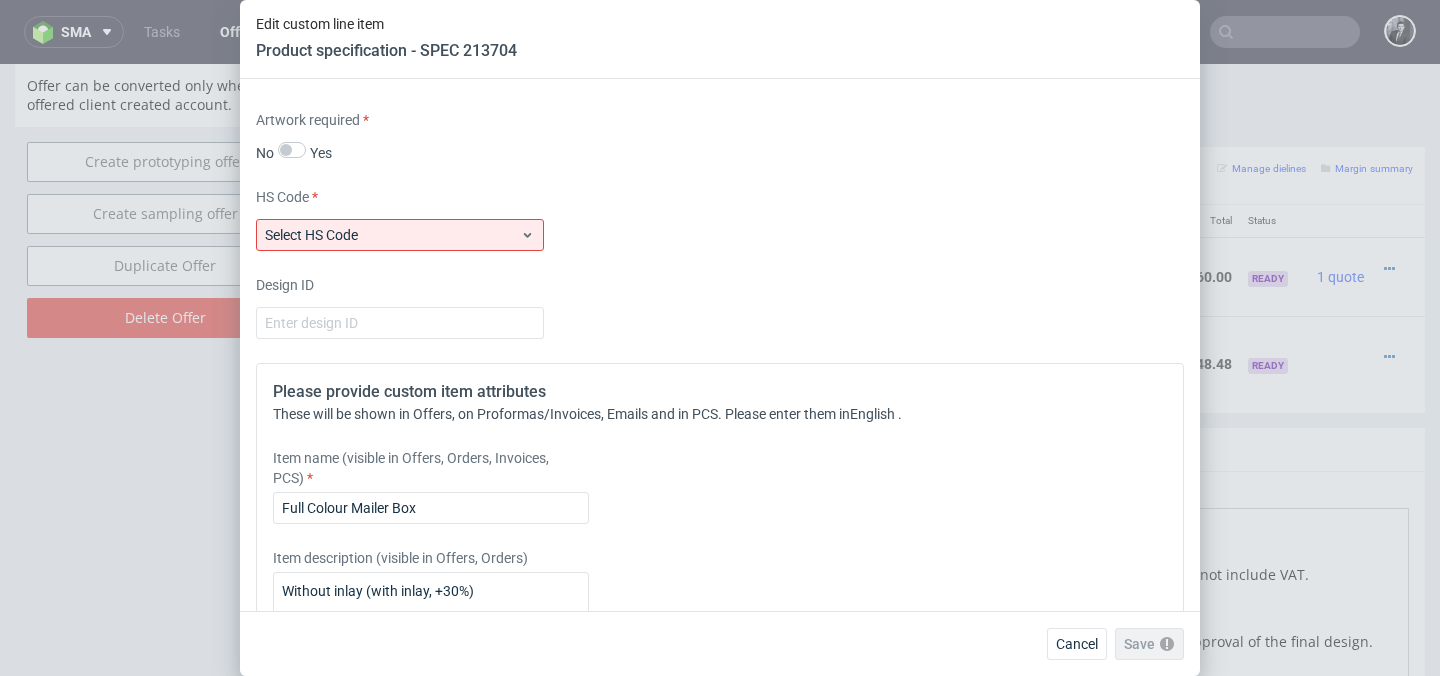 scroll, scrollTop: 1838, scrollLeft: 0, axis: vertical 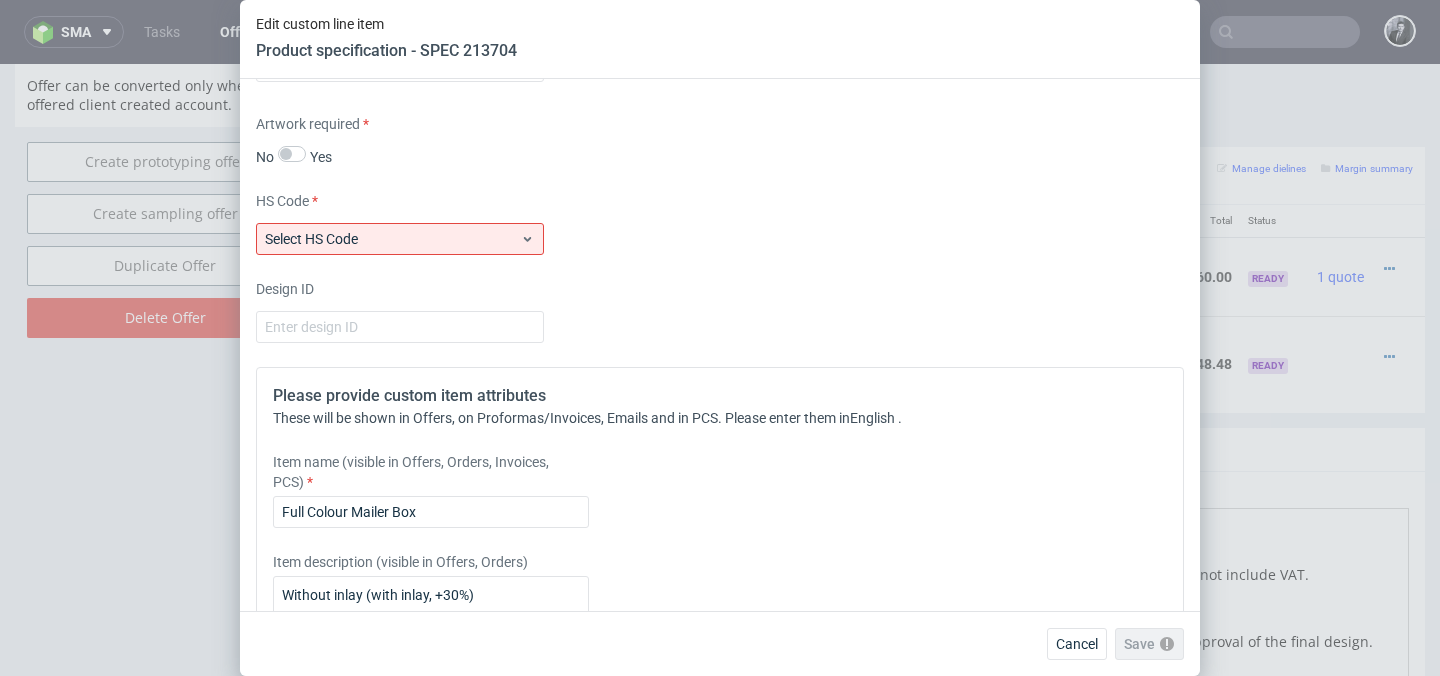 click on "Supplier Custom Custom supplier Boxesflow Technical specification Instant price RFQ type name corrugated code mailer box fefco 427 size width (mm) 280 depth (mm) 125 height (mm) 100 internal/external external material type corrugated liner outer testliner brown testliner white kraftliner brown liner inner testliner brown testliner white kraftliner brown flute E B EB outside GD Kemiart inside GD Kemiart grammage (gsm) 380 420 314 320 layers 3 print technique no print flexo offset offset + flexo digital colors outside CMYK colors inside CMYK print area description outside: whole surface area outside: lid + front inside: visible elements inside: lid finish lamination outside matt gloss lamination inside matt gloss structural design closure 1 x adhesive strip + peel off string 2 x adhesive strip + peel off string other certificates FSC Quantity 1000 1500 2000 2500 3000 4000 5000 Quantity per sellable unit 1 Minimum order quantity 4000 Artwork required No Yes HS Code Select HS Code Design ID English   ." at bounding box center [720, 345] 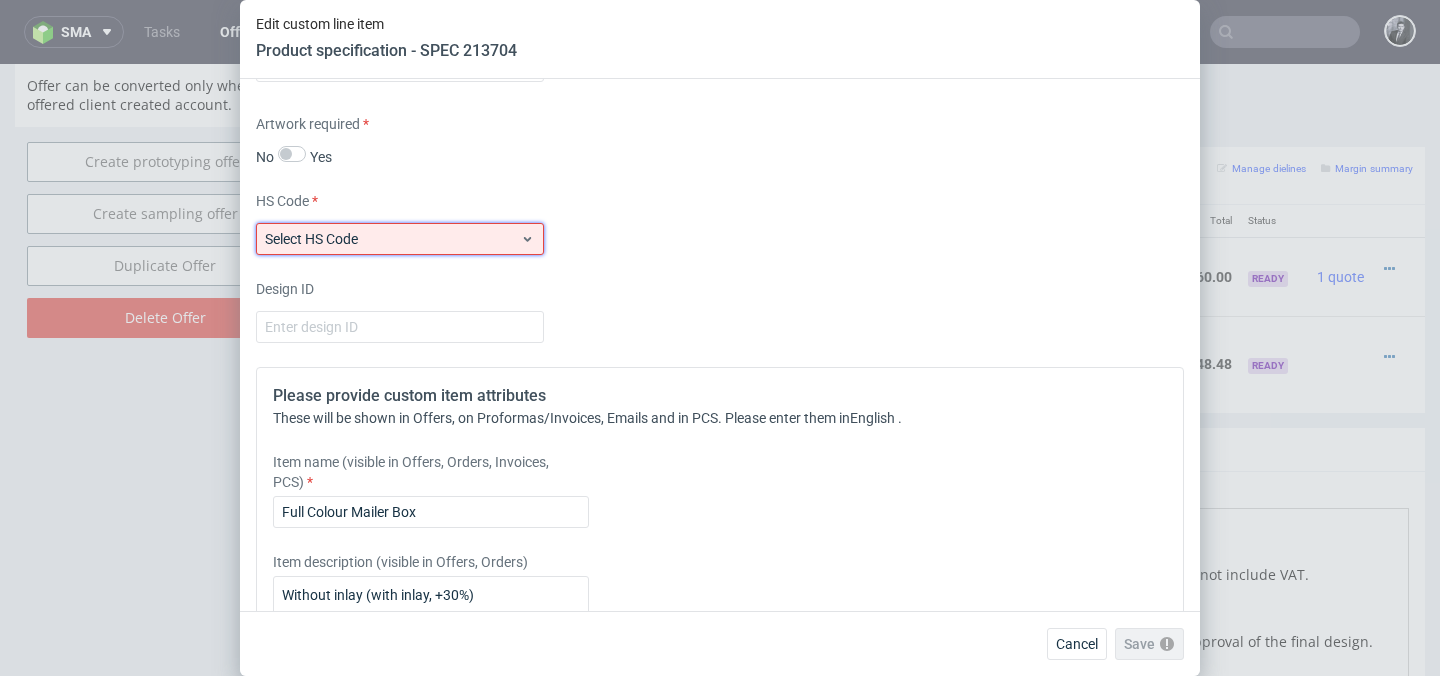 click on "Select HS Code" at bounding box center (392, 239) 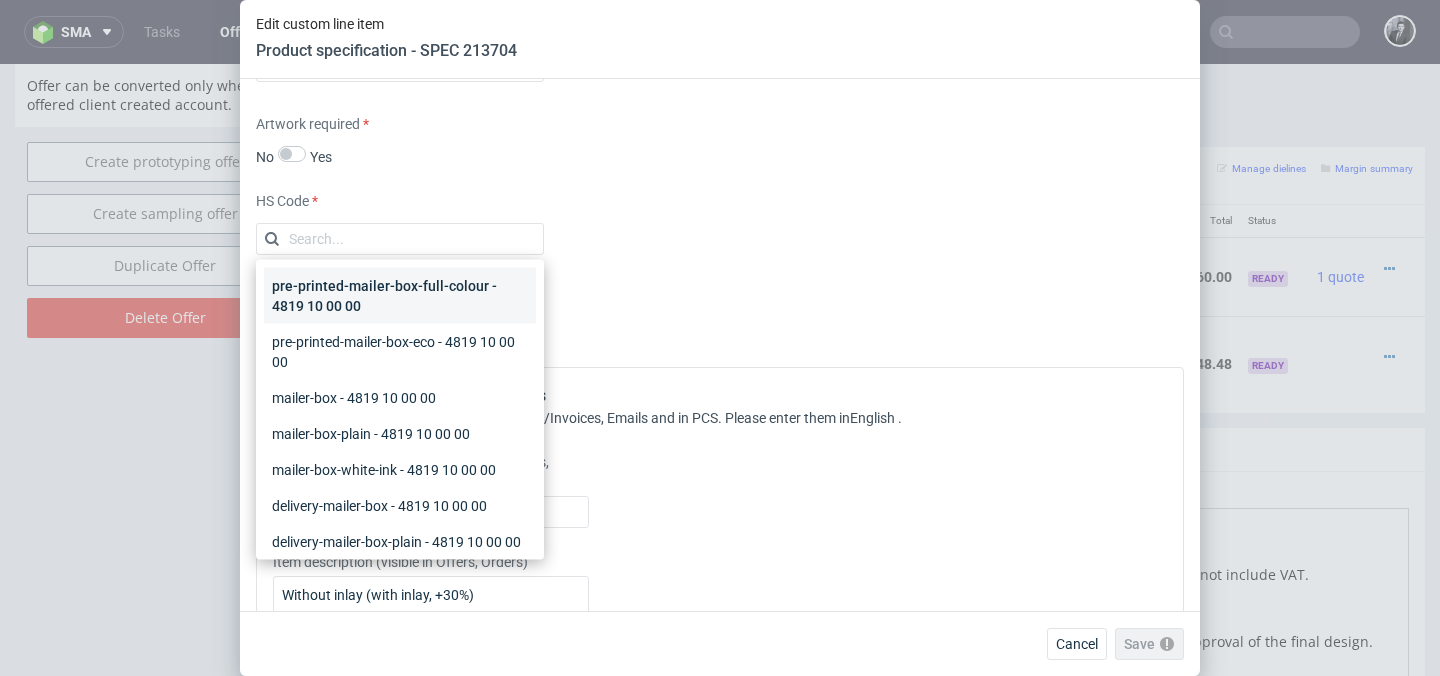 click on "pre-printed-mailer-box-full-colour - 4819 10 00 00" at bounding box center [400, 296] 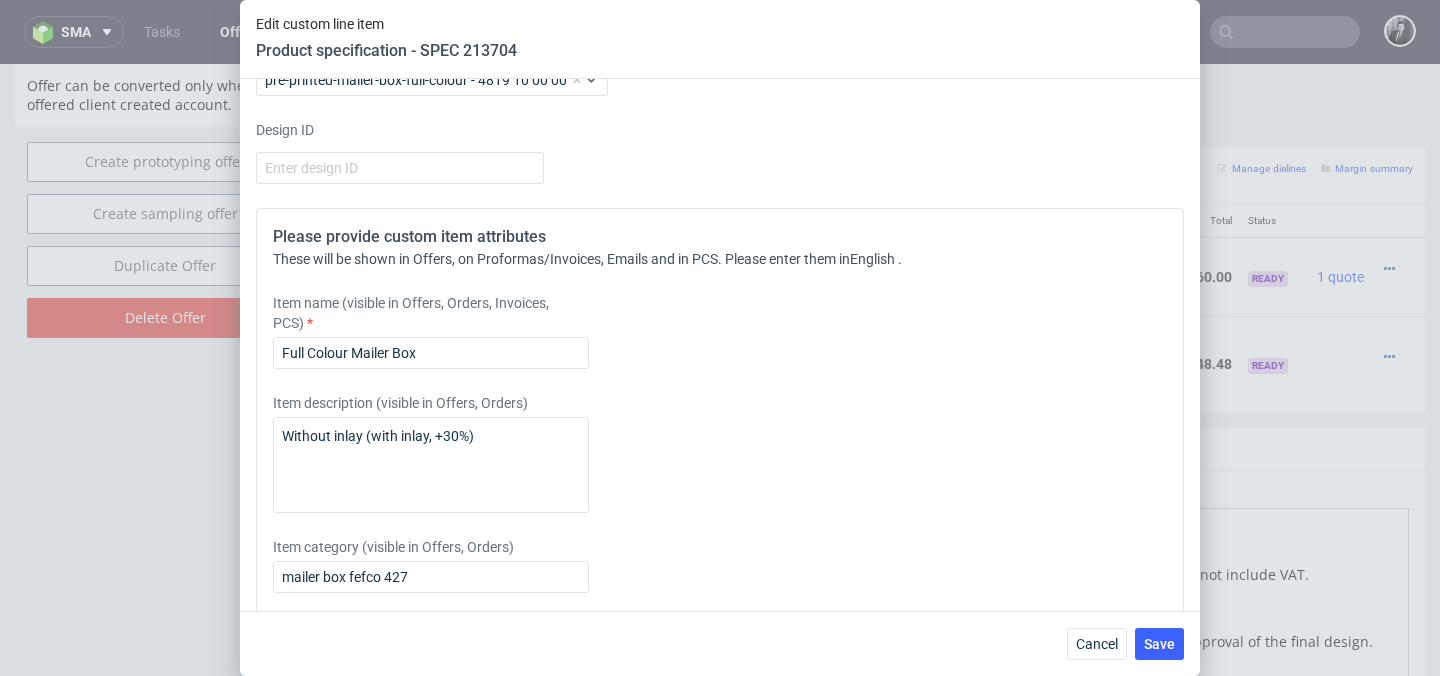 scroll, scrollTop: 2010, scrollLeft: 0, axis: vertical 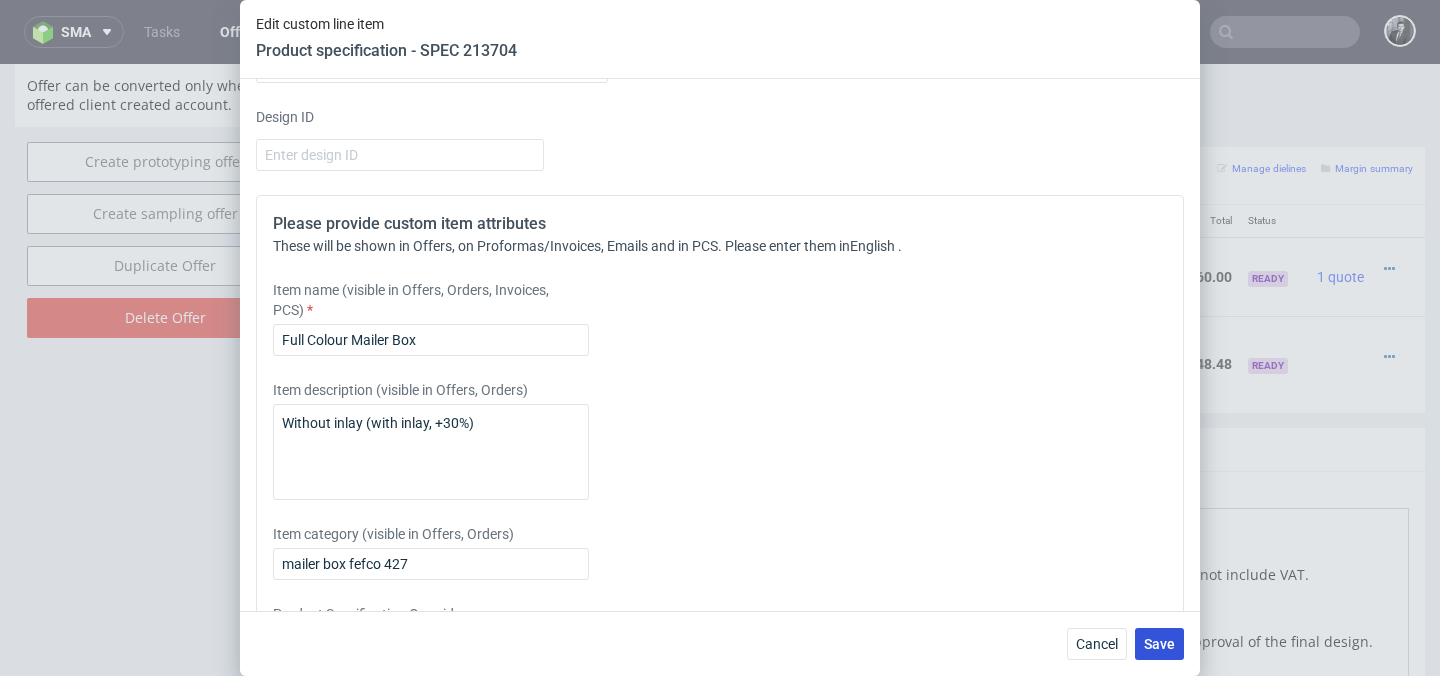 click on "Save" at bounding box center [1159, 644] 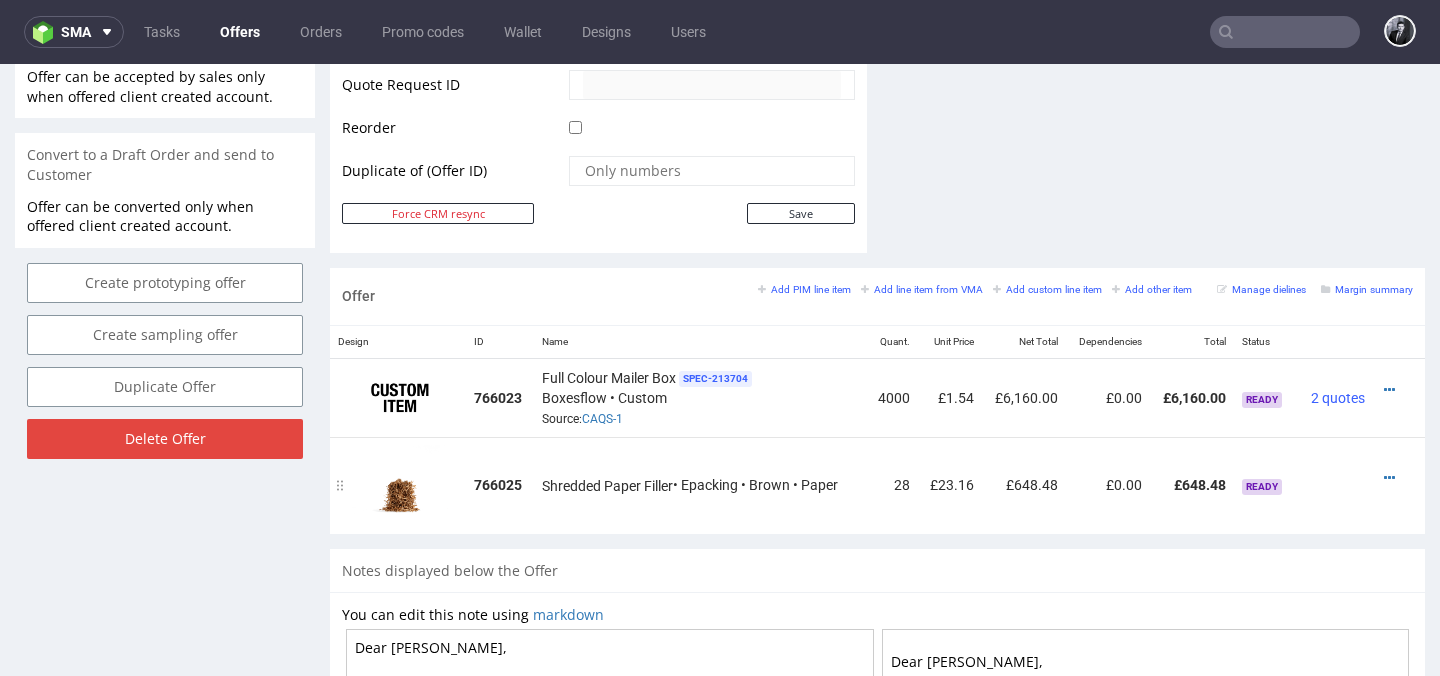 scroll, scrollTop: 991, scrollLeft: 0, axis: vertical 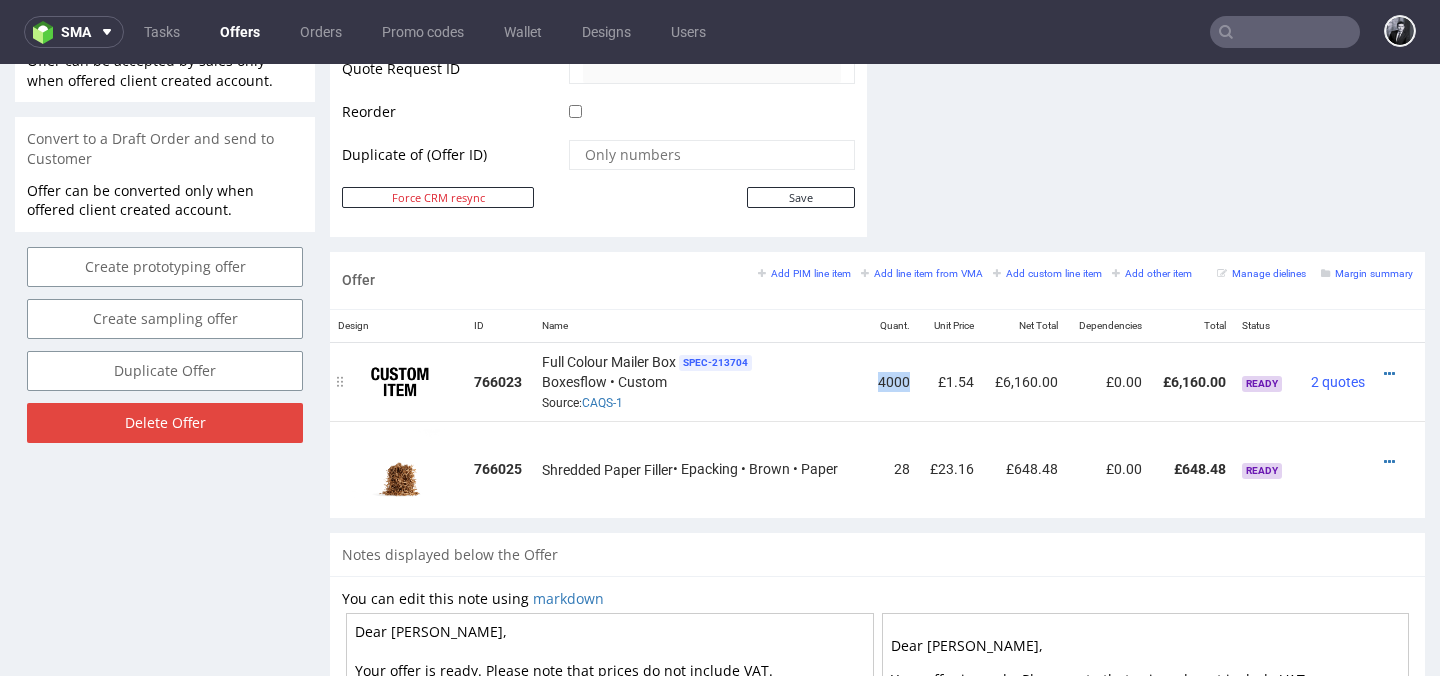 drag, startPoint x: 872, startPoint y: 381, endPoint x: 907, endPoint y: 377, distance: 35.22783 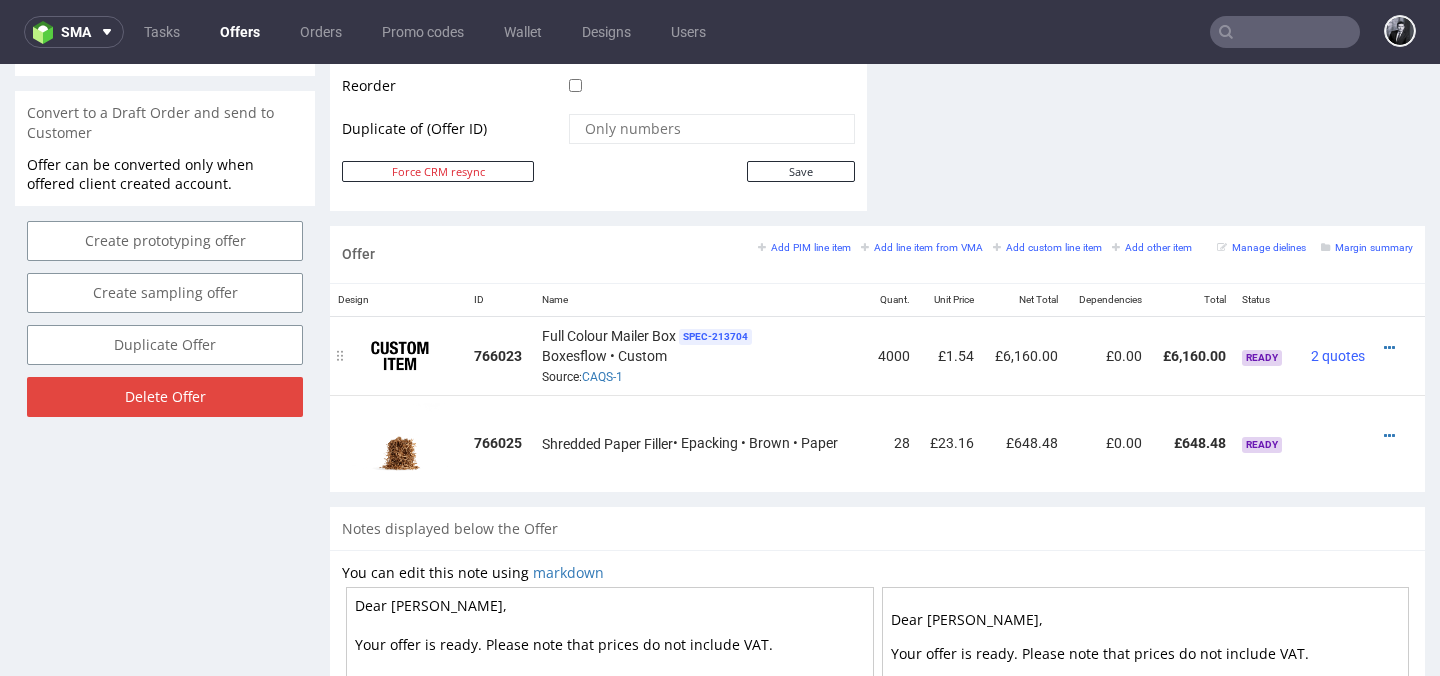 scroll, scrollTop: 0, scrollLeft: 0, axis: both 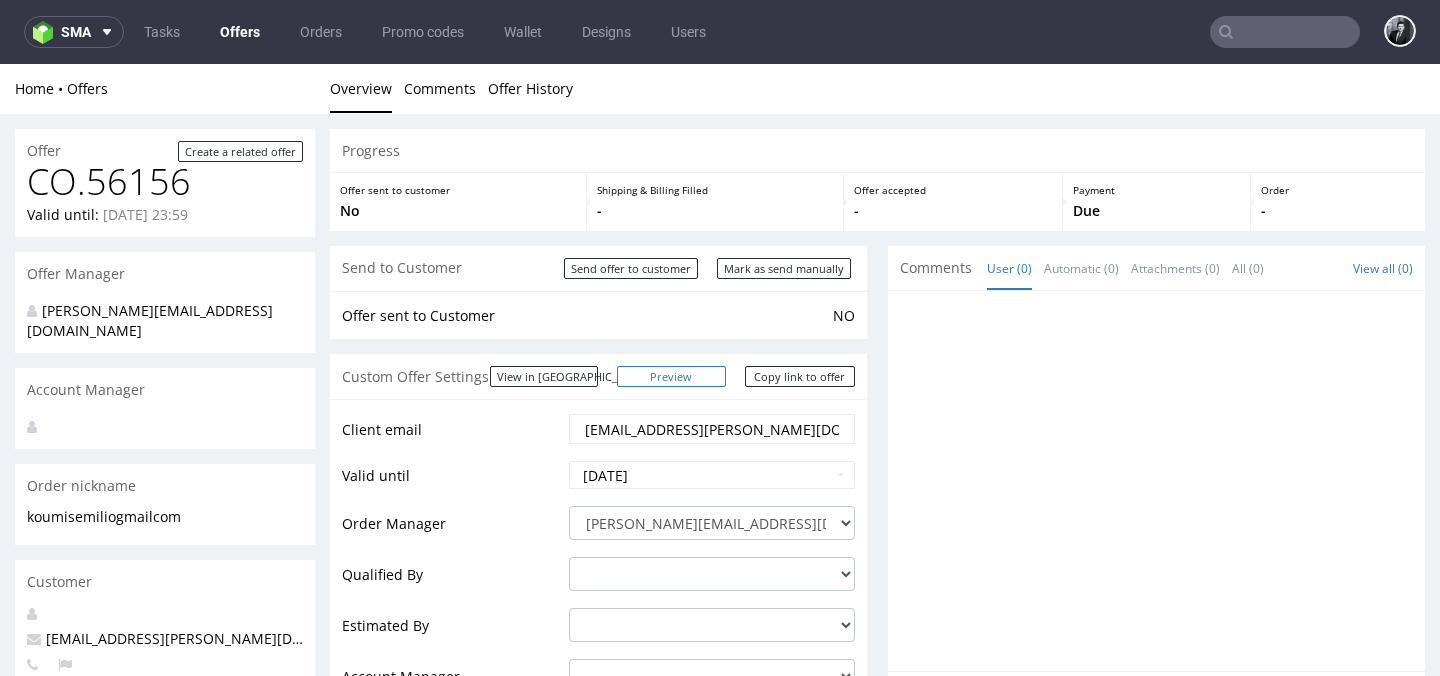 click on "Preview" at bounding box center (672, 376) 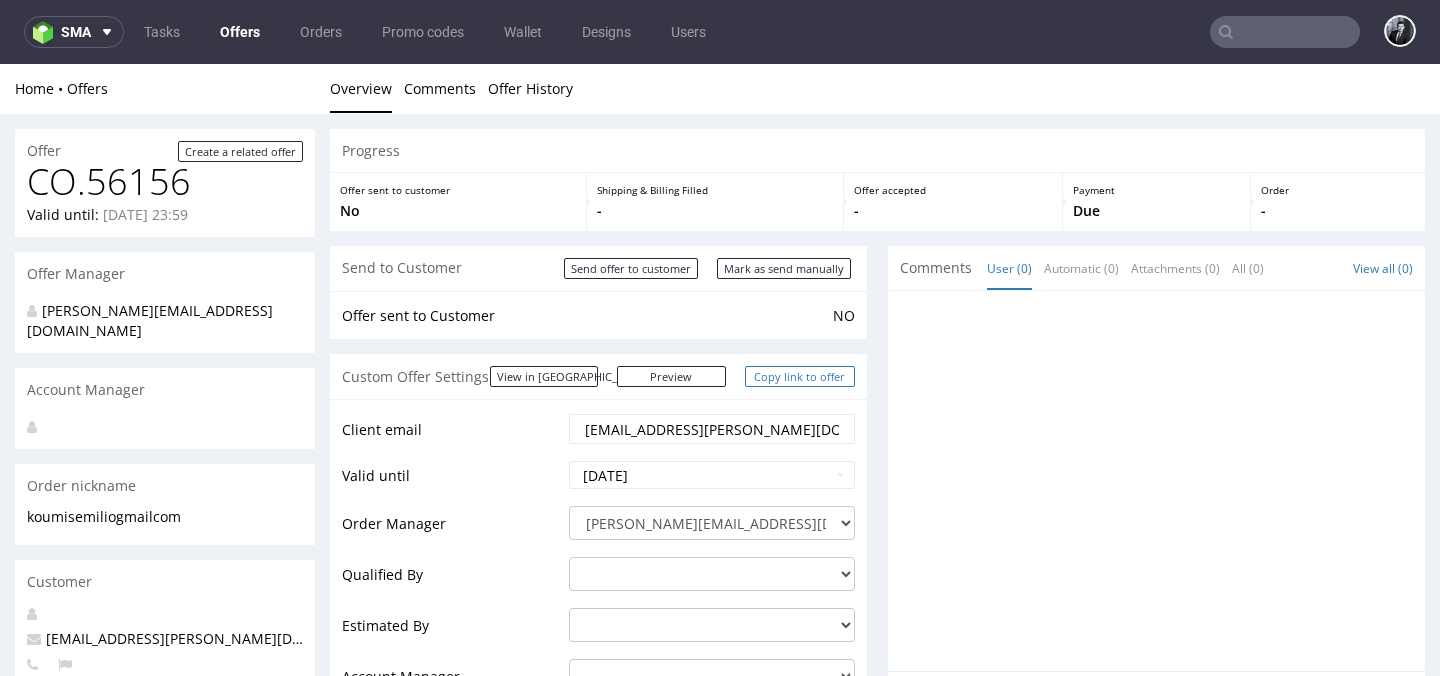 click on "Copy link to offer" at bounding box center (800, 376) 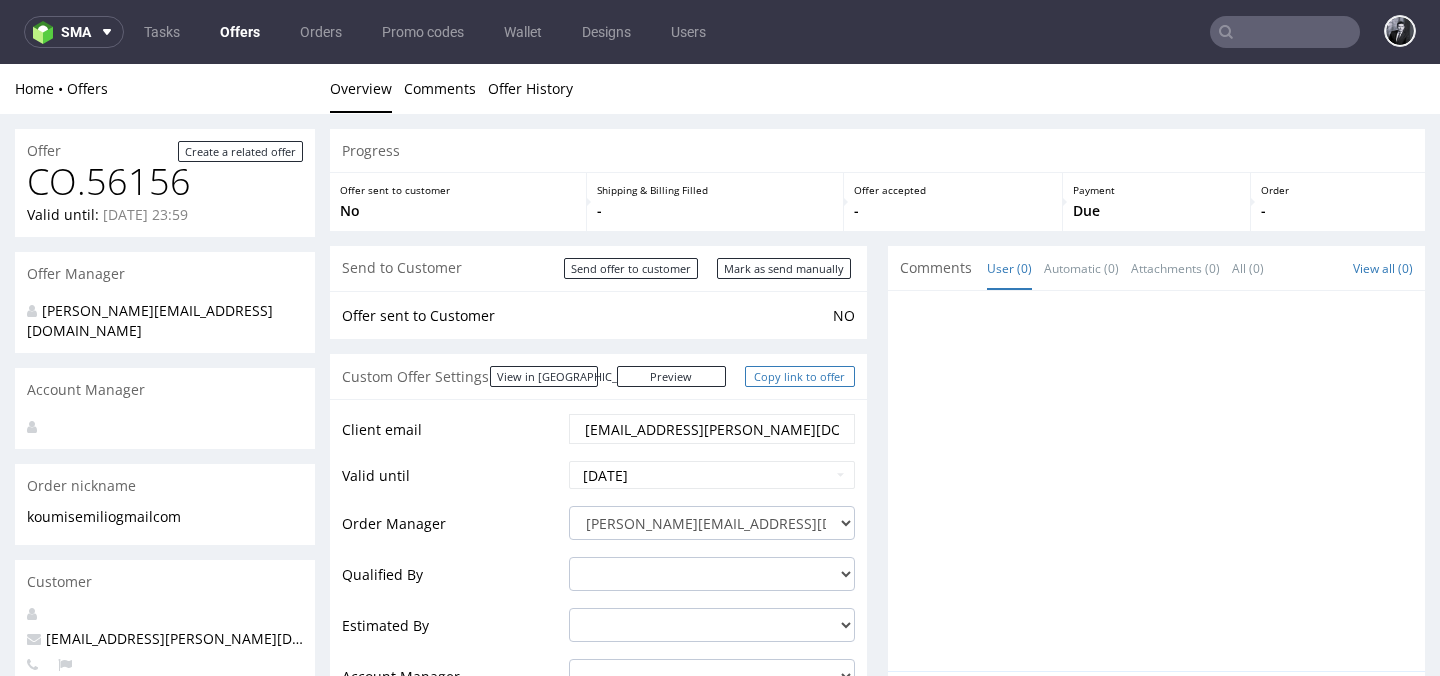 click on "Copy link to offer" at bounding box center [800, 376] 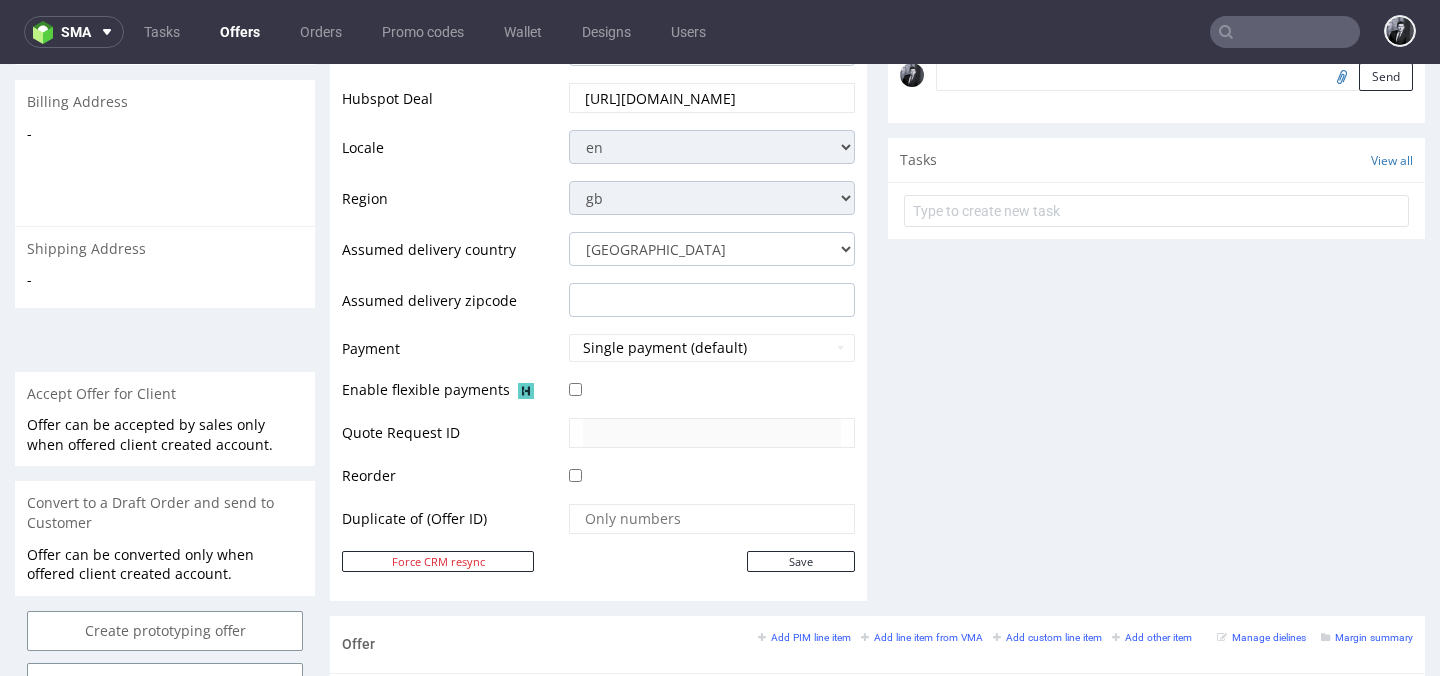 scroll, scrollTop: 0, scrollLeft: 0, axis: both 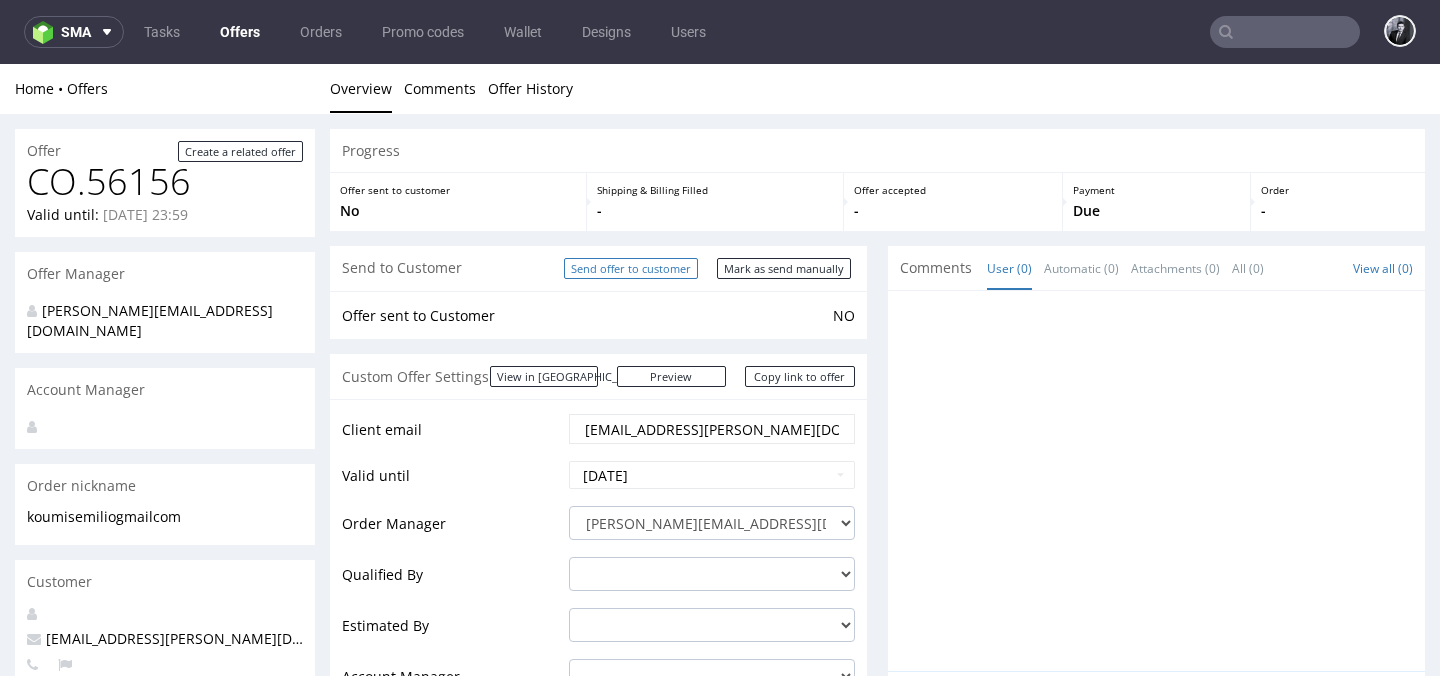 click on "Send offer to customer" at bounding box center [631, 268] 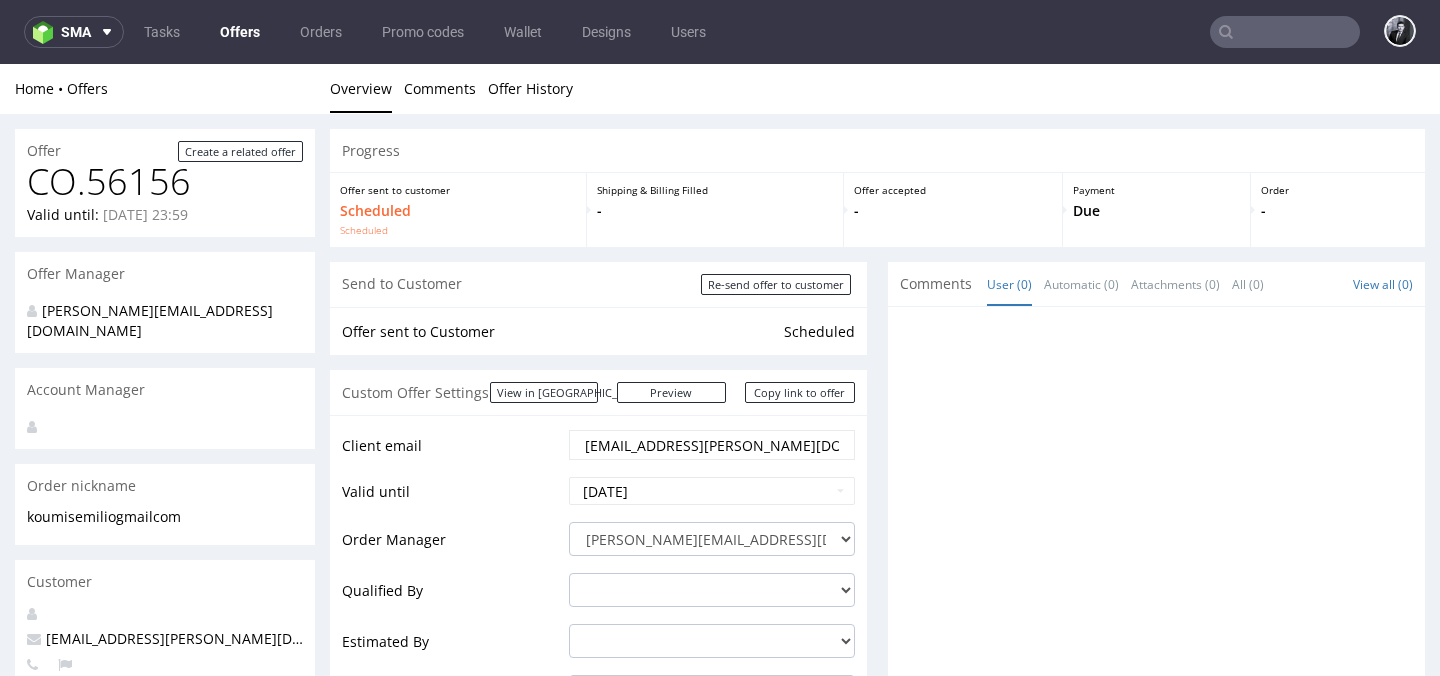 scroll, scrollTop: 0, scrollLeft: 0, axis: both 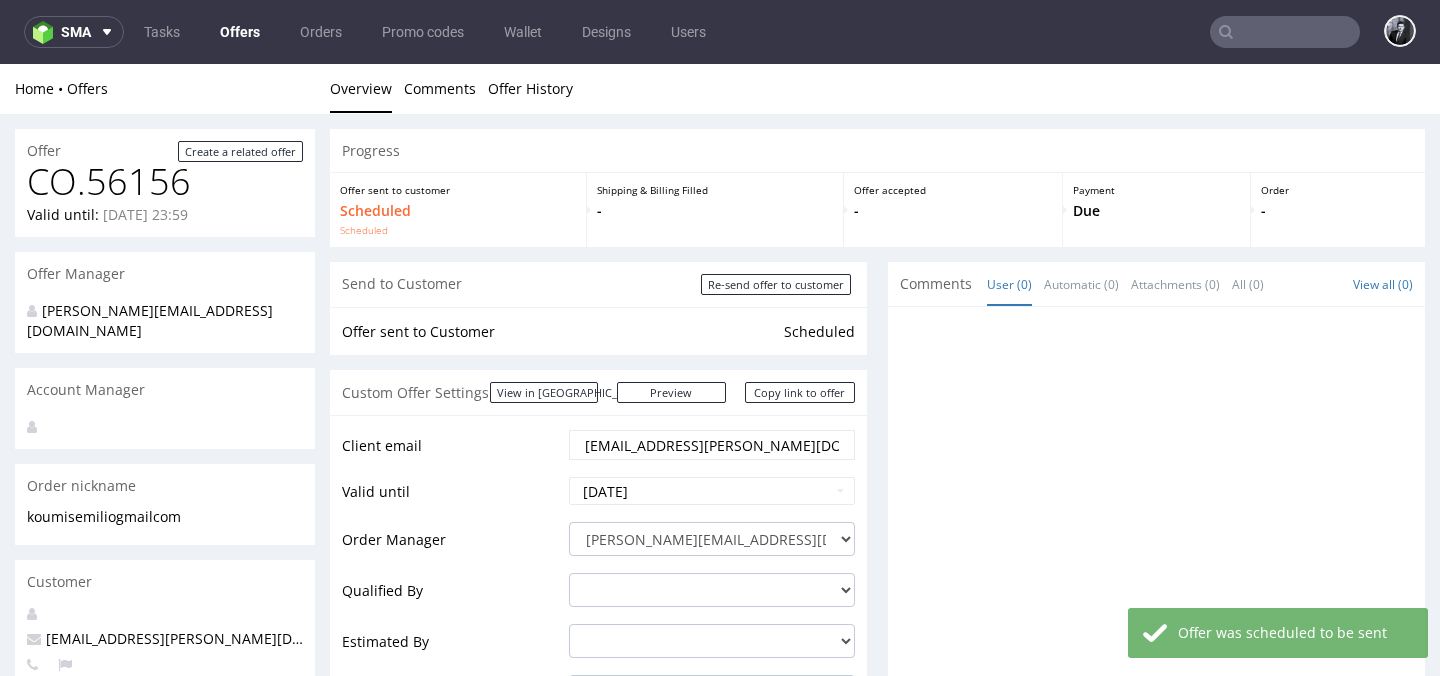 click on "Offers" at bounding box center (240, 32) 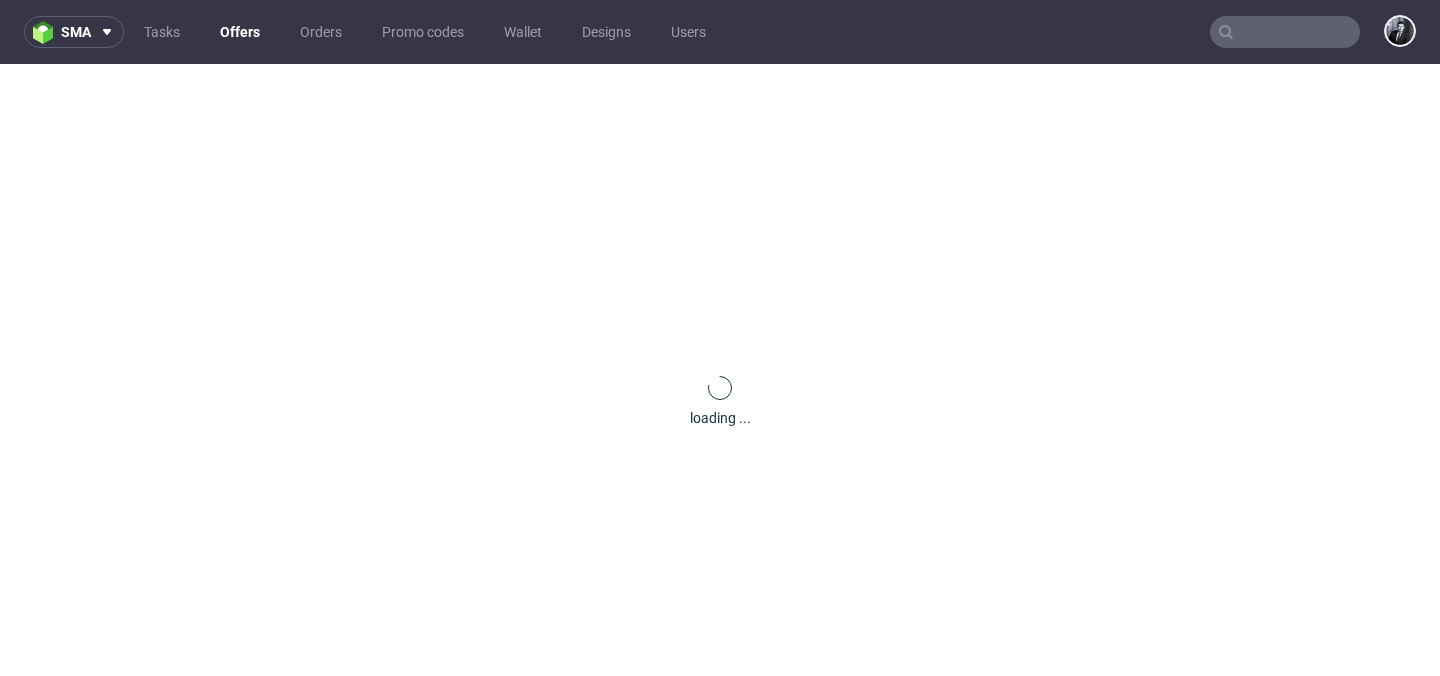 scroll, scrollTop: 0, scrollLeft: 0, axis: both 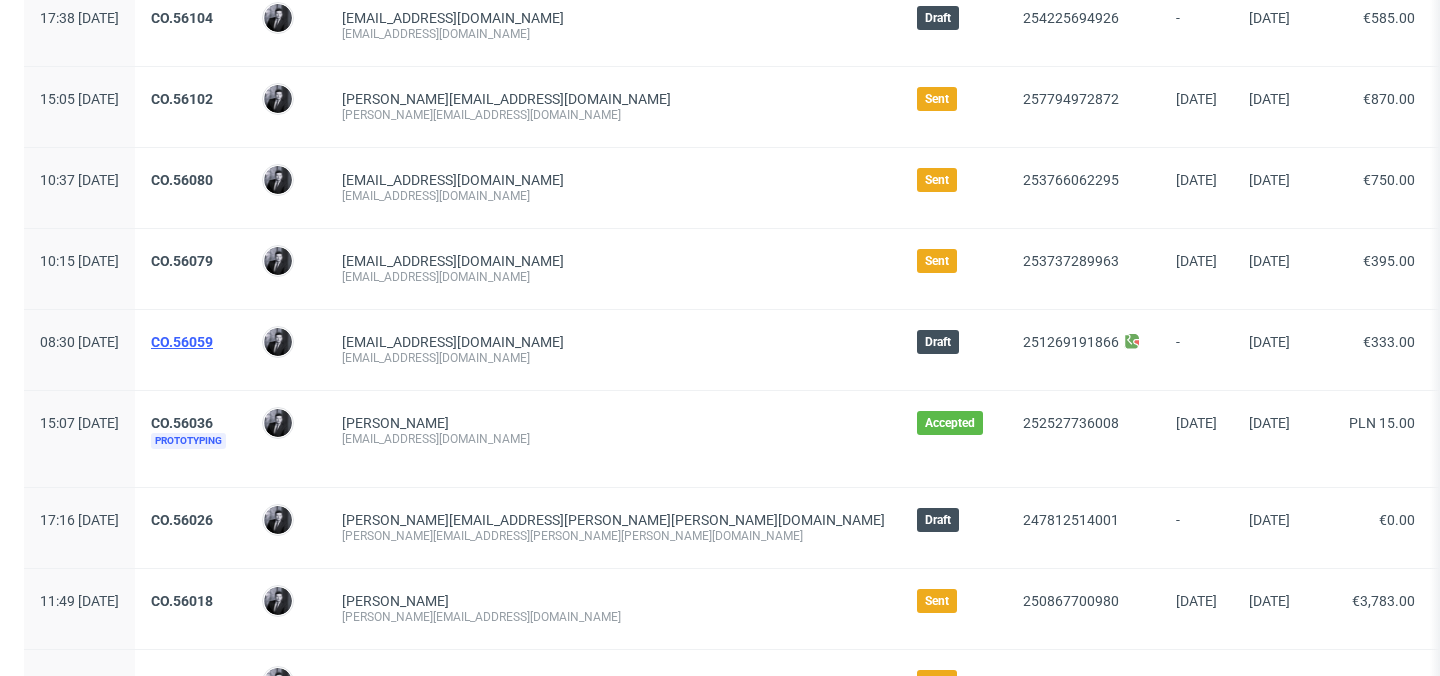 click on "CO.56059" at bounding box center (182, 342) 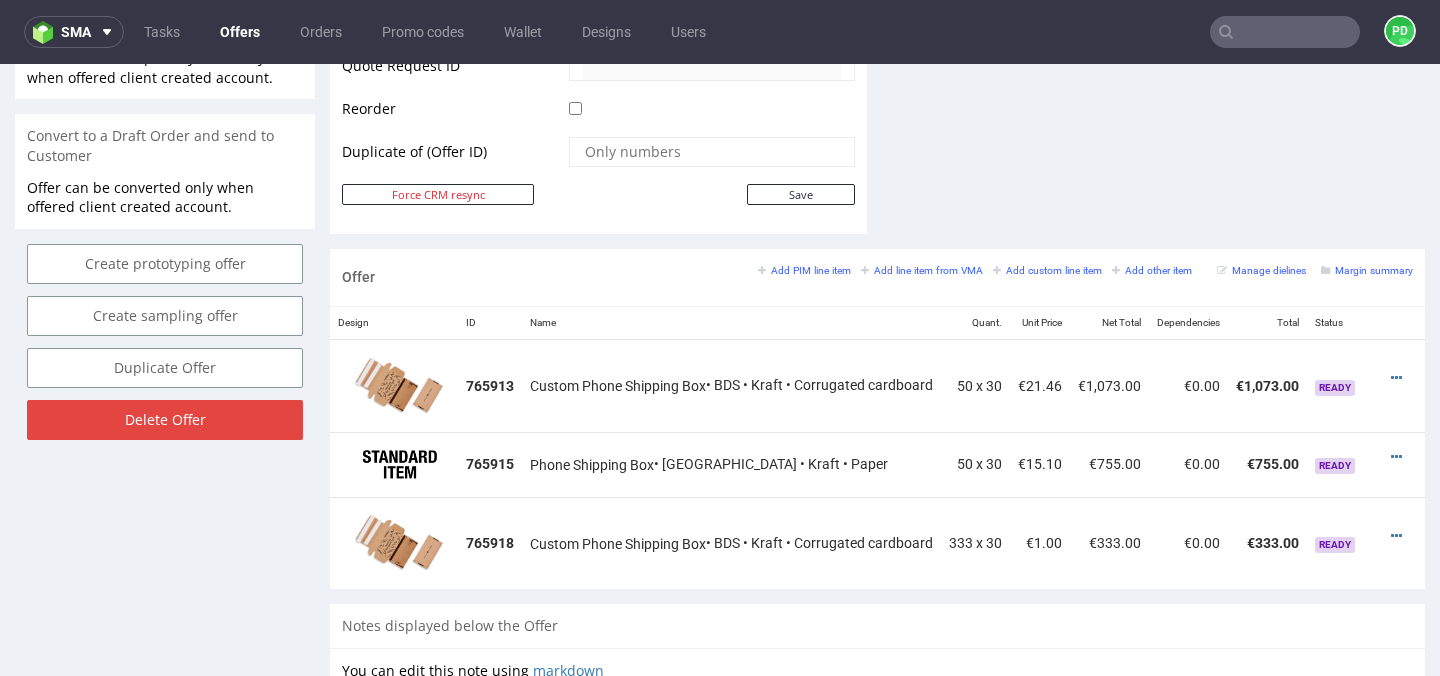 scroll, scrollTop: 998, scrollLeft: 0, axis: vertical 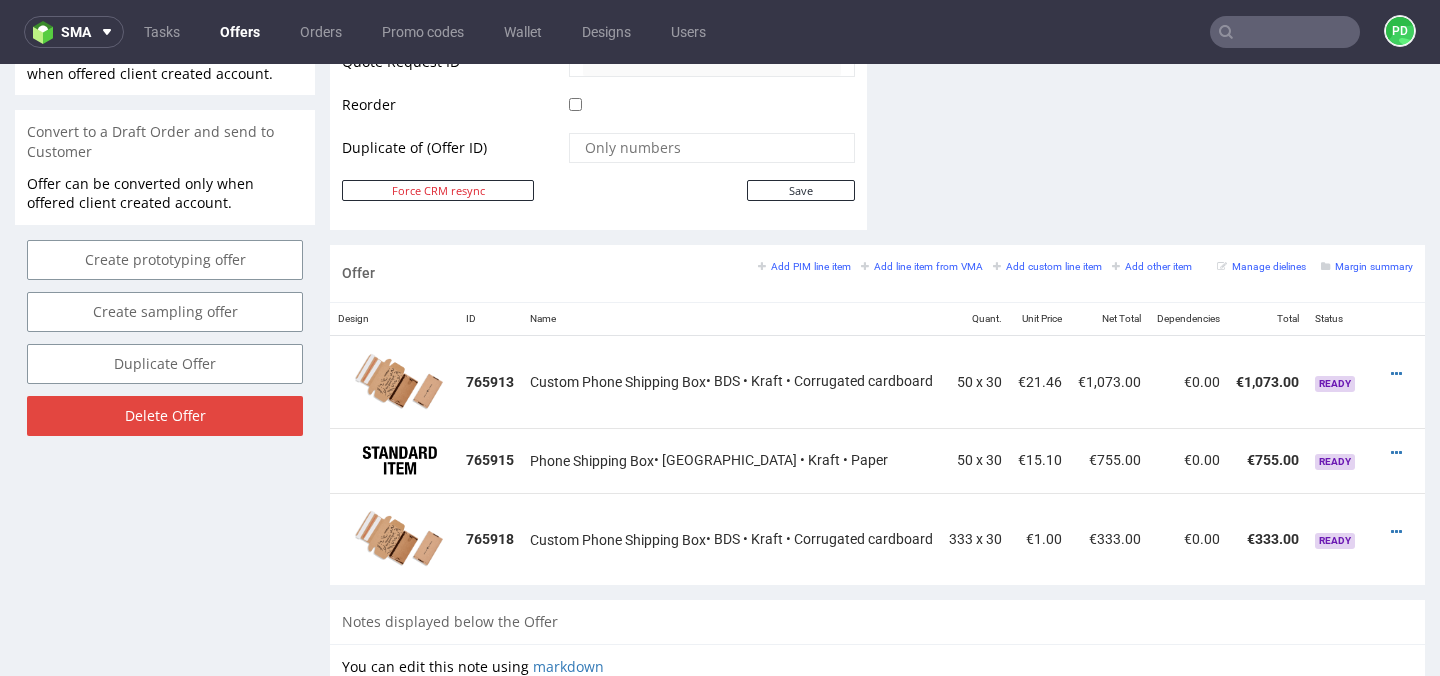 click on "Offers" at bounding box center (240, 32) 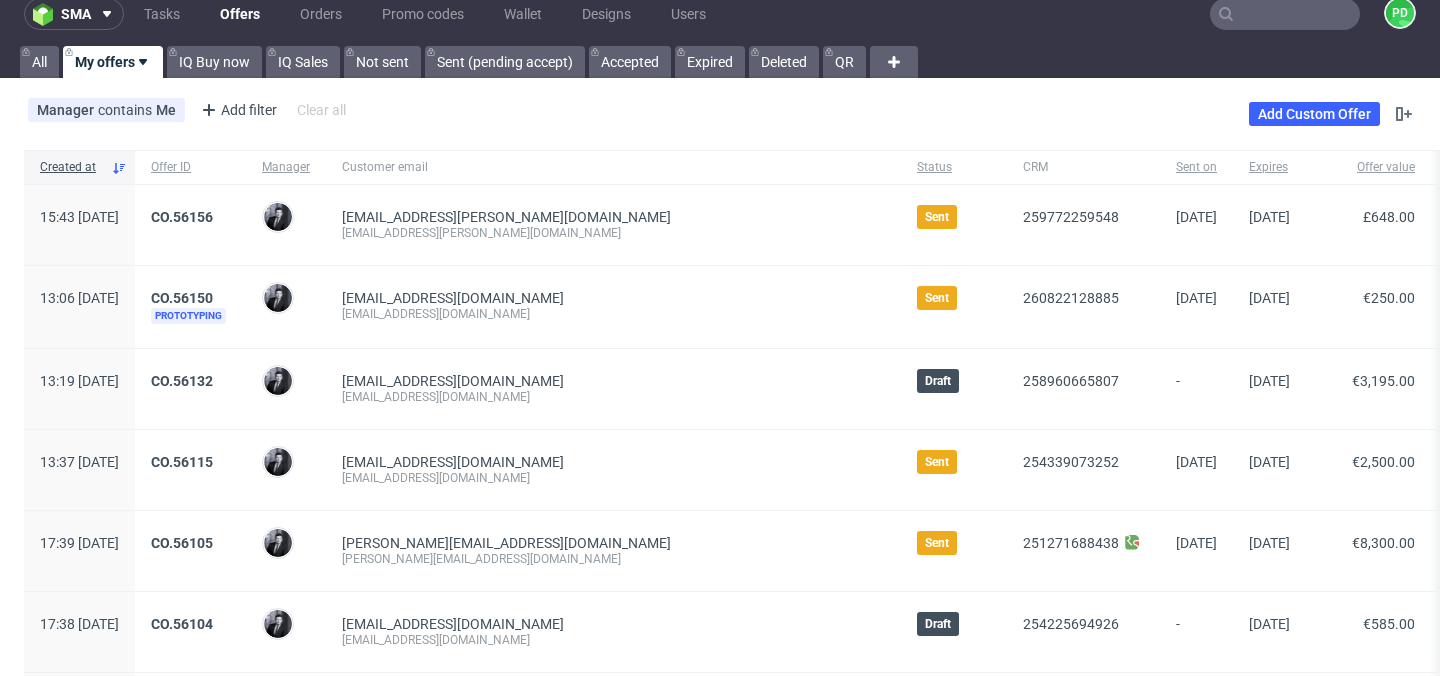 scroll, scrollTop: 7, scrollLeft: 0, axis: vertical 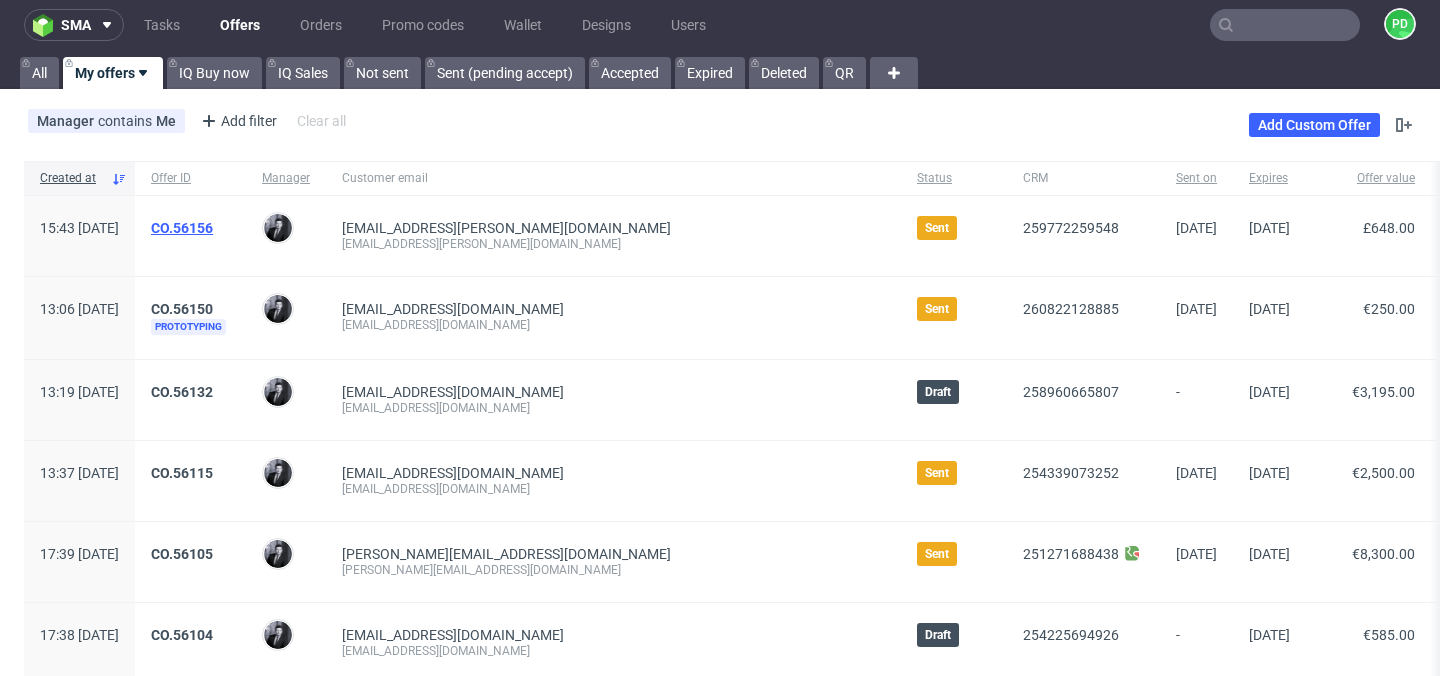 click on "CO.56156" at bounding box center (182, 228) 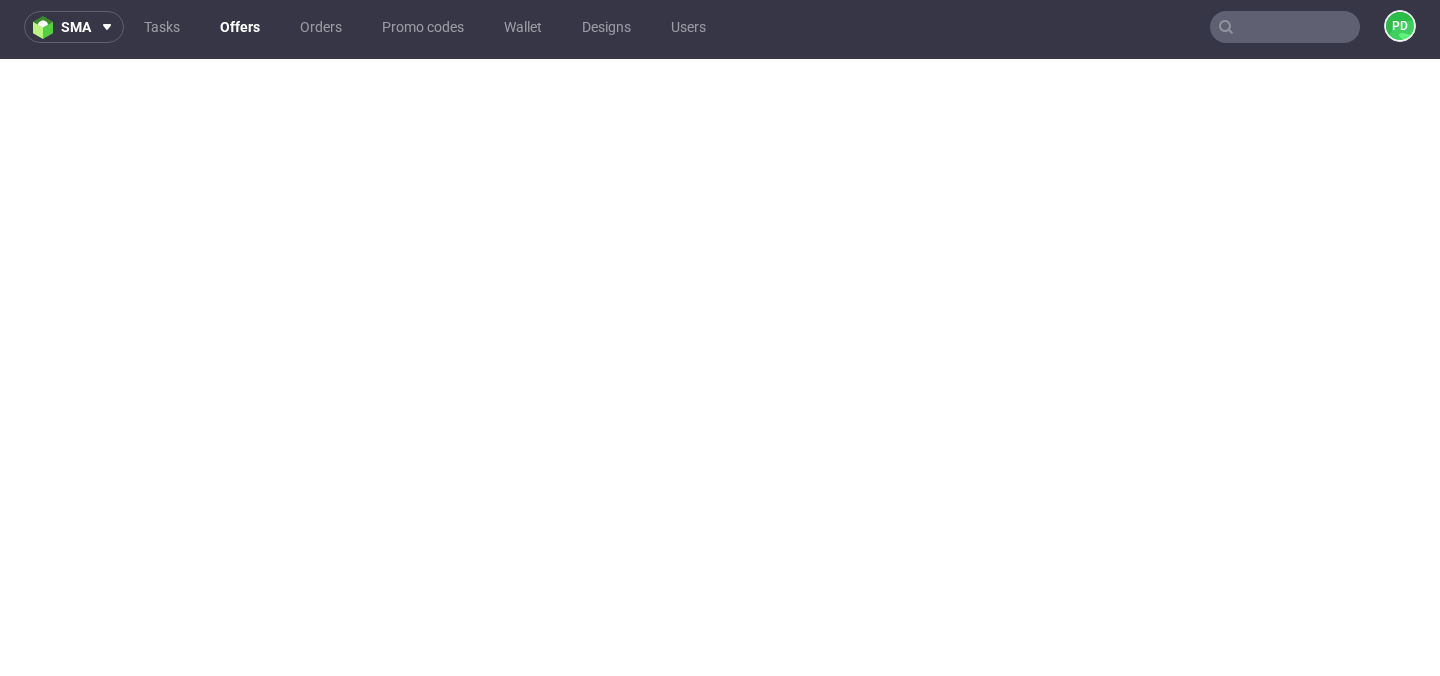 scroll, scrollTop: 5, scrollLeft: 0, axis: vertical 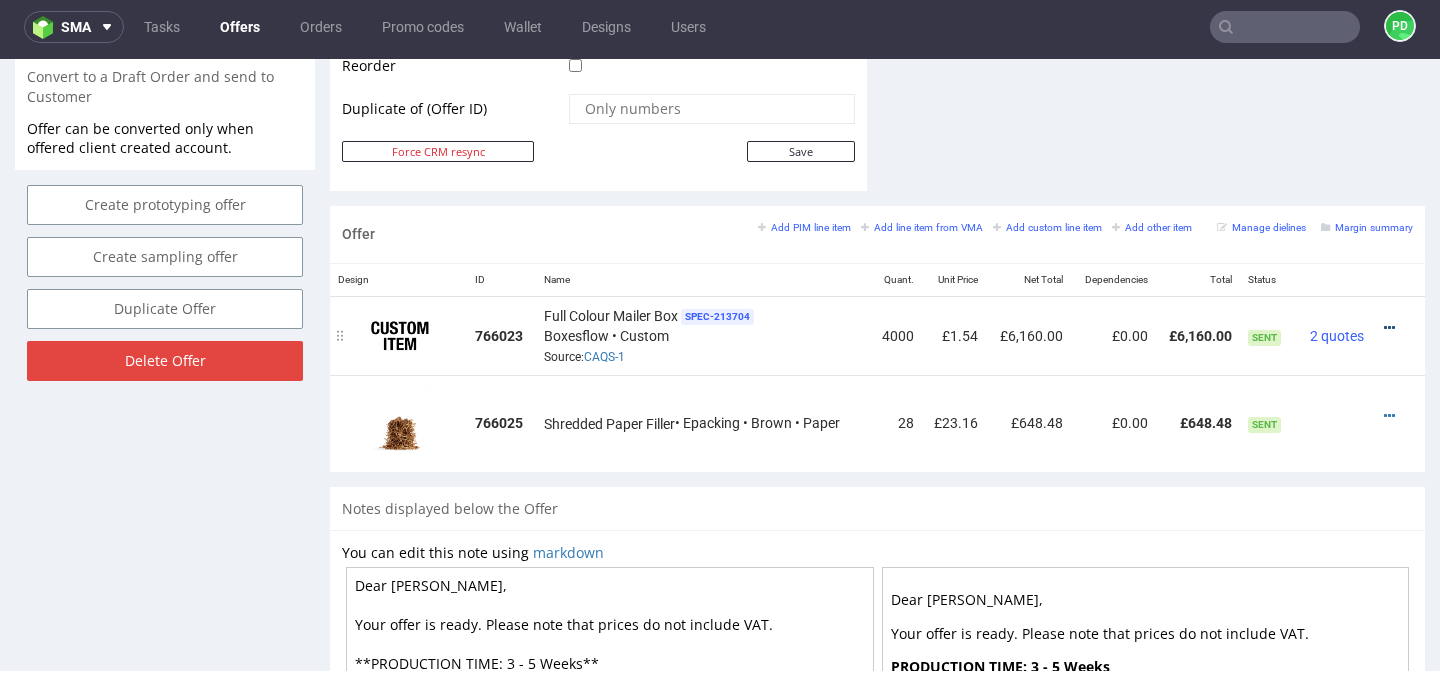 click at bounding box center (1389, 328) 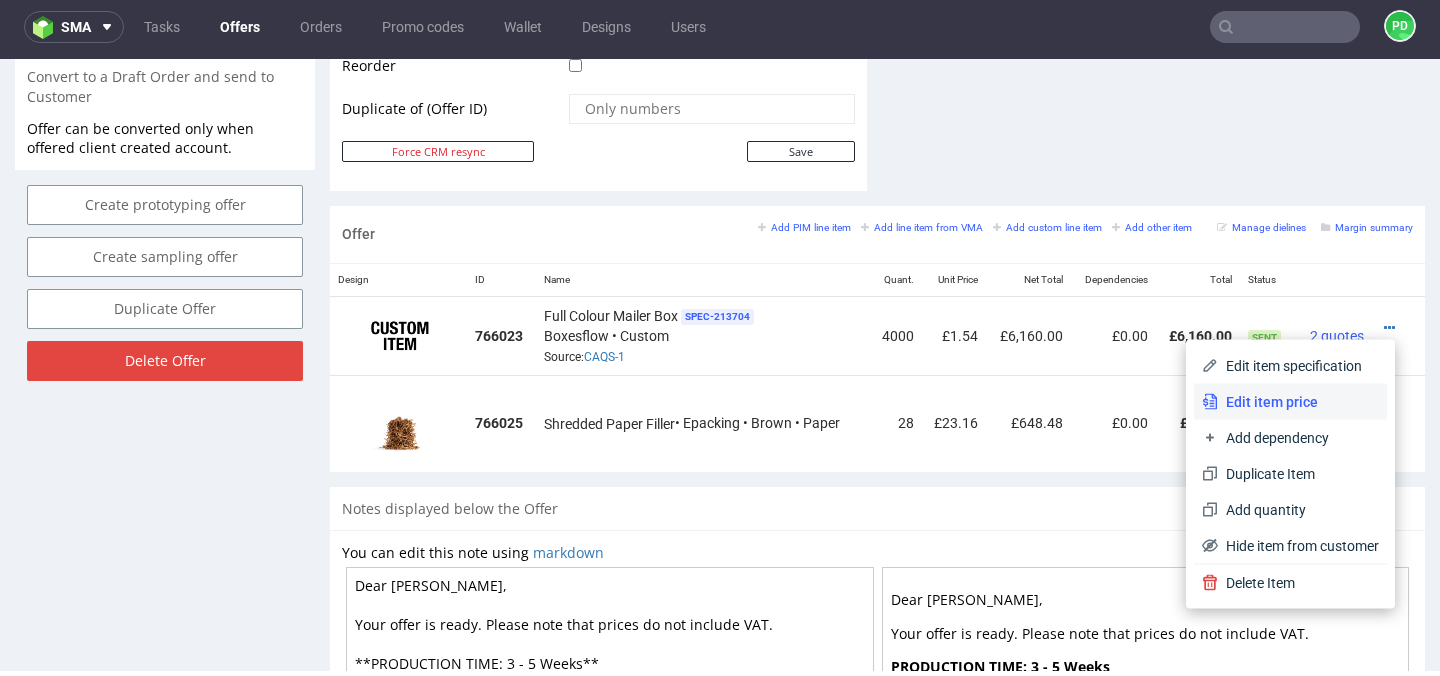 click on "Edit item price" at bounding box center [1298, 402] 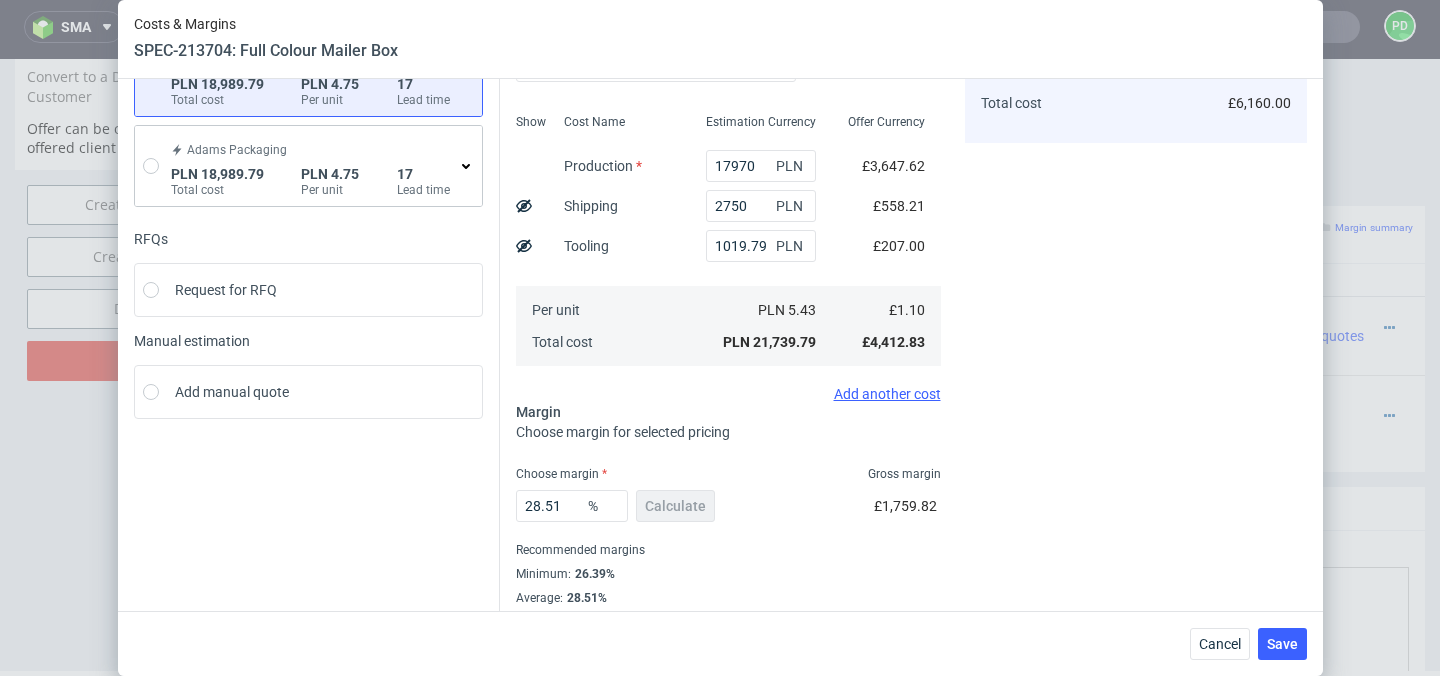 scroll, scrollTop: 224, scrollLeft: 0, axis: vertical 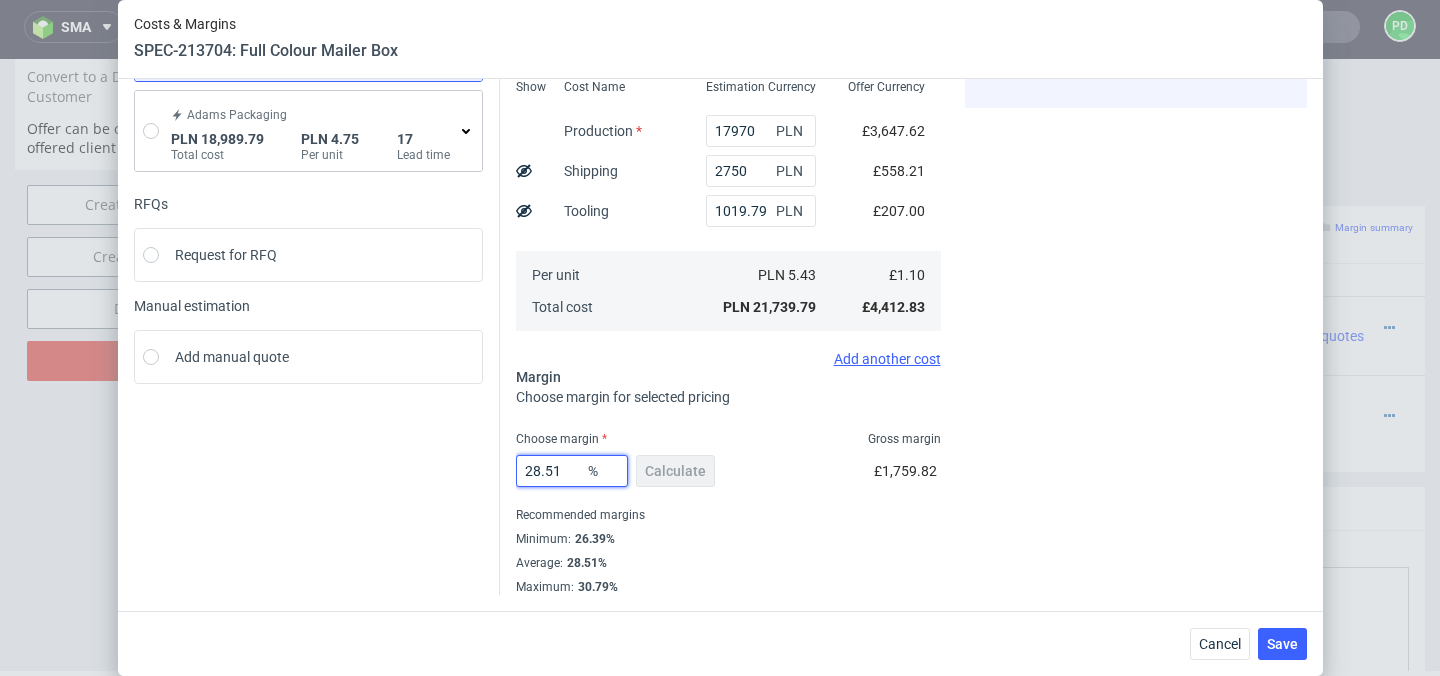 drag, startPoint x: 571, startPoint y: 476, endPoint x: 509, endPoint y: 474, distance: 62.03225 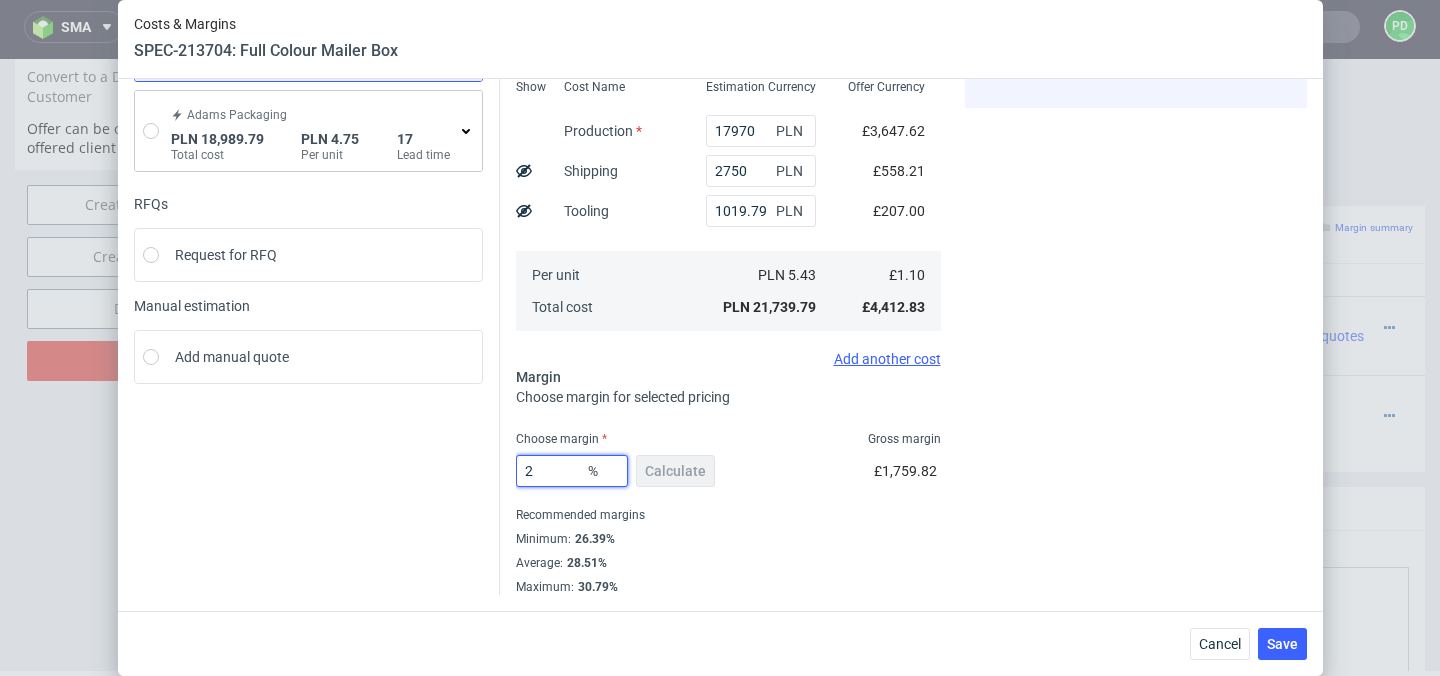 type on "1.12" 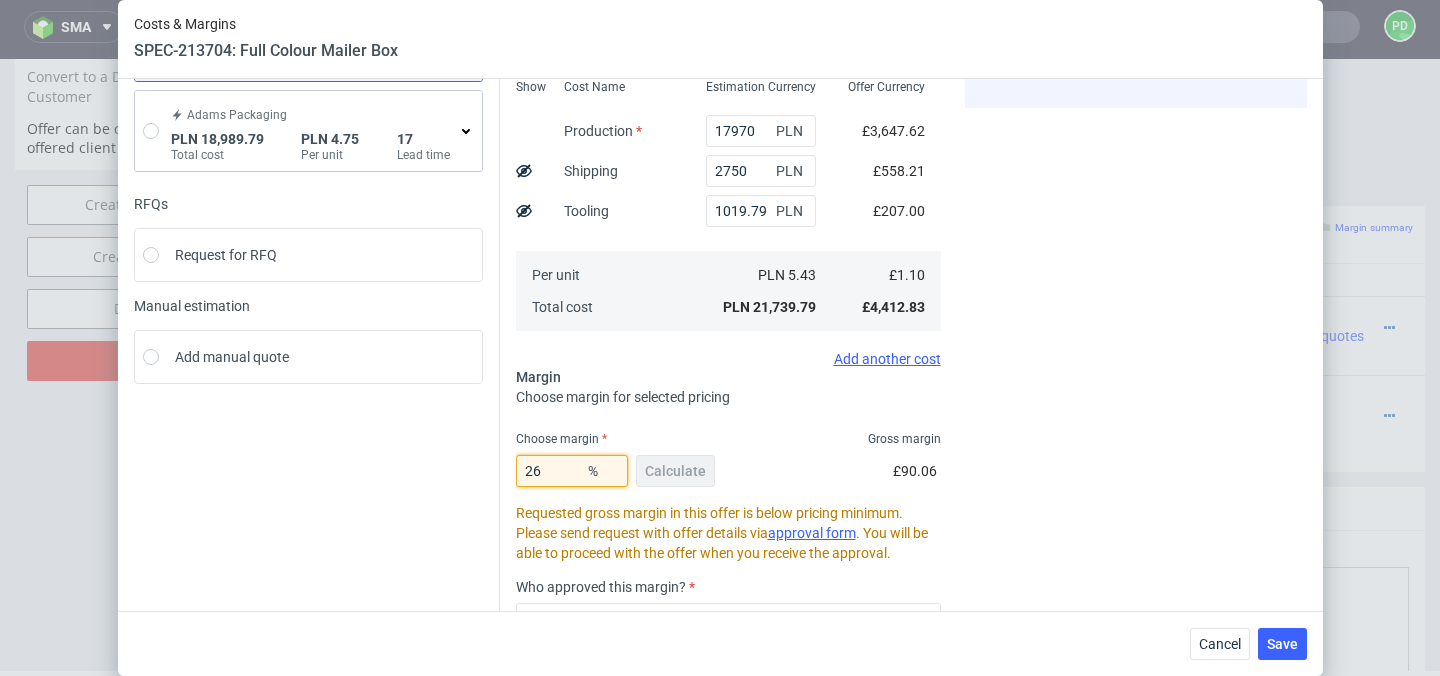 type on "26." 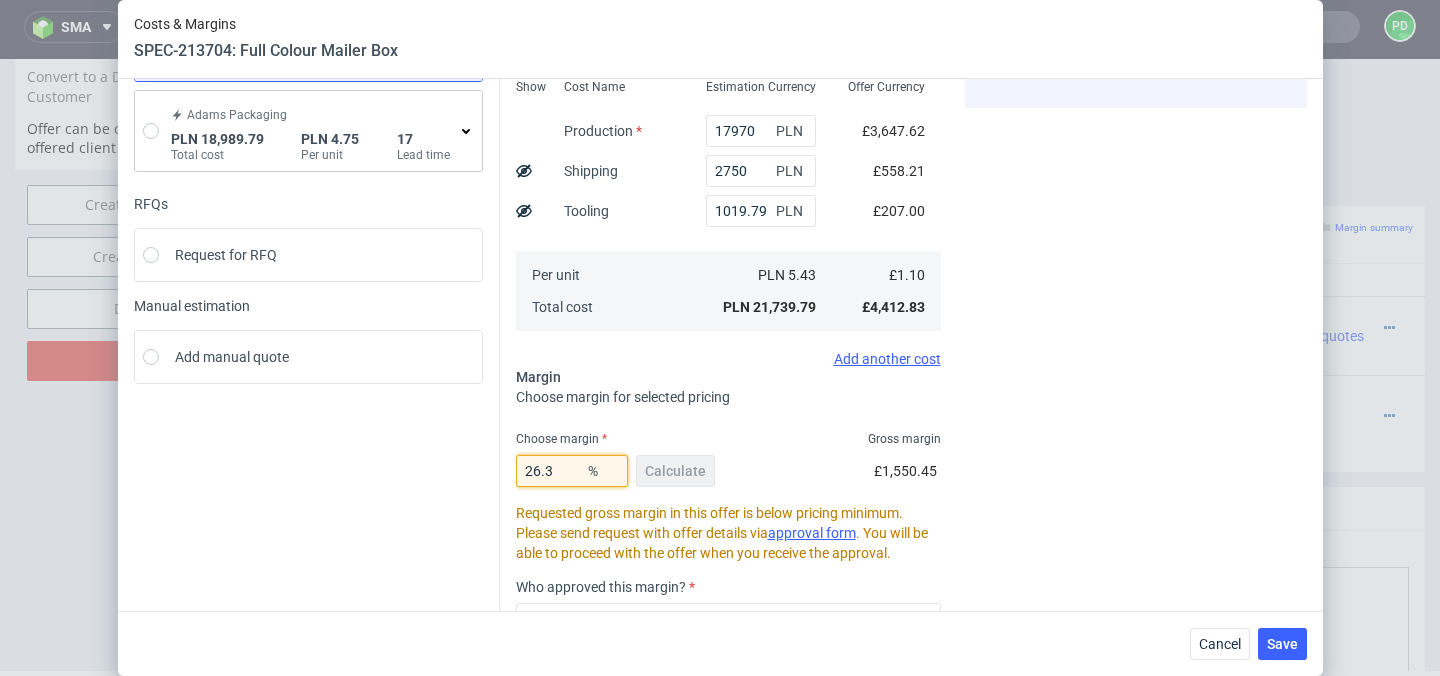 type on "26.30" 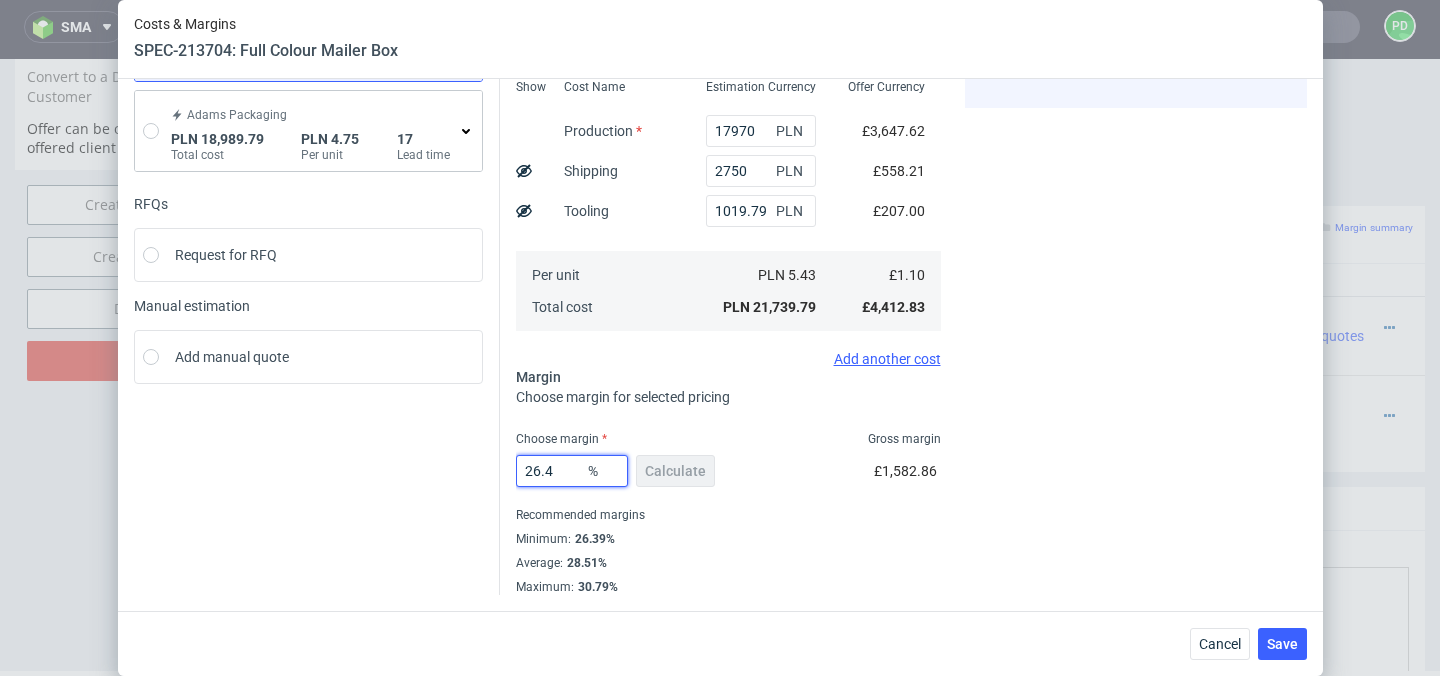 type on "26.4" 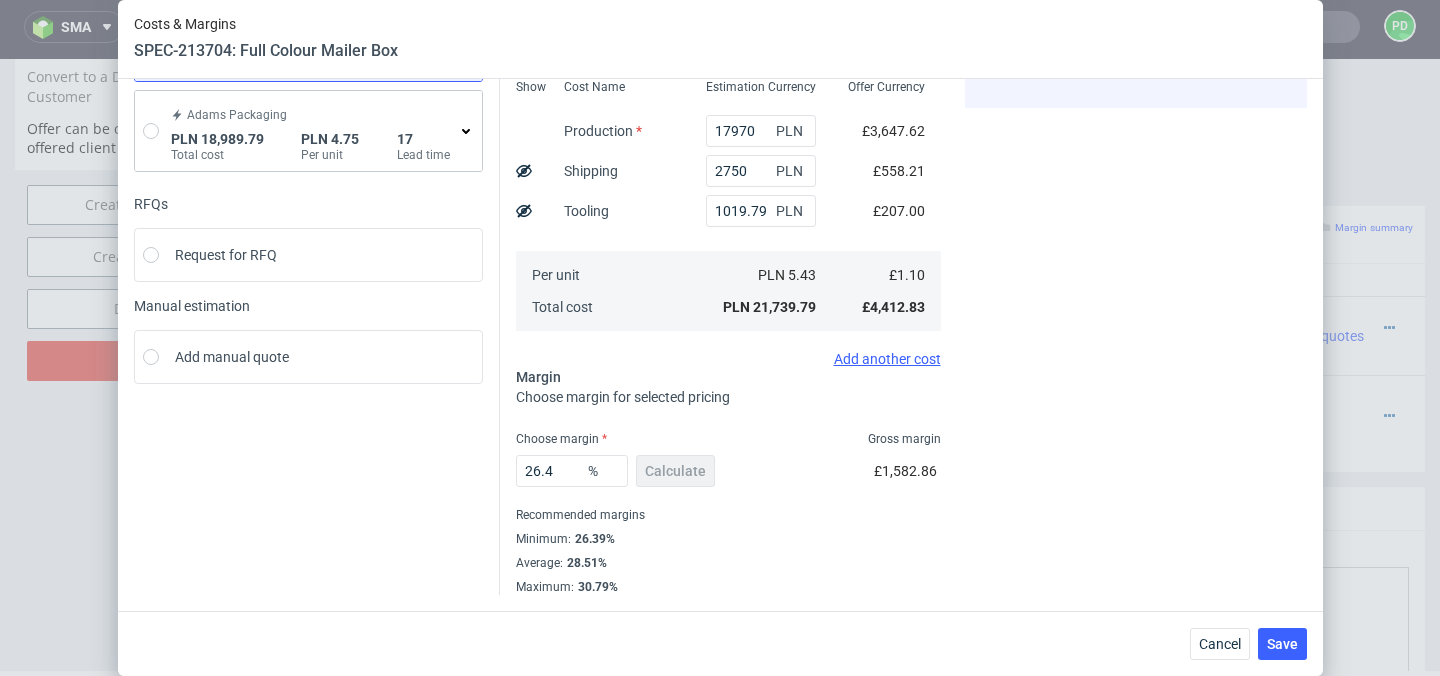 click on "26.4 % Calculate £1,582.86" at bounding box center (728, 475) 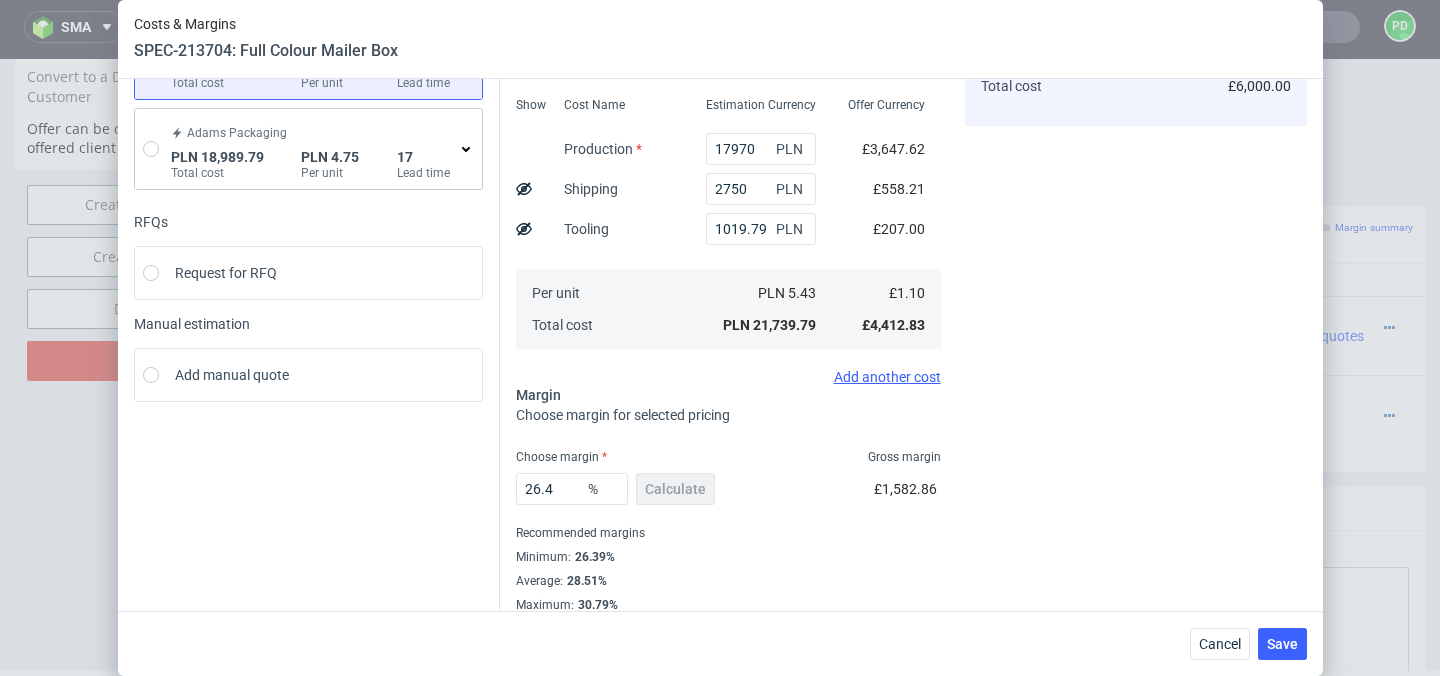 scroll, scrollTop: 224, scrollLeft: 0, axis: vertical 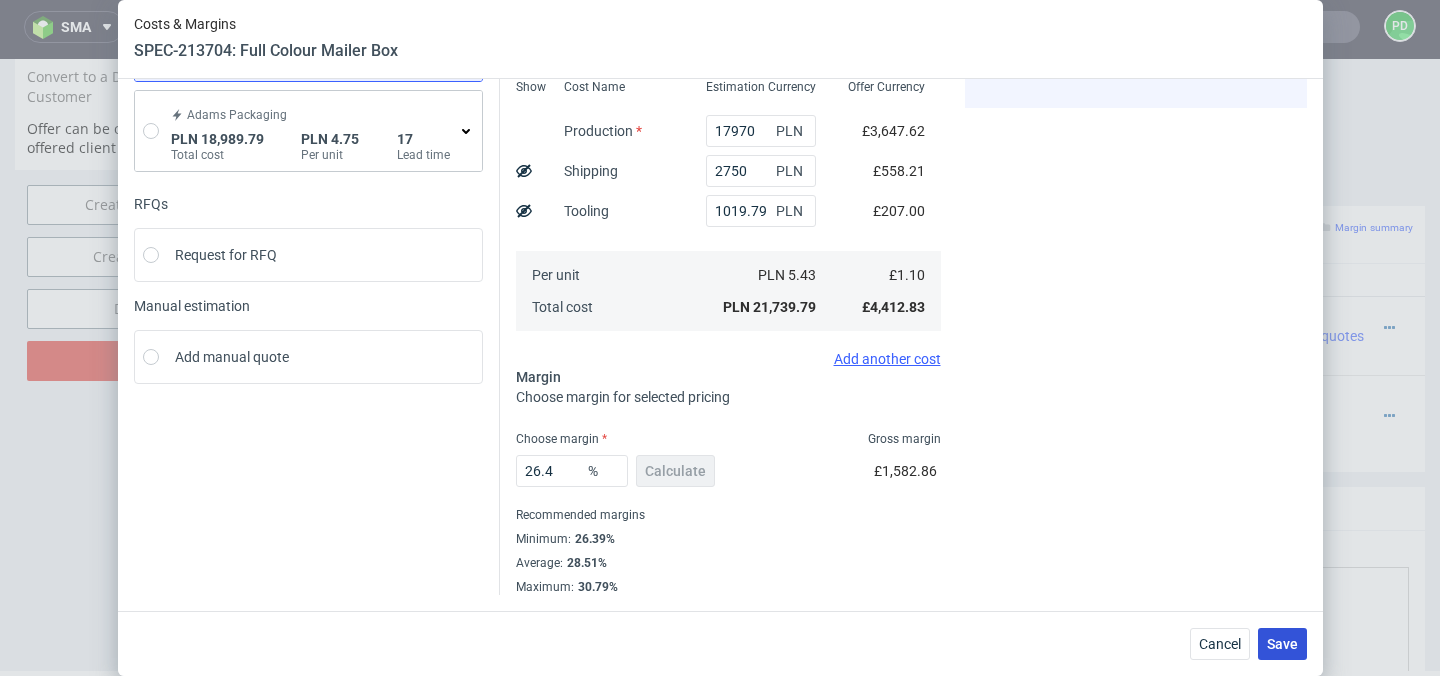 click on "Save" at bounding box center (1282, 644) 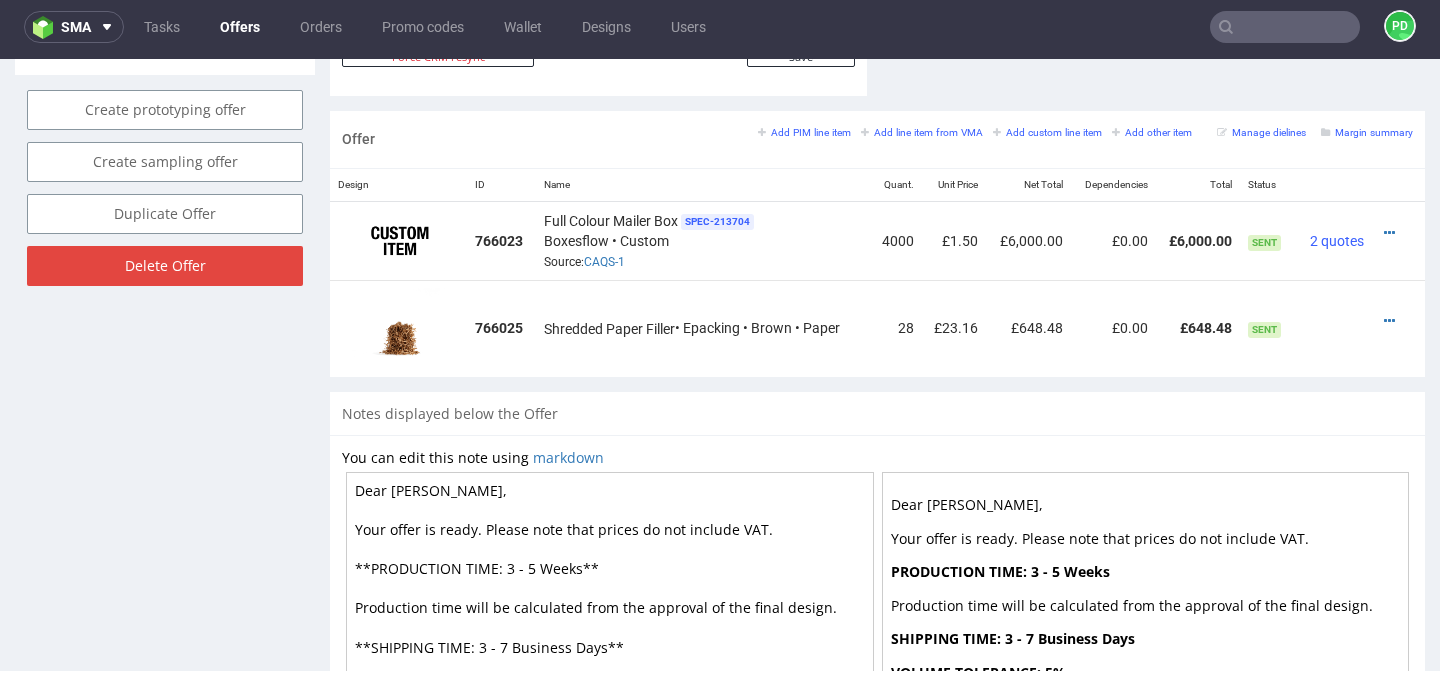 scroll, scrollTop: 1141, scrollLeft: 0, axis: vertical 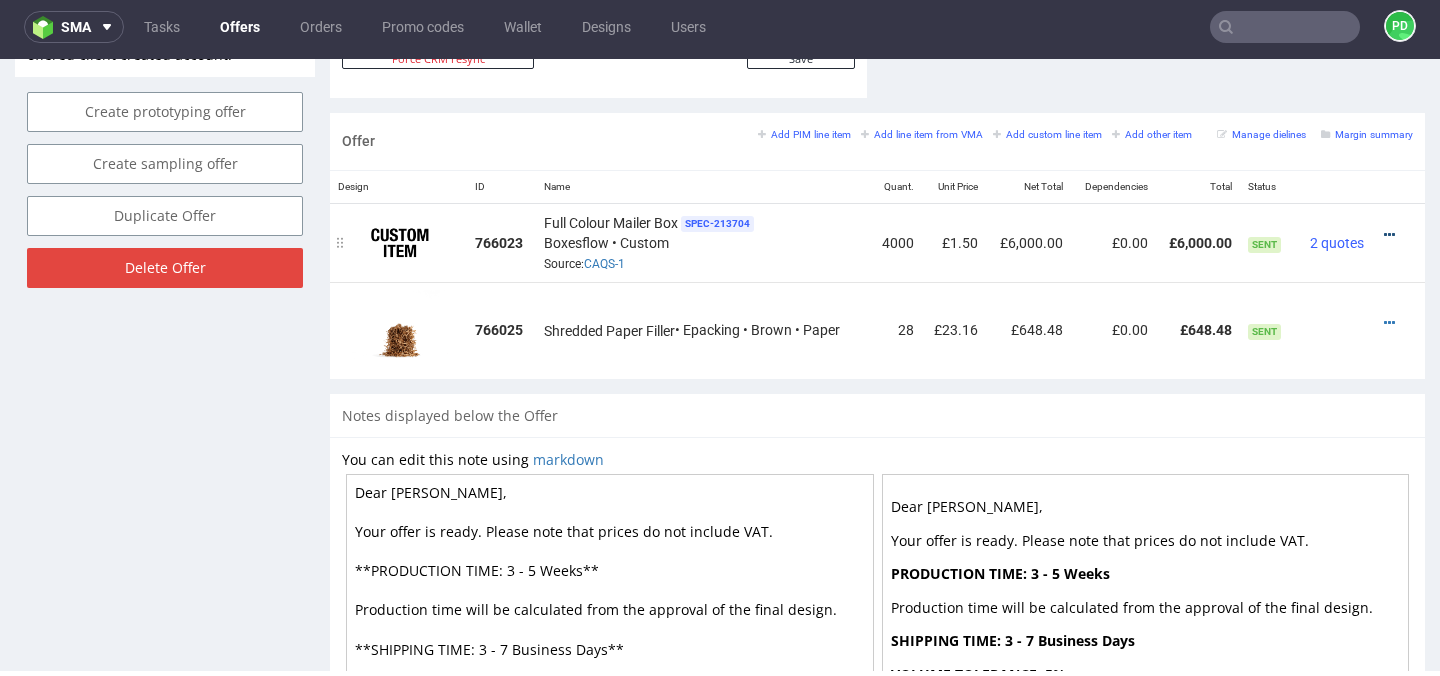 click at bounding box center [1389, 235] 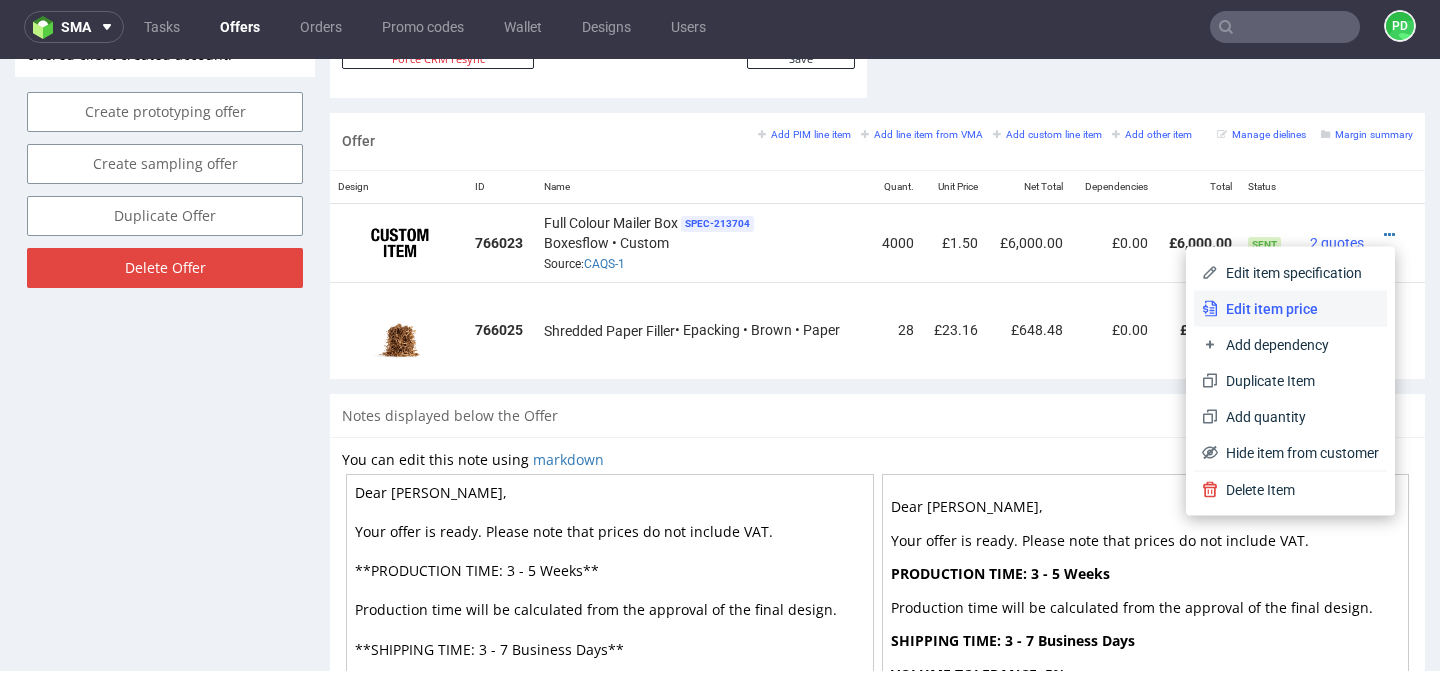 click on "Edit item price" at bounding box center [1290, 309] 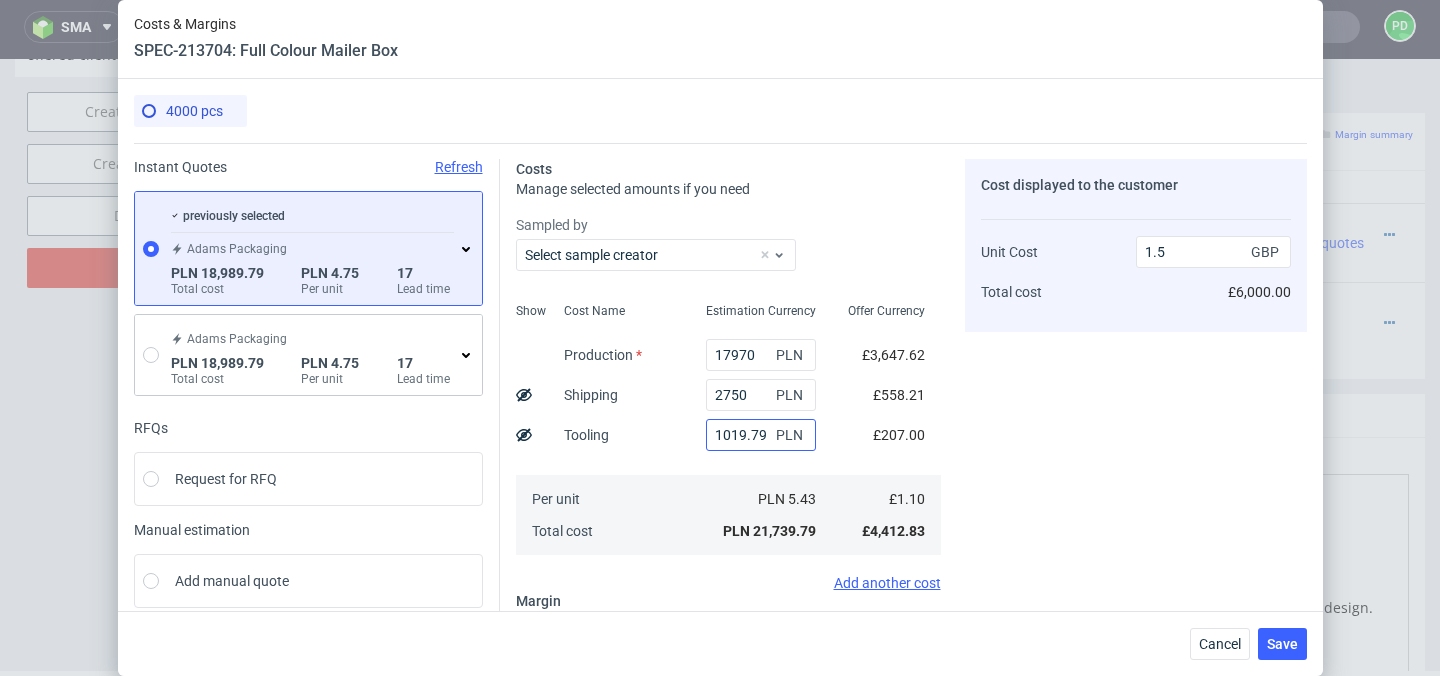 scroll, scrollTop: 224, scrollLeft: 0, axis: vertical 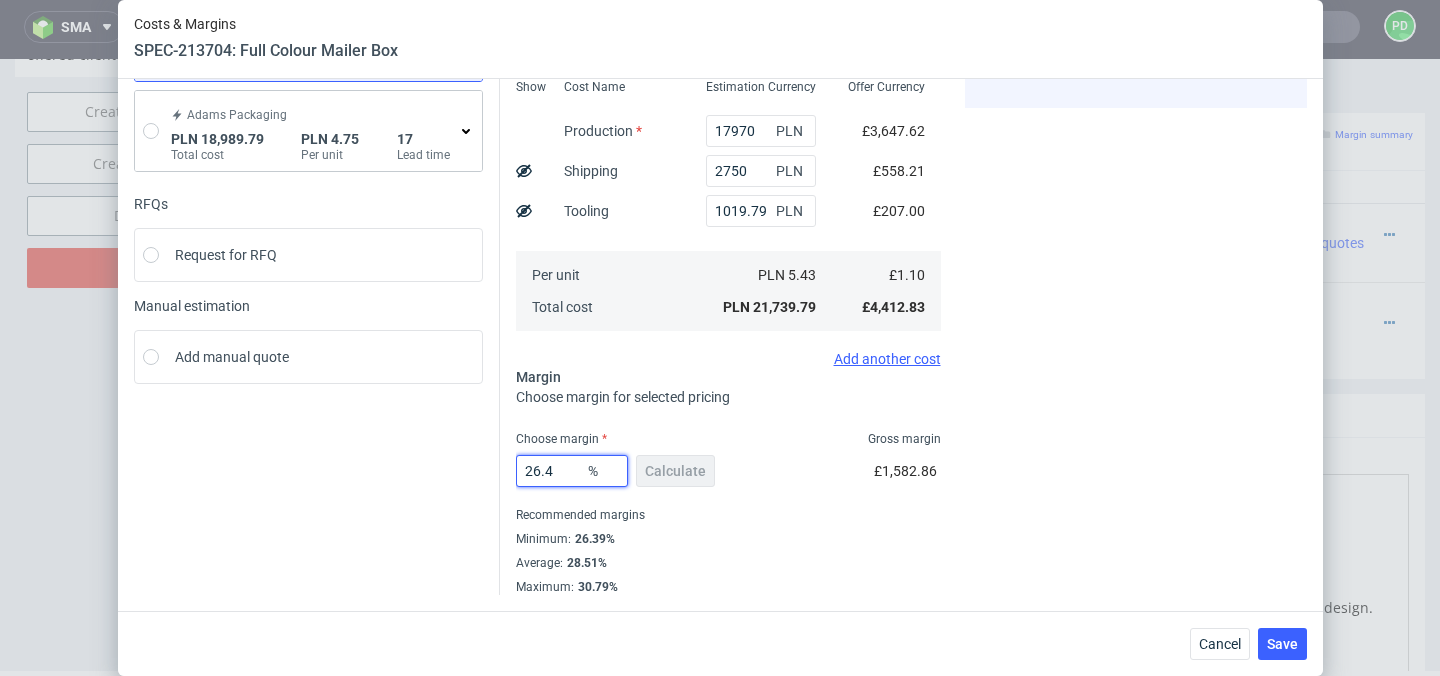 click on "26.4" at bounding box center (572, 471) 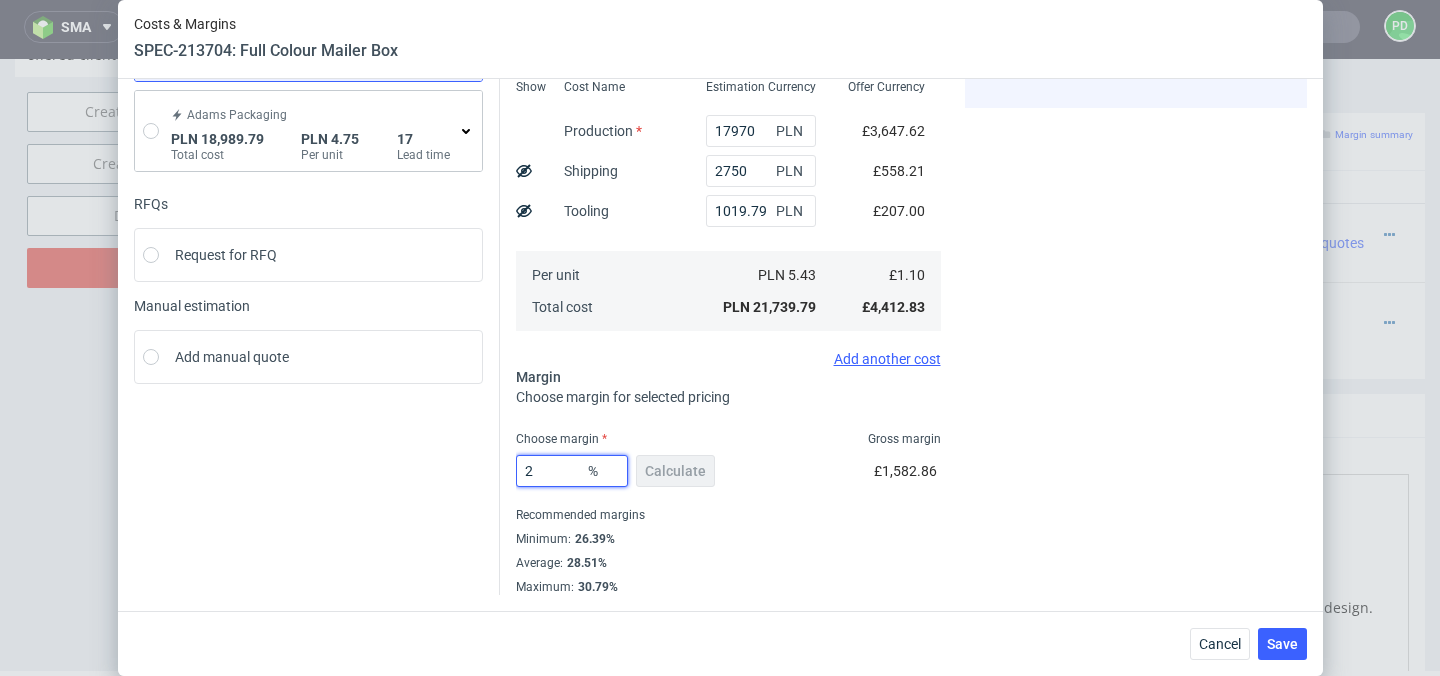 type on "20" 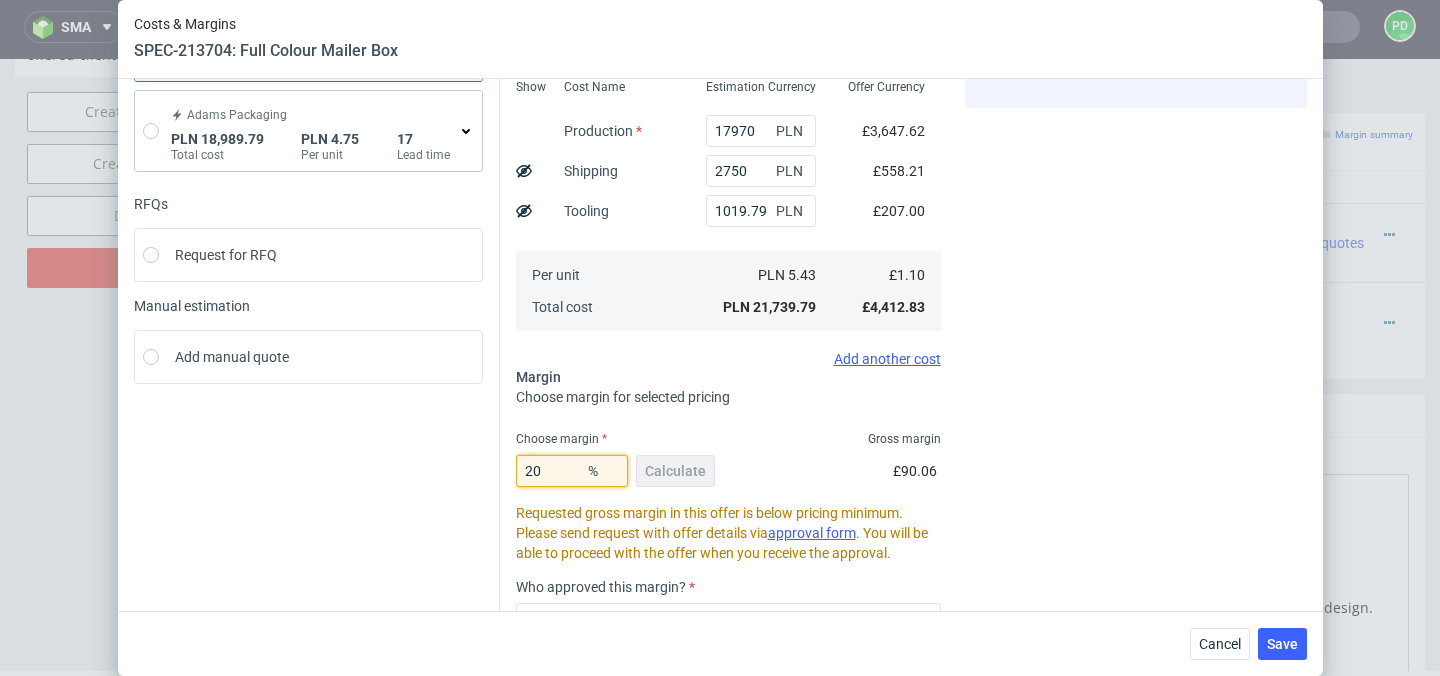 type on "20" 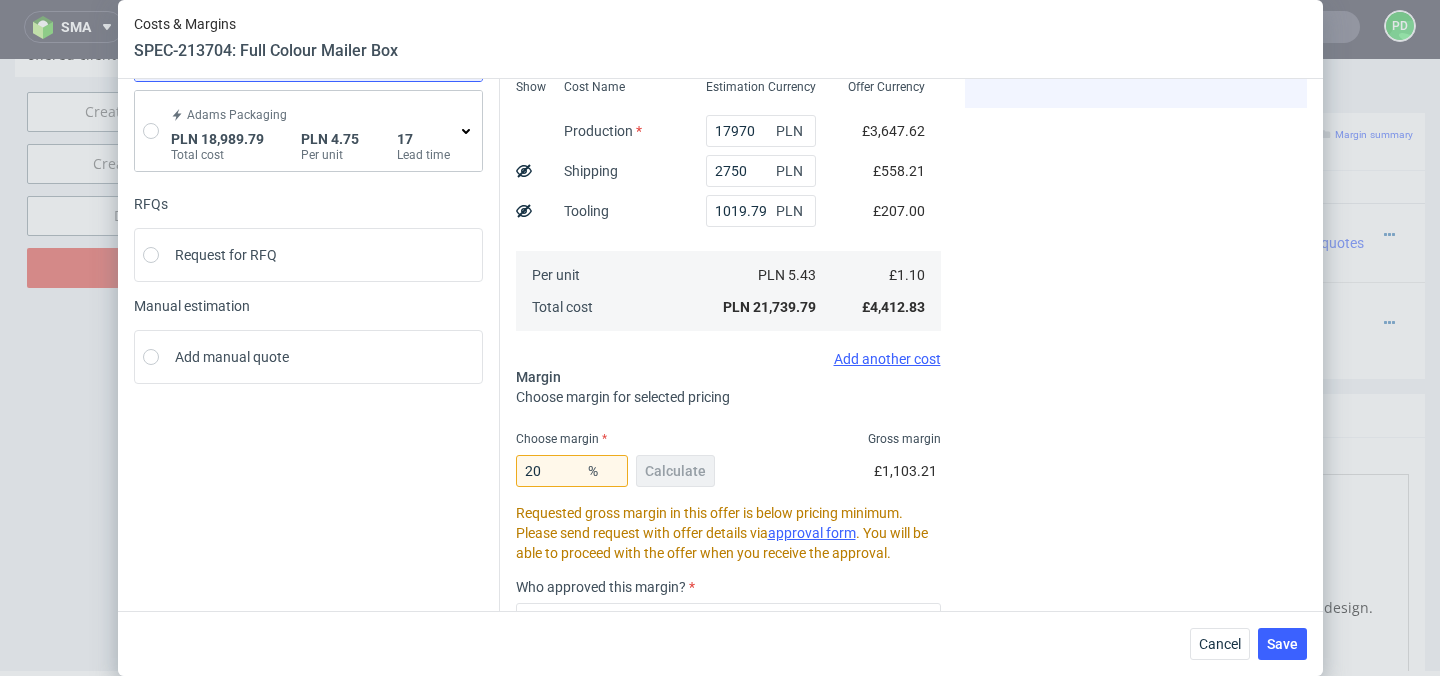 click on "Choose margin Gross margin" at bounding box center (728, 439) 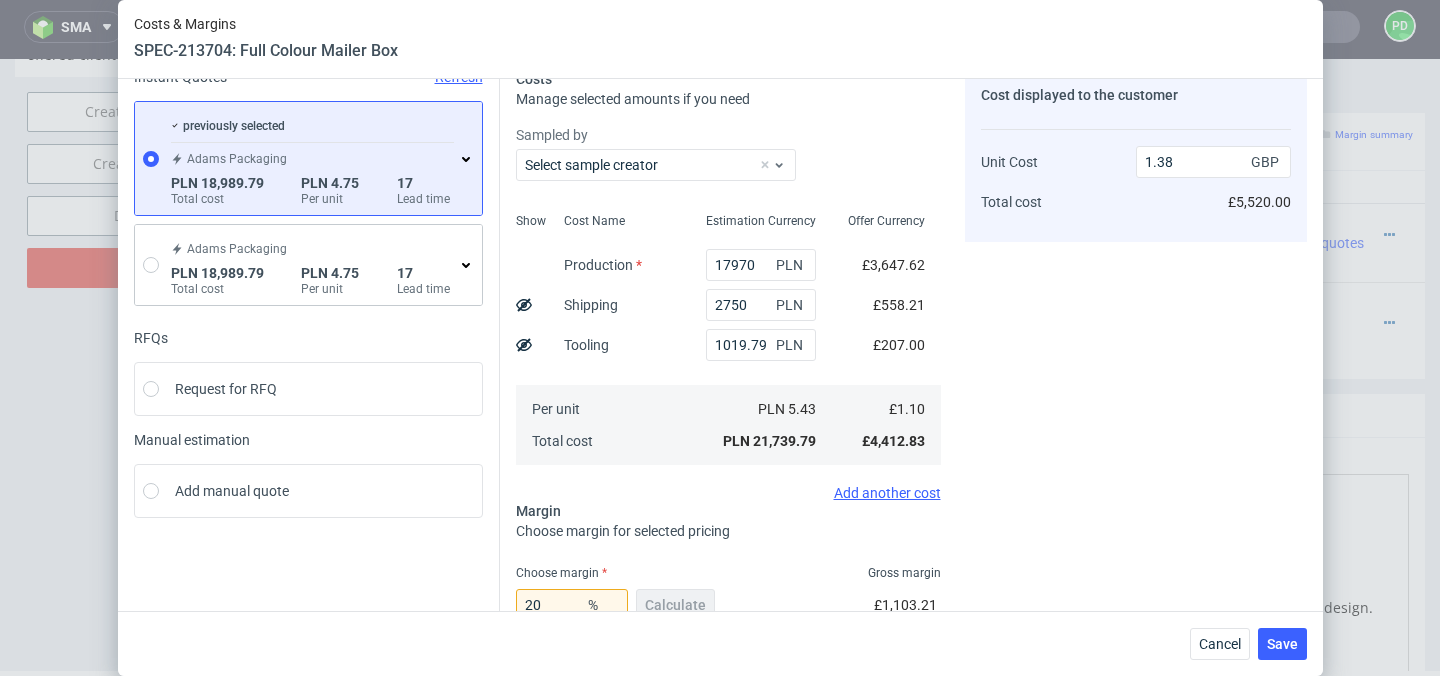 scroll, scrollTop: 0, scrollLeft: 0, axis: both 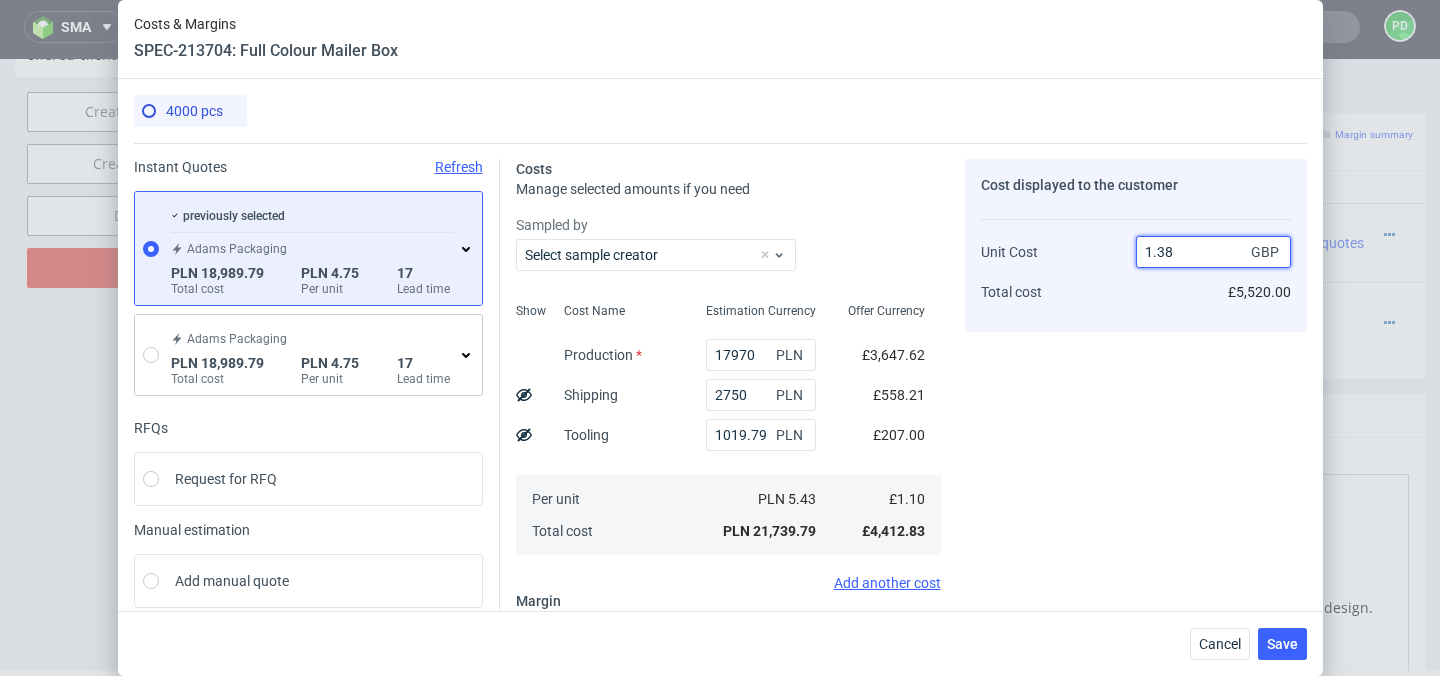 click on "1.38" at bounding box center (1213, 252) 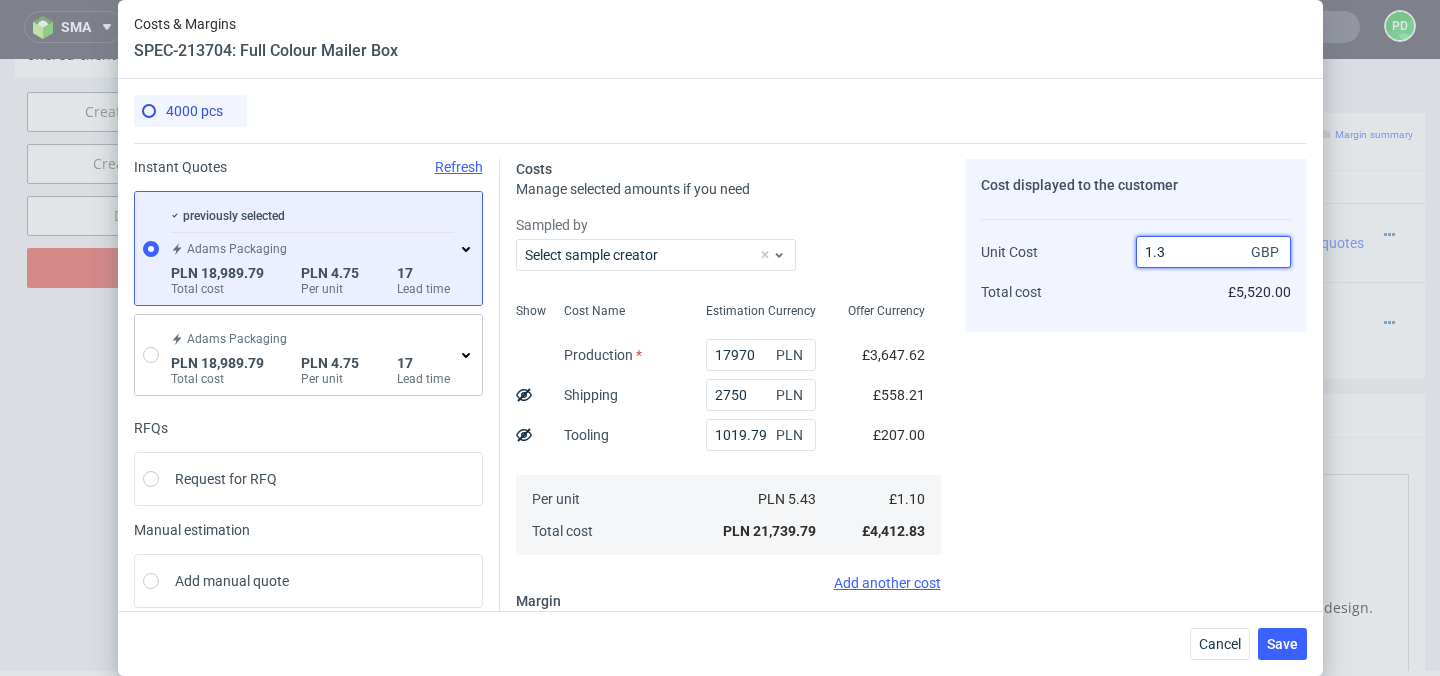 type on "15.384615384615385" 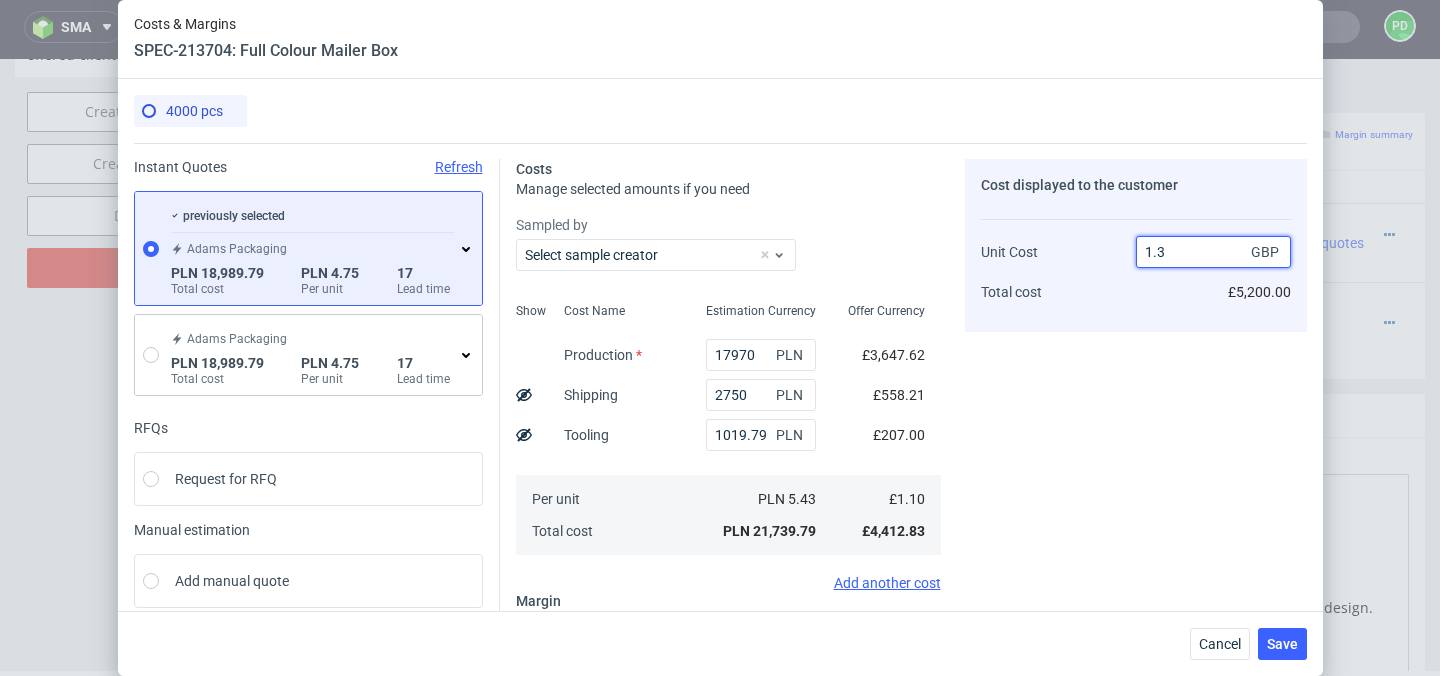 type on "1.39" 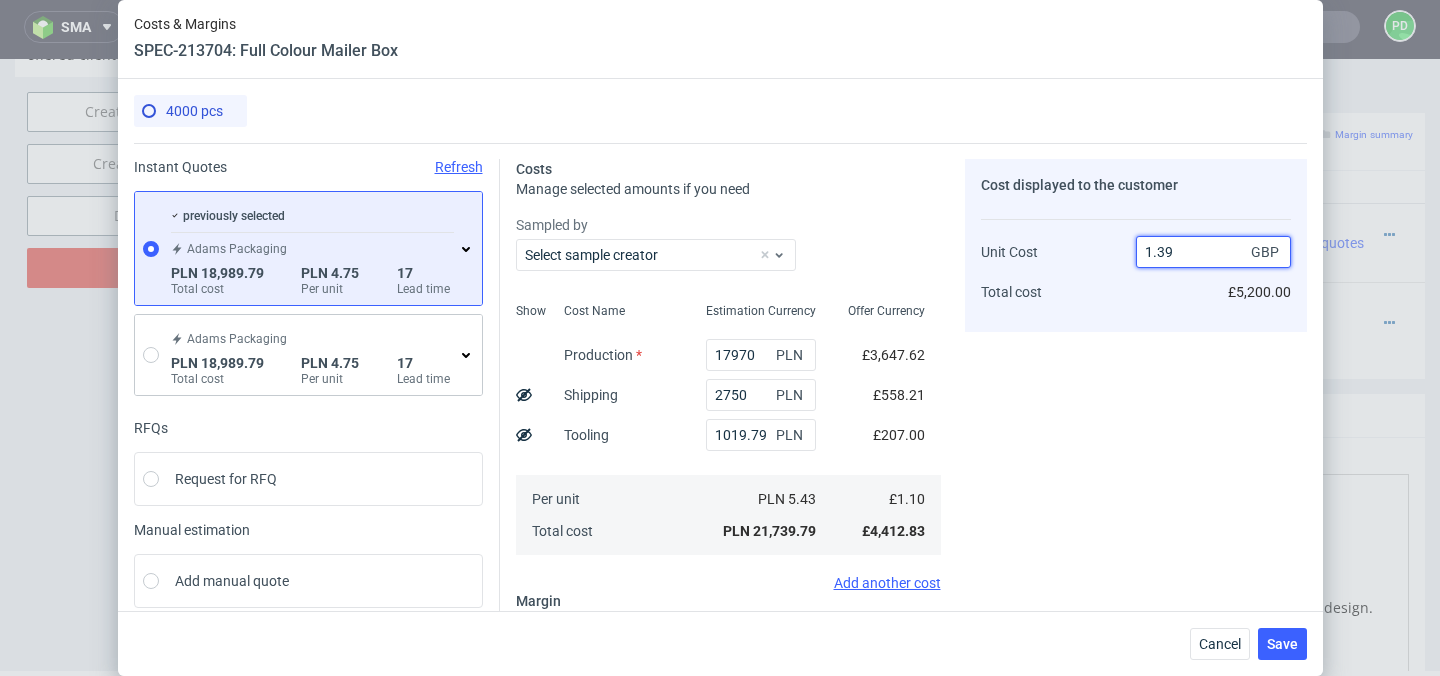 type on "20.863309352517987" 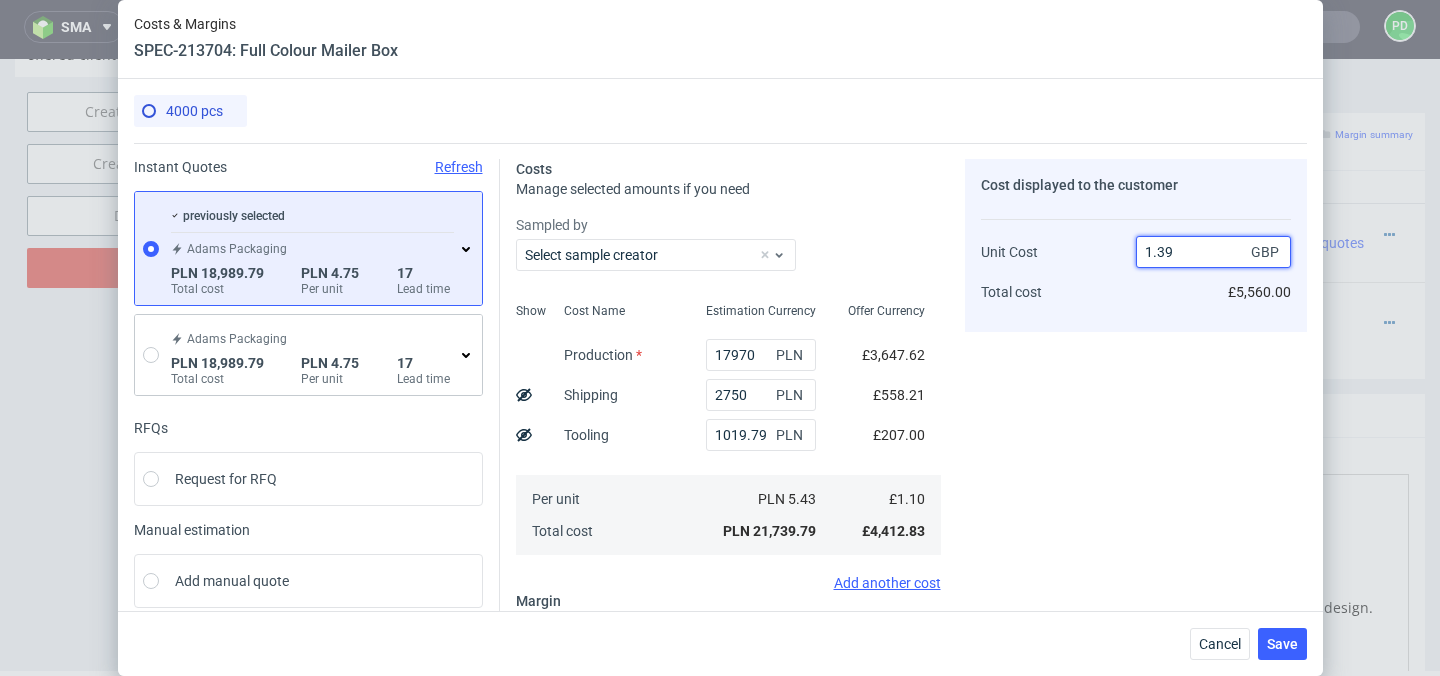 type on "1.39" 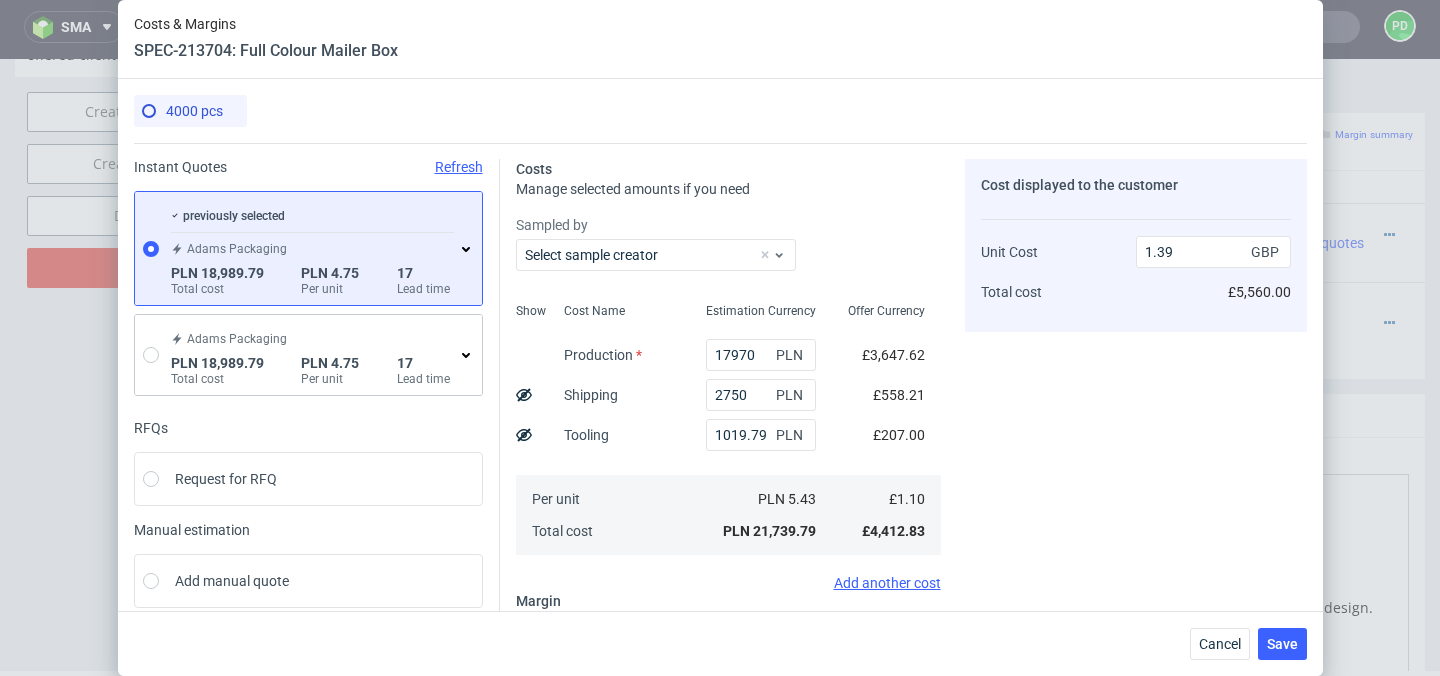 click on "Cost displayed to the customer Unit Cost Total cost 1.39 GBP £5,560.00" at bounding box center [1136, 599] 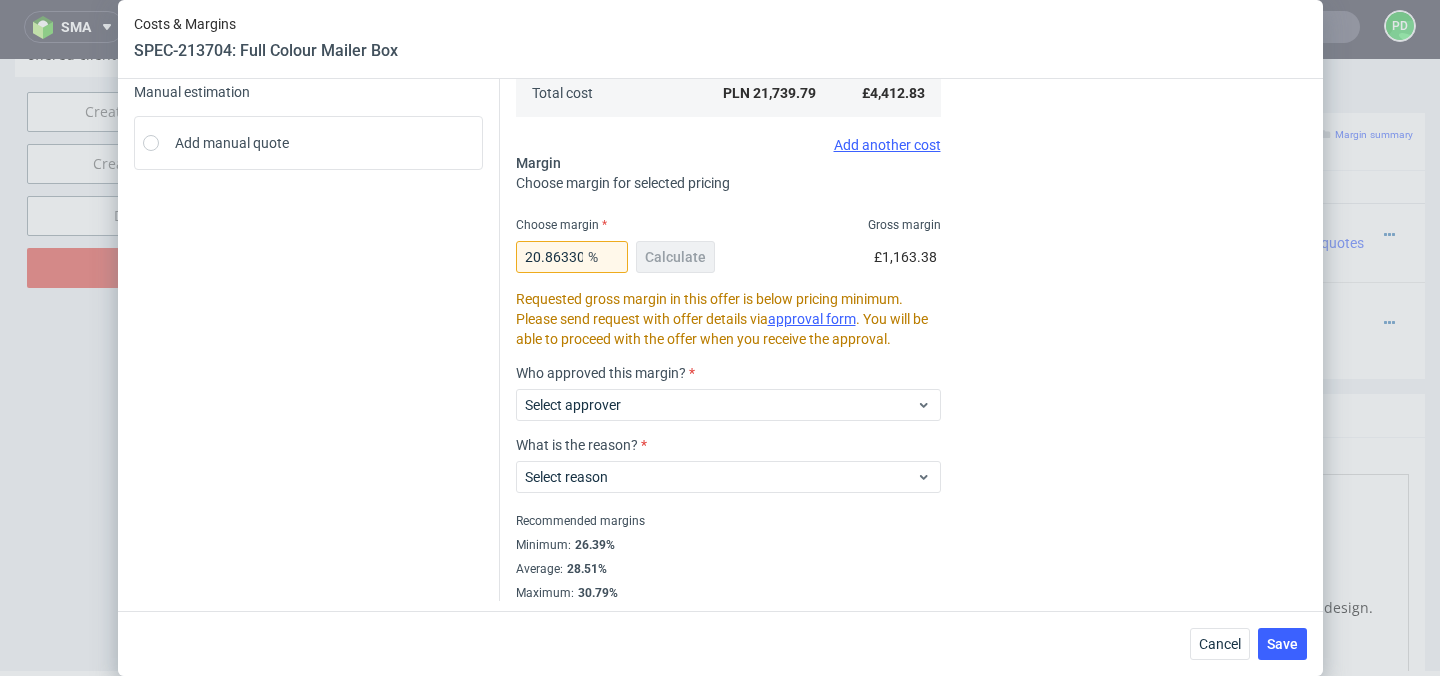 scroll, scrollTop: 444, scrollLeft: 0, axis: vertical 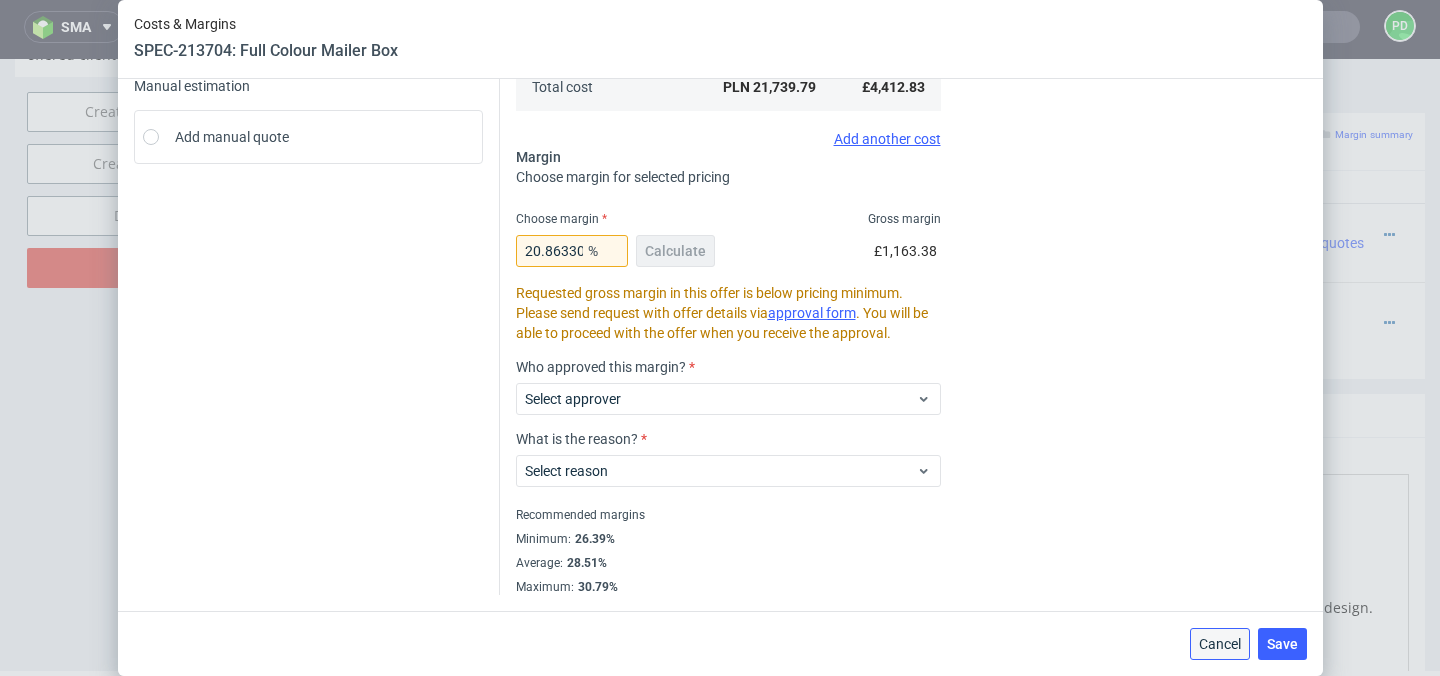 click on "Cancel" at bounding box center [1220, 644] 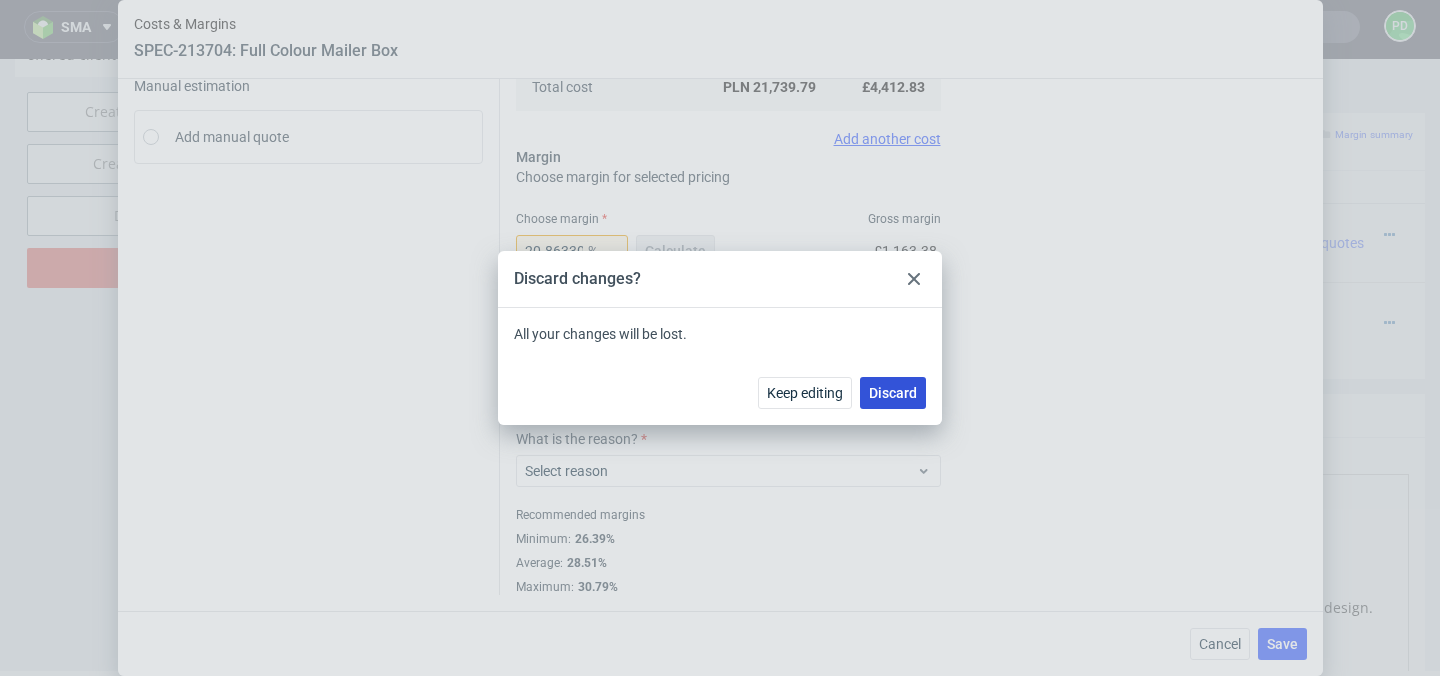 click on "Discard" at bounding box center [893, 393] 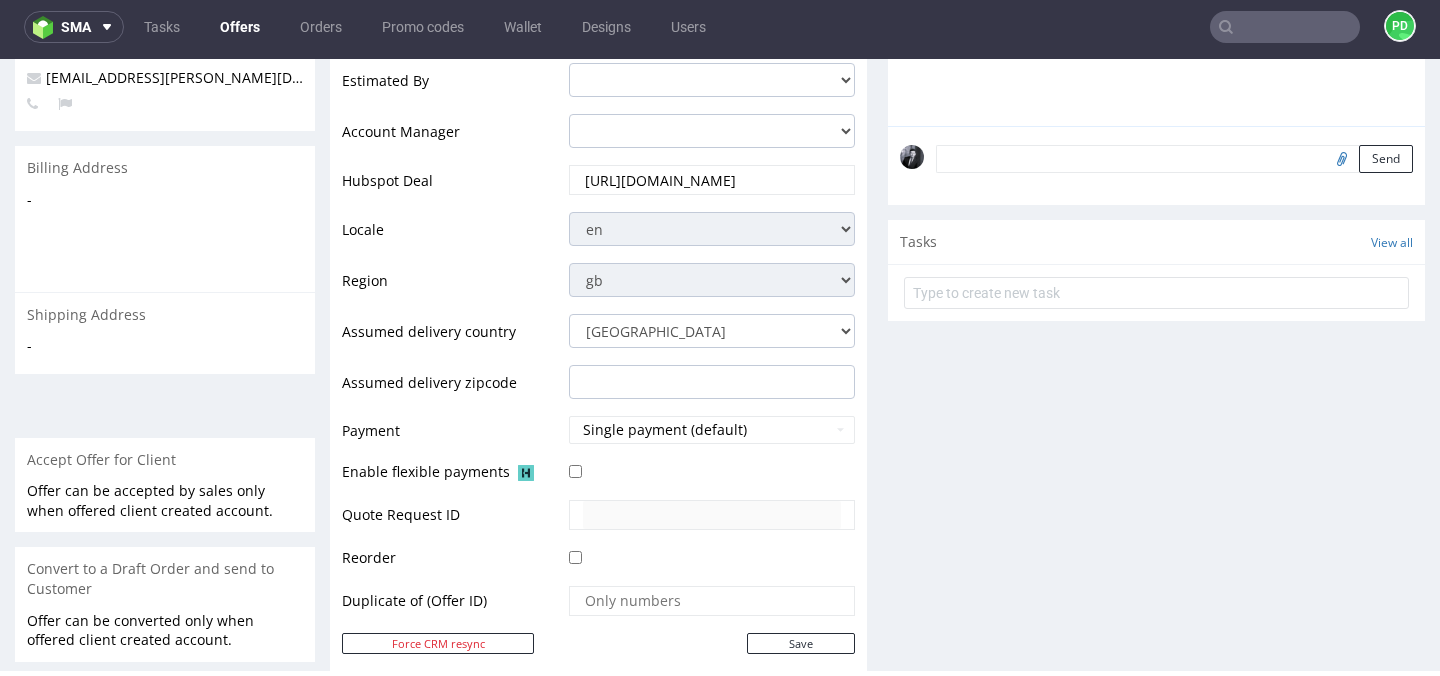 scroll, scrollTop: 0, scrollLeft: 0, axis: both 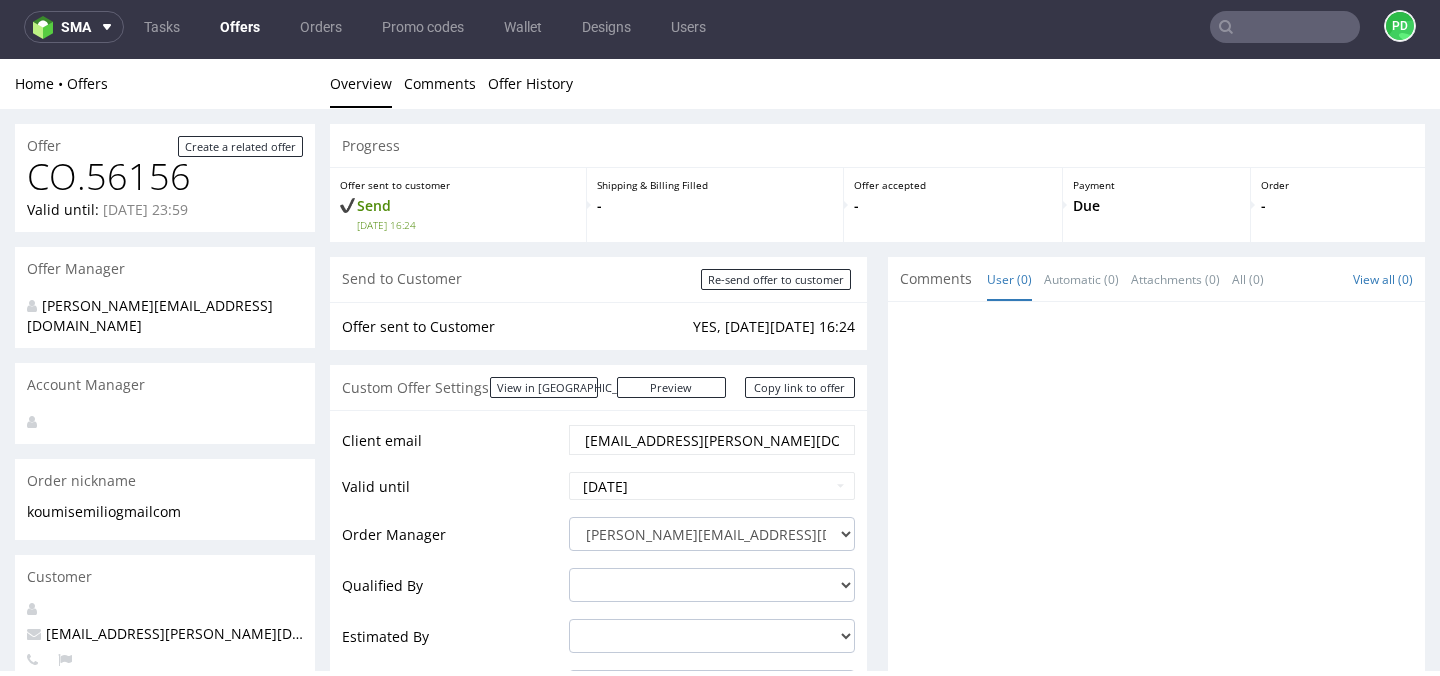 click on "Offers" at bounding box center [240, 27] 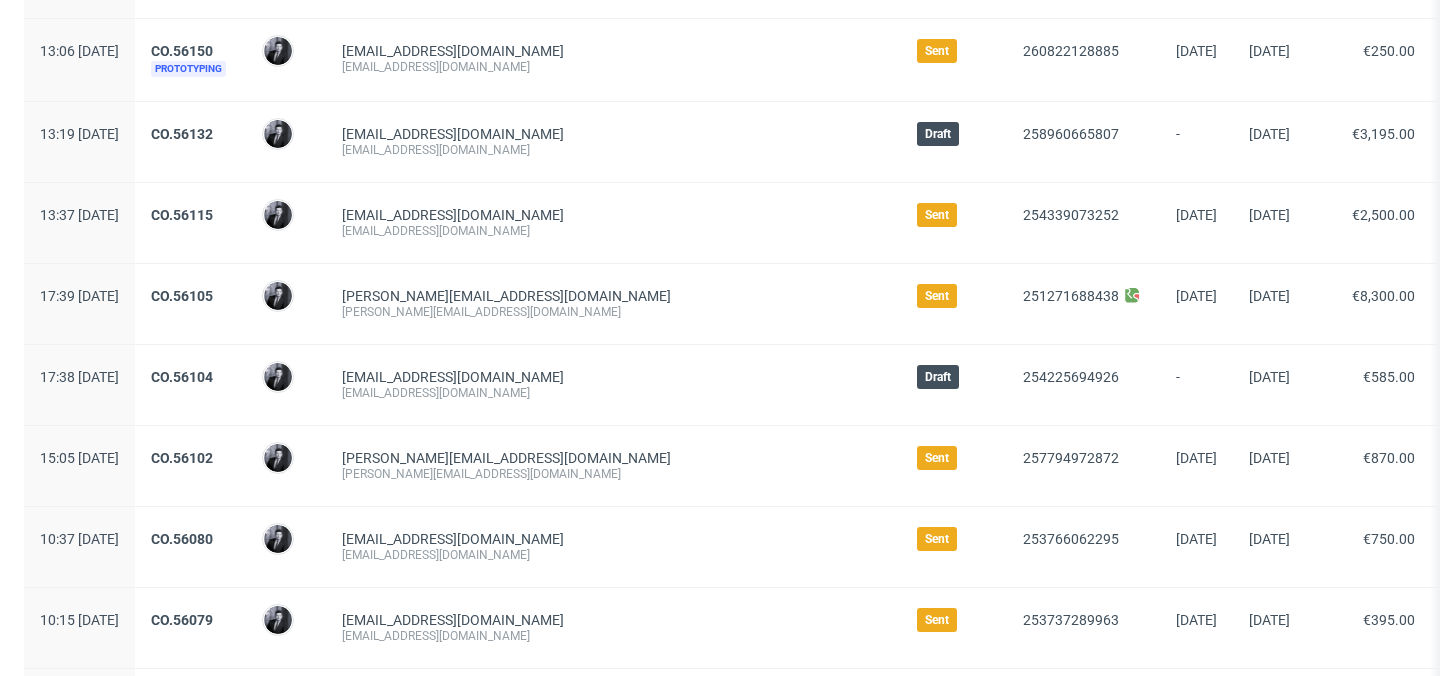 scroll, scrollTop: 271, scrollLeft: 0, axis: vertical 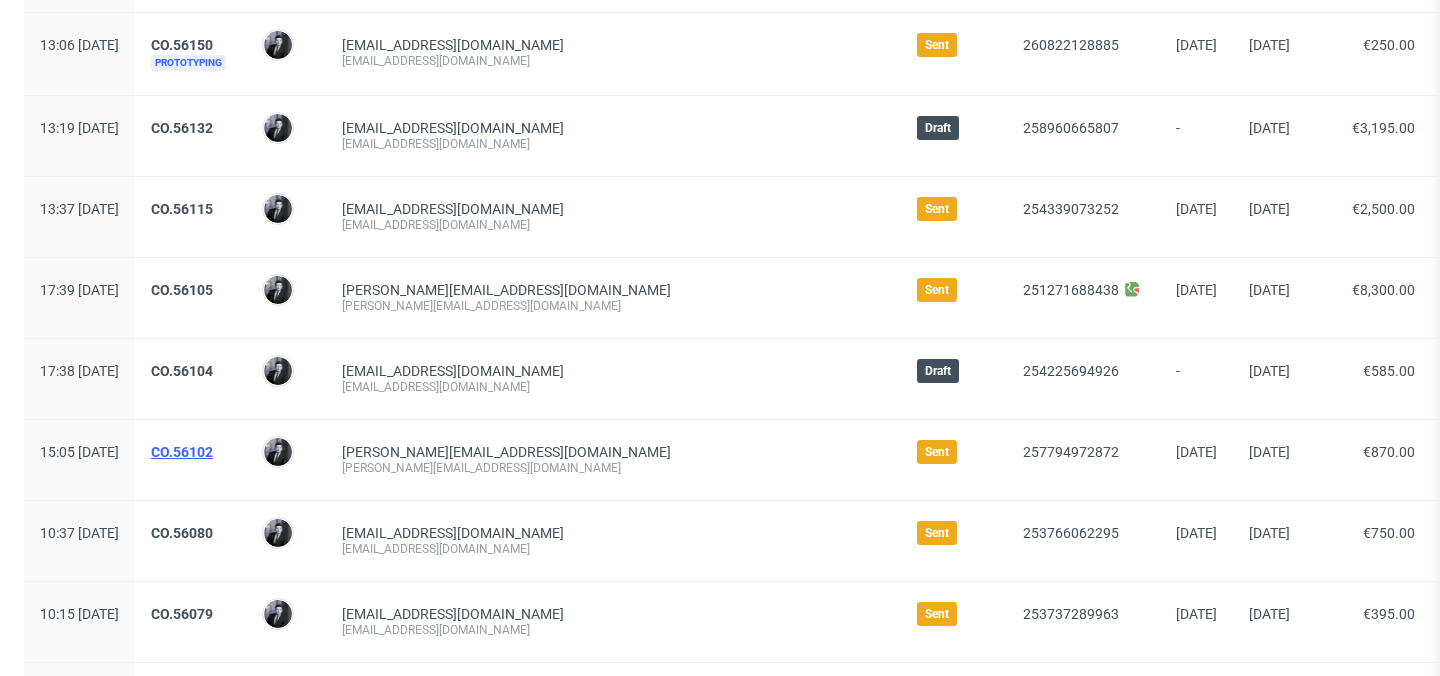 click on "CO.56102" at bounding box center (182, 452) 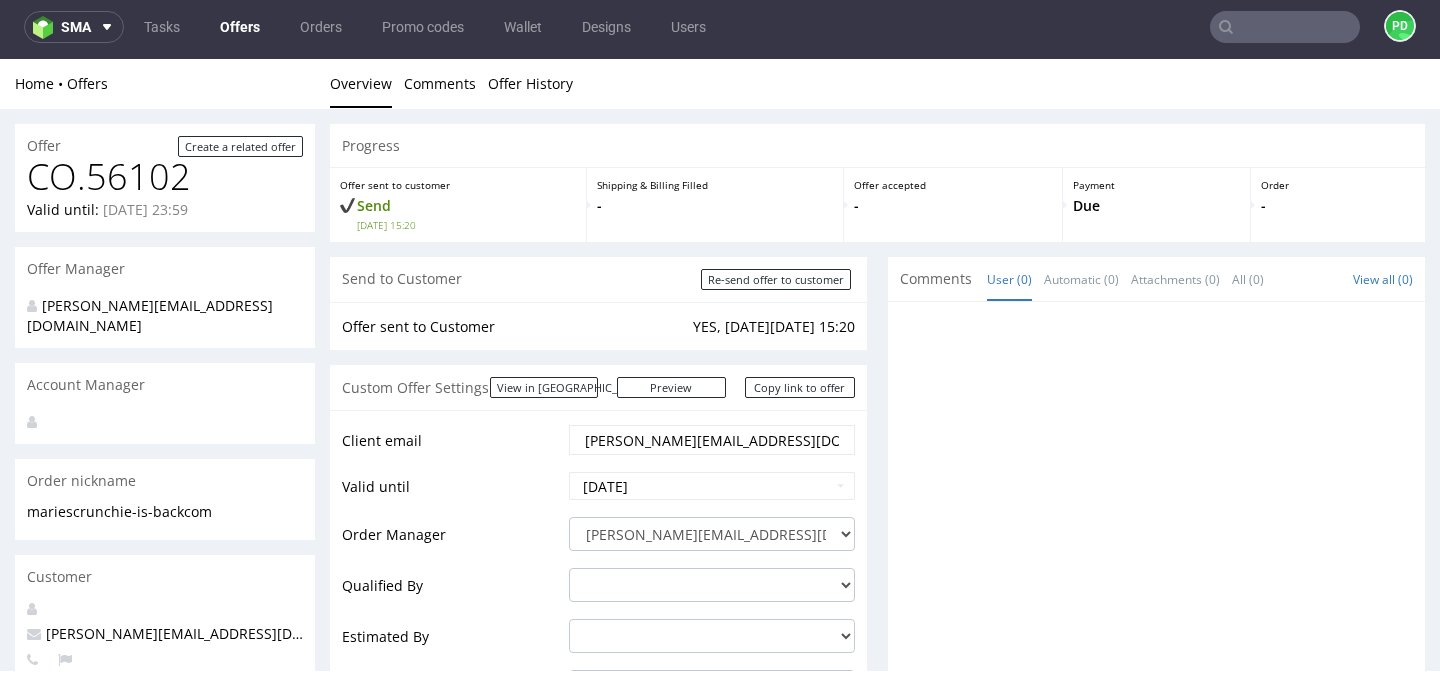 scroll, scrollTop: 5, scrollLeft: 0, axis: vertical 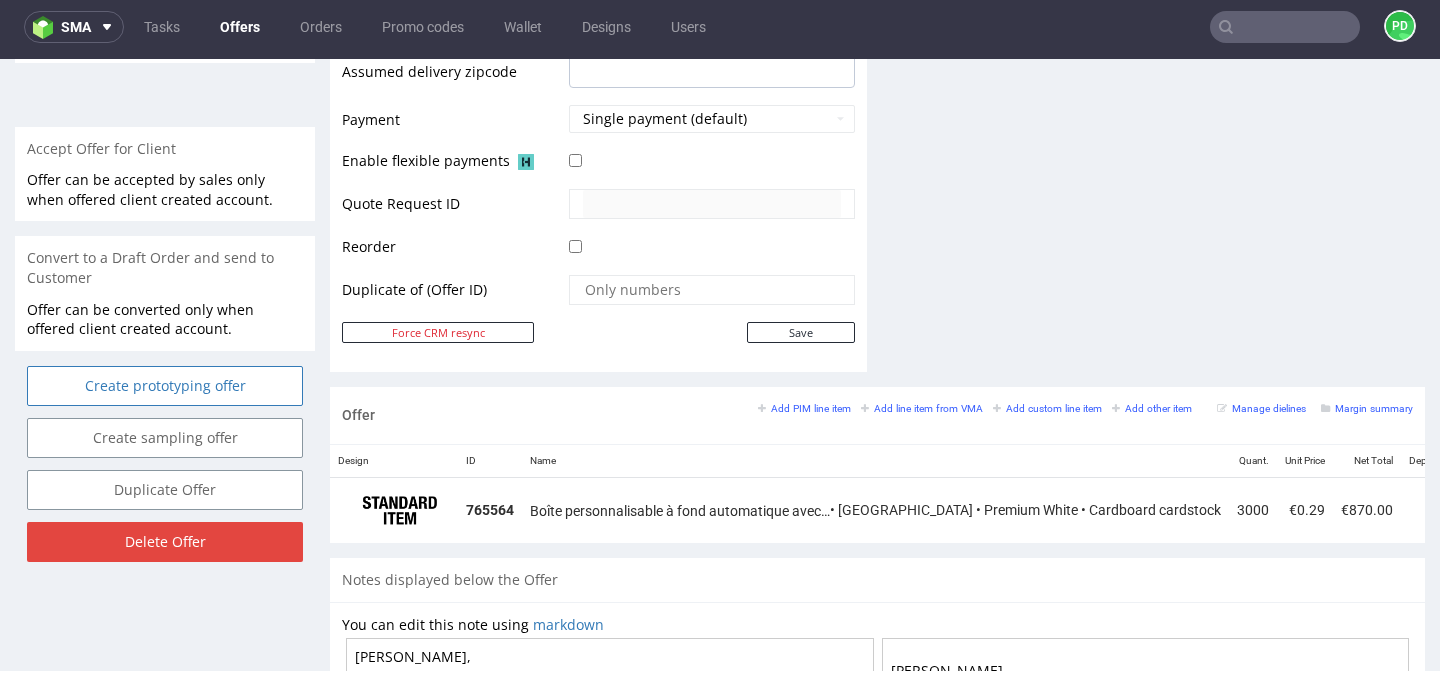 click on "Create prototyping offer" at bounding box center [165, 386] 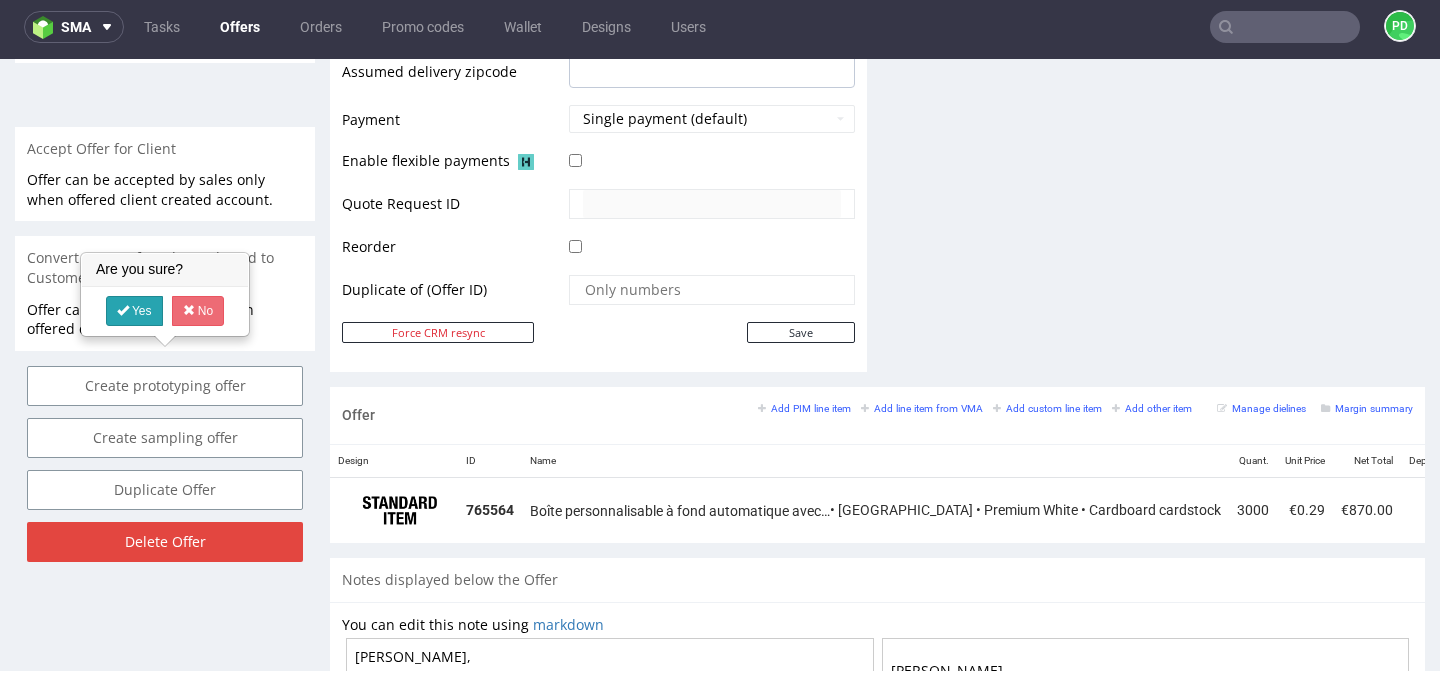 click on "Yes" at bounding box center [134, 311] 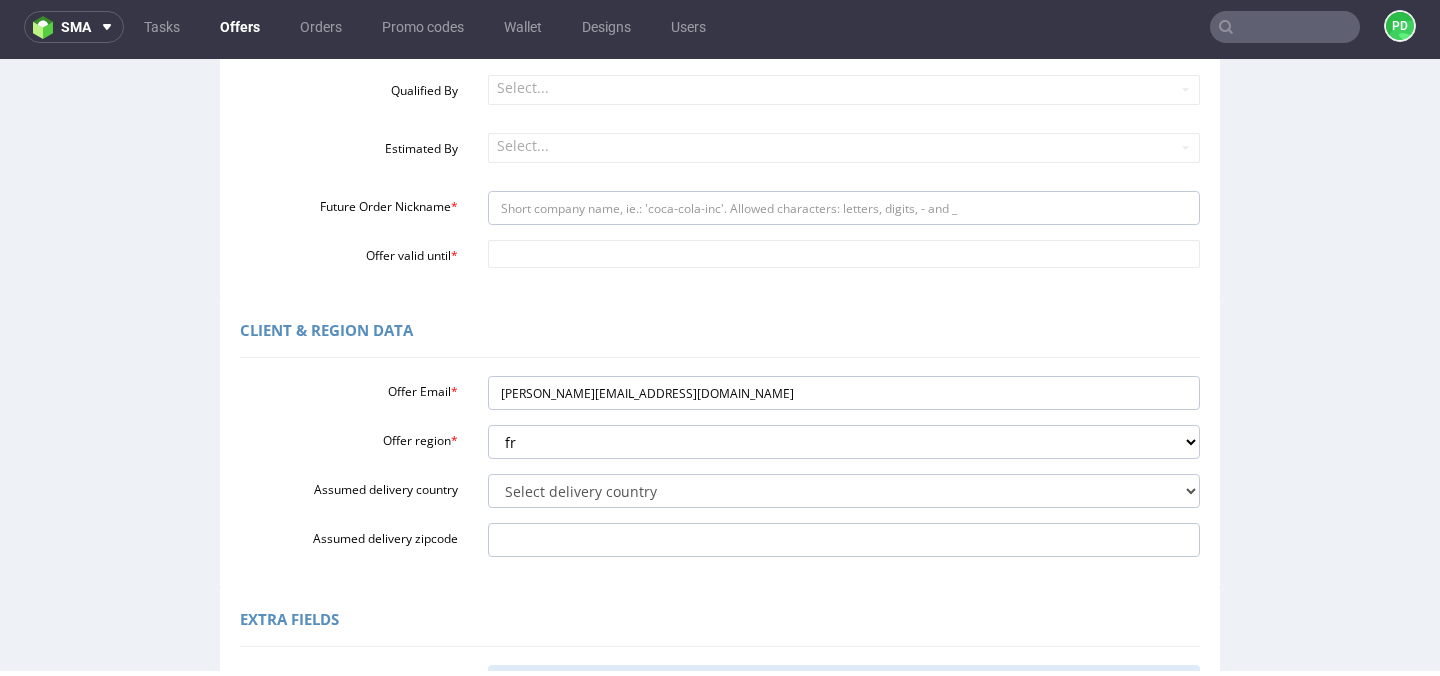 scroll, scrollTop: 263, scrollLeft: 0, axis: vertical 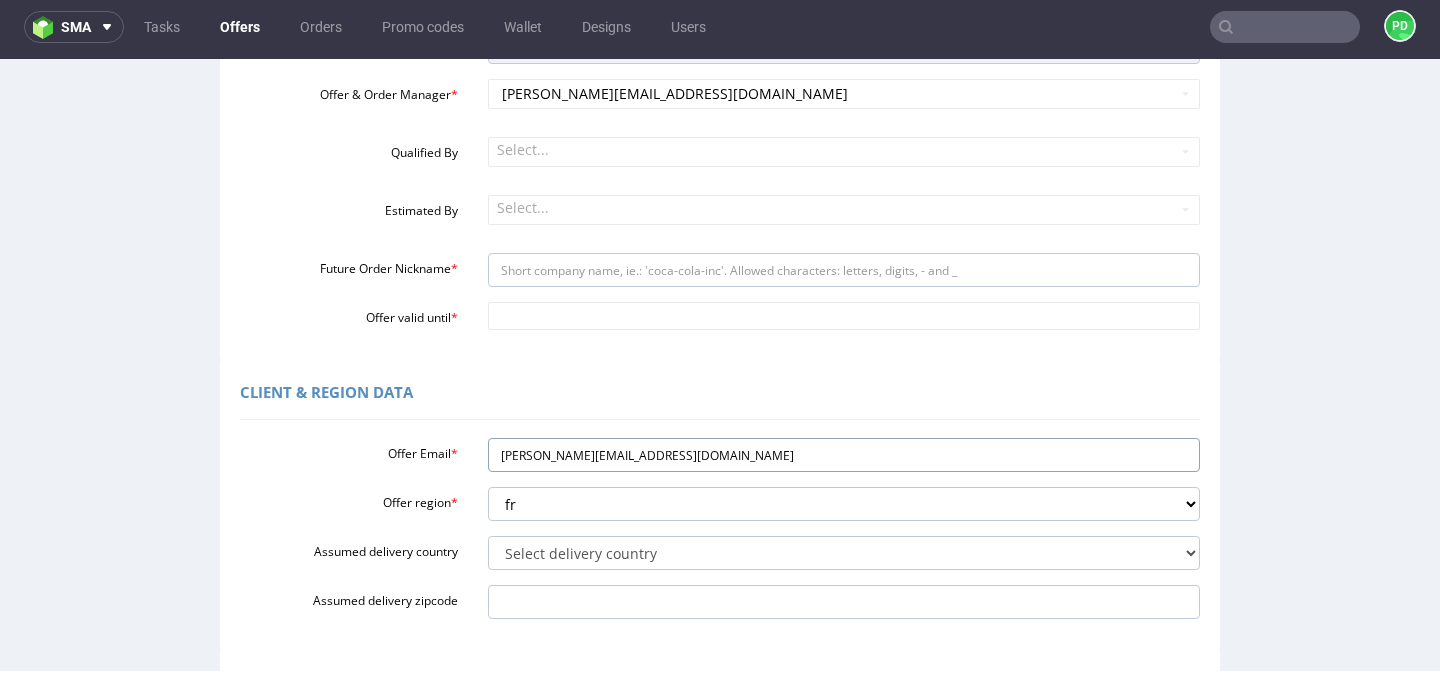 drag, startPoint x: 691, startPoint y: 454, endPoint x: 478, endPoint y: 453, distance: 213.00235 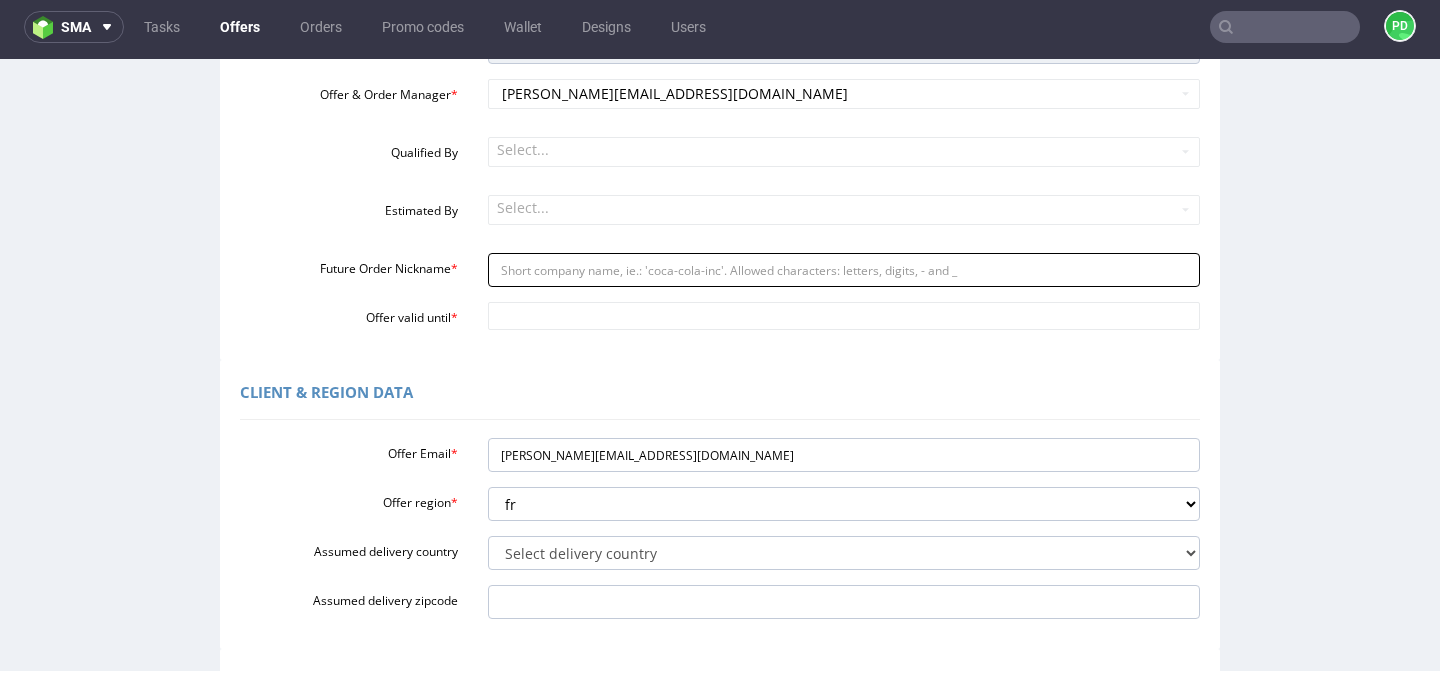 click on "Future Order Nickname  *" at bounding box center (844, 270) 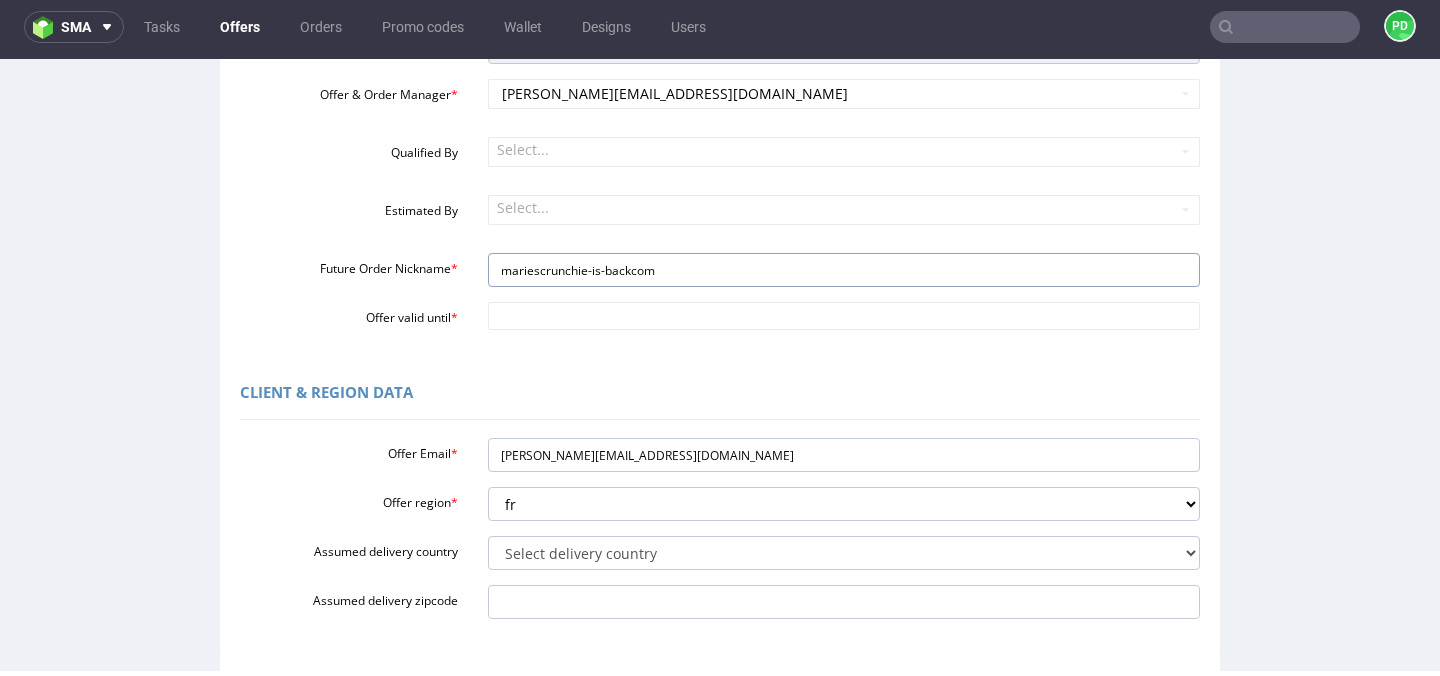 type on "mariescrunchie-is-backcom" 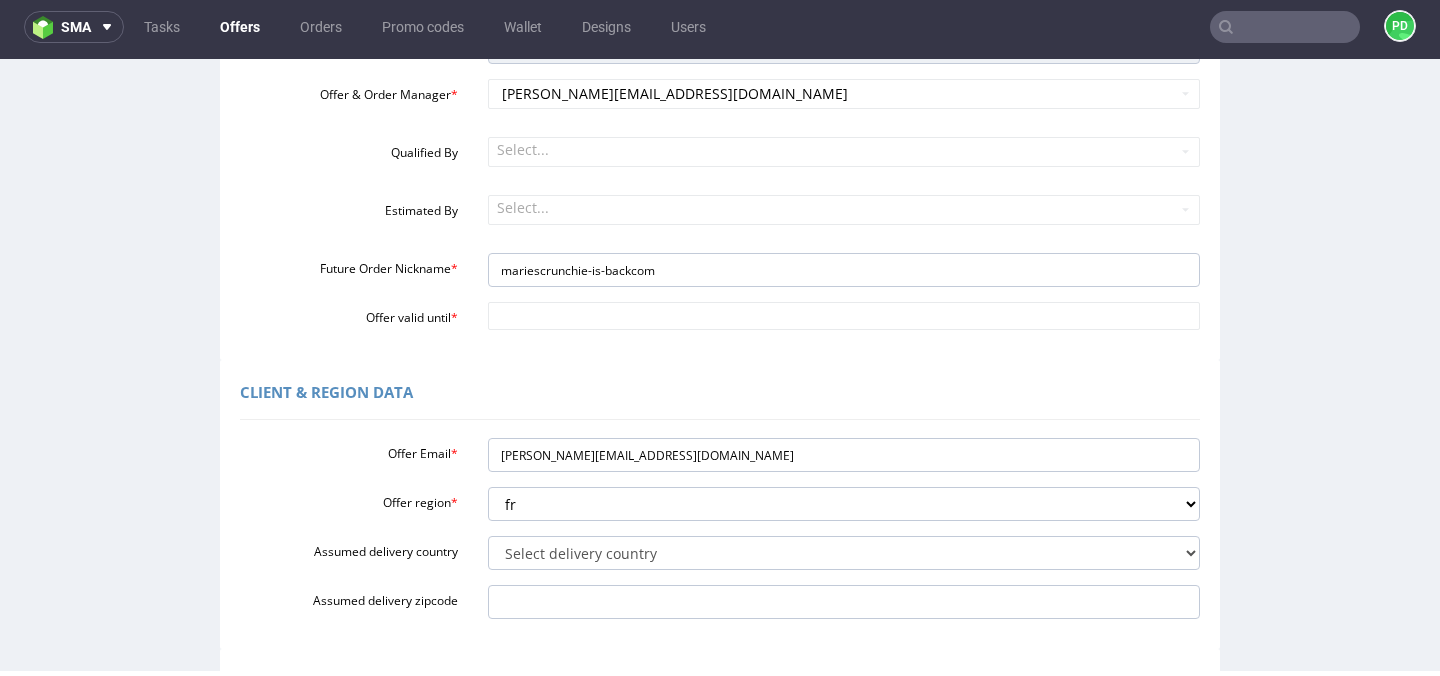 click on "Custom Offer Required Fields Offer type standard
prototyping
sampling Offer & Order Manager  * [PERSON_NAME][EMAIL_ADDRESS][DOMAIN_NAME] Qualified By Select... Estimated By Select... Future Order Nickname  * mariescrunchie-is-backcom Offer valid until  *" at bounding box center (720, 156) 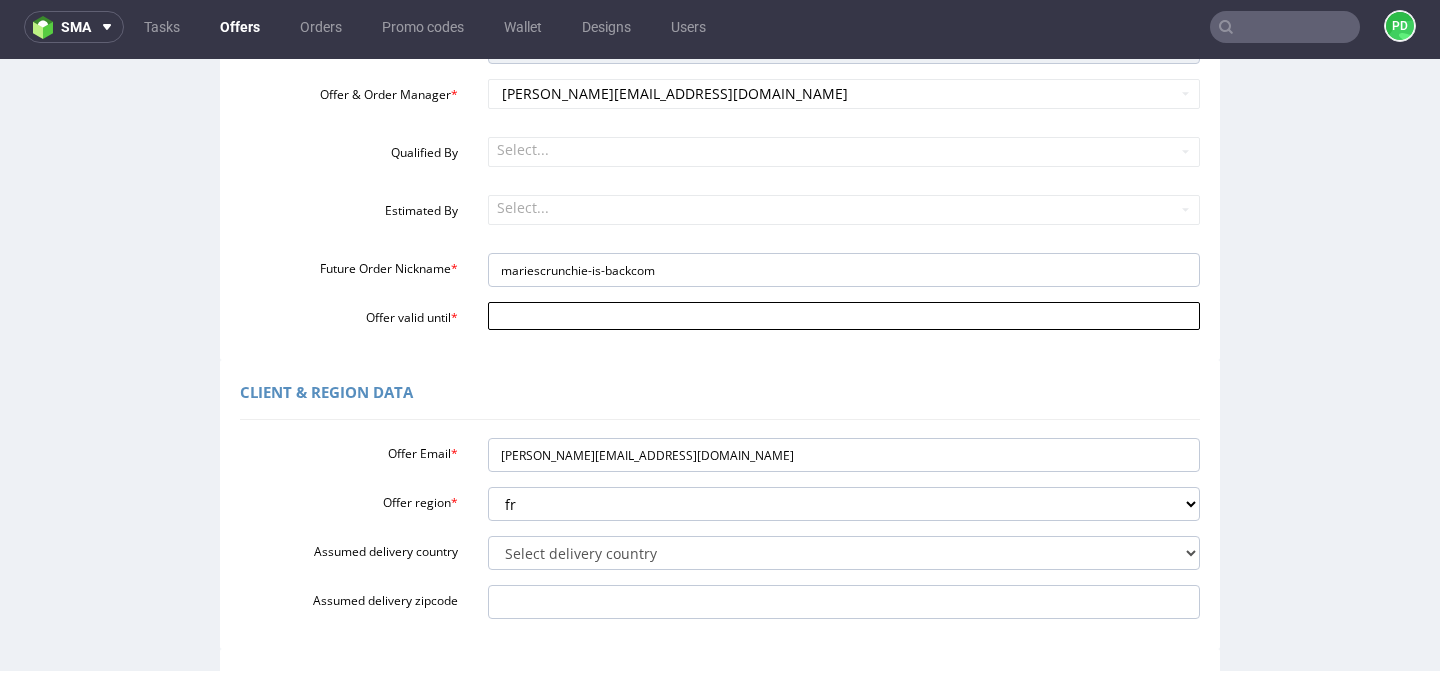 click on "Offer valid until  *" at bounding box center (844, 316) 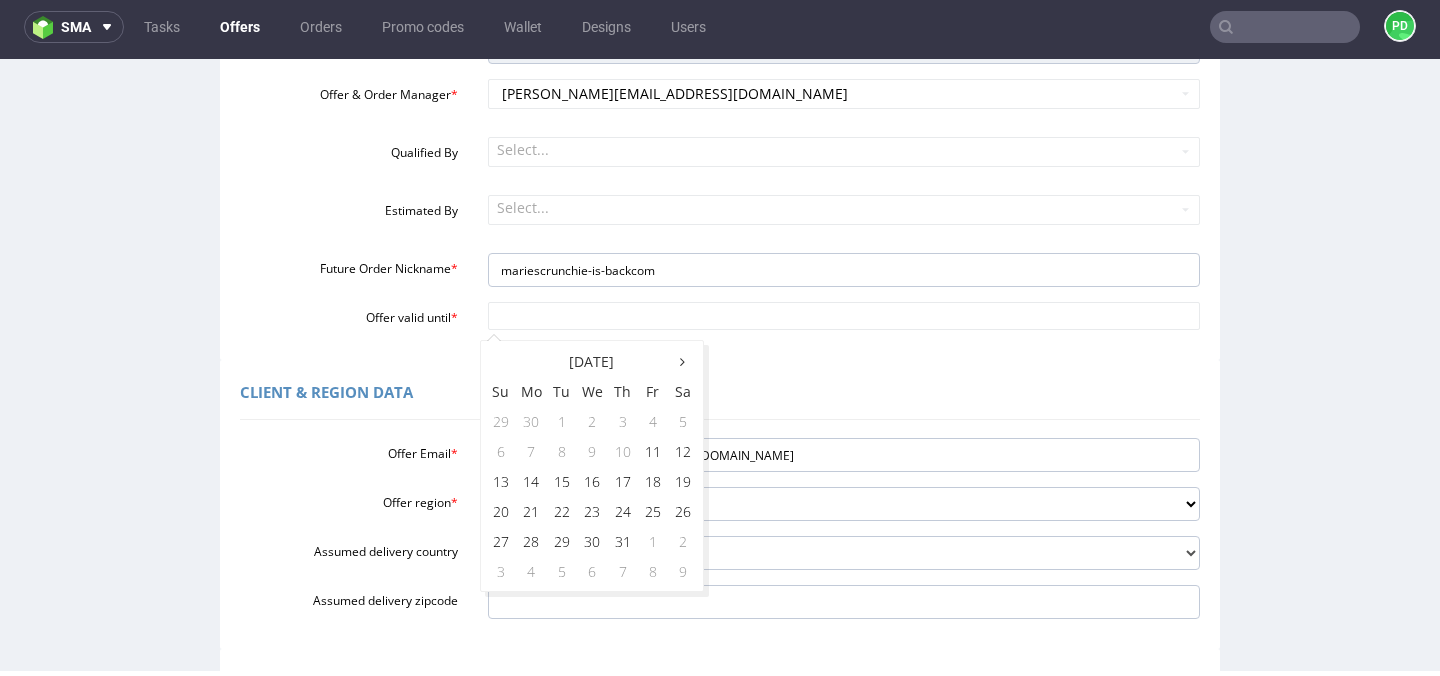 click on "[DATE] Su Mo Tu We Th Fr Sa 29 30 1 2 3 4 5 6 7 8 9 10 11 12 13 14 15 16 17 18 19 20 21 22 23 24 25 26 27 28 29 30 31 1 2 3 4 5 6 7 8 9 [DATE] Clear" at bounding box center (592, 466) 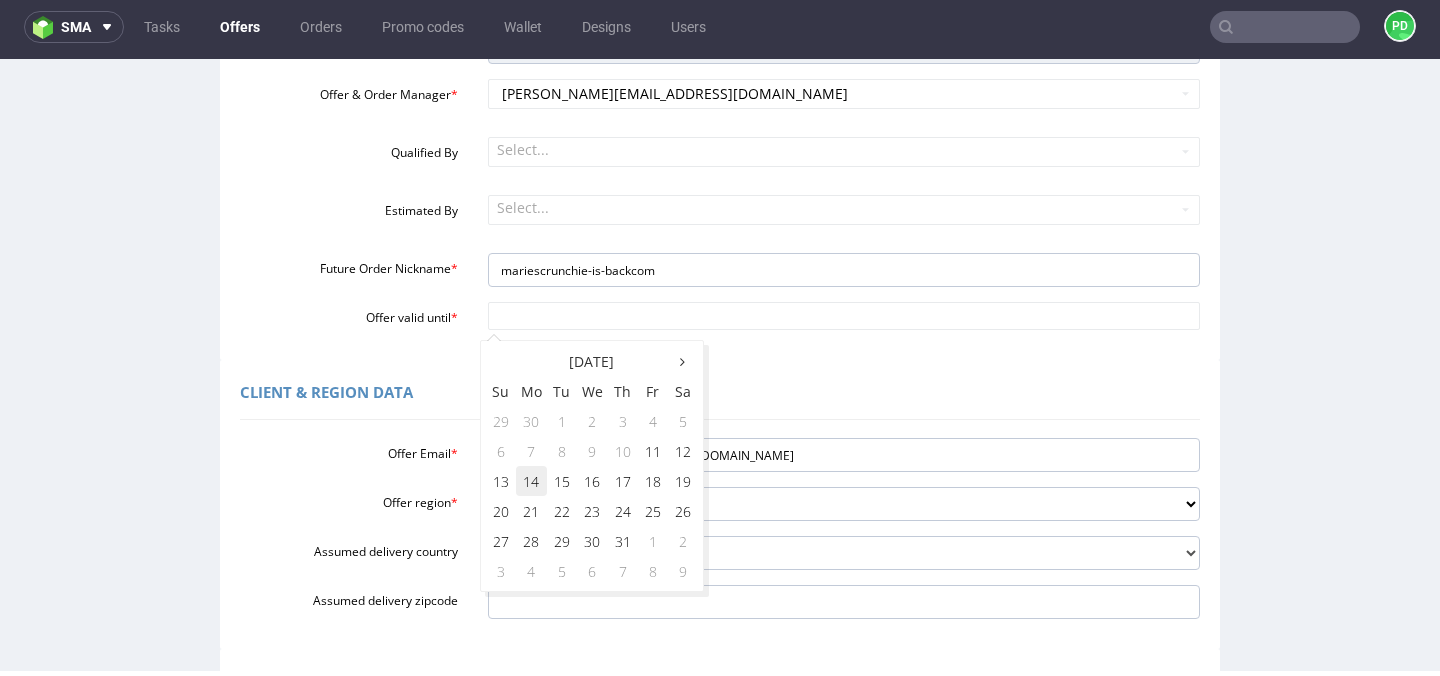 click on "14" at bounding box center (531, 481) 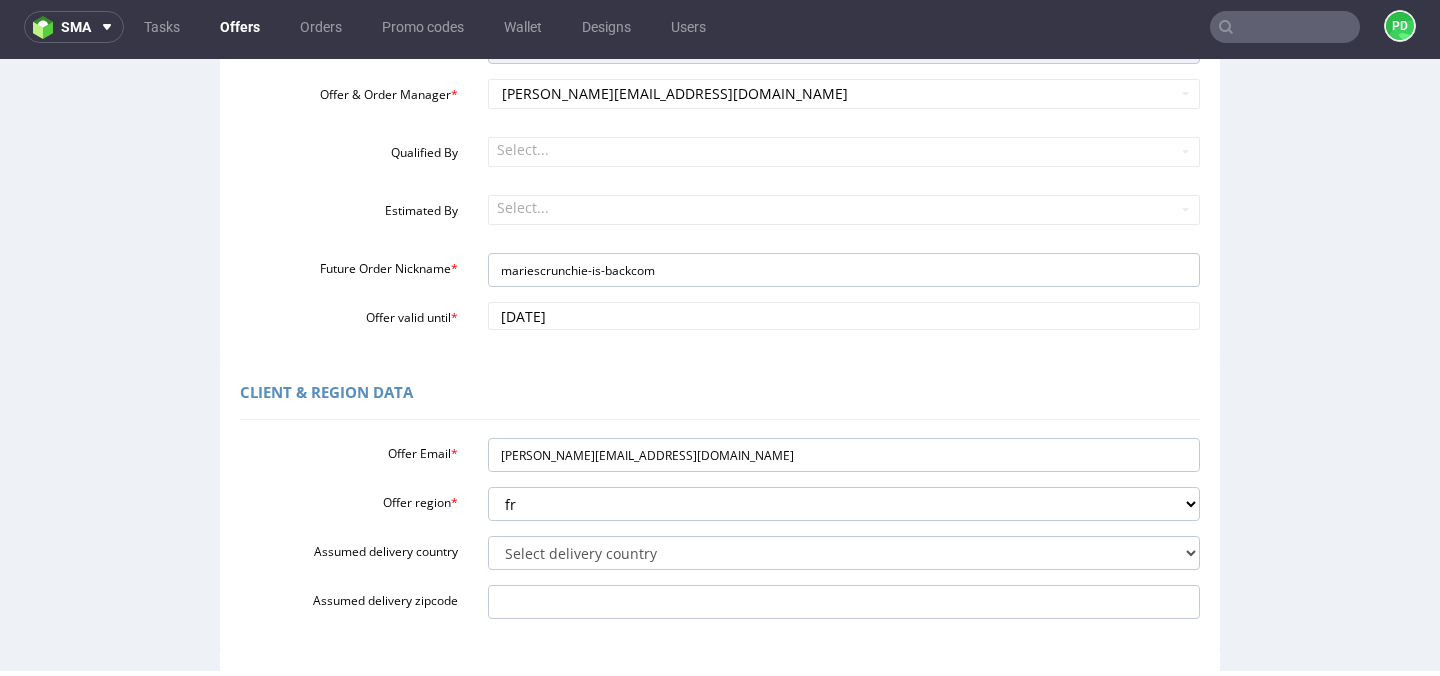 click on "Client & Region data" at bounding box center (720, 396) 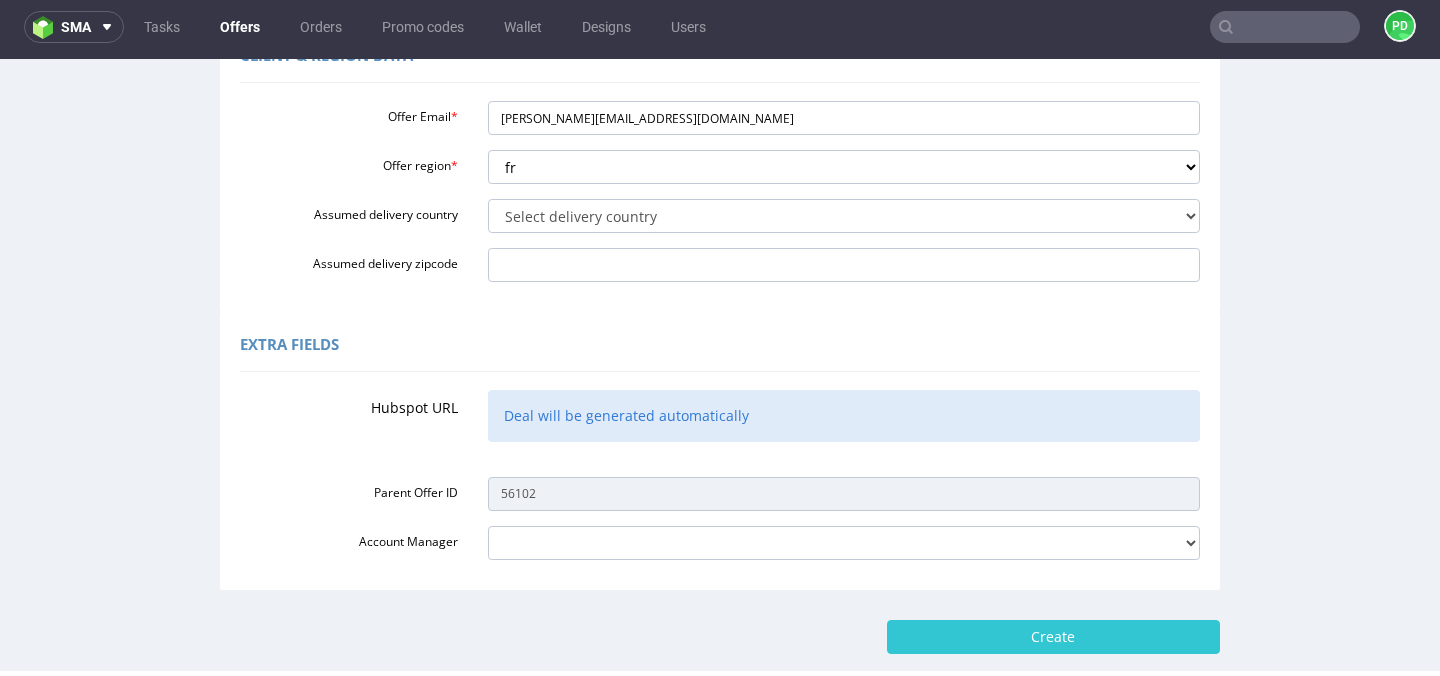 scroll, scrollTop: 713, scrollLeft: 0, axis: vertical 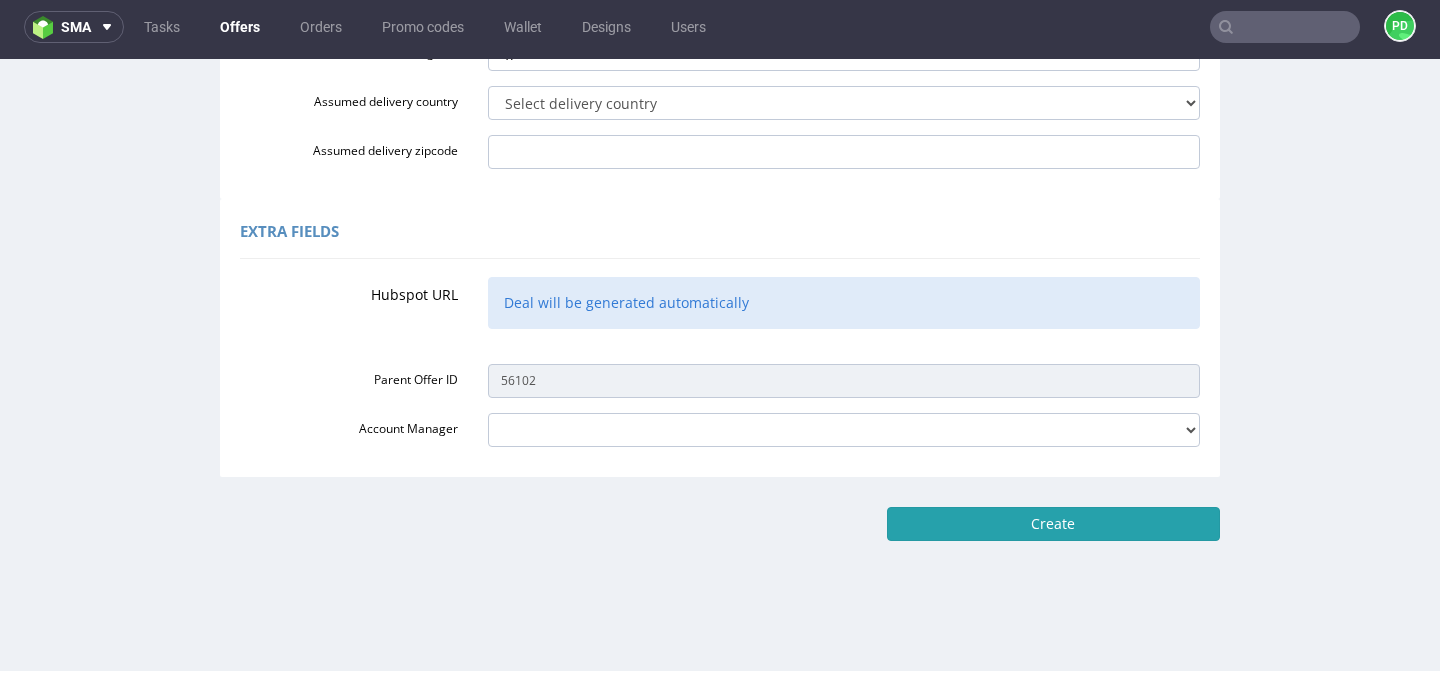 click on "Create" at bounding box center (1053, 524) 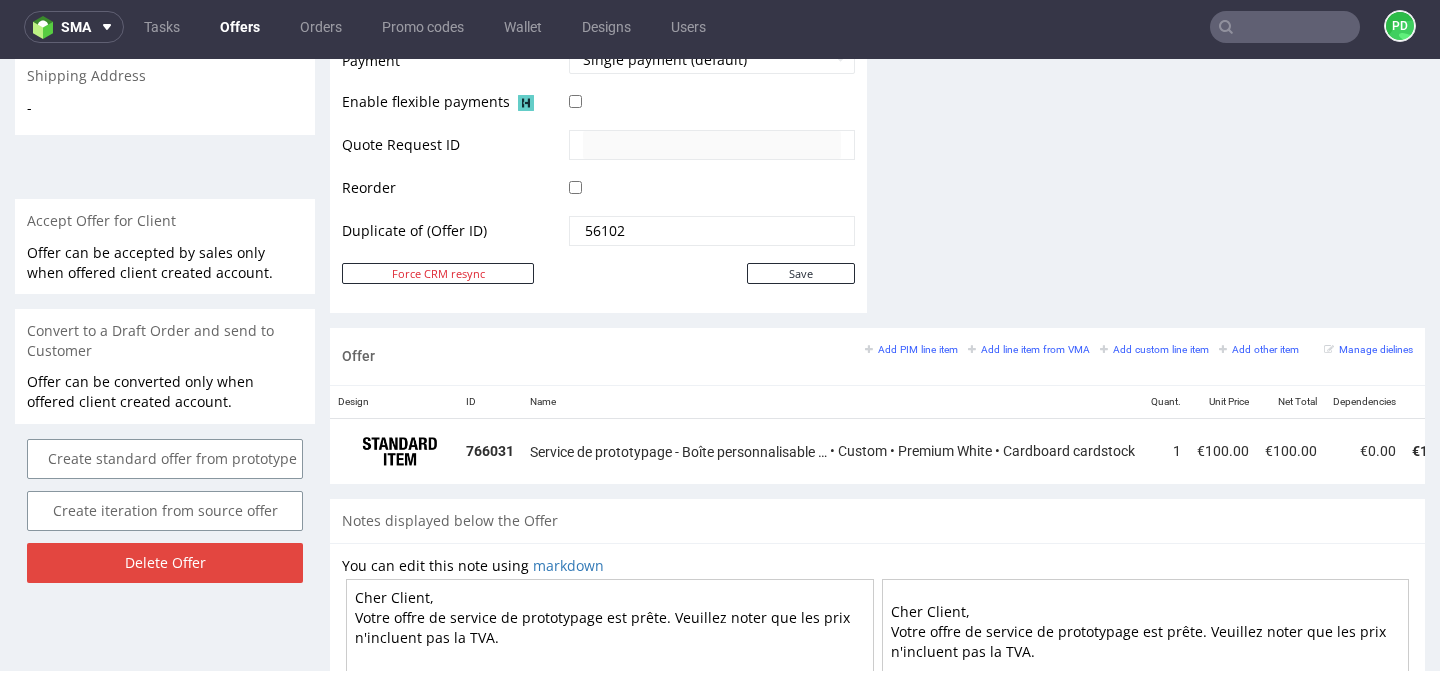 scroll, scrollTop: 1156, scrollLeft: 0, axis: vertical 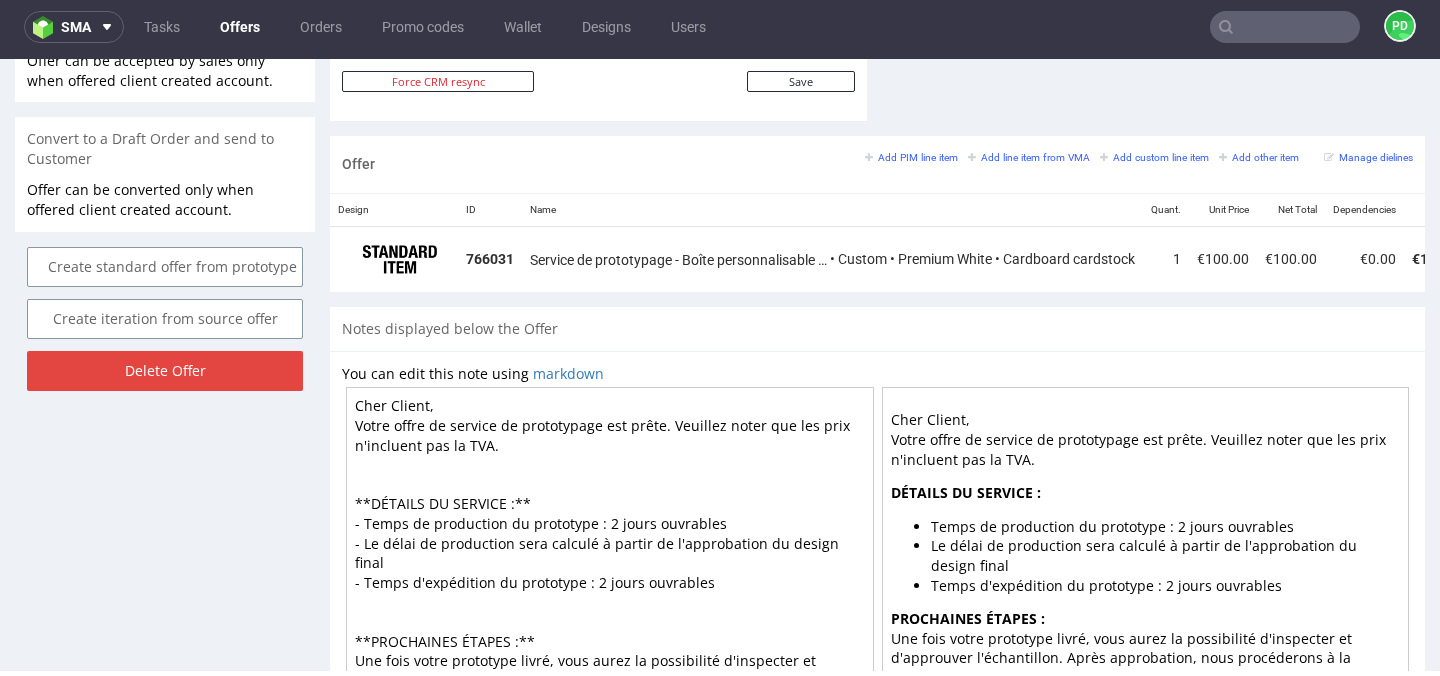 click on "Cher Client,
Votre offre de service de prototypage est prête. Veuillez noter que les prix n'incluent pas la TVA.
**DÉTAILS DU SERVICE :**
- Temps de production du prototype : 2 jours ouvrables
- Le délai de production sera calculé à partir de l'approbation du design final
- Temps d'expédition du prototype : 2 jours ouvrables
**PROCHAINES ÉTAPES :**
Une fois votre prototype livré, vous aurez la possibilité d'inspecter et d'approuver l'échantillon. Après approbation, nous procéderons à la production à grande échelle selon votre accord.
**REMARQUES IMPORTANTES :**
- Les prototypes sont produits en unités uniques et peuvent présenter de légères variations par rapport à la production à grande échelle en raison de processus de fabrication différents
- Des ajustements ou des modifications peuvent être discutés et mis en œuvre avant le début de la production complète" at bounding box center (610, 562) 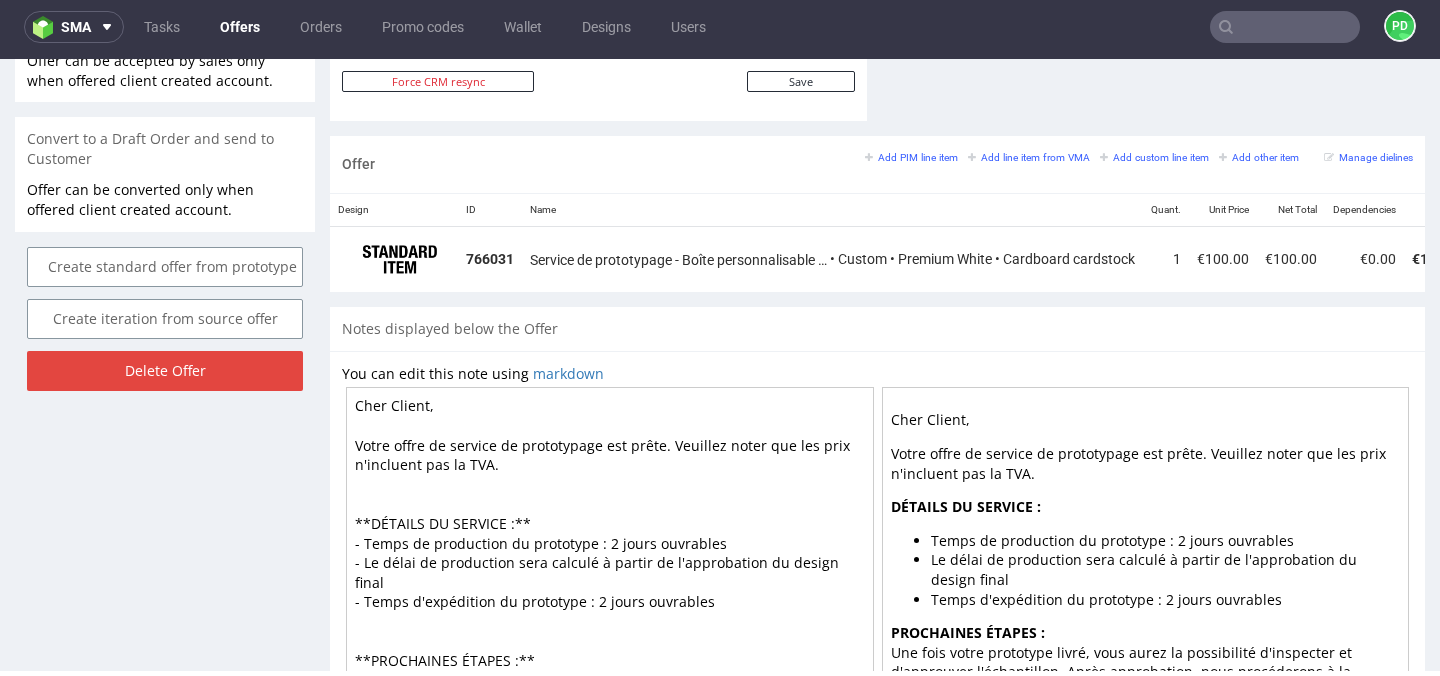 click on "Cher Client,
Votre offre de service de prototypage est prête. Veuillez noter que les prix n'incluent pas la TVA.
**DÉTAILS DU SERVICE :**
- Temps de production du prototype : 2 jours ouvrables
- Le délai de production sera calculé à partir de l'approbation du design final
- Temps d'expédition du prototype : 2 jours ouvrables
**PROCHAINES ÉTAPES :**
Une fois votre prototype livré, vous aurez la possibilité d'inspecter et d'approuver l'échantillon. Après approbation, nous procéderons à la production à grande échelle selon votre accord.
**REMARQUES IMPORTANTES :**
- Les prototypes sont produits en unités uniques et peuvent présenter de légères variations par rapport à la production à grande échelle en raison de processus de fabrication différents
- Des ajustements ou des modifications peuvent être discutés et mis en œuvre avant le début de la production complète" at bounding box center [610, 562] 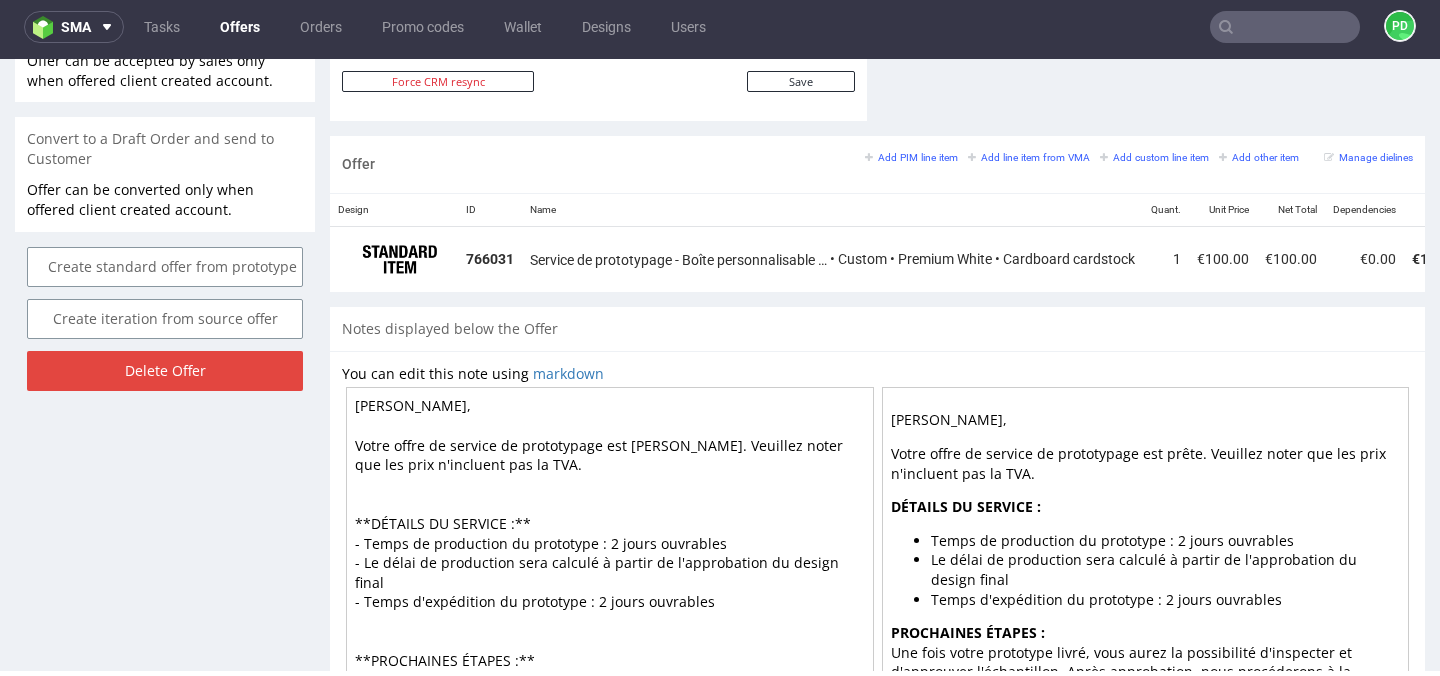 click on "[PERSON_NAME],
Votre offre de service de prototypage est [PERSON_NAME]. Veuillez noter que les prix n'incluent pas la TVA.
**DÉTAILS DU SERVICE :**
- Temps de production du prototype : 2 jours ouvrables
- Le délai de production sera calculé à partir de l'approbation du design final
- Temps d'expédition du prototype : 2 jours ouvrables
**PROCHAINES ÉTAPES :**
Une fois votre prototype livré, vous aurez la possibilité d'inspecter et d'approuver l'échantillon. Après approbation, nous procéderons à la production à grande échelle selon votre accord.
**REMARQUES IMPORTANTES :**
- Les prototypes sont produits en unités uniques et peuvent présenter de légères variations par rapport à la production à grande échelle en raison de processus de fabrication différents
- Des ajustements ou des modifications peuvent être discutés et mis en œuvre avant le début de la production complète" at bounding box center (610, 562) 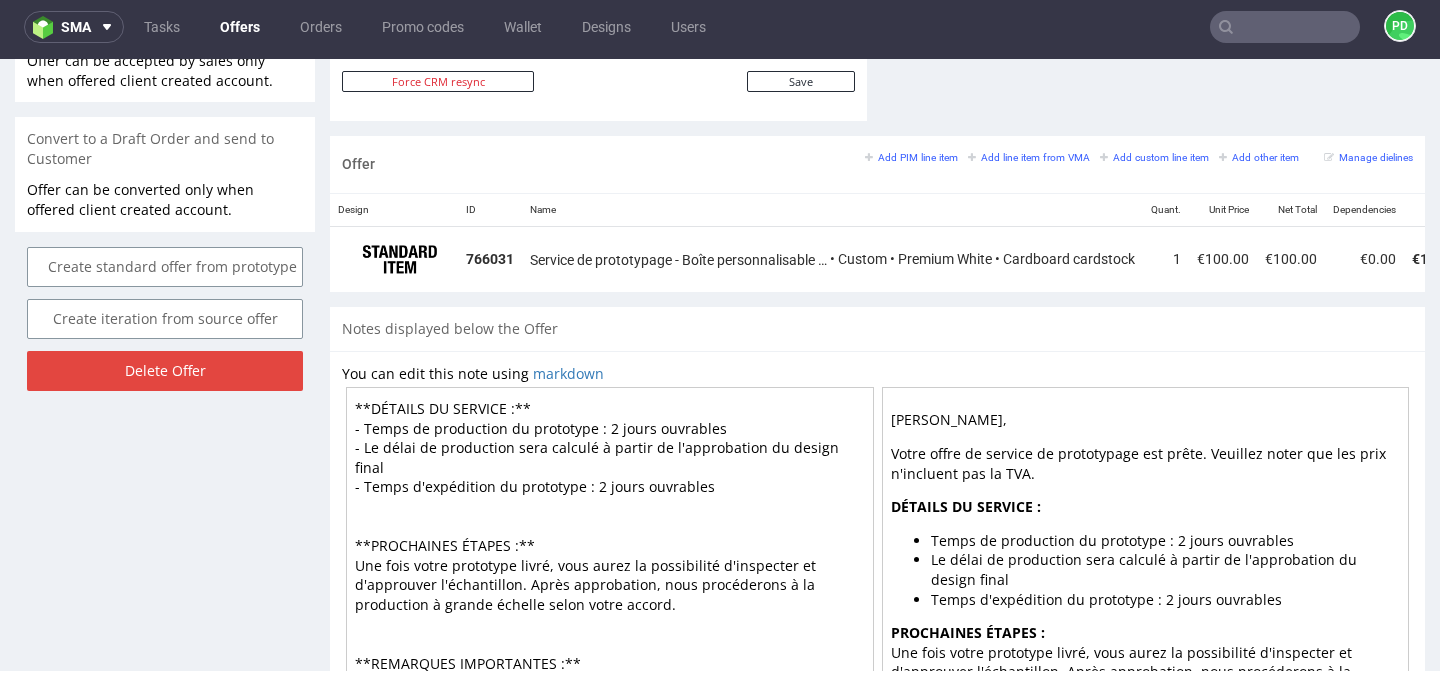 scroll, scrollTop: 117, scrollLeft: 0, axis: vertical 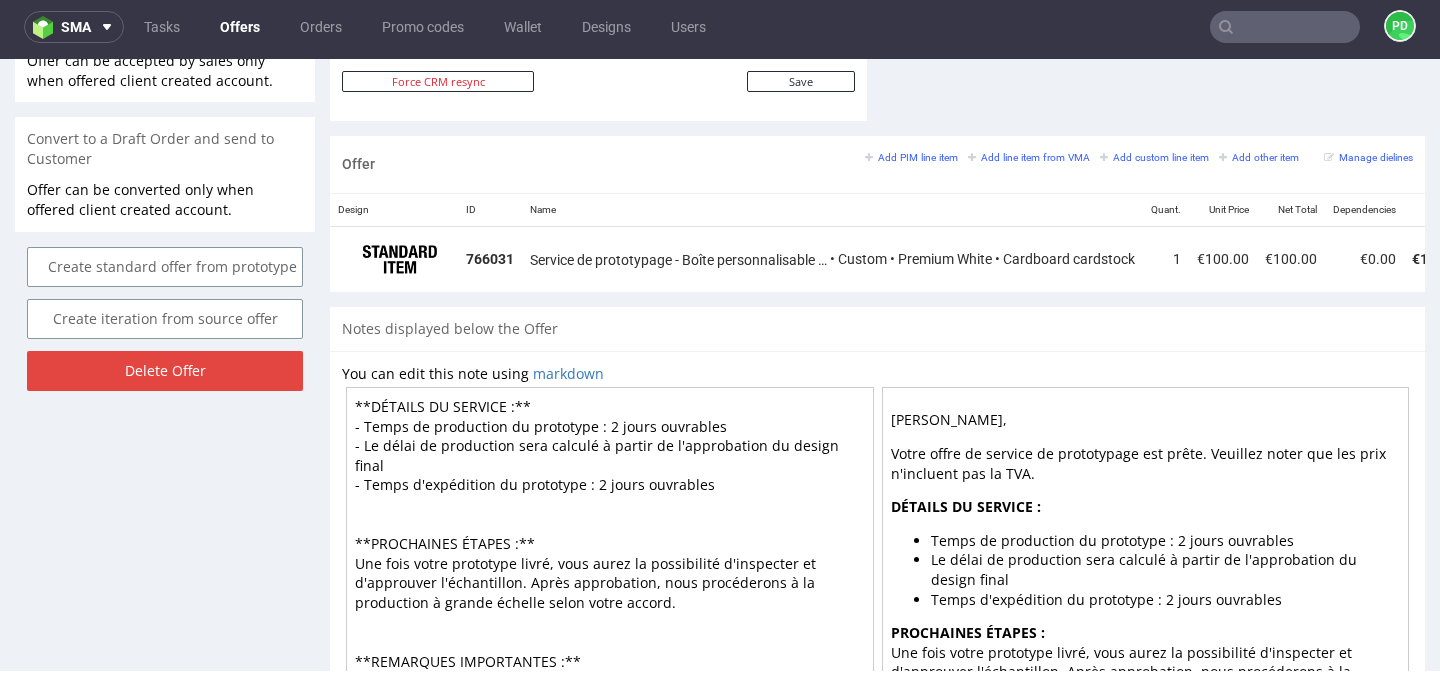click on "[PERSON_NAME],
Votre offre de service de prototypage est [PERSON_NAME]. Veuillez noter que les prix n'incluent pas la TVA.
**DÉTAILS DU SERVICE :**
- Temps de production du prototype : 2 jours ouvrables
- Le délai de production sera calculé à partir de l'approbation du design final
- Temps d'expédition du prototype : 2 jours ouvrables
**PROCHAINES ÉTAPES :**
Une fois votre prototype livré, vous aurez la possibilité d'inspecter et d'approuver l'échantillon. Après approbation, nous procéderons à la production à grande échelle selon votre accord.
**REMARQUES IMPORTANTES :**
- Les prototypes sont produits en unités uniques et peuvent présenter de légères variations par rapport à la production à grande échelle en raison de processus de fabrication différents
- Des ajustements ou des modifications peuvent être discutés et mis en œuvre avant le début de la production complète" at bounding box center (610, 562) 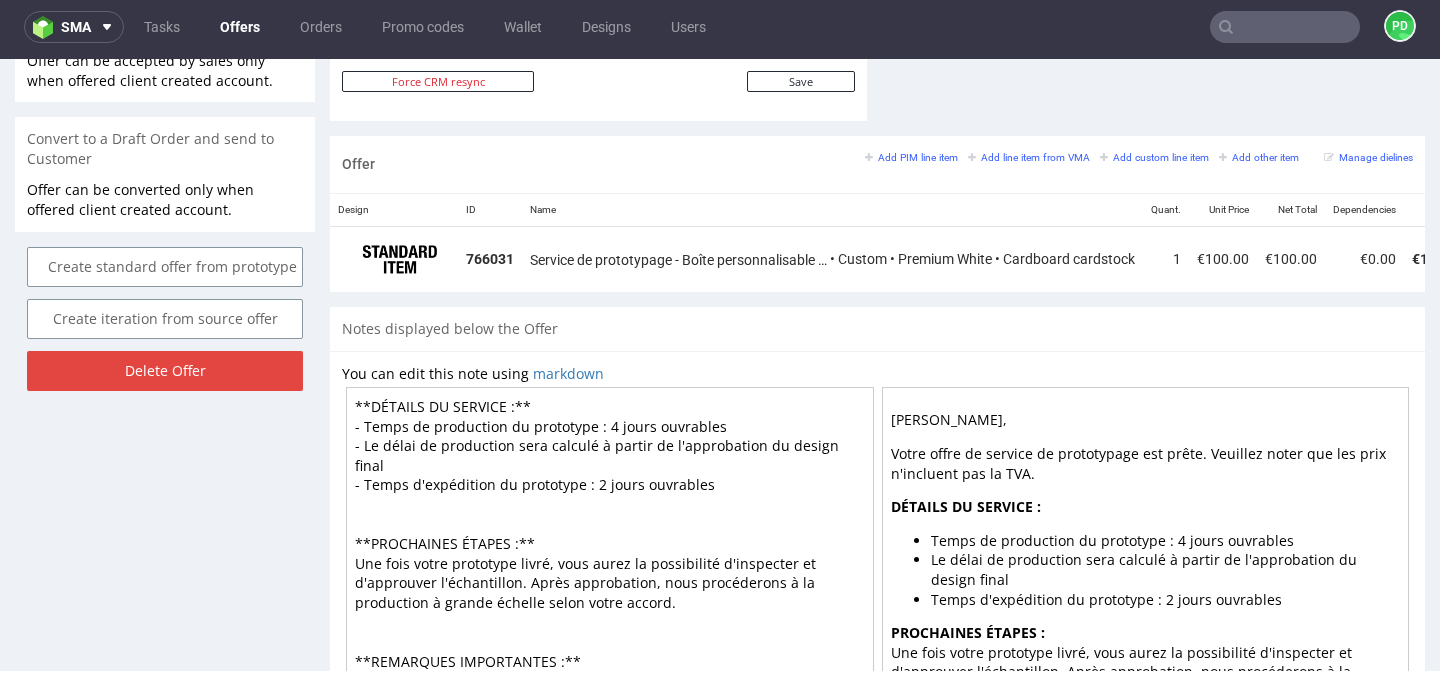 click on "[PERSON_NAME],
Votre offre de service de prototypage est [PERSON_NAME]. Veuillez noter que les prix n'incluent pas la TVA.
**DÉTAILS DU SERVICE :**
- Temps de production du prototype : 4 jours ouvrables
- Le délai de production sera calculé à partir de l'approbation du design final
- Temps d'expédition du prototype : 2 jours ouvrables
**PROCHAINES ÉTAPES :**
Une fois votre prototype livré, vous aurez la possibilité d'inspecter et d'approuver l'échantillon. Après approbation, nous procéderons à la production à grande échelle selon votre accord.
**REMARQUES IMPORTANTES :**
- Les prototypes sont produits en unités uniques et peuvent présenter de légères variations par rapport à la production à grande échelle en raison de processus de fabrication différents
- Des ajustements ou des modifications peuvent être discutés et mis en œuvre avant le début de la production complète" at bounding box center (610, 562) 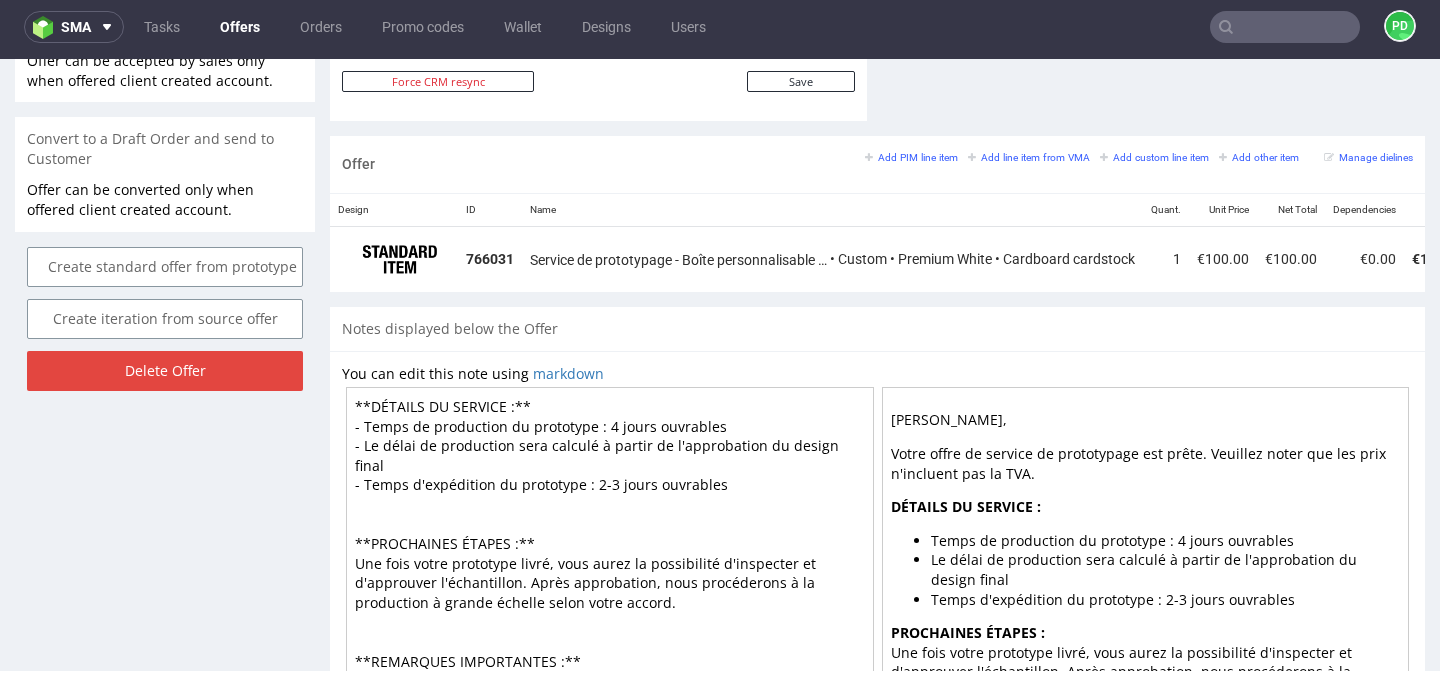 click on "[PERSON_NAME],
Votre offre de service de prototypage est [PERSON_NAME]. Veuillez noter que les prix n'incluent pas la TVA.
**DÉTAILS DU SERVICE :**
- Temps de production du prototype : 4 jours ouvrables
- Le délai de production sera calculé à partir de l'approbation du design final
- Temps d'expédition du prototype : 2-3 jours ouvrables
**PROCHAINES ÉTAPES :**
Une fois votre prototype livré, vous aurez la possibilité d'inspecter et d'approuver l'échantillon. Après approbation, nous procéderons à la production à grande échelle selon votre accord.
**REMARQUES IMPORTANTES :**
- Les prototypes sont produits en unités uniques et peuvent présenter de légères variations par rapport à la production à grande échelle en raison de processus de fabrication différents
- Des ajustements ou des modifications peuvent être discutés et mis en œuvre avant le début de la production complète" at bounding box center [610, 562] 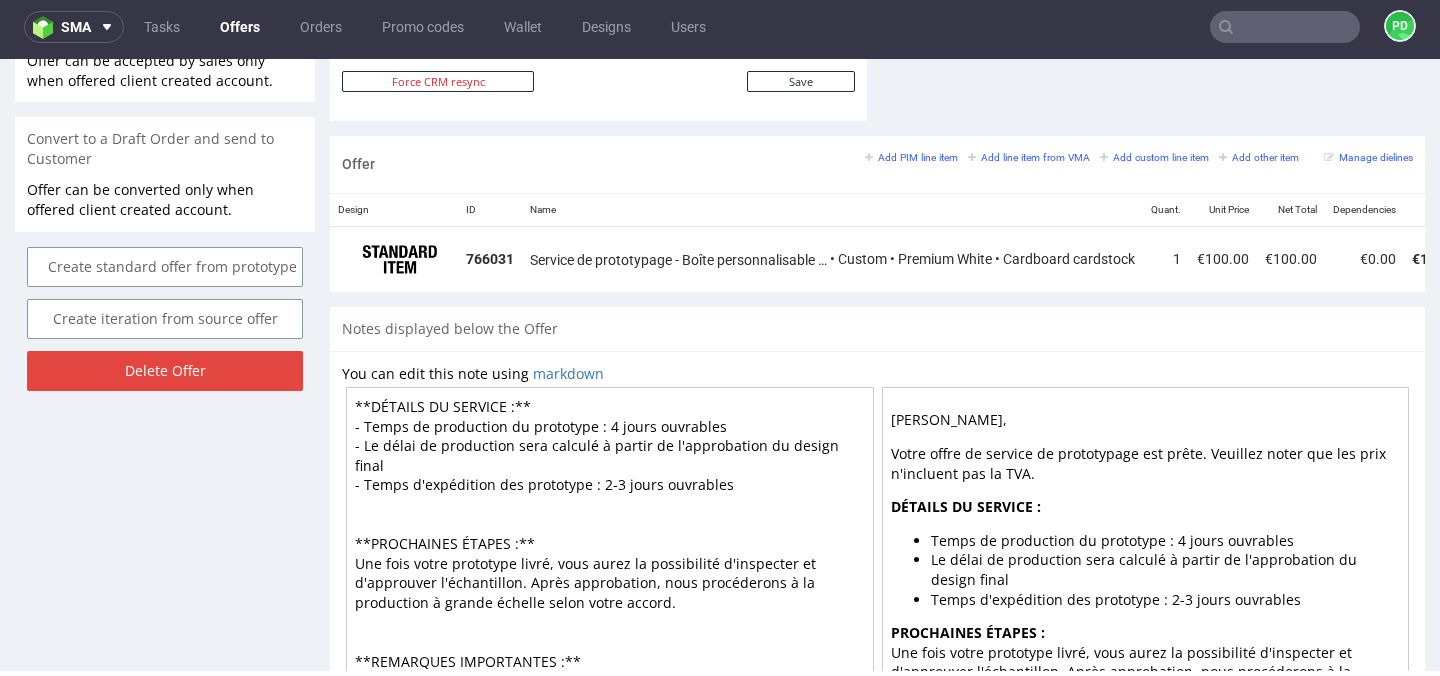click on "[PERSON_NAME],
Votre offre de service de prototypage est [PERSON_NAME]. Veuillez noter que les prix n'incluent pas la TVA.
**DÉTAILS DU SERVICE :**
- Temps de production du prototype : 4 jours ouvrables
- Le délai de production sera calculé à partir de l'approbation du design final
- Temps d'expédition des prototype : 2-3 jours ouvrables
**PROCHAINES ÉTAPES :**
Une fois votre prototype livré, vous aurez la possibilité d'inspecter et d'approuver l'échantillon. Après approbation, nous procéderons à la production à grande échelle selon votre accord.
**REMARQUES IMPORTANTES :**
- Les prototypes sont produits en unités uniques et peuvent présenter de légères variations par rapport à la production à grande échelle en raison de processus de fabrication différents
- Des ajustements ou des modifications peuvent être discutés et mis en œuvre avant le début de la production complète" at bounding box center (610, 562) 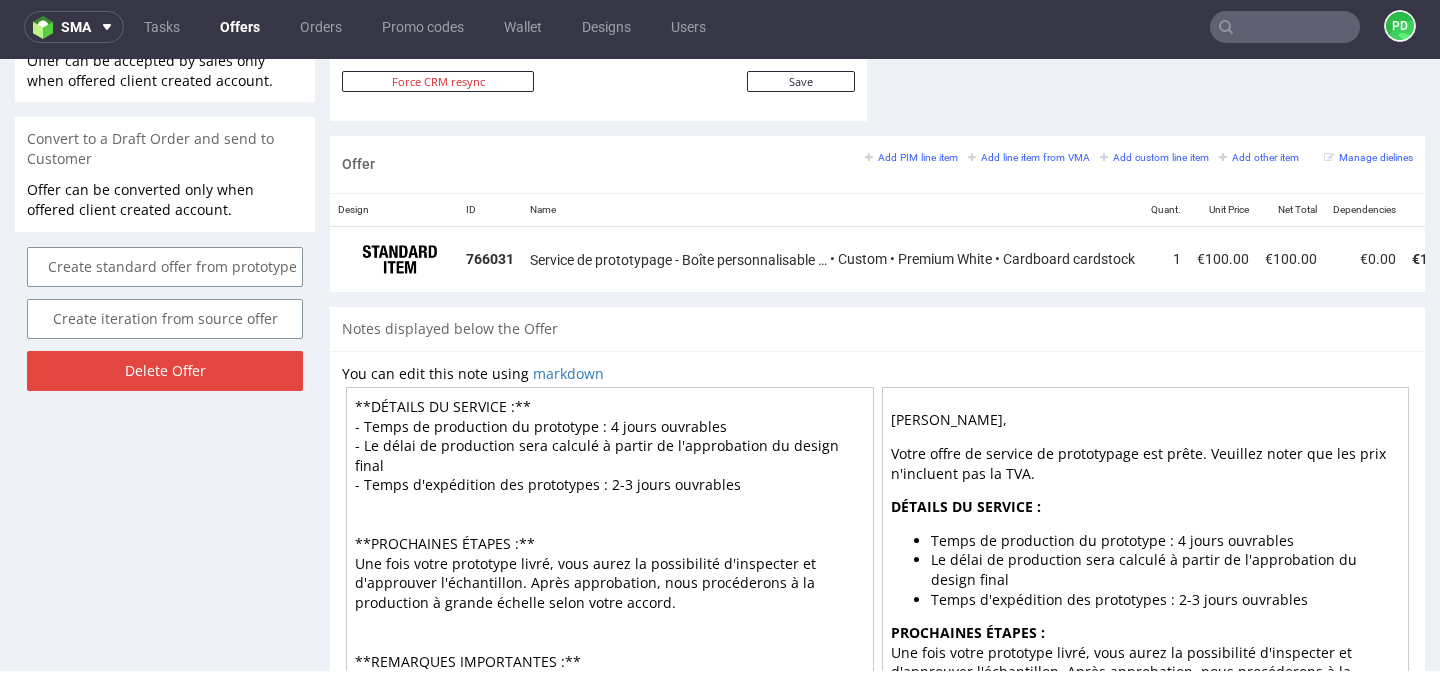 click on "[PERSON_NAME],
Votre offre de service de prototypage est [PERSON_NAME]. Veuillez noter que les prix n'incluent pas la TVA.
**DÉTAILS DU SERVICE :**
- Temps de production du prototype : 4 jours ouvrables
- Le délai de production sera calculé à partir de l'approbation du design final
- Temps d'expédition des prototypes : 2-3 jours ouvrables
**PROCHAINES ÉTAPES :**
Une fois votre prototype livré, vous aurez la possibilité d'inspecter et d'approuver l'échantillon. Après approbation, nous procéderons à la production à grande échelle selon votre accord.
**REMARQUES IMPORTANTES :**
- Les prototypes sont produits en unités uniques et peuvent présenter de légères variations par rapport à la production à grande échelle en raison de processus de fabrication différents
- Des ajustements ou des modifications peuvent être discutés et mis en œuvre avant le début de la production complète" at bounding box center [610, 562] 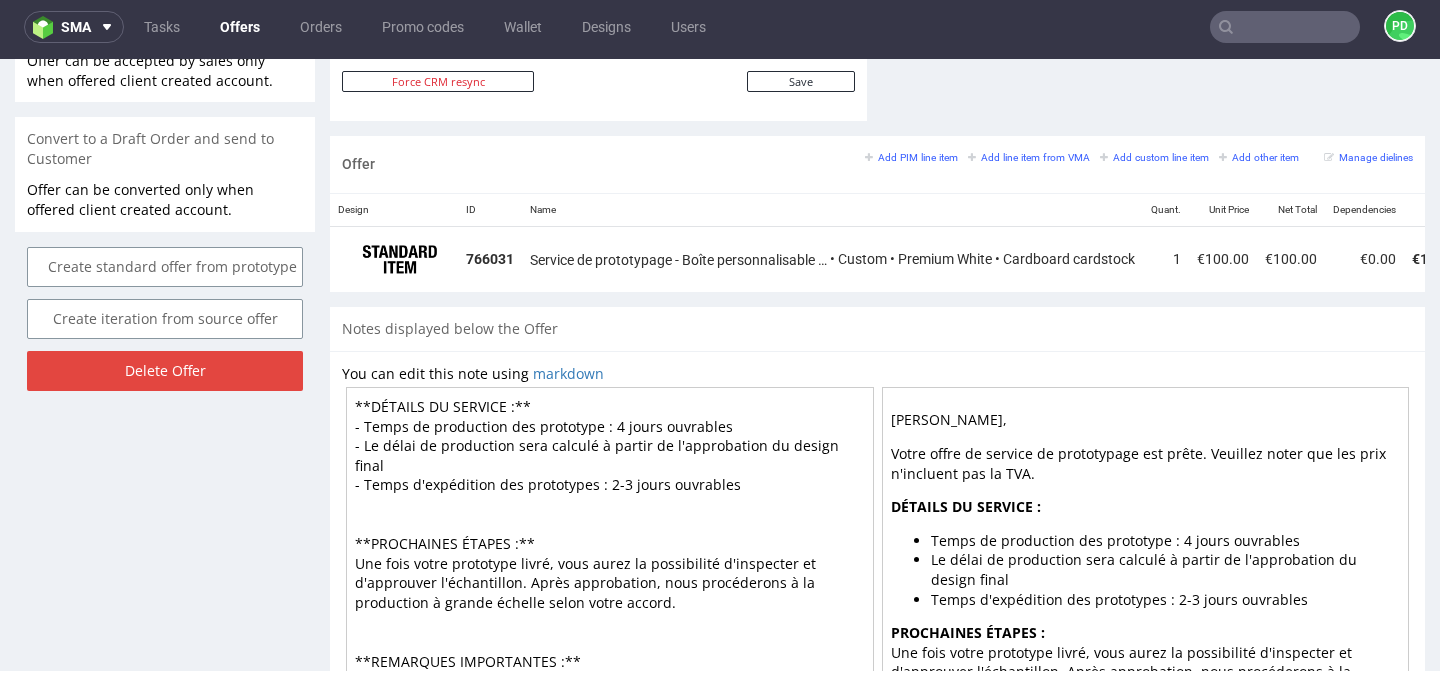 click on "[PERSON_NAME],
Votre offre de service de prototypage est [PERSON_NAME]. Veuillez noter que les prix n'incluent pas la TVA.
**DÉTAILS DU SERVICE :**
- Temps de production des prototype : 4 jours ouvrables
- Le délai de production sera calculé à partir de l'approbation du design final
- Temps d'expédition des prototypes : 2-3 jours ouvrables
**PROCHAINES ÉTAPES :**
Une fois votre prototype livré, vous aurez la possibilité d'inspecter et d'approuver l'échantillon. Après approbation, nous procéderons à la production à grande échelle selon votre accord.
**REMARQUES IMPORTANTES :**
- Les prototypes sont produits en unités uniques et peuvent présenter de légères variations par rapport à la production à grande échelle en raison de processus de fabrication différents
- Des ajustements ou des modifications peuvent être discutés et mis en œuvre avant le début de la production complète" at bounding box center [610, 562] 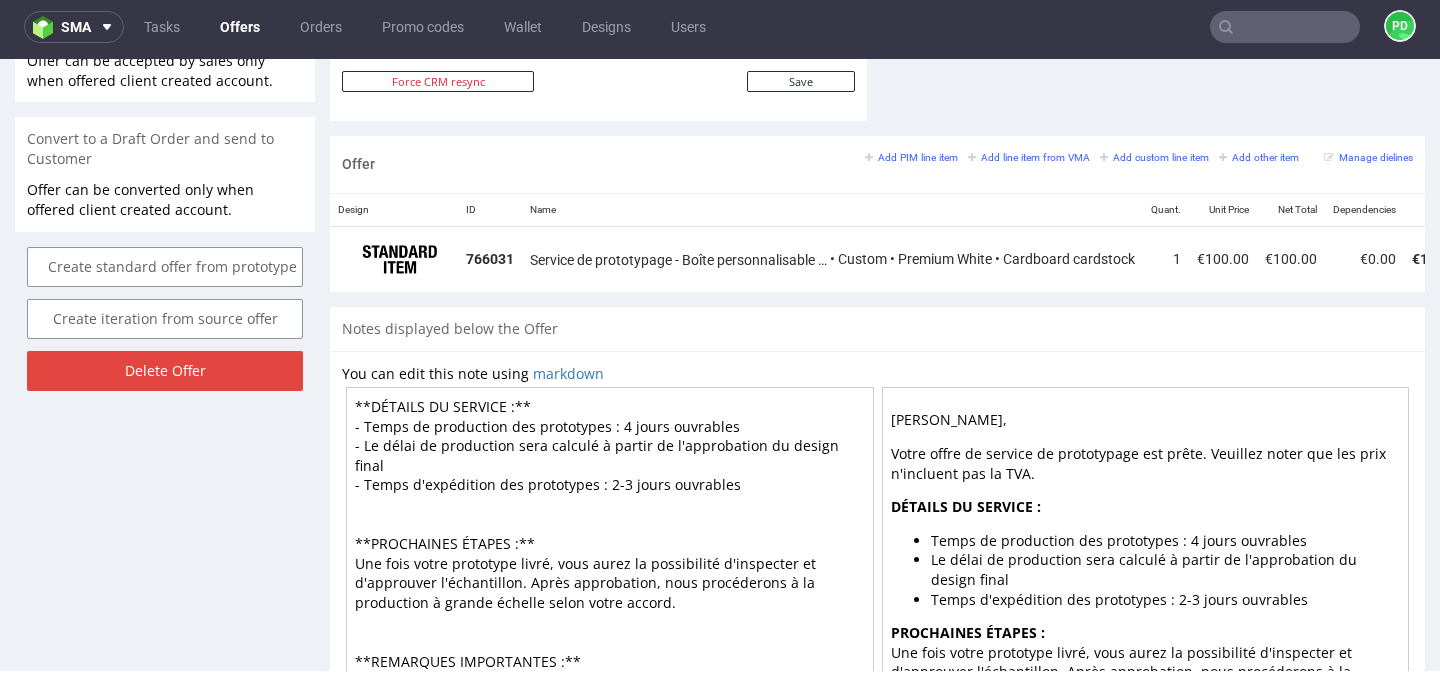 scroll, scrollTop: 158, scrollLeft: 0, axis: vertical 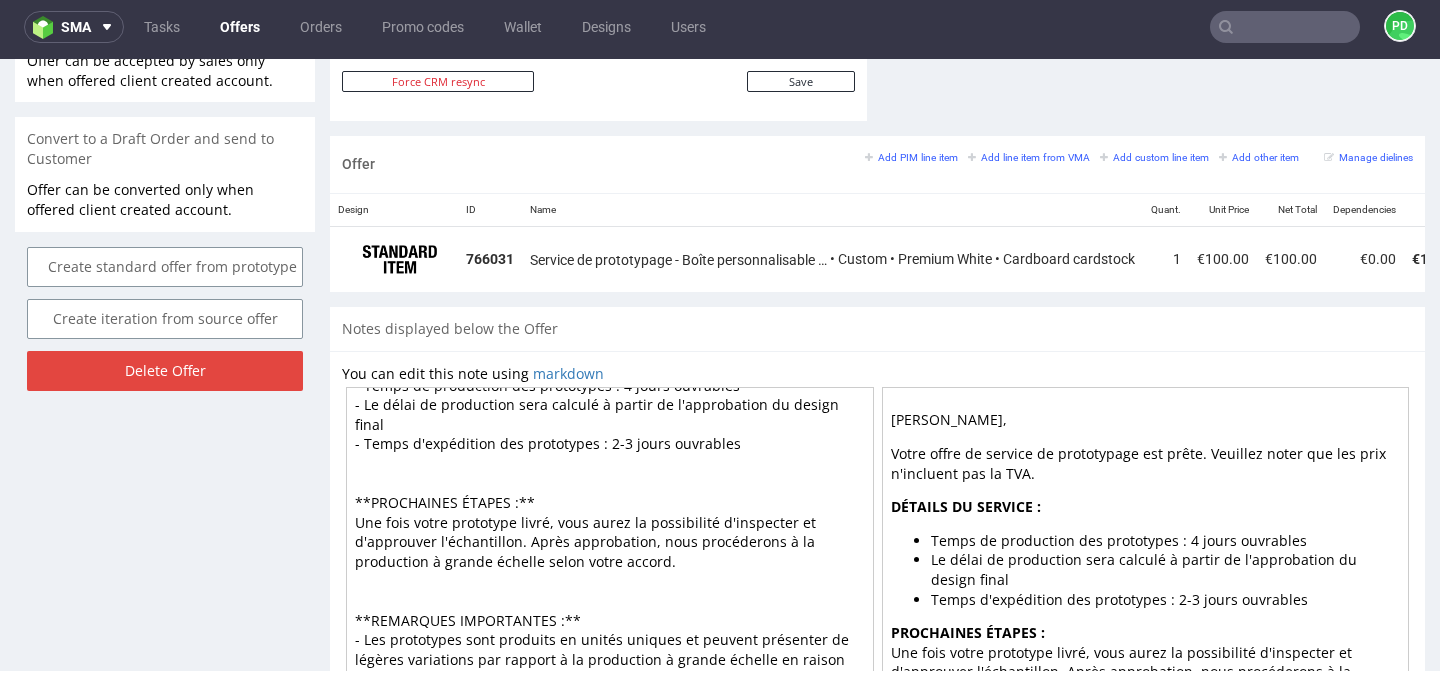 click on "[PERSON_NAME],
Votre offre de service de prototypage est [PERSON_NAME]. Veuillez noter que les prix n'incluent pas la TVA.
**DÉTAILS DU SERVICE :**
- Temps de production des prototypes : 4 jours ouvrables
- Le délai de production sera calculé à partir de l'approbation du design final
- Temps d'expédition des prototypes : 2-3 jours ouvrables
**PROCHAINES ÉTAPES :**
Une fois votre prototype livré, vous aurez la possibilité d'inspecter et d'approuver l'échantillon. Après approbation, nous procéderons à la production à grande échelle selon votre accord.
**REMARQUES IMPORTANTES :**
- Les prototypes sont produits en unités uniques et peuvent présenter de légères variations par rapport à la production à grande échelle en raison de processus de fabrication différents
- Des ajustements ou des modifications peuvent être discutés et mis en œuvre avant le début de la production complète" at bounding box center [610, 562] 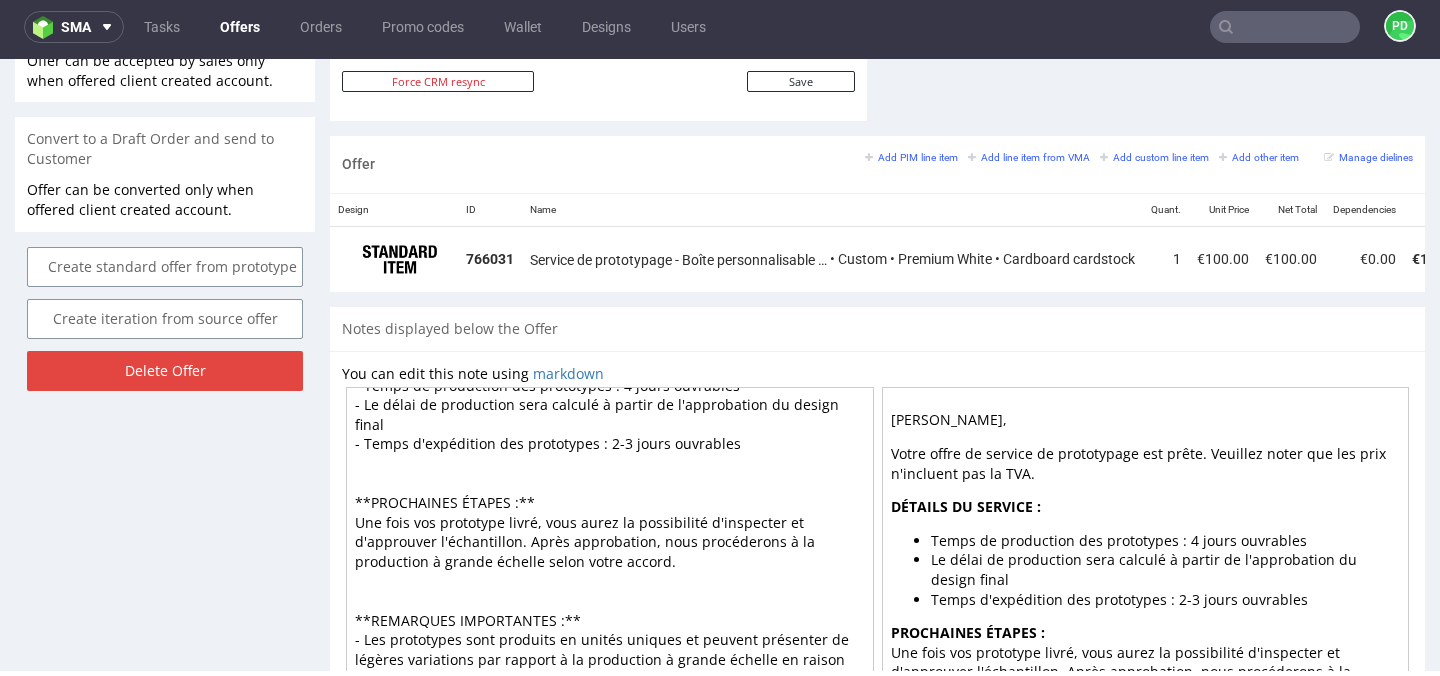 click on "[PERSON_NAME],
Votre offre de service de prototypage est [PERSON_NAME]. Veuillez noter que les prix n'incluent pas la TVA.
**DÉTAILS DU SERVICE :**
- Temps de production des prototypes : 4 jours ouvrables
- Le délai de production sera calculé à partir de l'approbation du design final
- Temps d'expédition des prototypes : 2-3 jours ouvrables
**PROCHAINES ÉTAPES :**
Une fois vos prototype livré, vous aurez la possibilité d'inspecter et d'approuver l'échantillon. Après approbation, nous procéderons à la production à grande échelle selon votre accord.
**REMARQUES IMPORTANTES :**
- Les prototypes sont produits en unités uniques et peuvent présenter de légères variations par rapport à la production à grande échelle en raison de processus de fabrication différents
- Des ajustements ou des modifications peuvent être discutés et mis en œuvre avant le début de la production complète" at bounding box center (610, 562) 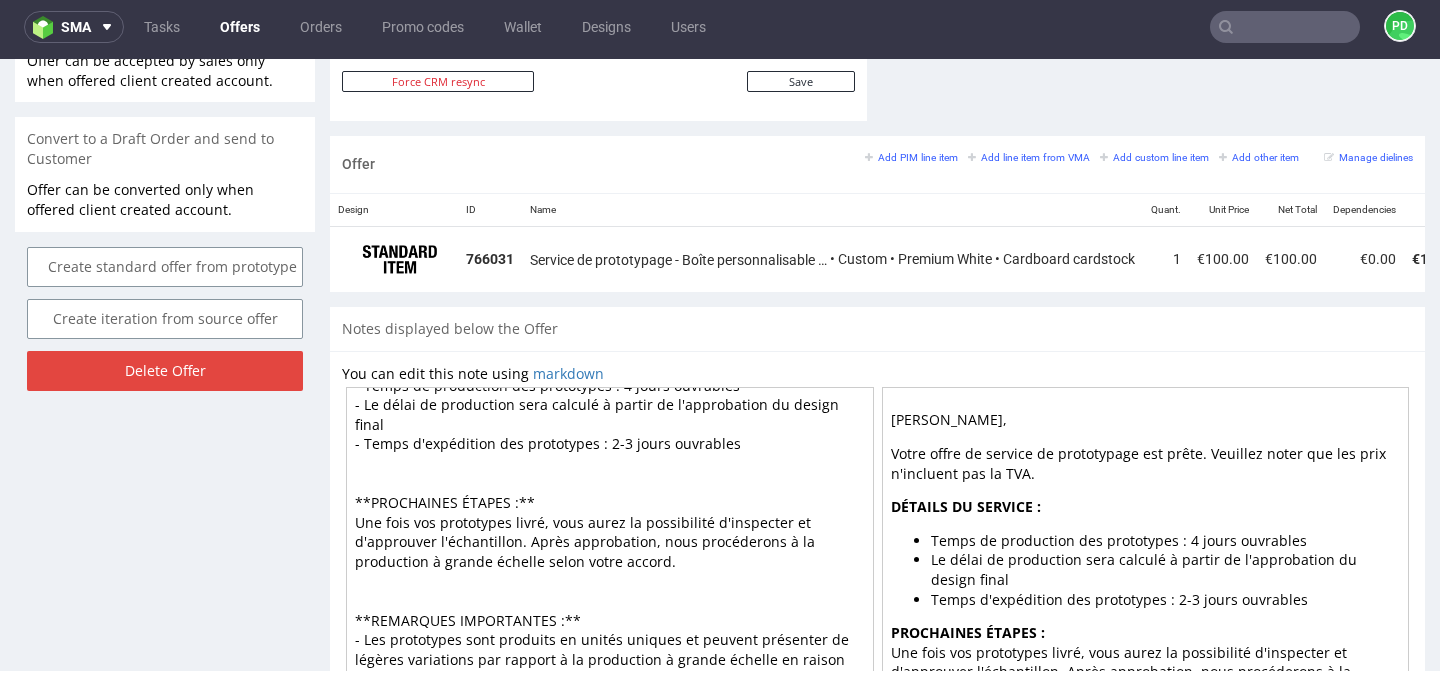 click on "[PERSON_NAME],
Votre offre de service de prototypage est [PERSON_NAME]. Veuillez noter que les prix n'incluent pas la TVA.
**DÉTAILS DU SERVICE :**
- Temps de production des prototypes : 4 jours ouvrables
- Le délai de production sera calculé à partir de l'approbation du design final
- Temps d'expédition des prototypes : 2-3 jours ouvrables
**PROCHAINES ÉTAPES :**
Une fois vos prototypes livré, vous aurez la possibilité d'inspecter et d'approuver l'échantillon. Après approbation, nous procéderons à la production à grande échelle selon votre accord.
**REMARQUES IMPORTANTES :**
- Les prototypes sont produits en unités uniques et peuvent présenter de légères variations par rapport à la production à grande échelle en raison de processus de fabrication différents
- Des ajustements ou des modifications peuvent être discutés et mis en œuvre avant le début de la production complète" at bounding box center [610, 562] 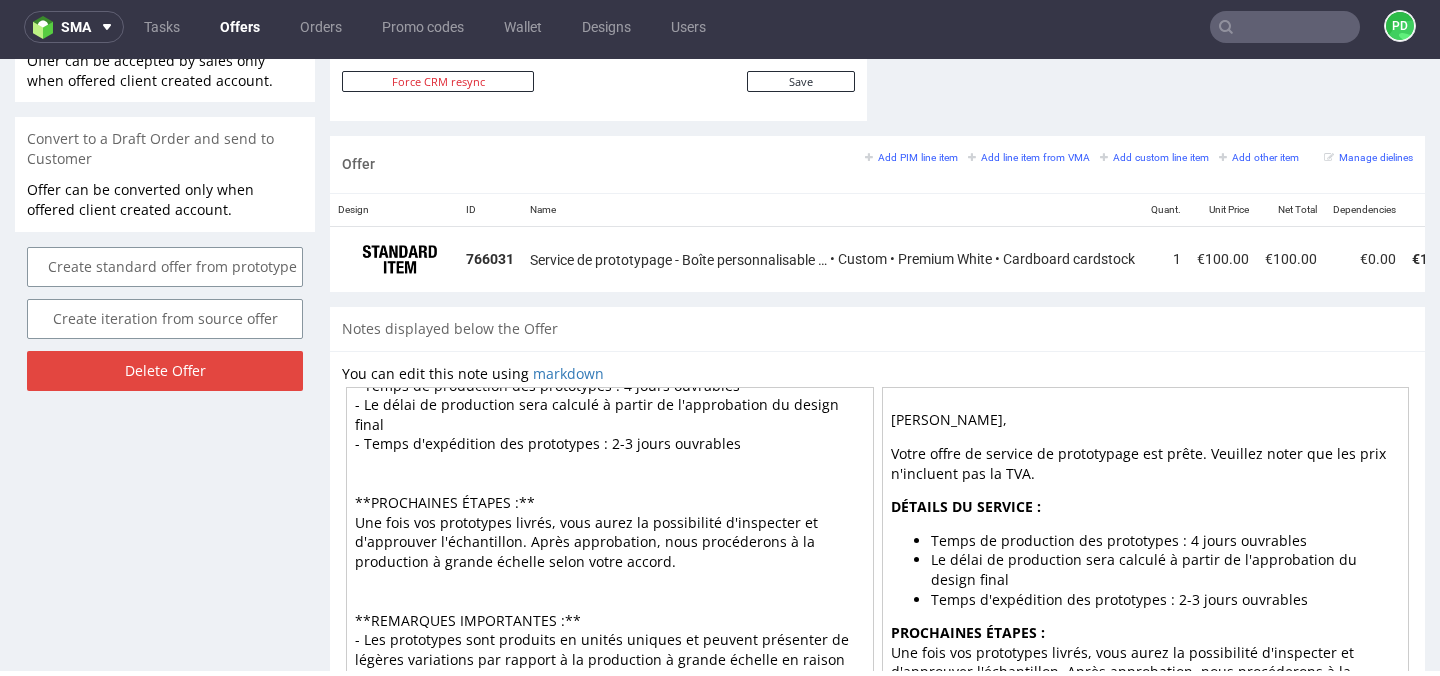 click on "[PERSON_NAME],
Votre offre de service de prototypage est [PERSON_NAME]. Veuillez noter que les prix n'incluent pas la TVA.
**DÉTAILS DU SERVICE :**
- Temps de production des prototypes : 4 jours ouvrables
- Le délai de production sera calculé à partir de l'approbation du design final
- Temps d'expédition des prototypes : 2-3 jours ouvrables
**PROCHAINES ÉTAPES :**
Une fois vos prototypes livrés, vous aurez la possibilité d'inspecter et d'approuver l'échantillon. Après approbation, nous procéderons à la production à grande échelle selon votre accord.
**REMARQUES IMPORTANTES :**
- Les prototypes sont produits en unités uniques et peuvent présenter de légères variations par rapport à la production à grande échelle en raison de processus de fabrication différents
- Des ajustements ou des modifications peuvent être discutés et mis en œuvre avant le début de la production complète" at bounding box center (610, 562) 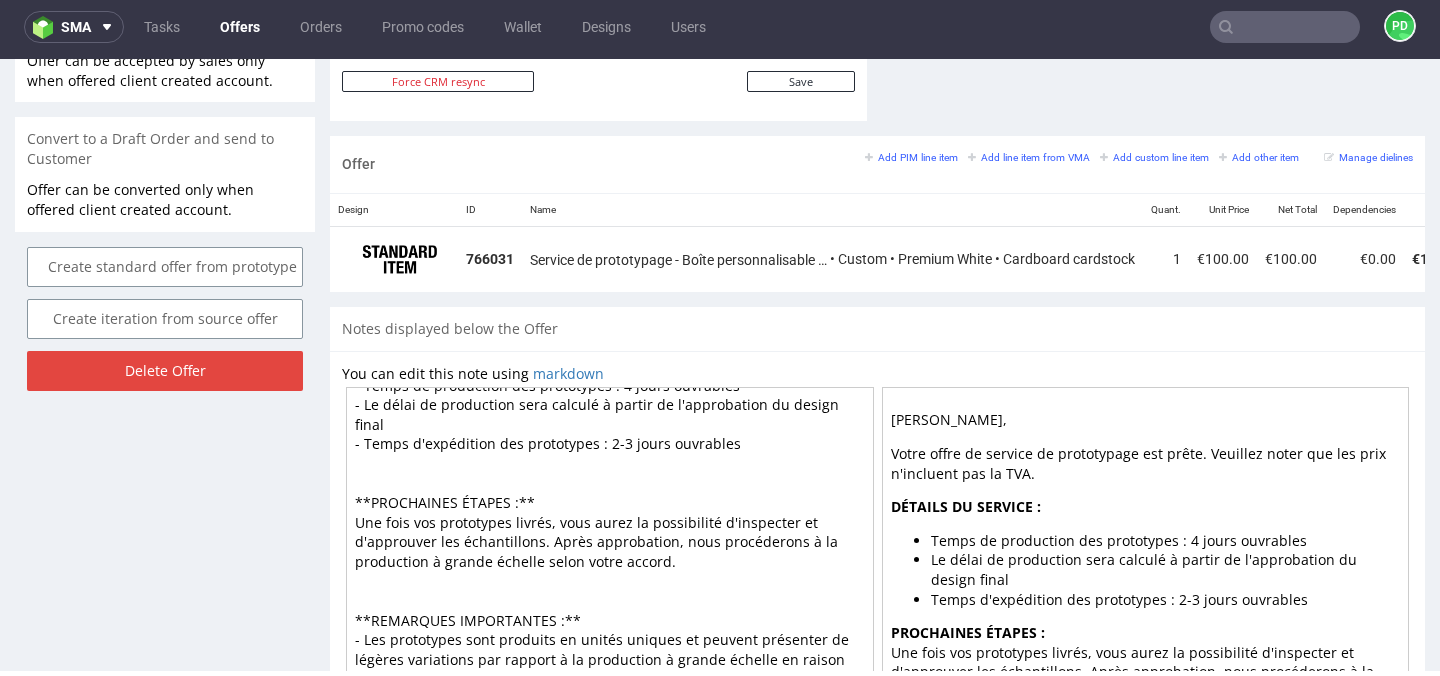 click on "[PERSON_NAME],
Votre offre de service de prototypage est [PERSON_NAME]. Veuillez noter que les prix n'incluent pas la TVA.
**DÉTAILS DU SERVICE :**
- Temps de production des prototypes : 4 jours ouvrables
- Le délai de production sera calculé à partir de l'approbation du design final
- Temps d'expédition des prototypes : 2-3 jours ouvrables
**PROCHAINES ÉTAPES :**
Une fois vos prototypes livrés, vous aurez la possibilité d'inspecter et d'approuver les échantillons. Après approbation, nous procéderons à la production à grande échelle selon votre accord.
**REMARQUES IMPORTANTES :**
- Les prototypes sont produits en unités uniques et peuvent présenter de légères variations par rapport à la production à grande échelle en raison de processus de fabrication différents
- Des ajustements ou des modifications peuvent être discutés et mis en œuvre avant le début de la production complète" at bounding box center (610, 562) 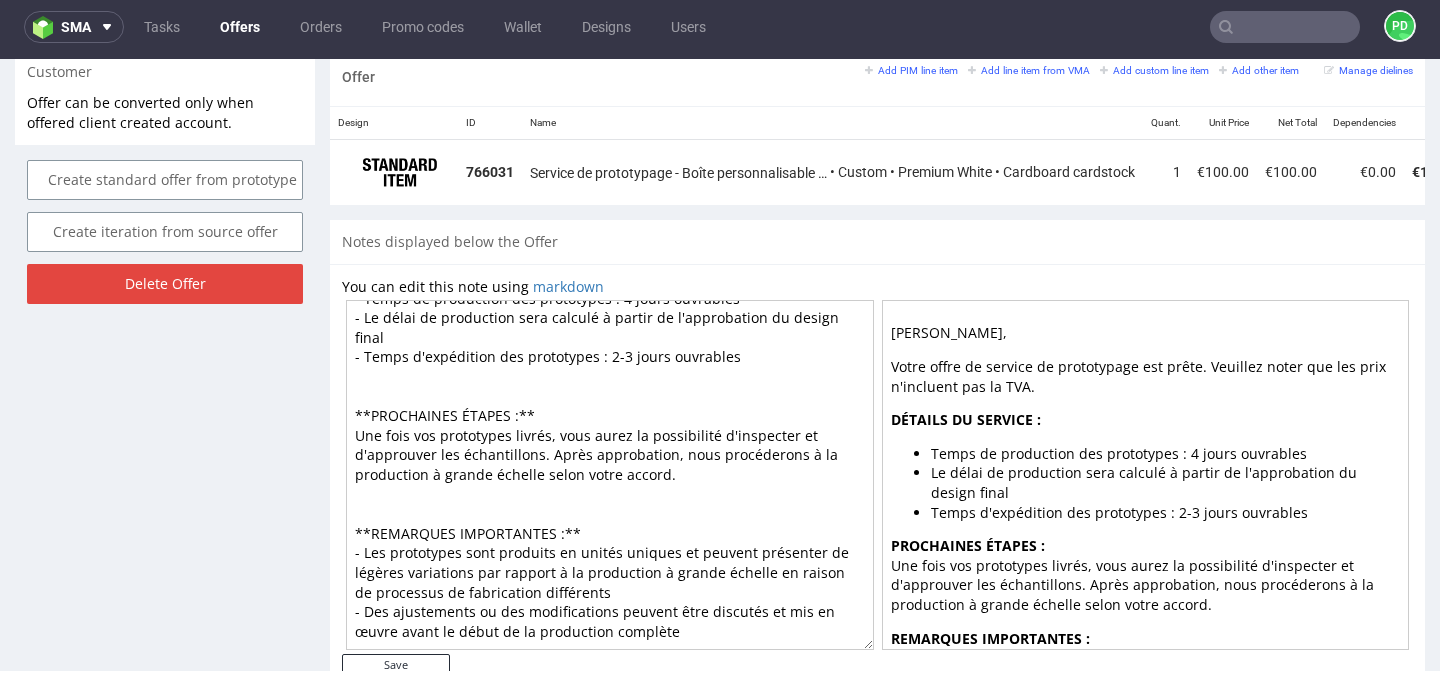 scroll, scrollTop: 1245, scrollLeft: 0, axis: vertical 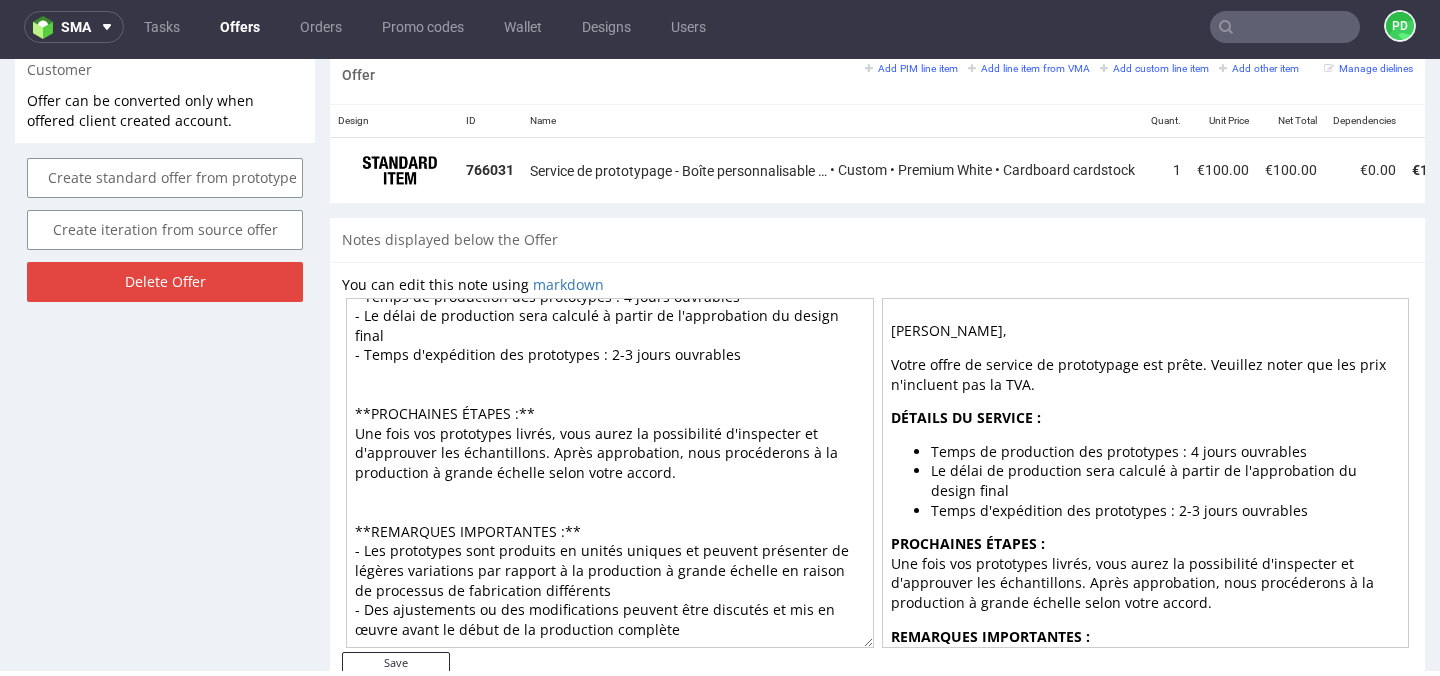 type on "[PERSON_NAME],
Votre offre de service de prototypage est [PERSON_NAME]. Veuillez noter que les prix n'incluent pas la TVA.
**DÉTAILS DU SERVICE :**
- Temps de production des prototypes : 4 jours ouvrables
- Le délai de production sera calculé à partir de l'approbation du design final
- Temps d'expédition des prototypes : 2-3 jours ouvrables
**PROCHAINES ÉTAPES :**
Une fois vos prototypes livrés, vous aurez la possibilité d'inspecter et d'approuver les échantillons. Après approbation, nous procéderons à la production à grande échelle selon votre accord.
**REMARQUES IMPORTANTES :**
- Les prototypes sont produits en unités uniques et peuvent présenter de légères variations par rapport à la production à grande échelle en raison de processus de fabrication différents
- Des ajustements ou des modifications peuvent être discutés et mis en œuvre avant le début de la production complète" 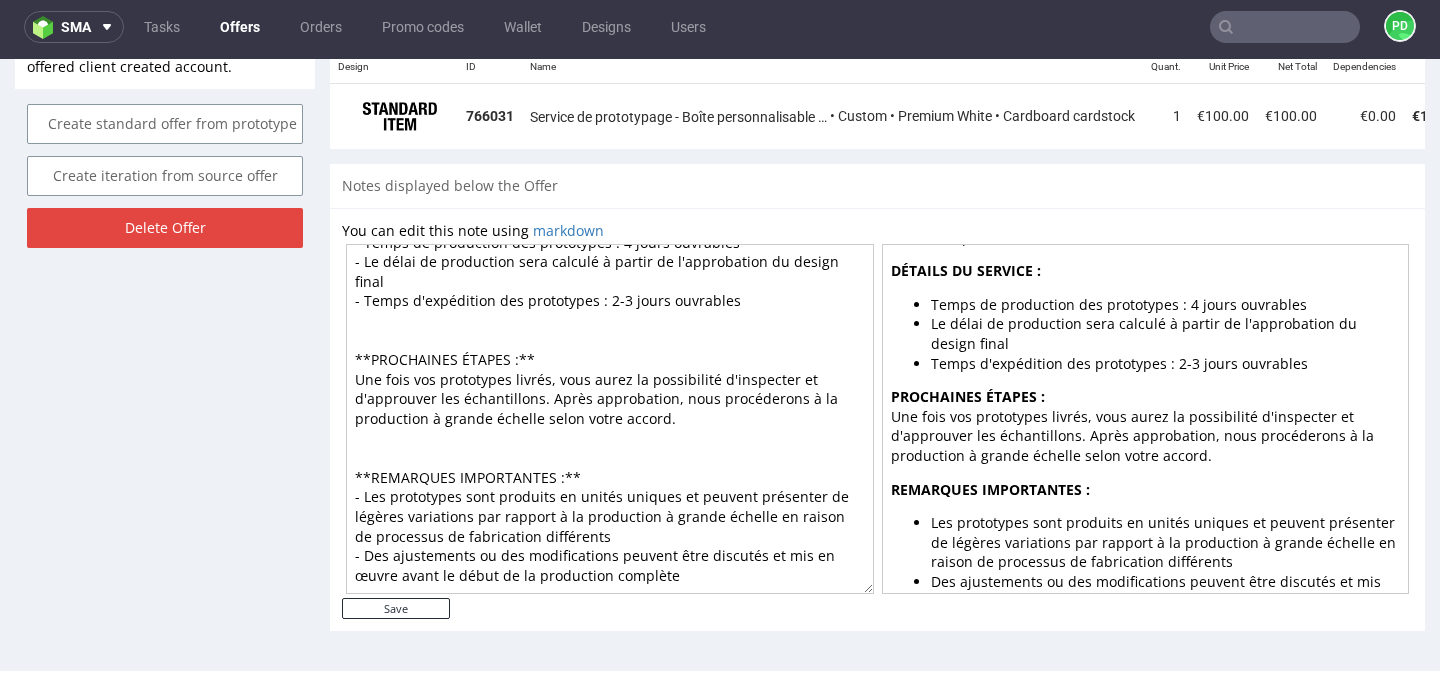 scroll, scrollTop: 132, scrollLeft: 0, axis: vertical 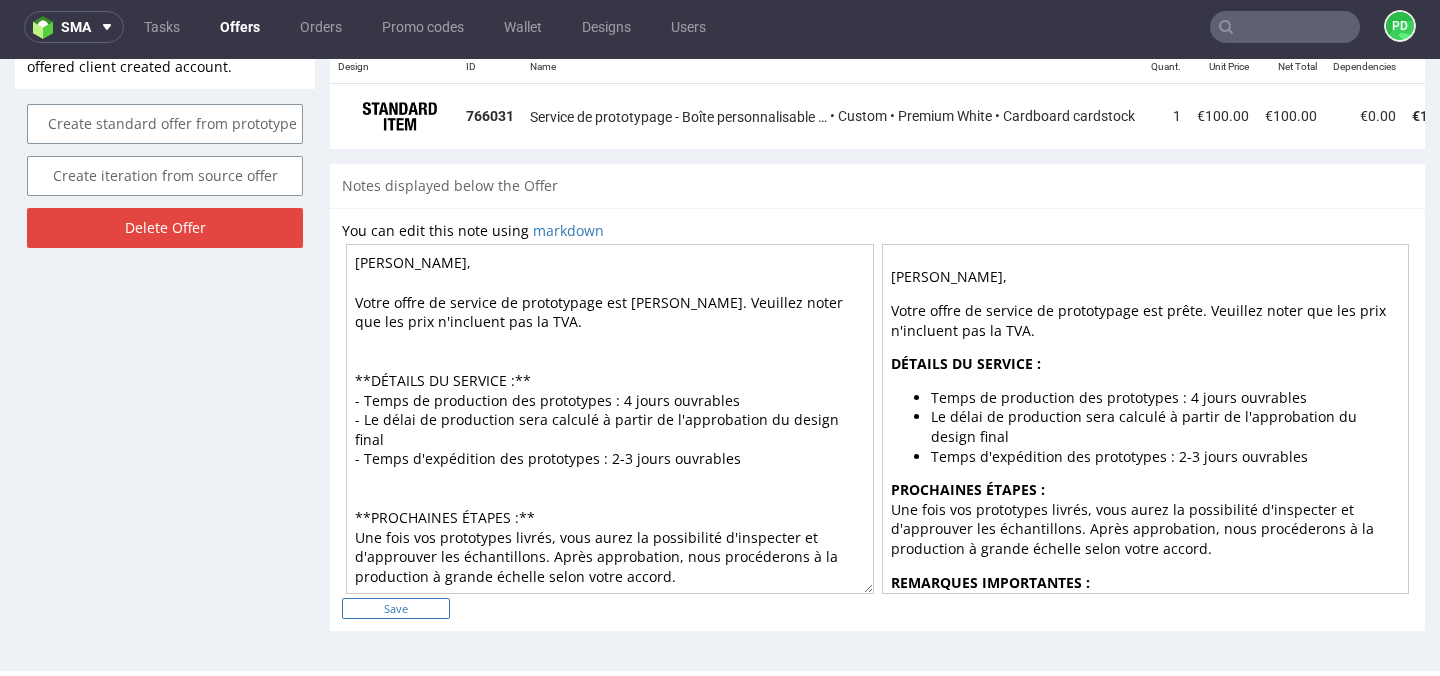 click on "Save" at bounding box center (396, 608) 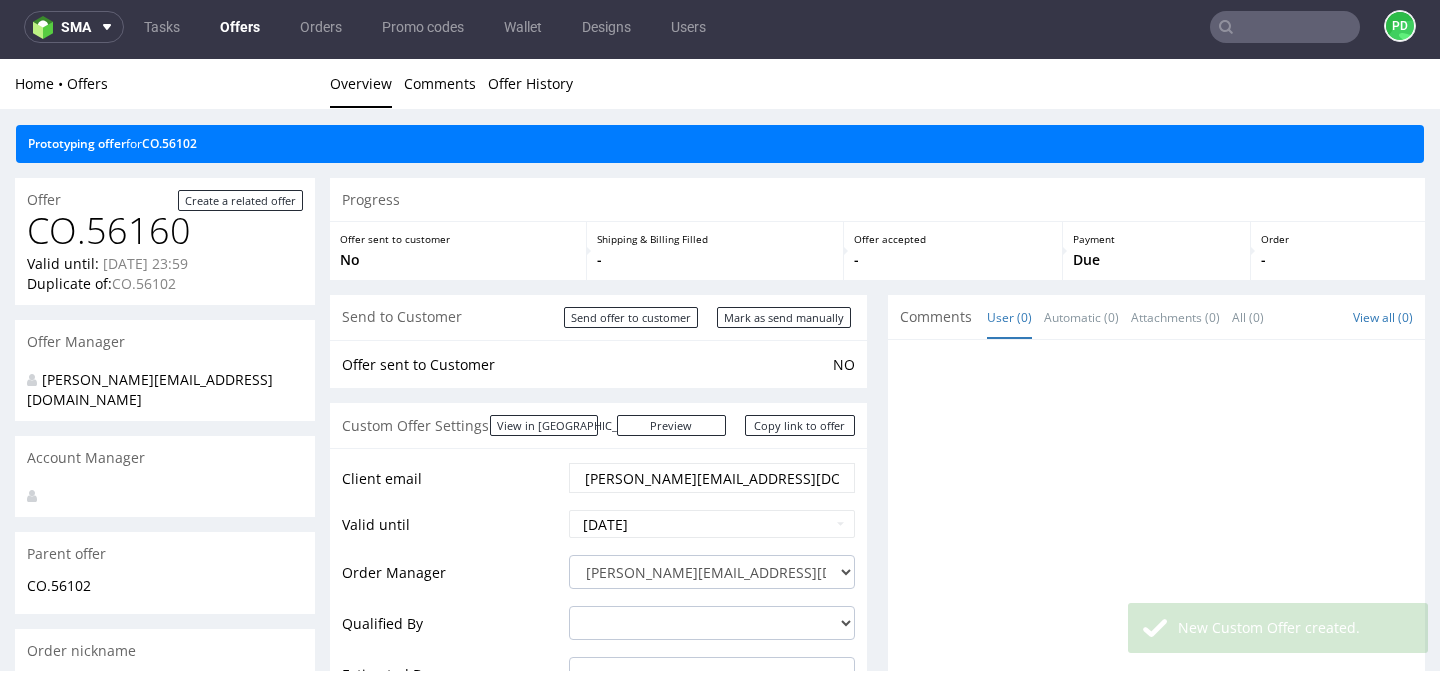 scroll, scrollTop: 0, scrollLeft: 0, axis: both 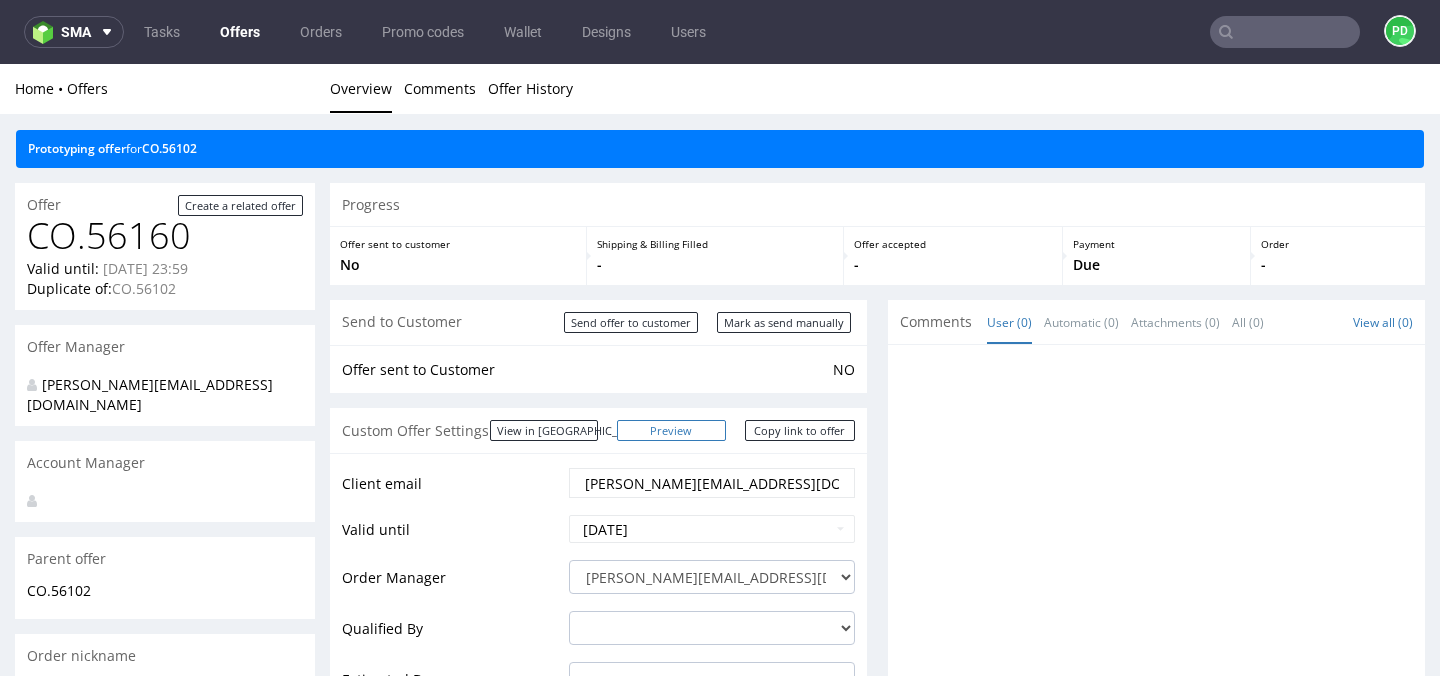 click on "Preview" at bounding box center (672, 430) 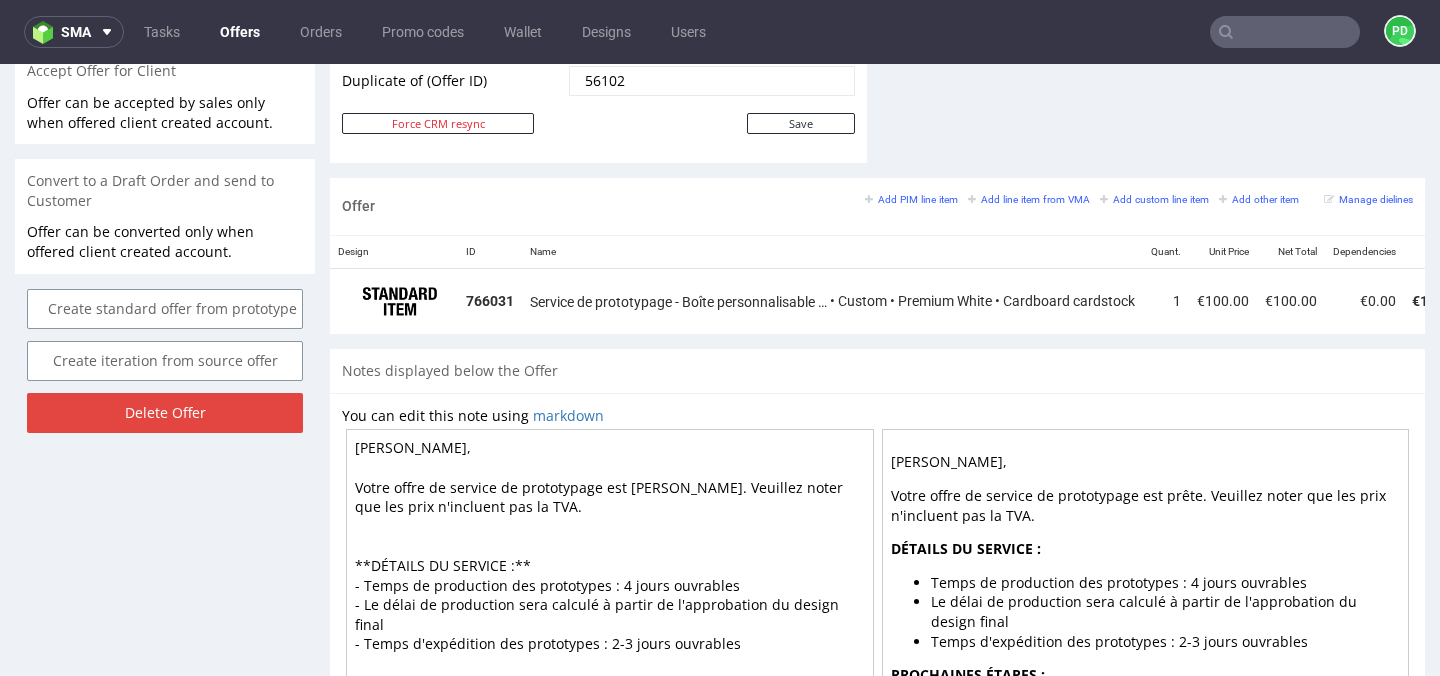 scroll, scrollTop: 1128, scrollLeft: 0, axis: vertical 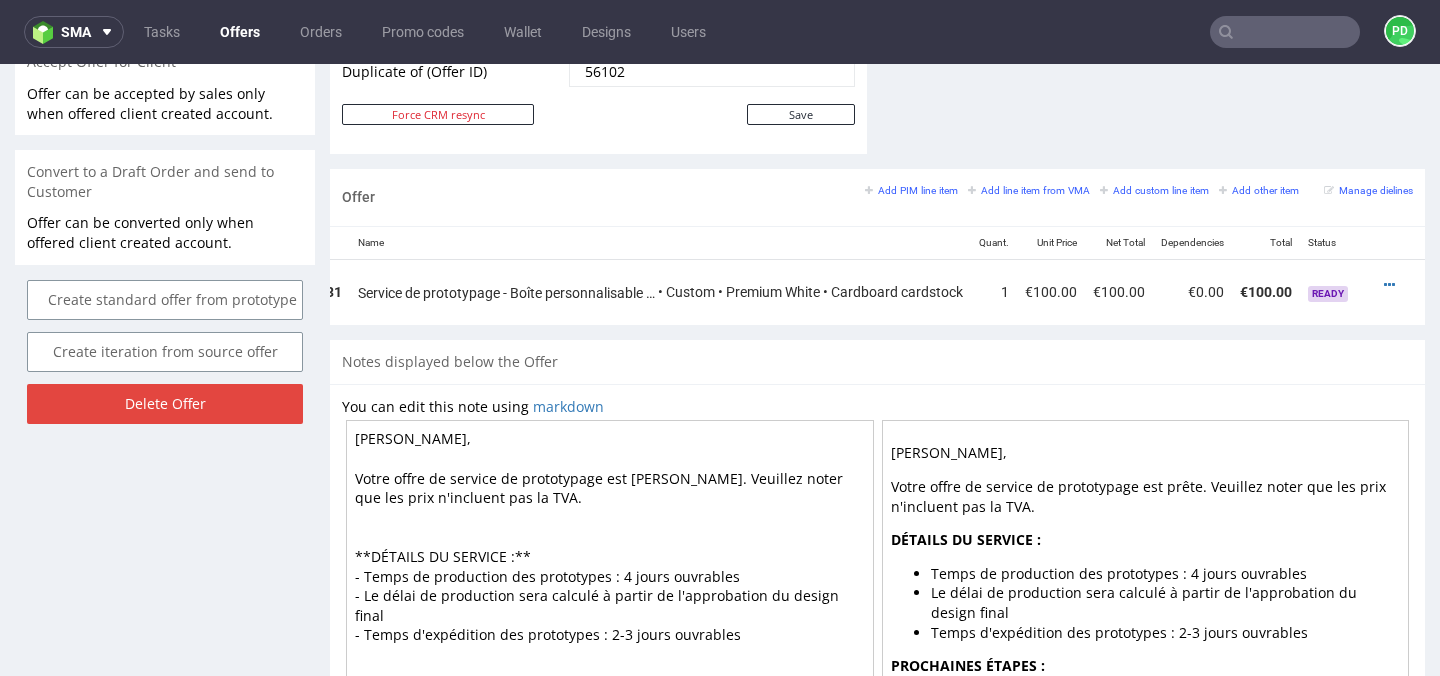 click at bounding box center [1400, 292] 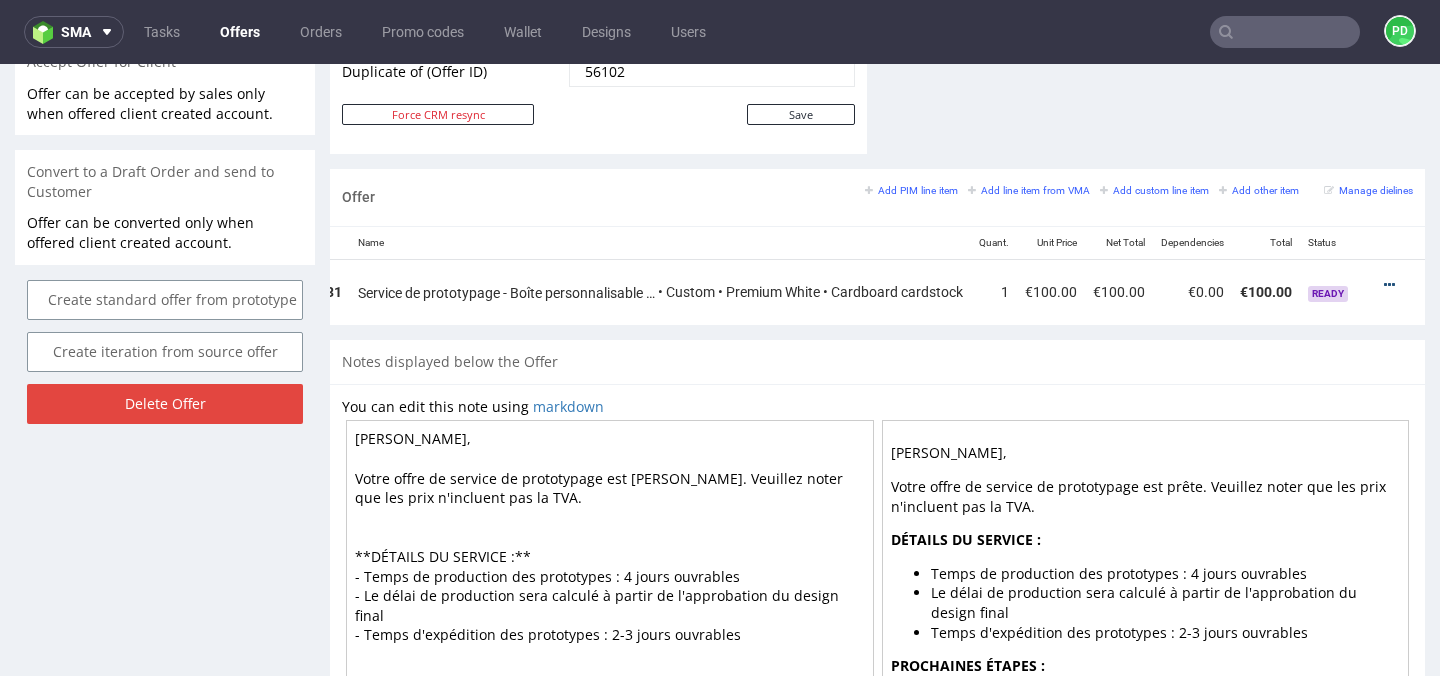 click at bounding box center (1389, 285) 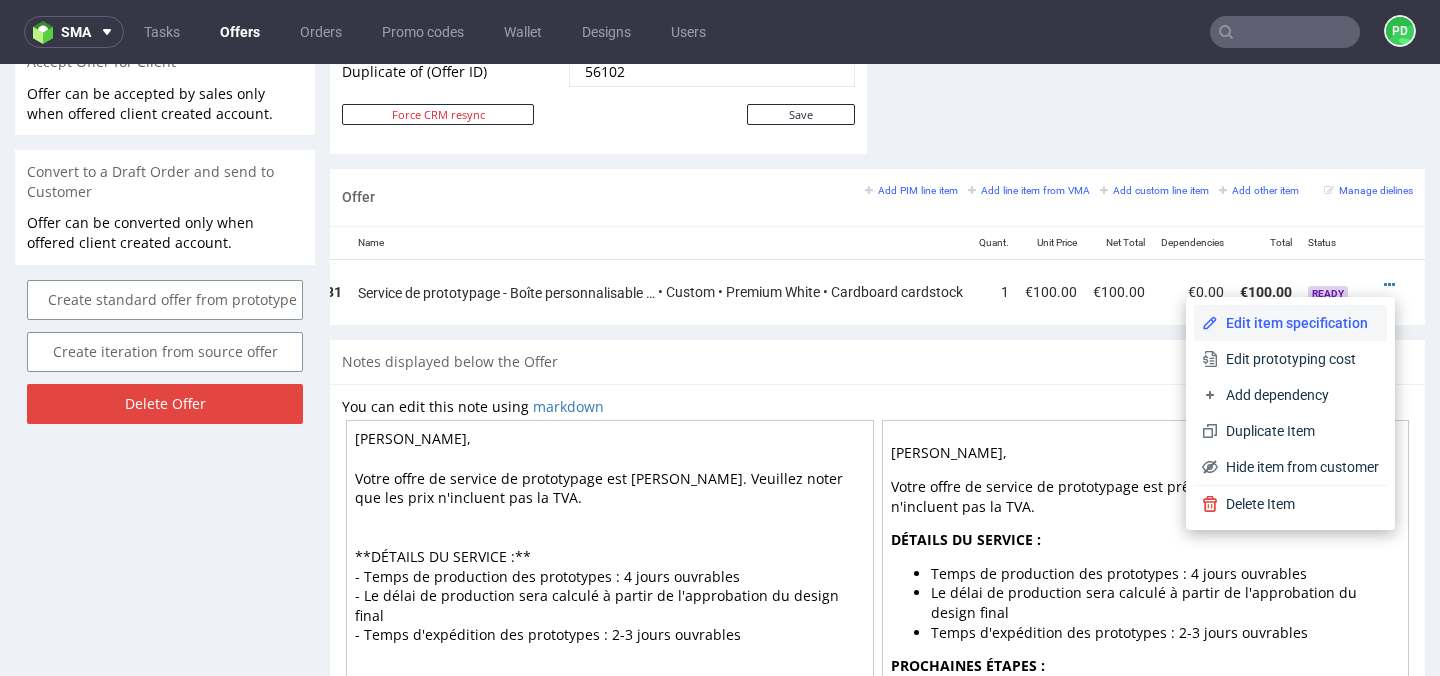 click on "Edit item specification" at bounding box center (1298, 323) 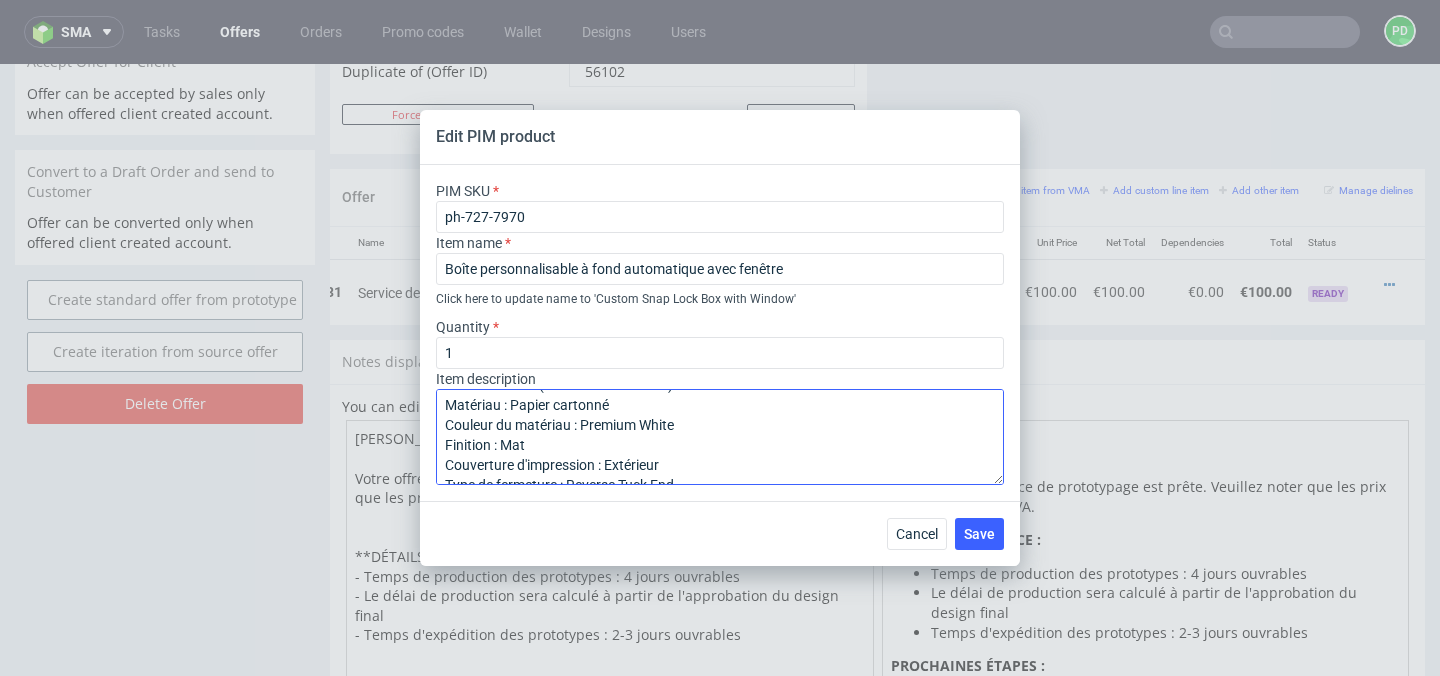 scroll, scrollTop: 82, scrollLeft: 0, axis: vertical 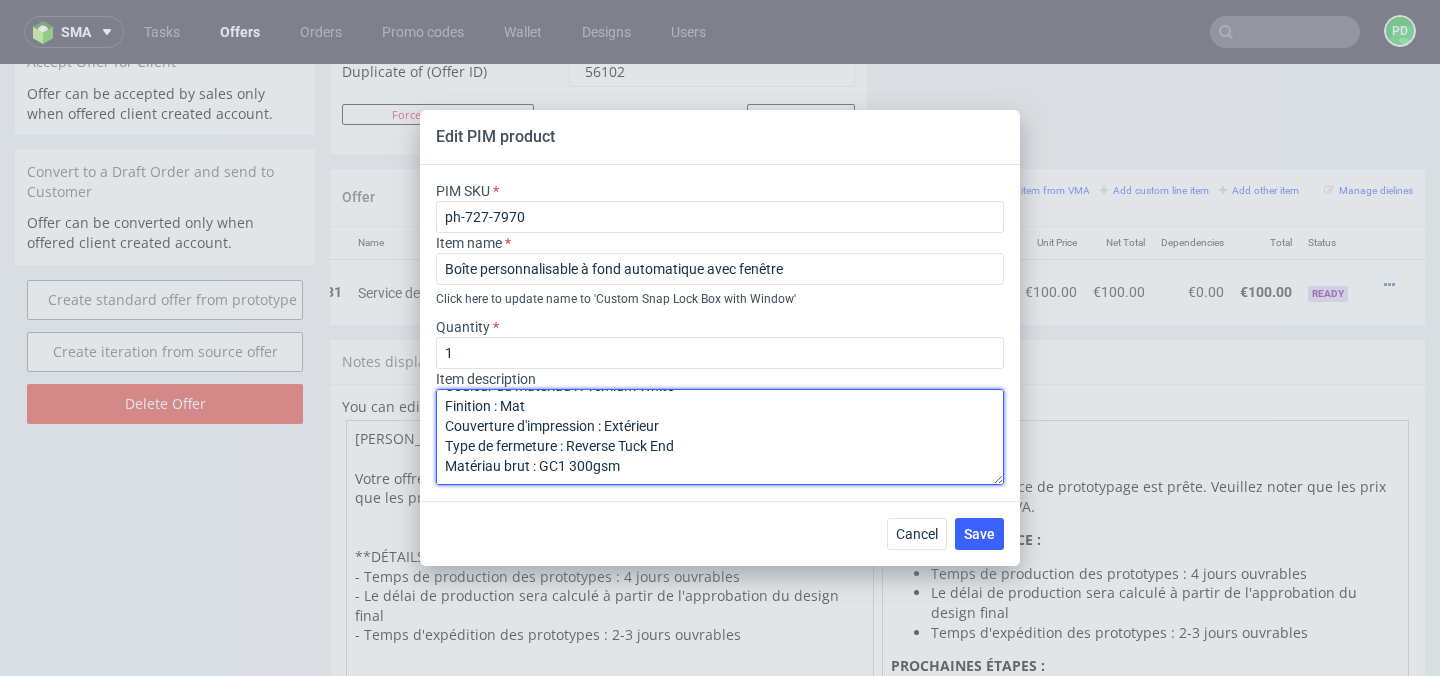 click on "Boîte personnalisable à fond automatique avec fenêtre
Modèle : RW24 (7 cm x 5 cm x 12 cm)
Matériau : Papier cartonné
Couleur du matériau : Premium White
Finition : Mat
Couverture d'impression : Extérieur
Type de fermeture : Reverse Tuck End
Matériau brut : GC1 300gsm" at bounding box center (720, 437) 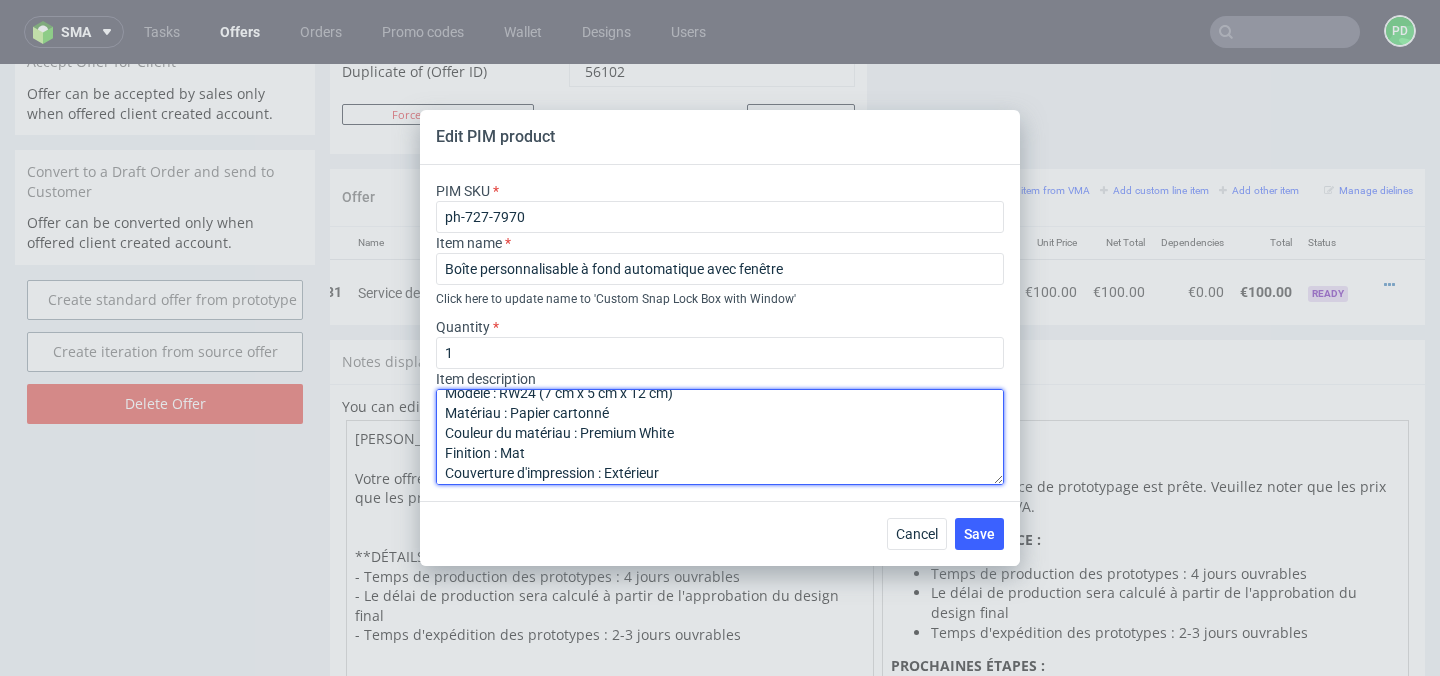 scroll, scrollTop: 27, scrollLeft: 0, axis: vertical 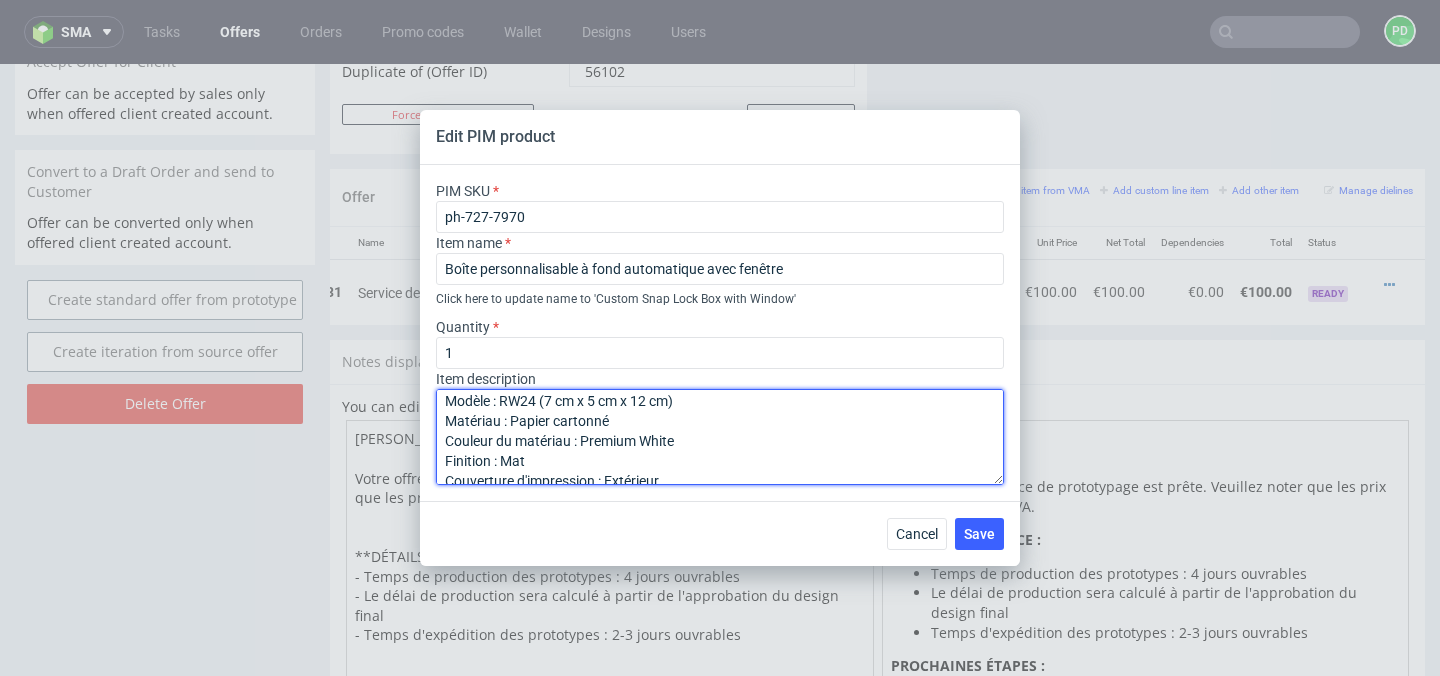 drag, startPoint x: 531, startPoint y: 459, endPoint x: 445, endPoint y: 459, distance: 86 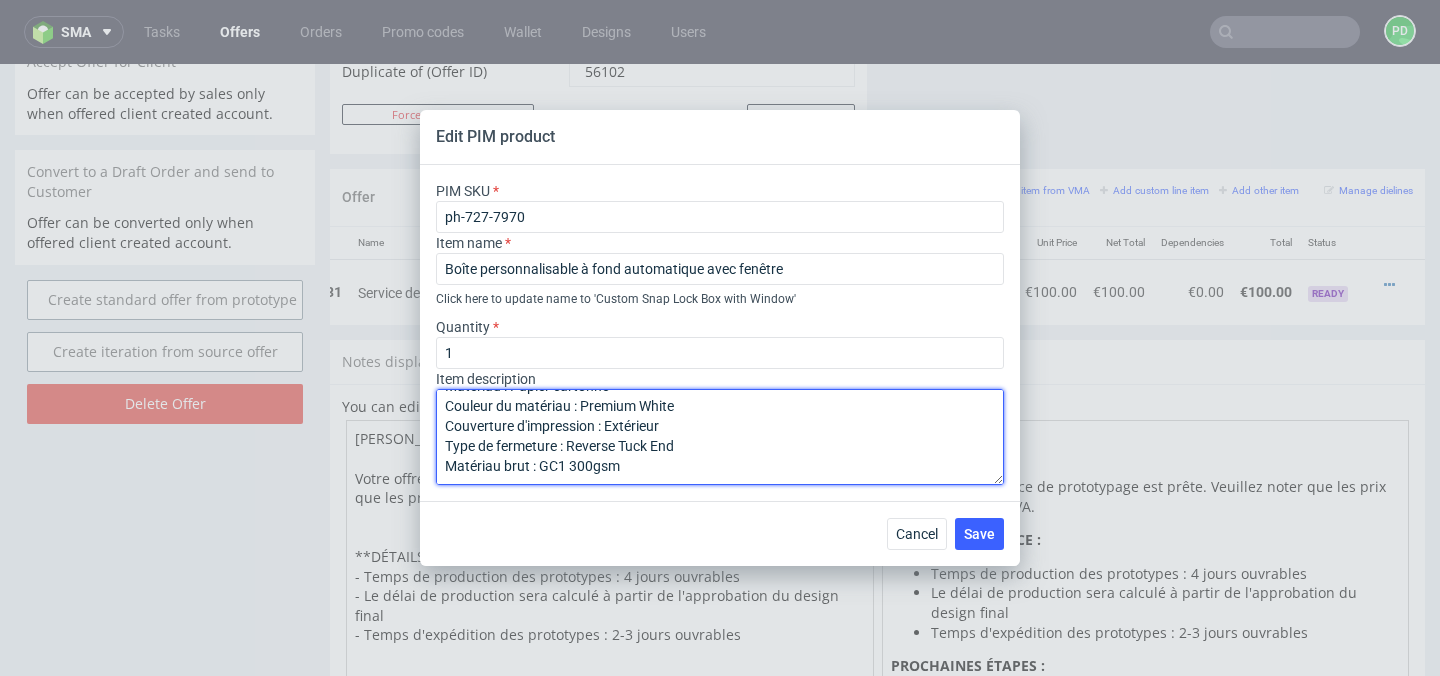 scroll, scrollTop: 79, scrollLeft: 0, axis: vertical 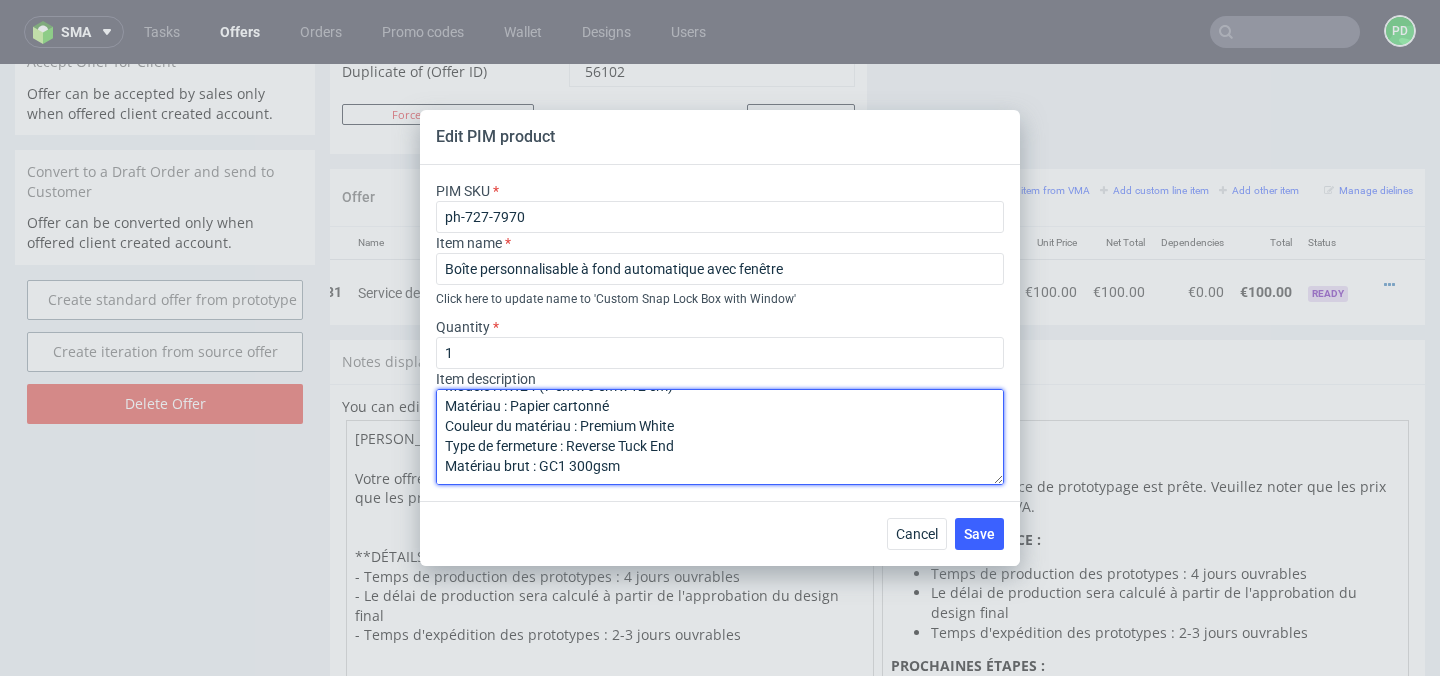 click on "Boîte personnalisable à fond automatique avec fenêtre
Modèle : RW24 (7 cm x 5 cm x 12 cm)
Matériau : Papier cartonné
Couleur du matériau : Premium White
Type de fermeture : Reverse Tuck End
Matériau brut : GC1 300gsm" at bounding box center [720, 437] 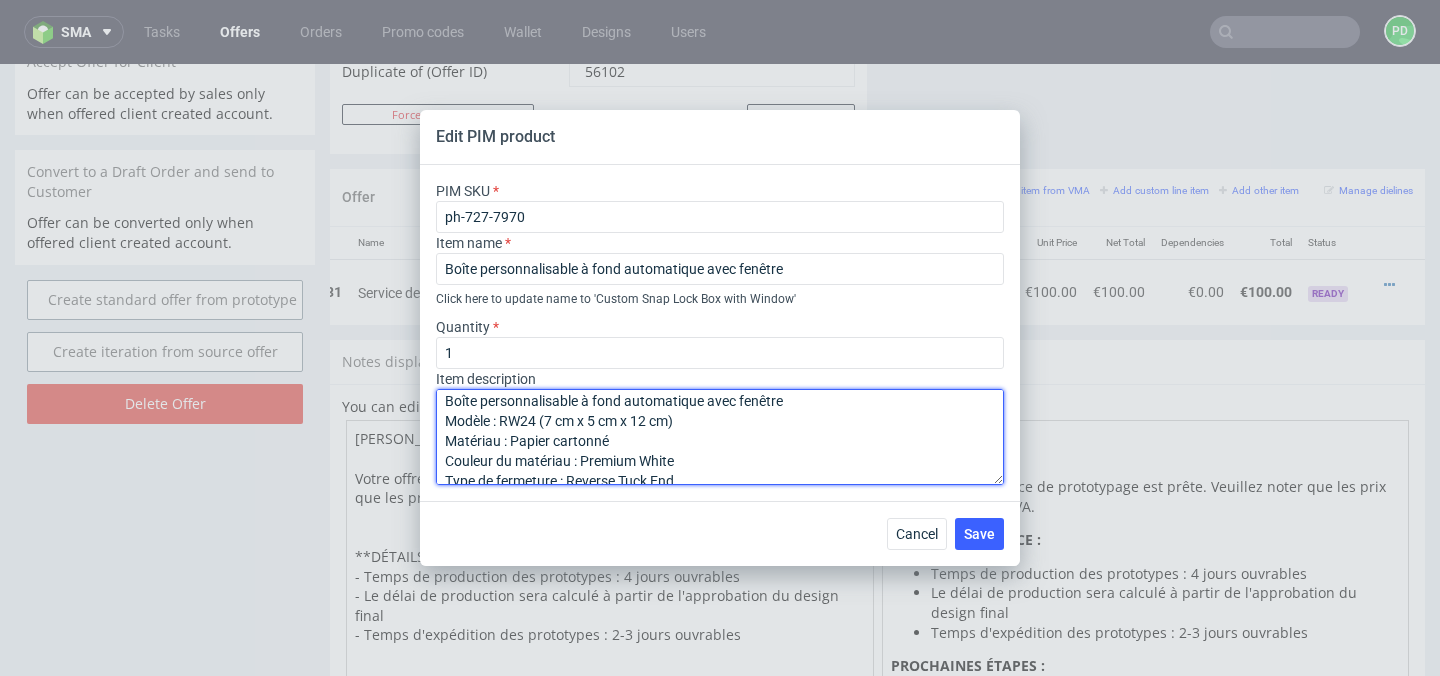 scroll, scrollTop: 82, scrollLeft: 0, axis: vertical 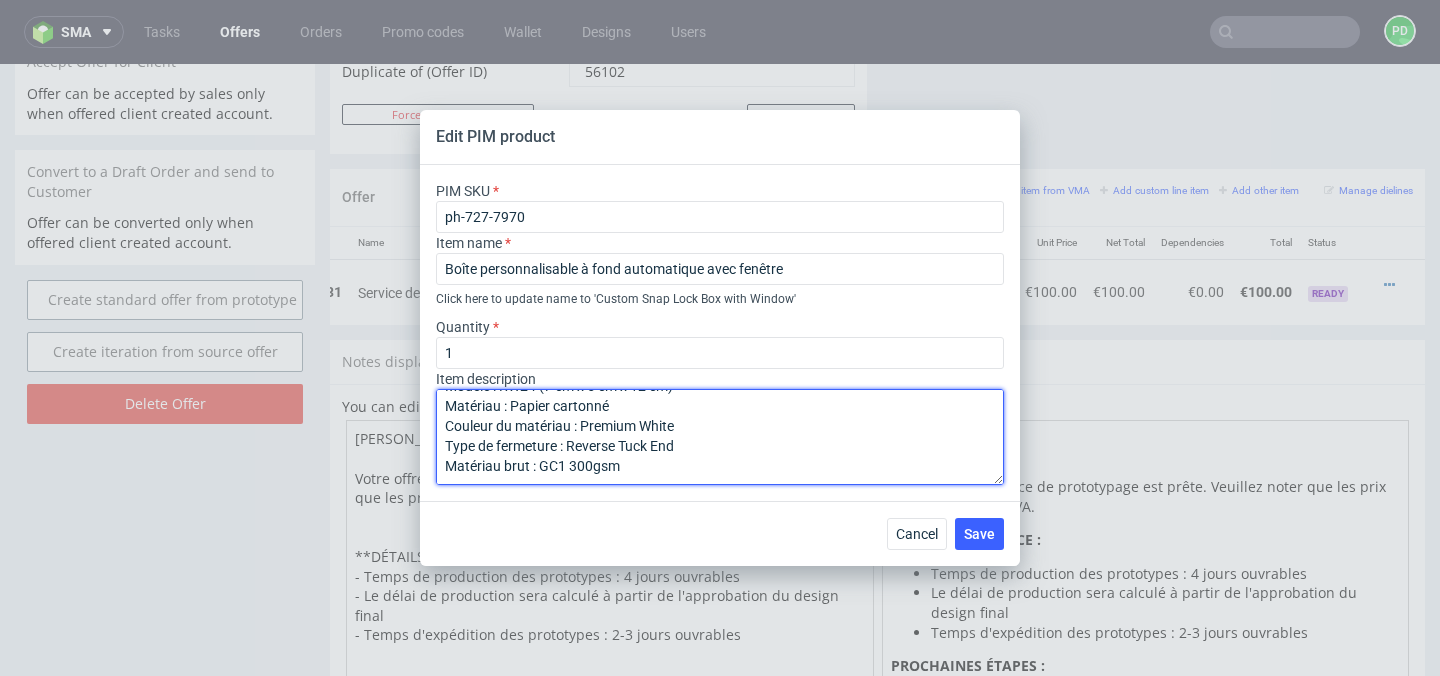 click on "Boîte personnalisable à fond automatique avec fenêtre
Modèle : RW24 (7 cm x 5 cm x 12 cm)
Matériau : Papier cartonné
Couleur du matériau : Premium White
Type de fermeture : Reverse Tuck End
Matériau brut : GC1 300gsm" at bounding box center [720, 437] 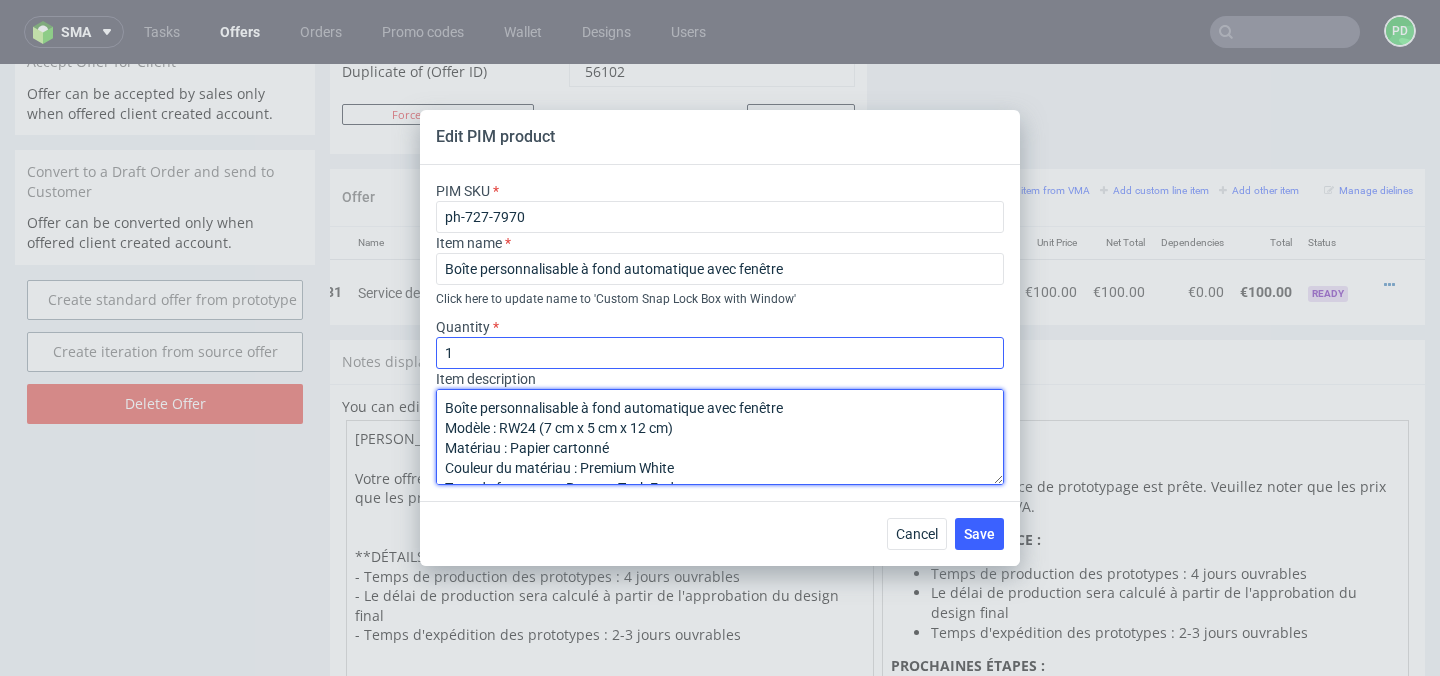 type on "Boîte personnalisable à fond automatique avec fenêtre
Modèle : RW24 (7 cm x 5 cm x 12 cm)
Matériau : Papier cartonné
Couleur du matériau : Premium White
Type de fermeture : Reverse Tuck End
Matériau brut : GC1 300gsm" 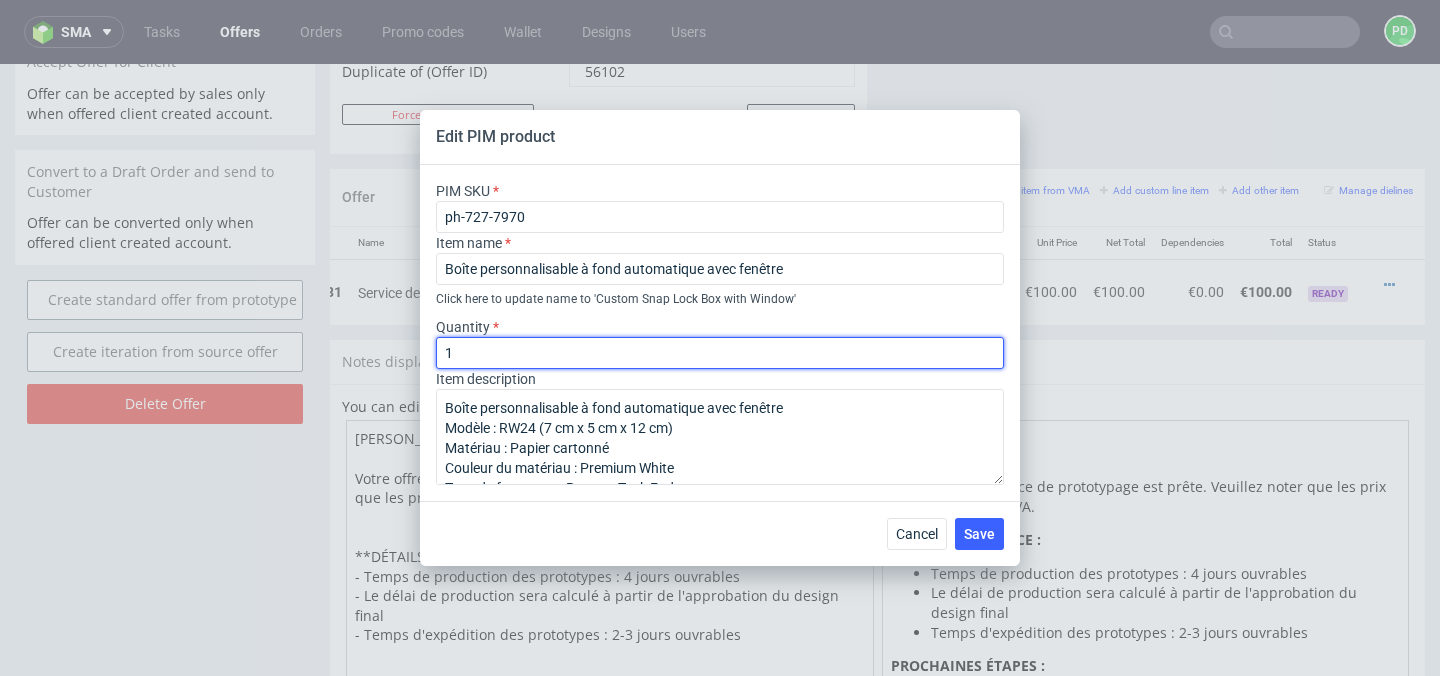 click on "1" at bounding box center (720, 353) 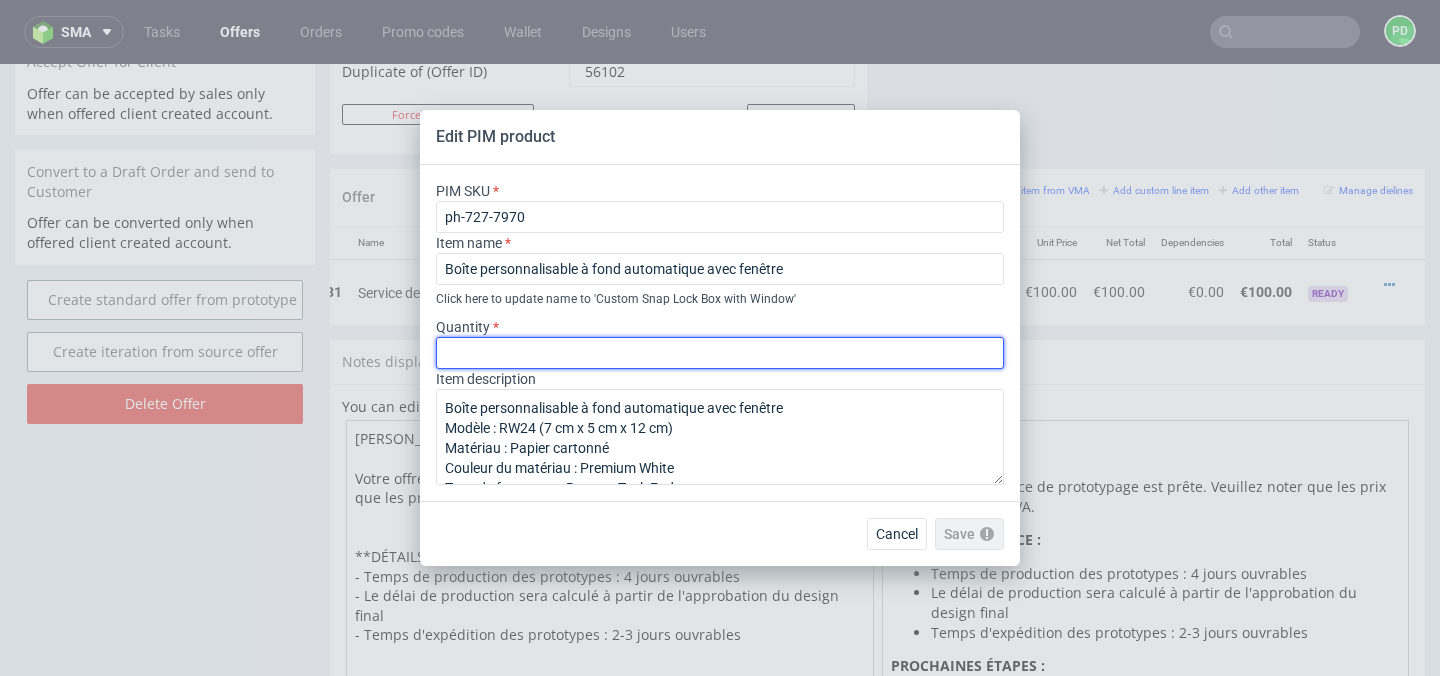 type on "1" 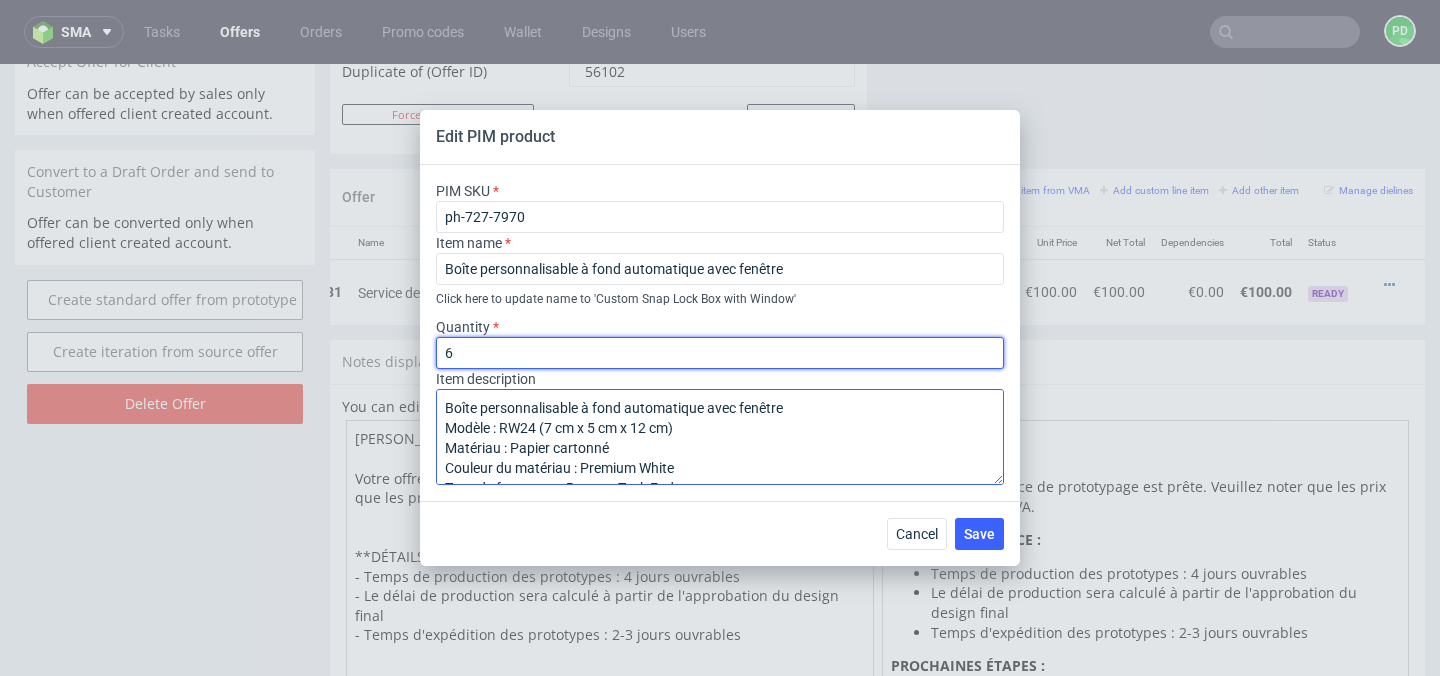 type on "6" 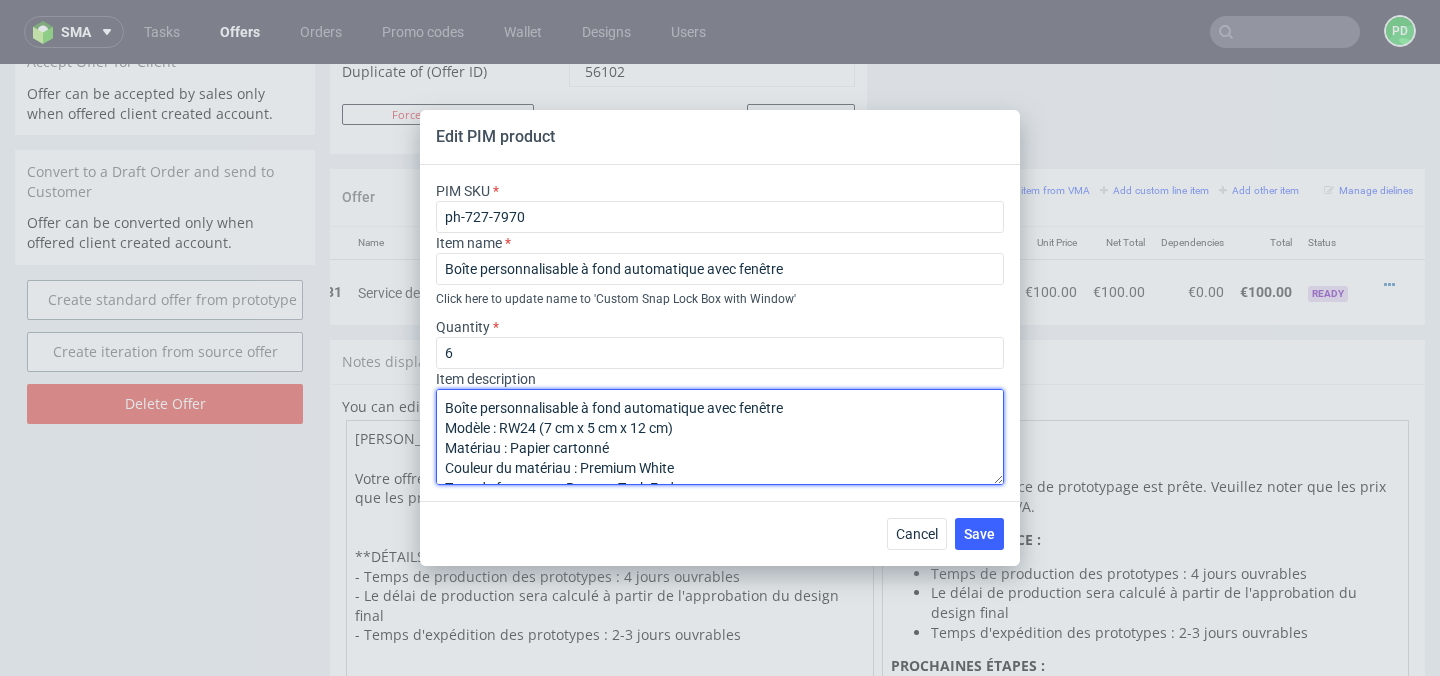 click on "Boîte personnalisable à fond automatique avec fenêtre
Modèle : RW24 (7 cm x 5 cm x 12 cm)
Matériau : Papier cartonné
Couleur du matériau : Premium White
Type de fermeture : Reverse Tuck End
Matériau brut : GC1 300gsm" at bounding box center (720, 437) 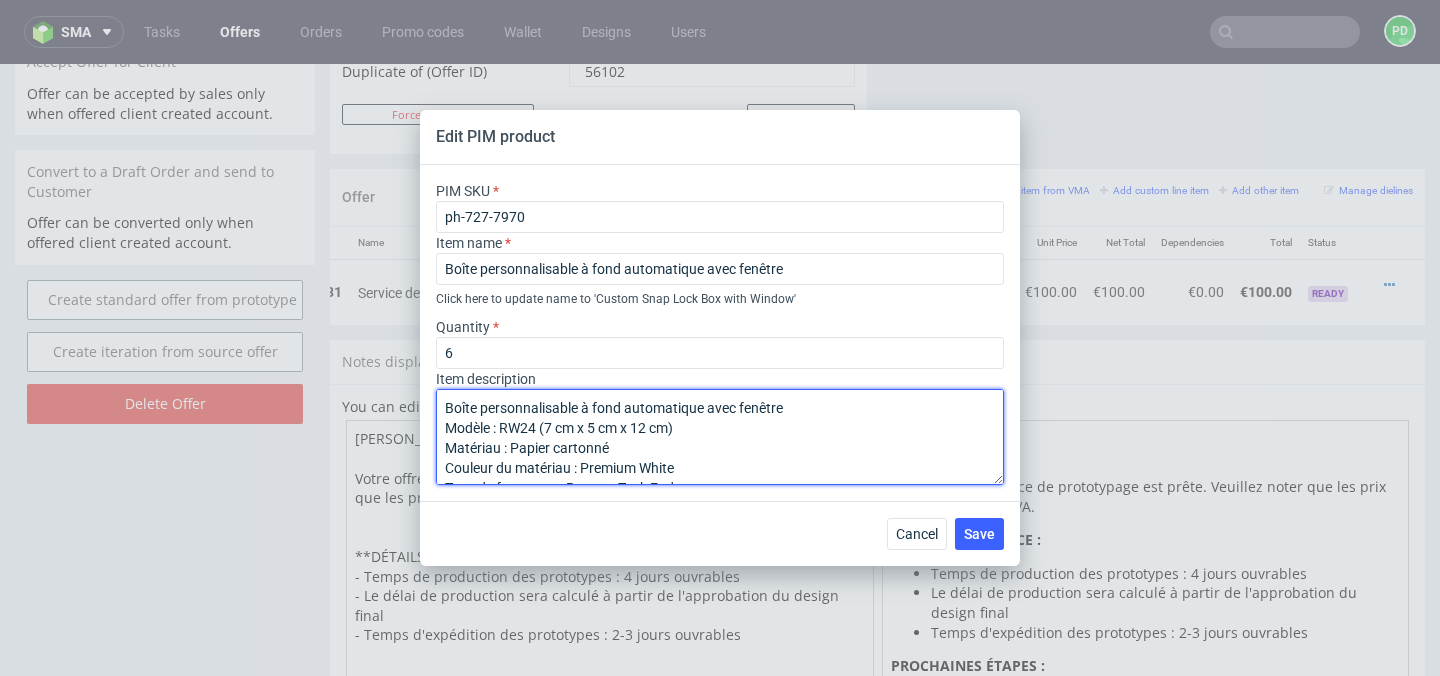click on "Boîte personnalisable à fond automatique avec fenêtre
Modèle : RW24 (7 cm x 5 cm x 12 cm)
Matériau : Papier cartonné
Couleur du matériau : Premium White
Type de fermeture : Reverse Tuck End
Matériau brut : GC1 300gsm" at bounding box center (720, 437) 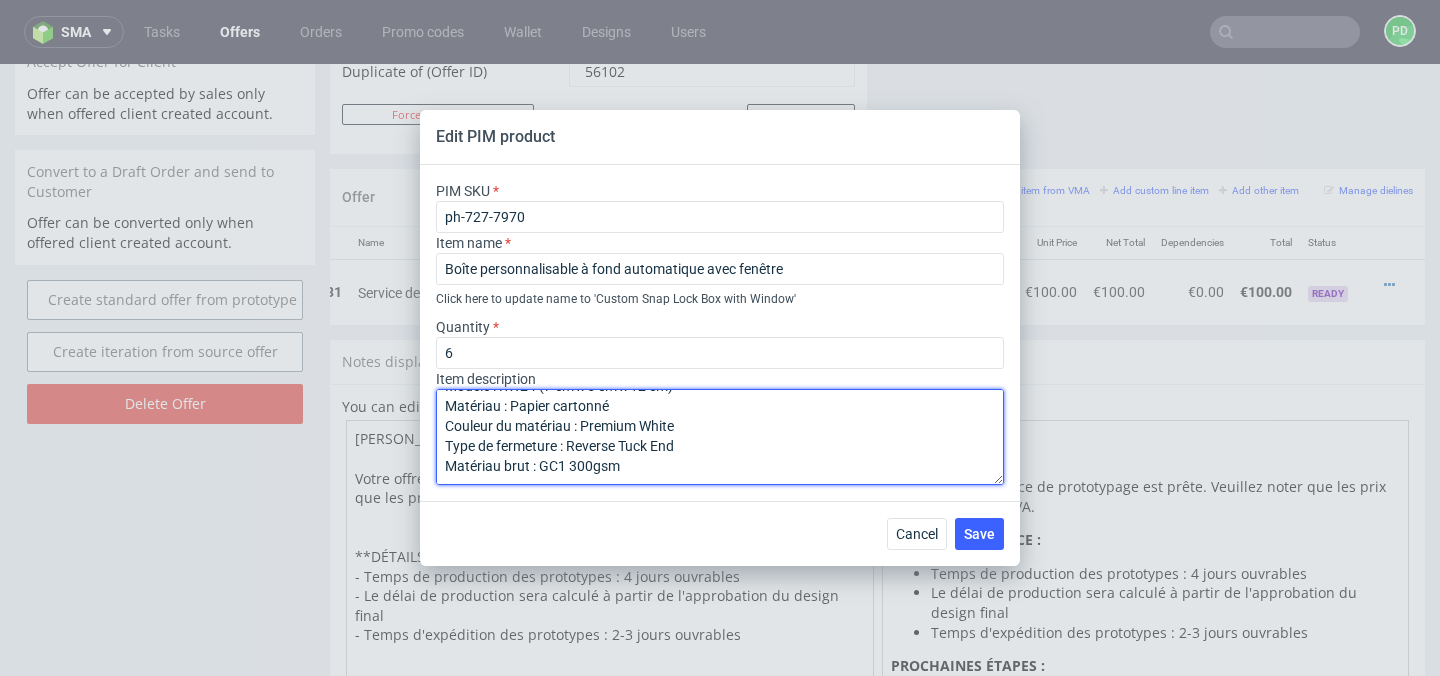 scroll, scrollTop: 82, scrollLeft: 0, axis: vertical 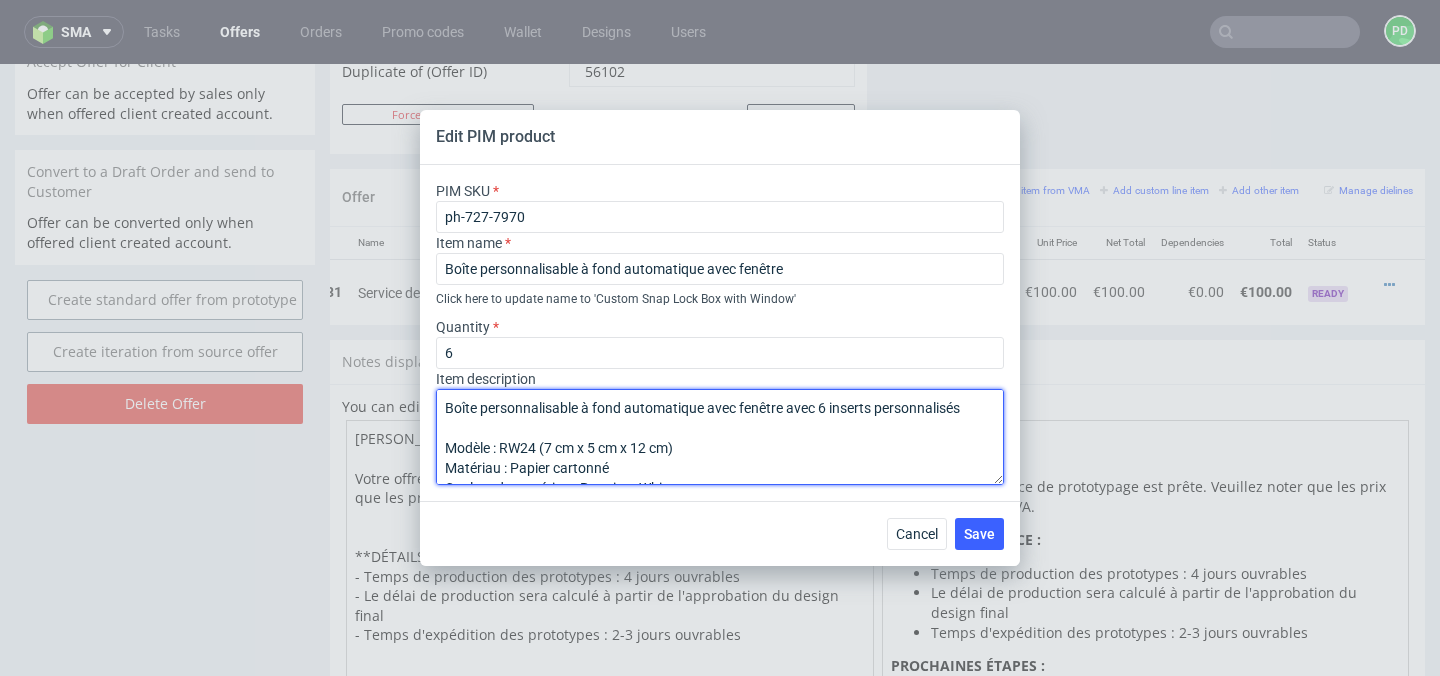 click on "Boîte personnalisable à fond automatique avec fenêtre avec 6 inserts personnalisés
Modèle : RW24 (7 cm x 5 cm x 12 cm)
Matériau : Papier cartonné
Couleur du matériau : Premium White
Type de fermeture : Reverse Tuck End
Matériau brut : GC1 300gsm" at bounding box center (720, 437) 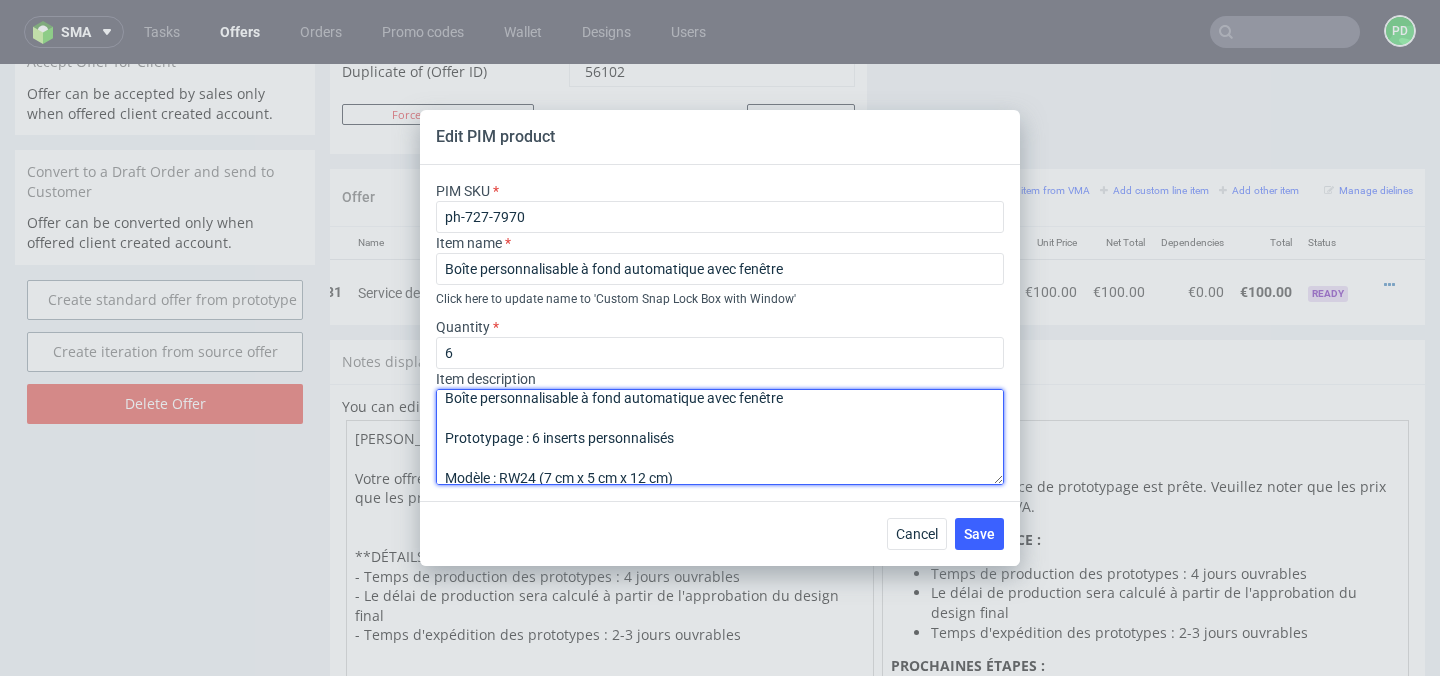 scroll, scrollTop: 0, scrollLeft: 0, axis: both 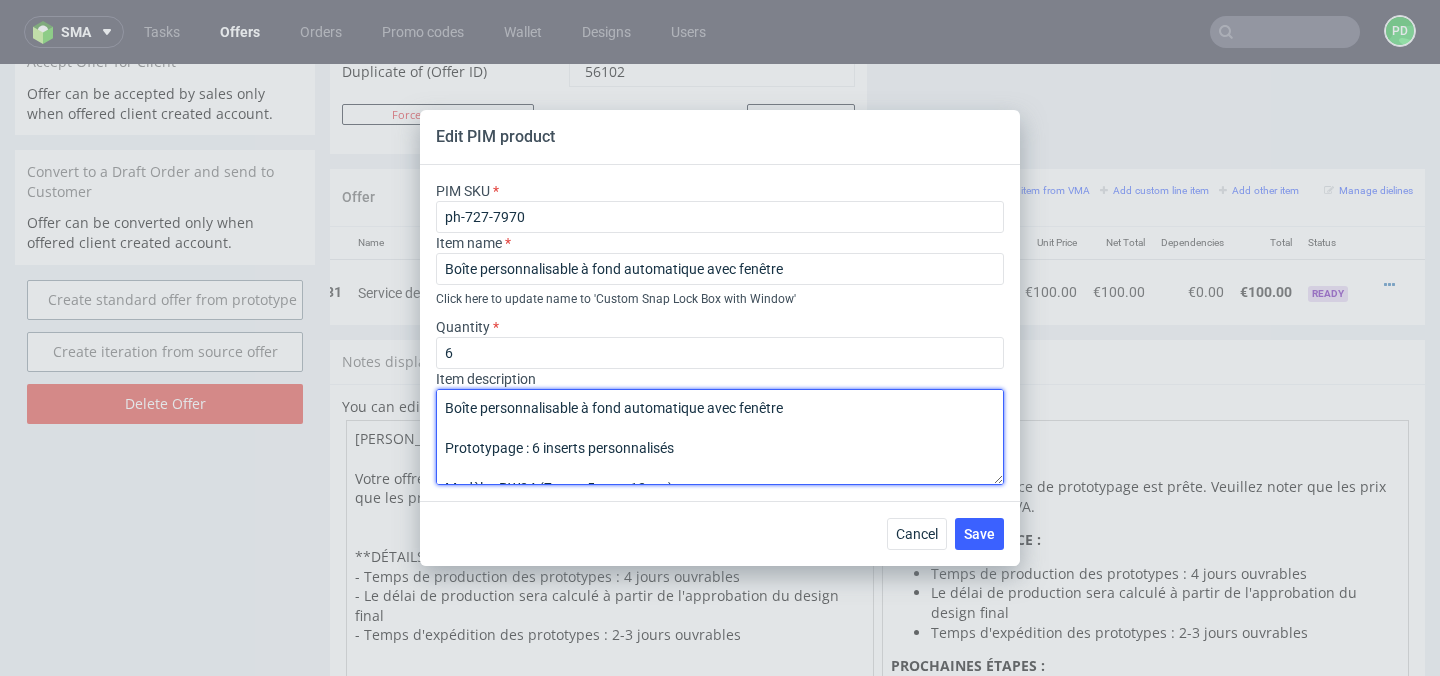 drag, startPoint x: 723, startPoint y: 450, endPoint x: 419, endPoint y: 439, distance: 304.19894 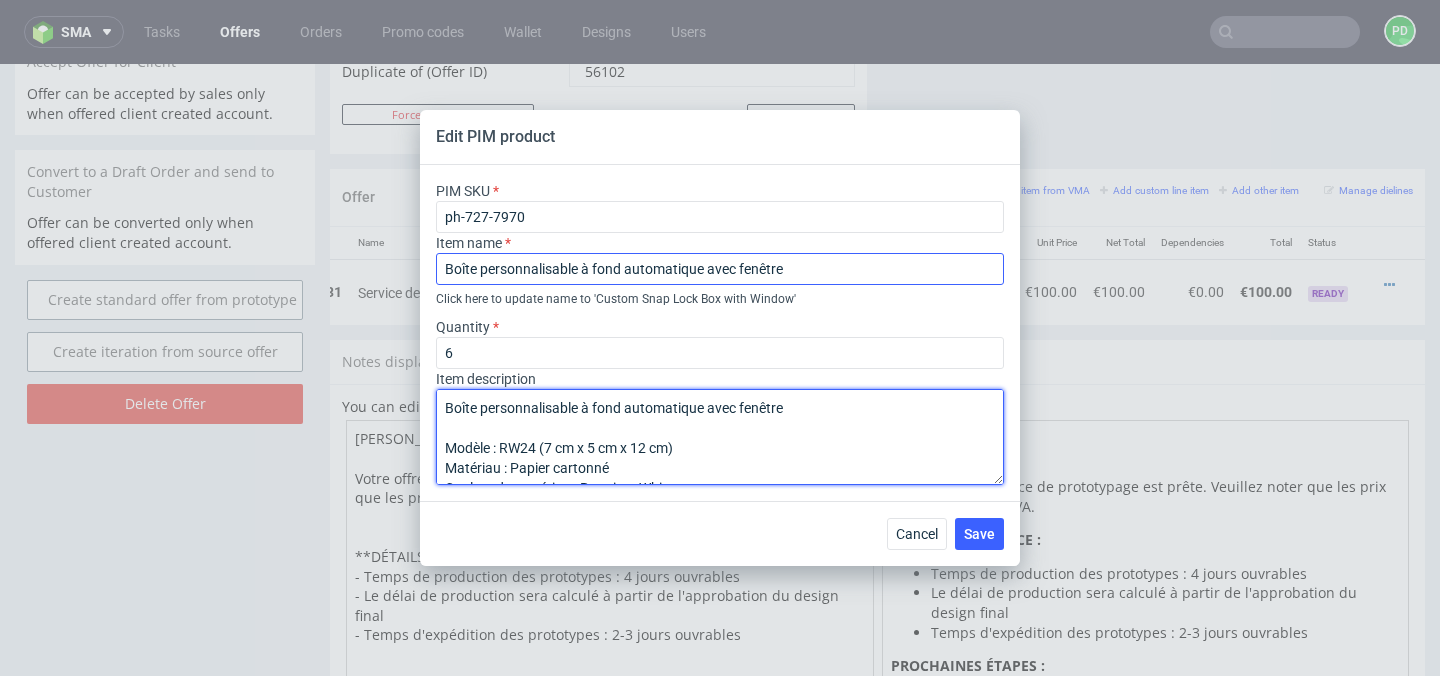 type on "Boîte personnalisable à fond automatique avec fenêtre
Modèle : RW24 (7 cm x 5 cm x 12 cm)
Matériau : Papier cartonné
Couleur du matériau : Premium White
Type de fermeture : Reverse Tuck End
Matériau brut : GC1 300gsm" 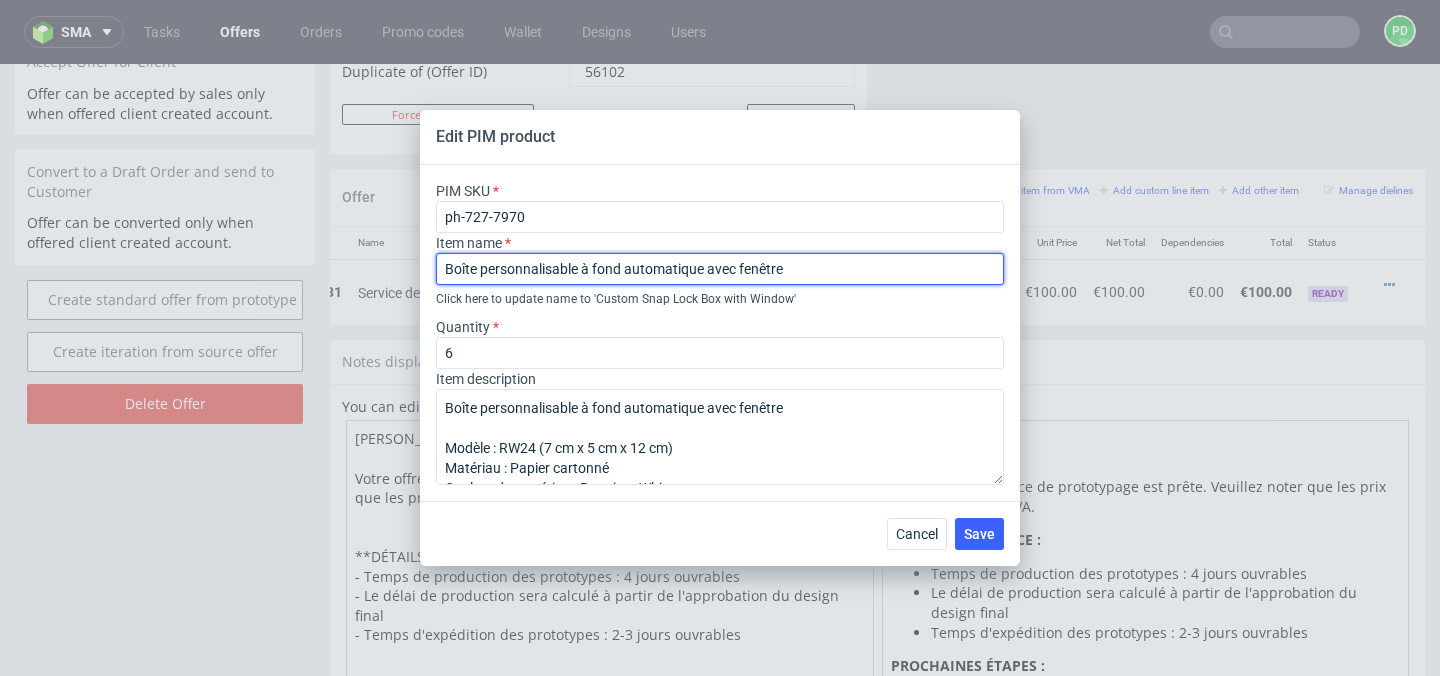 drag, startPoint x: 812, startPoint y: 272, endPoint x: 321, endPoint y: 245, distance: 491.7418 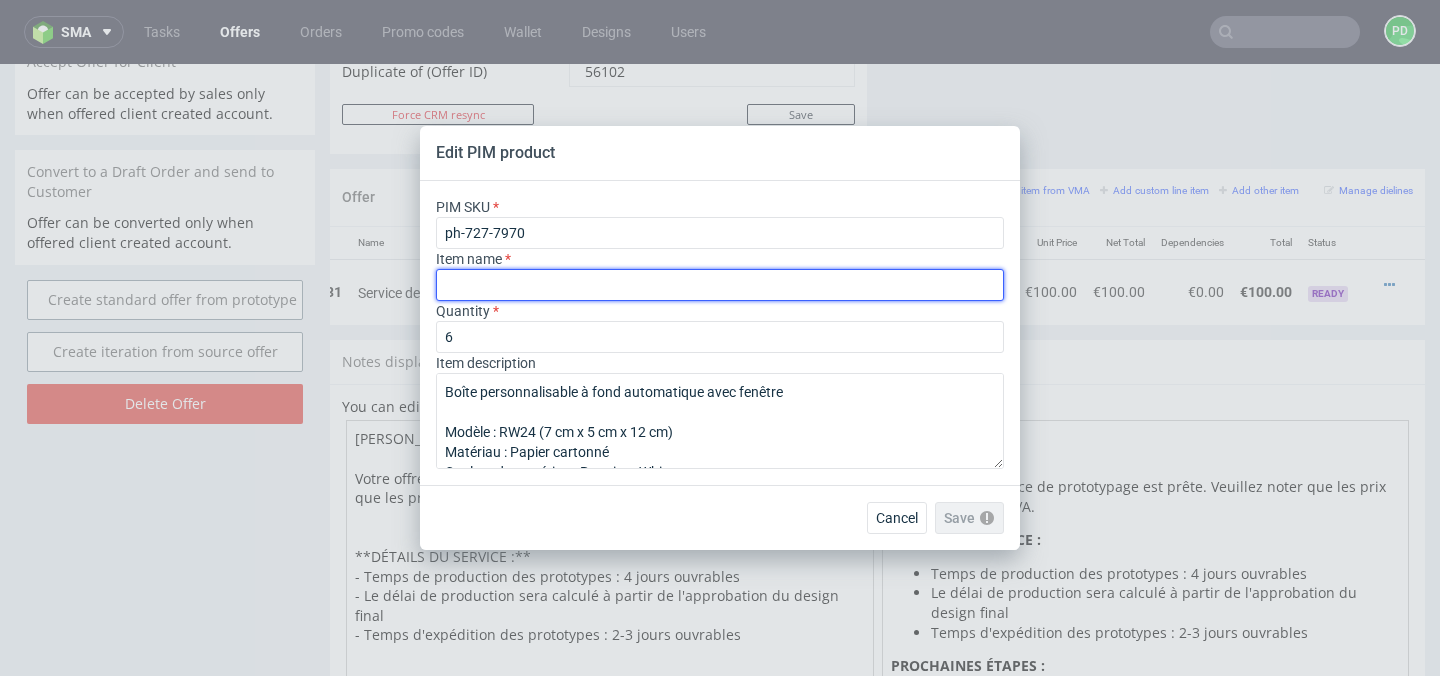 paste on "Prototypage : 6 inserts personnalisés" 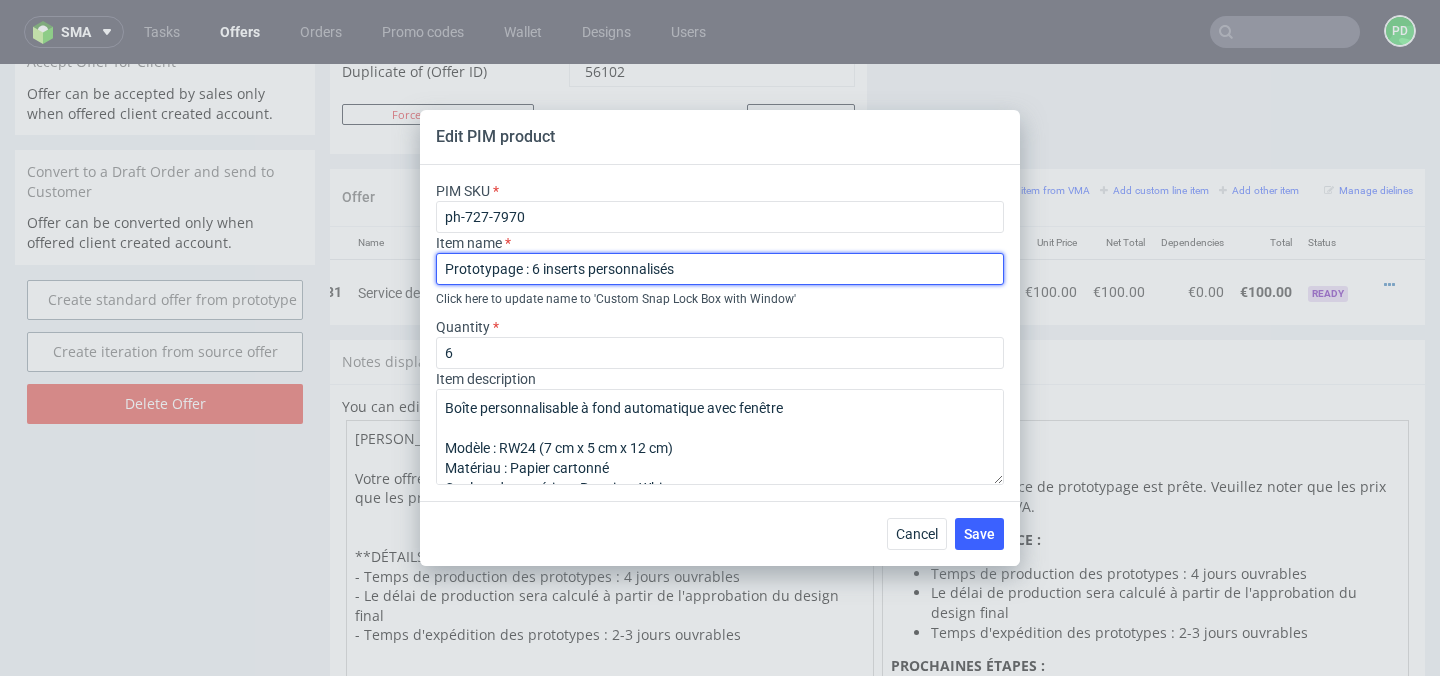 click on "Prototypage : 6 inserts personnalisés" at bounding box center [720, 269] 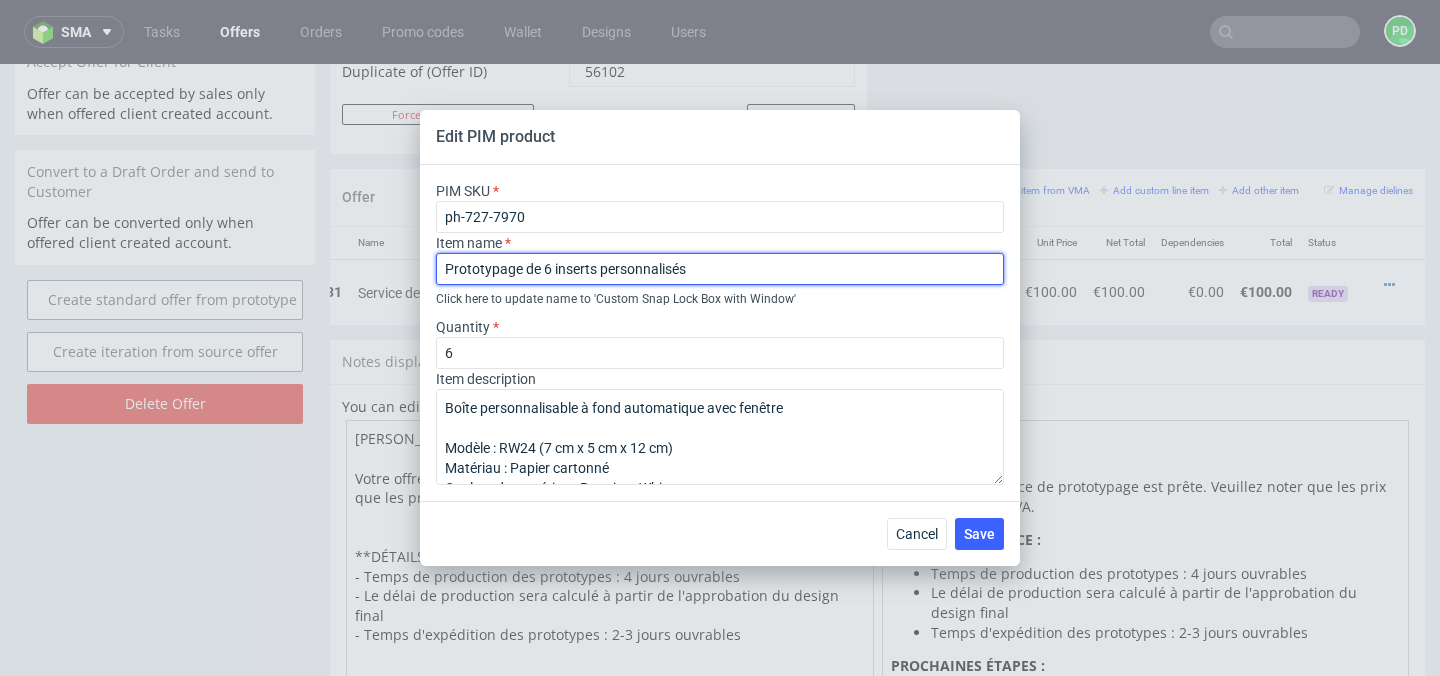 type on "Prototypage de 6 inserts personnalisés" 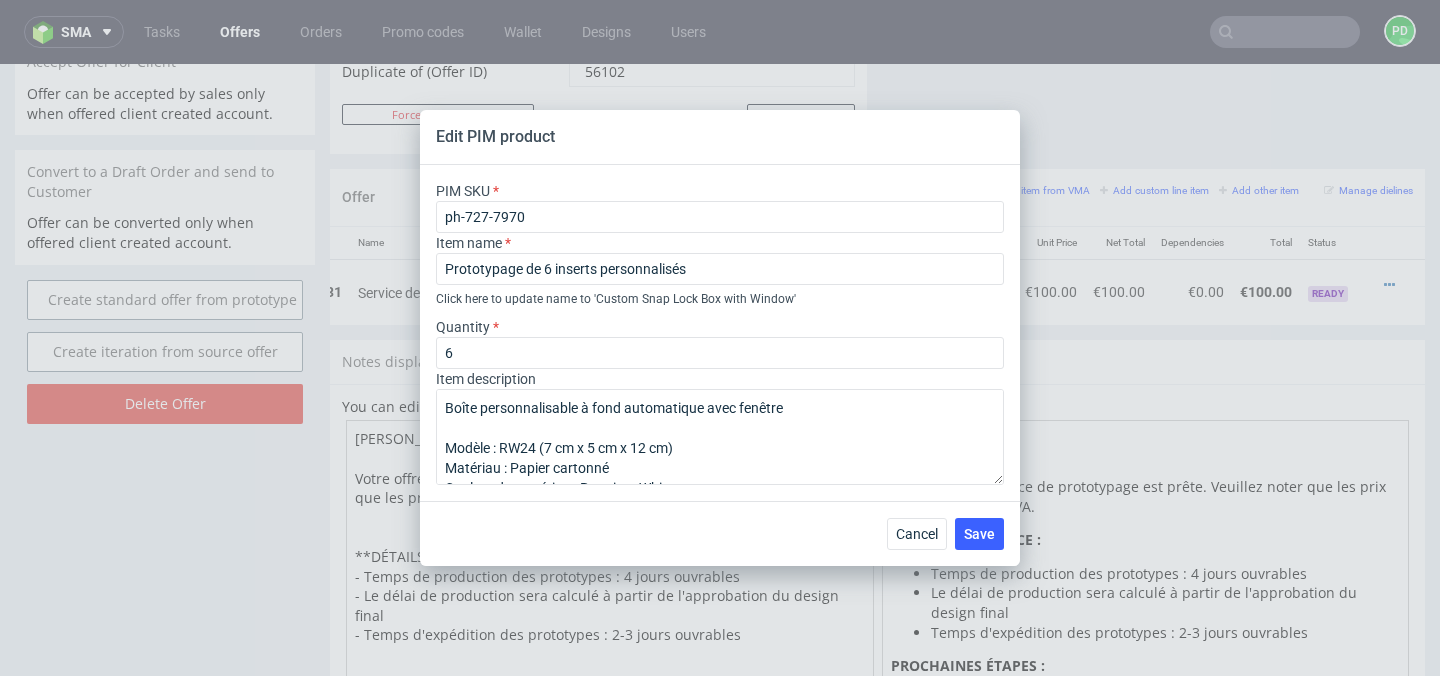 click on "Quantity 6" at bounding box center [720, 343] 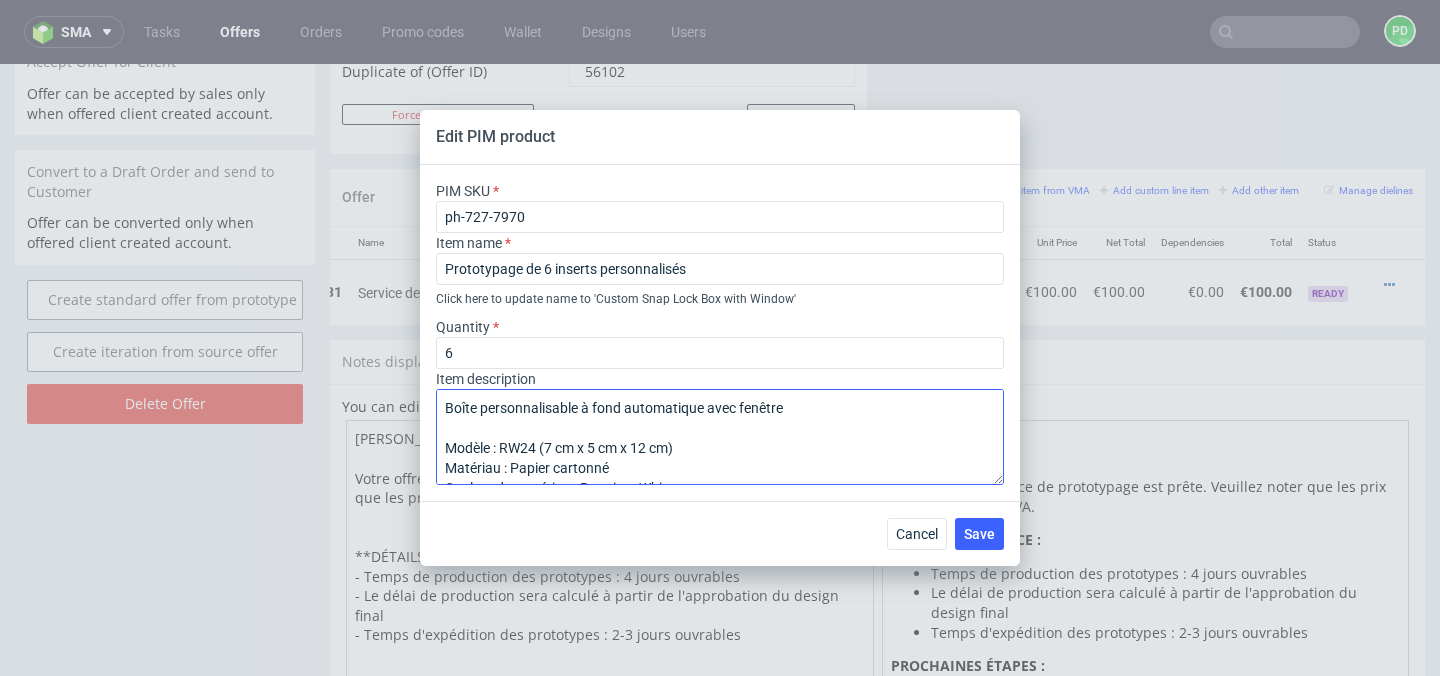 scroll, scrollTop: 62, scrollLeft: 0, axis: vertical 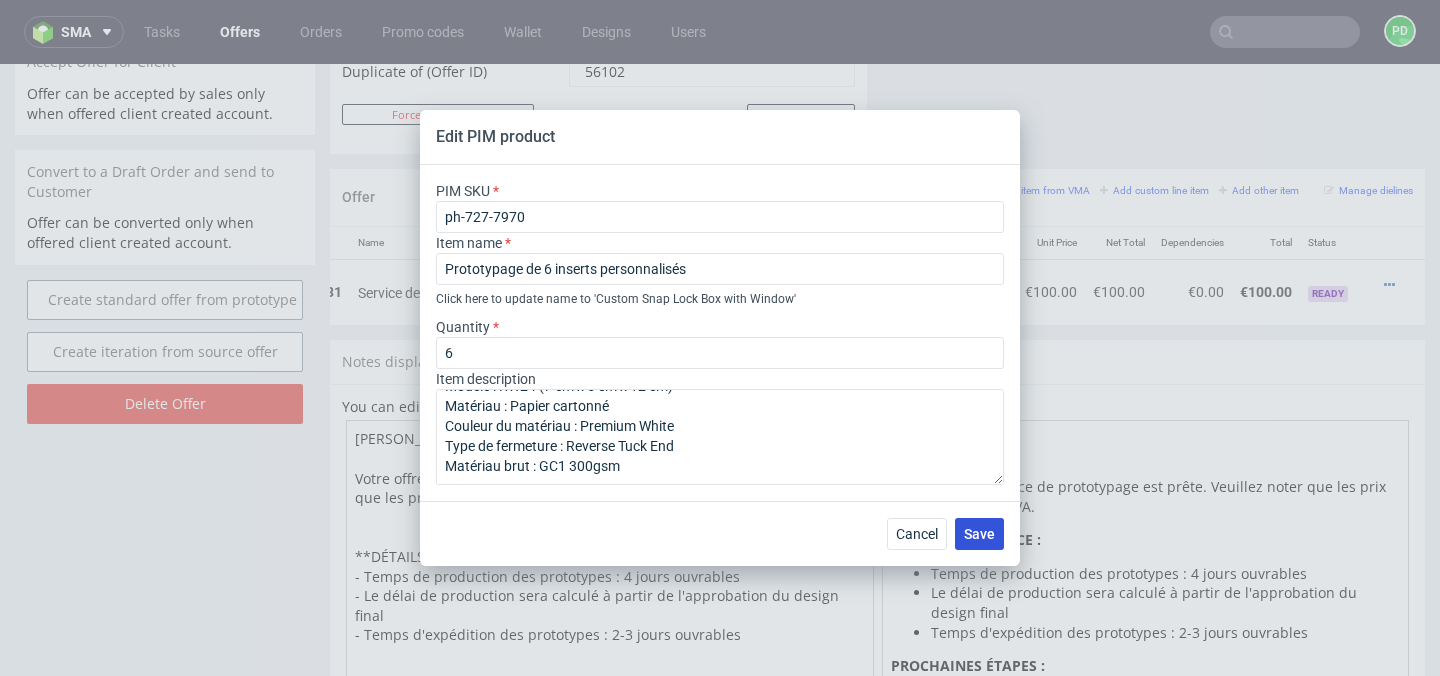 click on "Save" at bounding box center (979, 534) 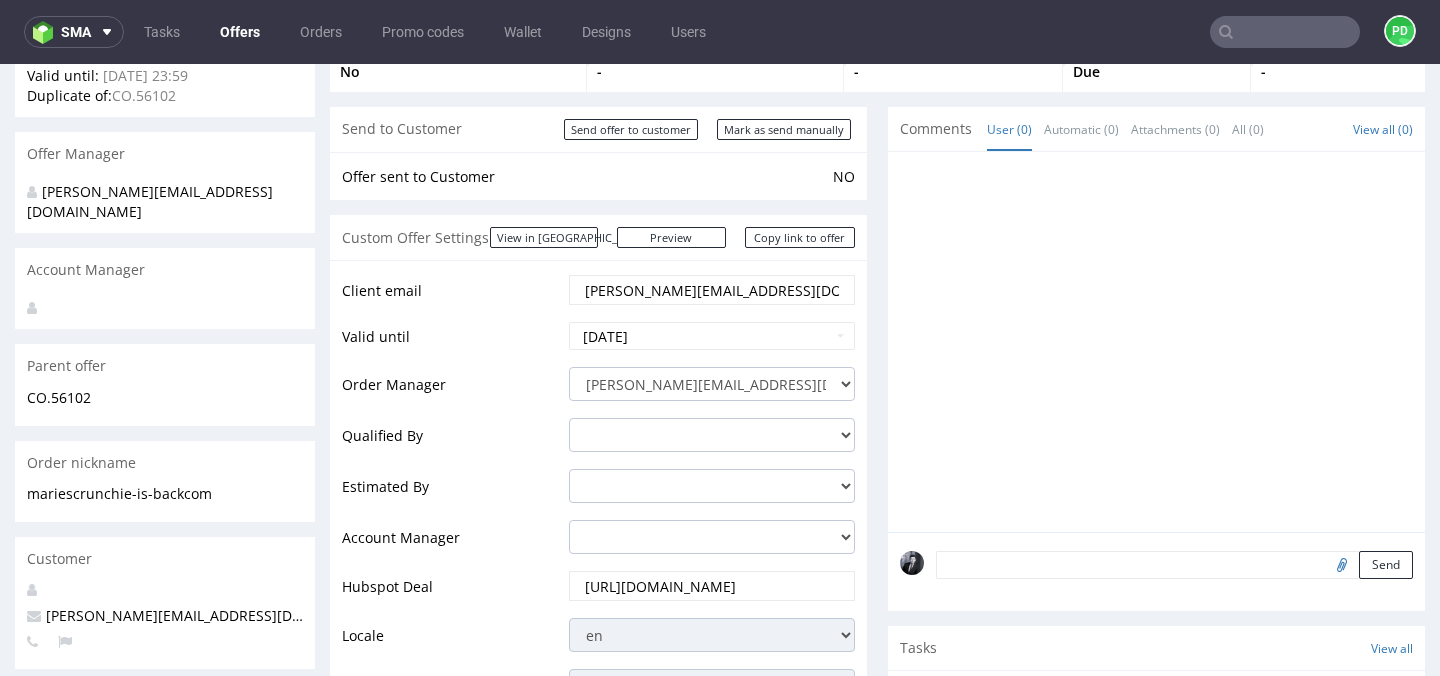 scroll, scrollTop: 1206, scrollLeft: 0, axis: vertical 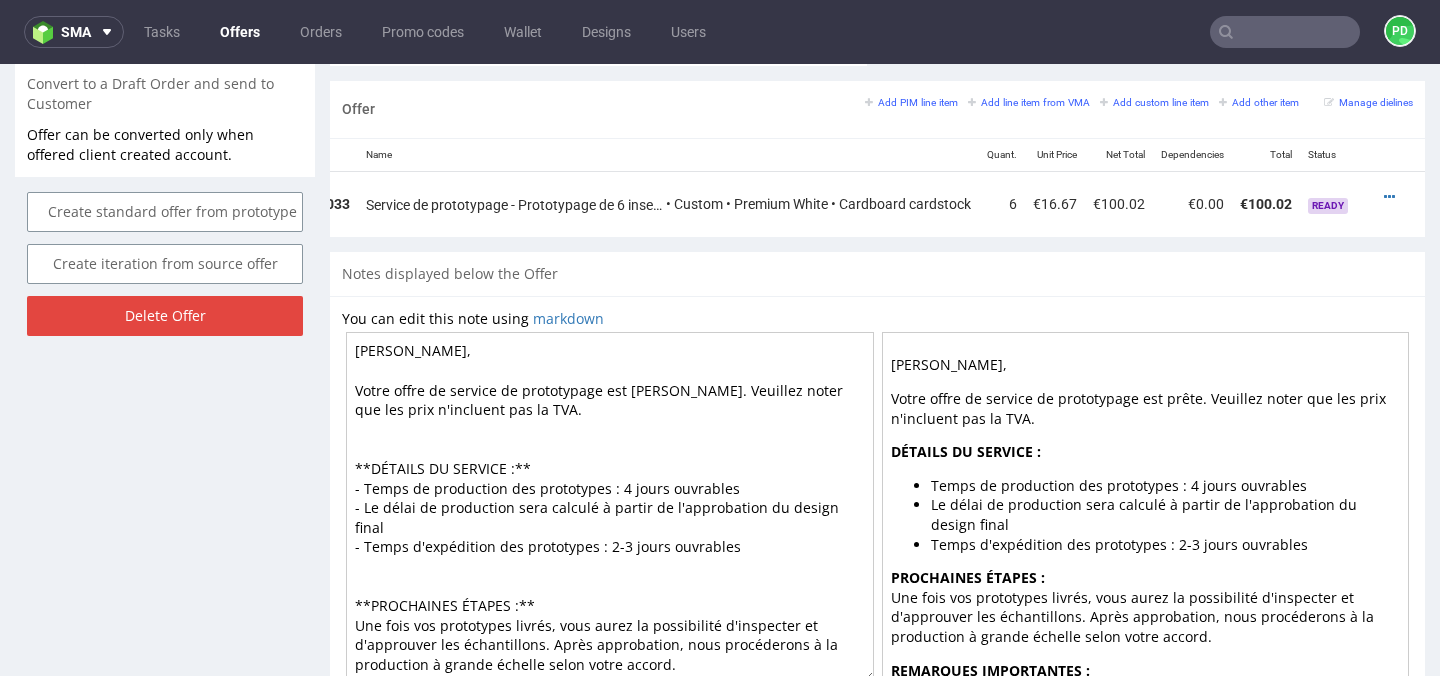 click at bounding box center (1394, 197) 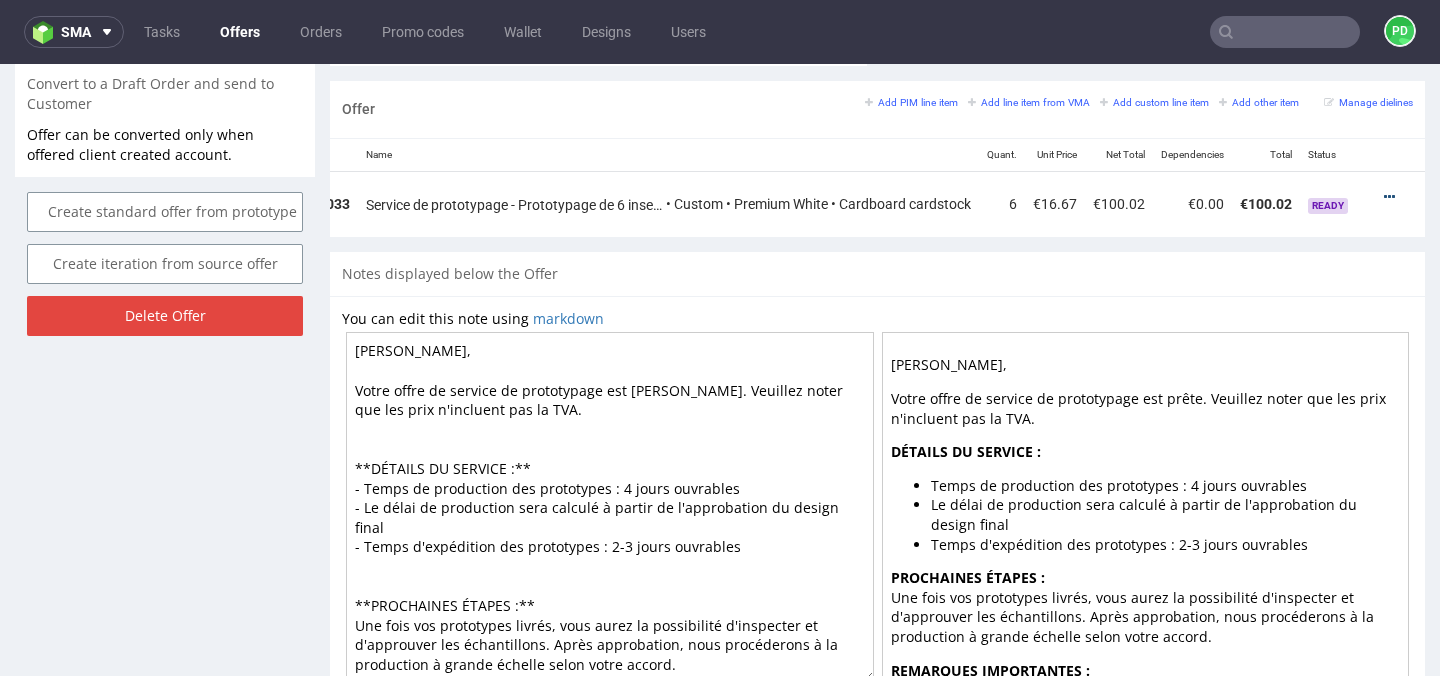 click at bounding box center [1389, 197] 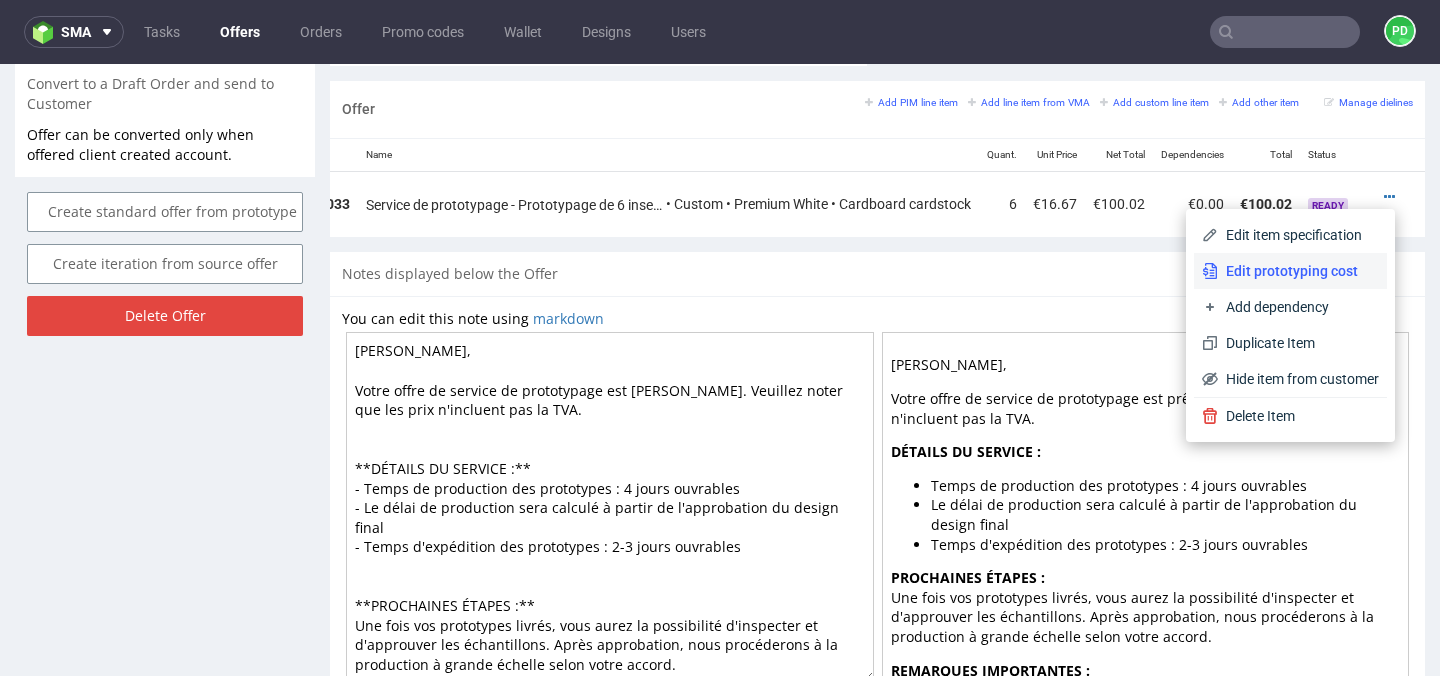 click on "Edit prototyping cost" at bounding box center [1298, 271] 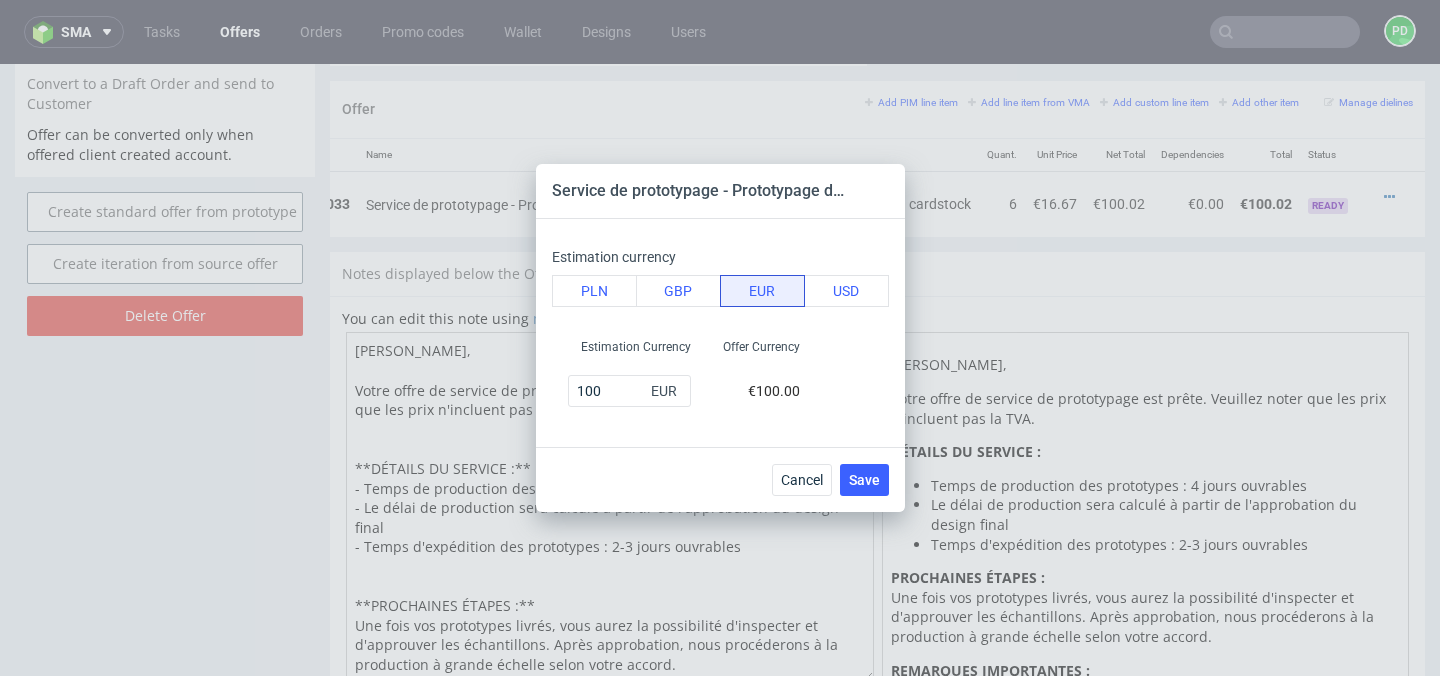 click on "EUR" at bounding box center (667, 391) 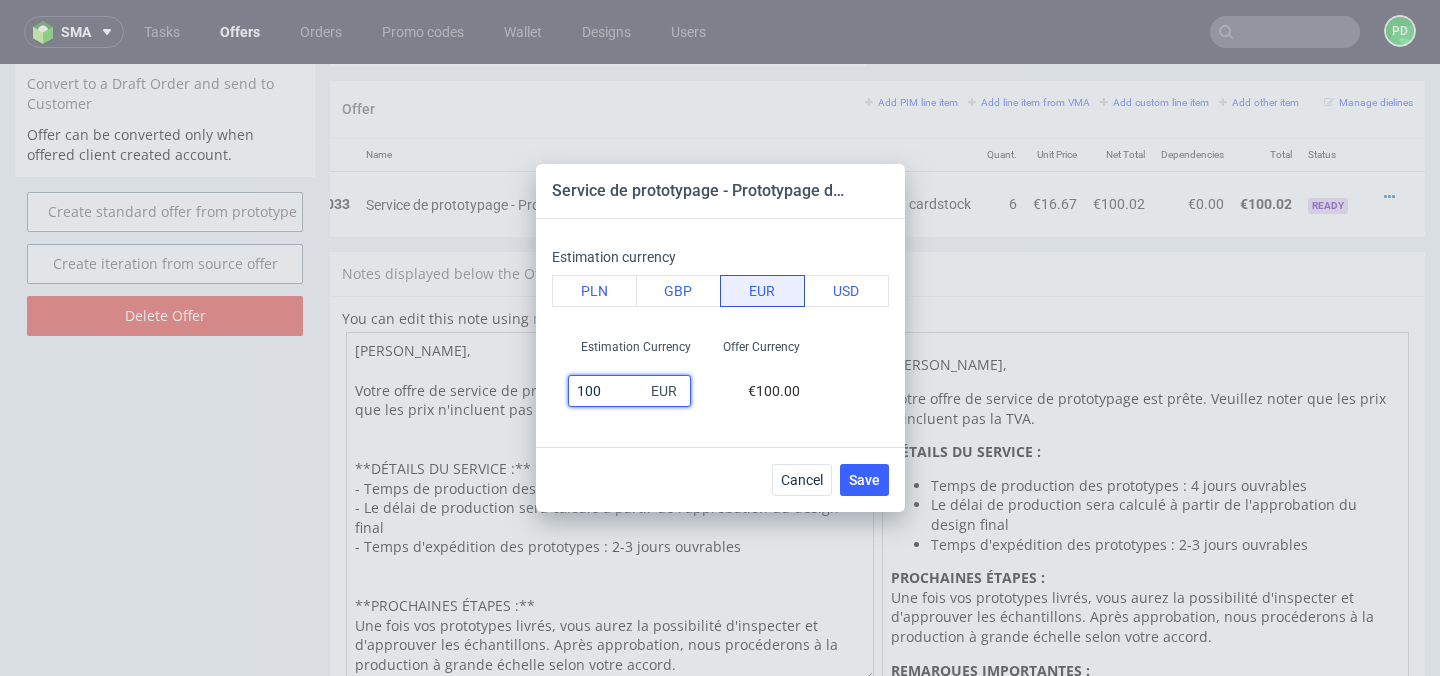 click on "100" at bounding box center (629, 391) 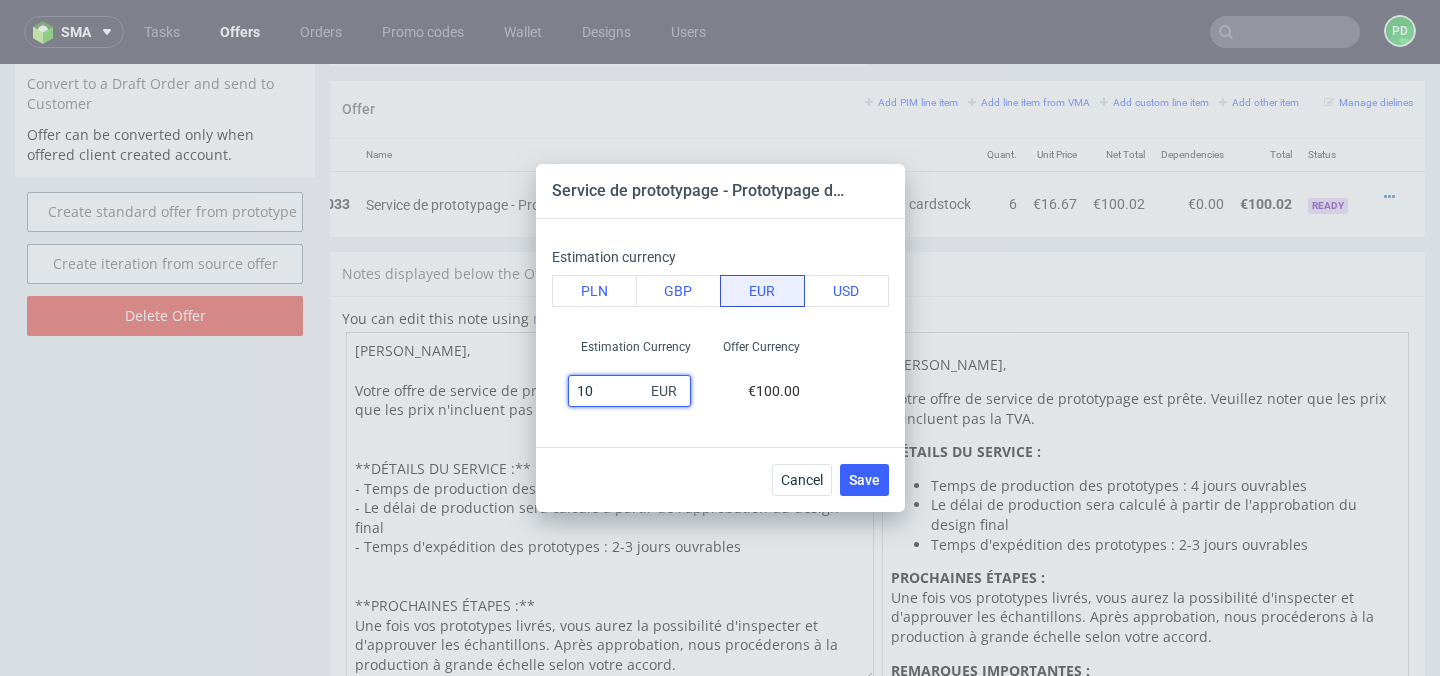 type on "1" 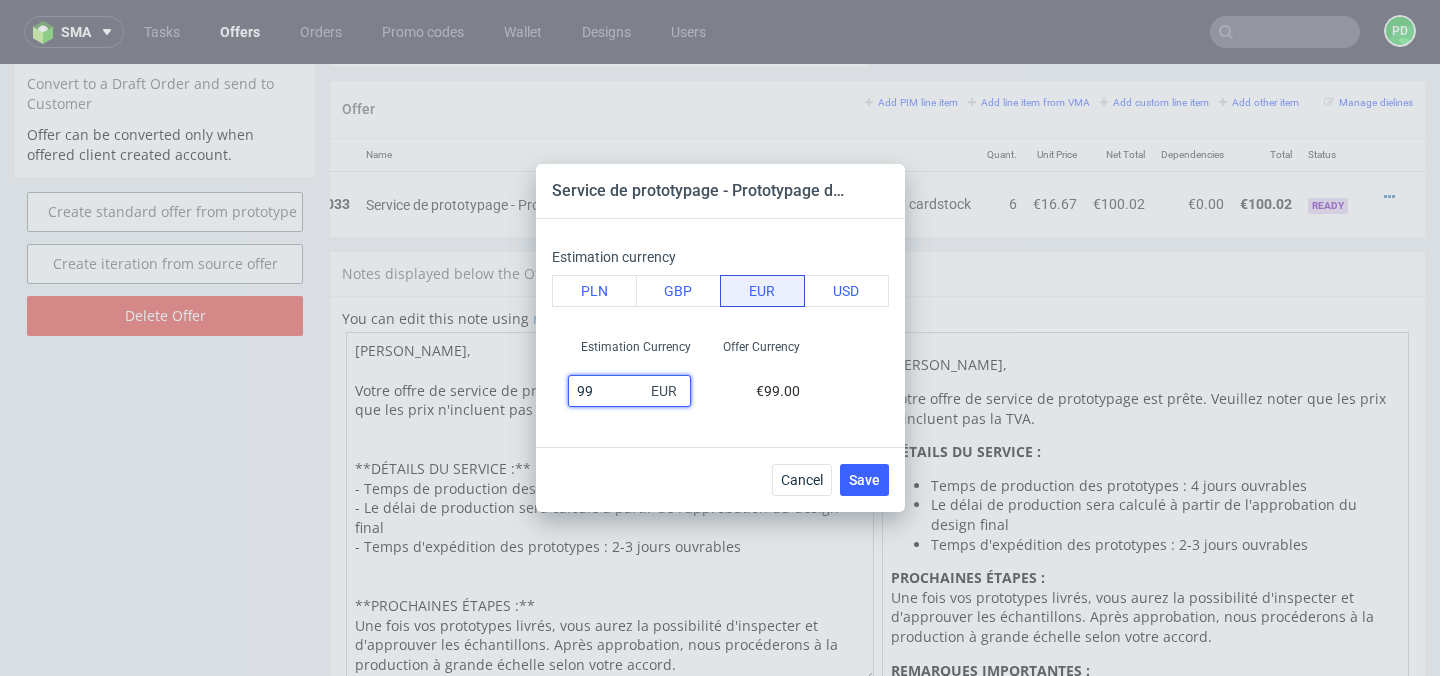 type on "9" 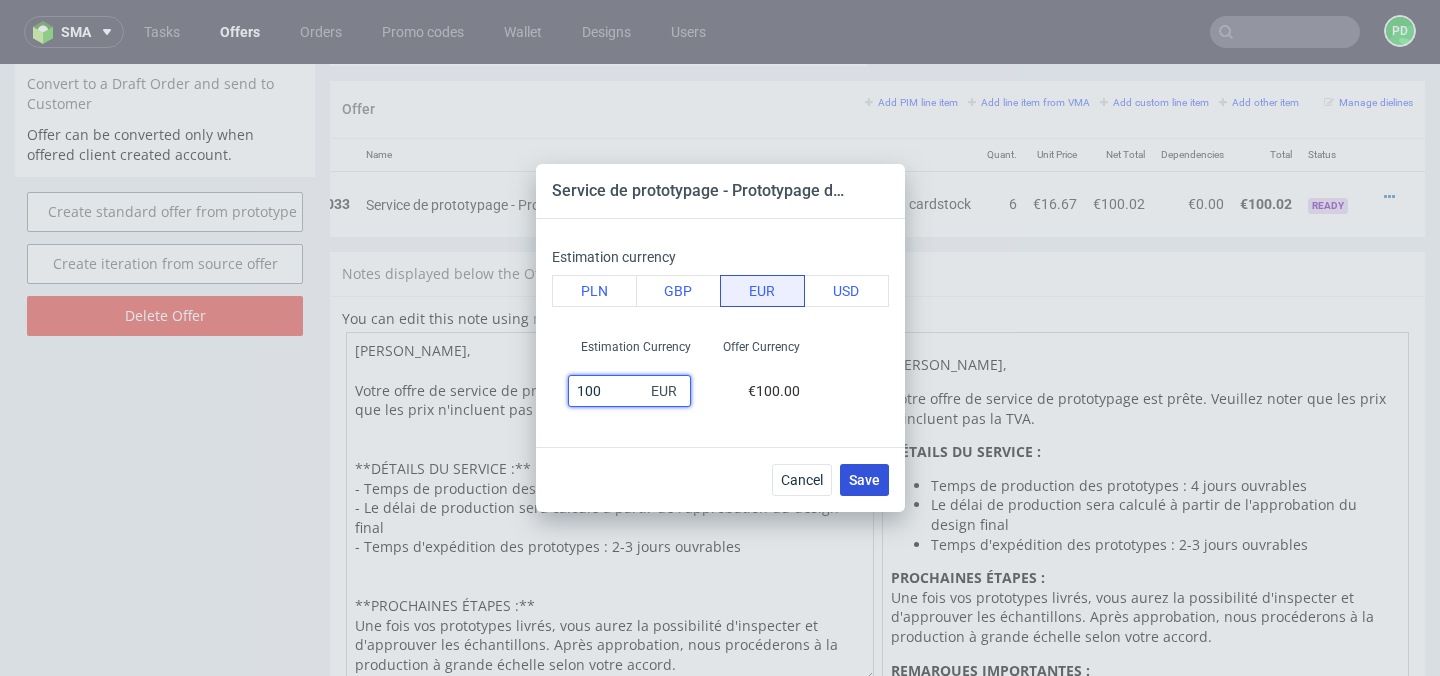 type on "100" 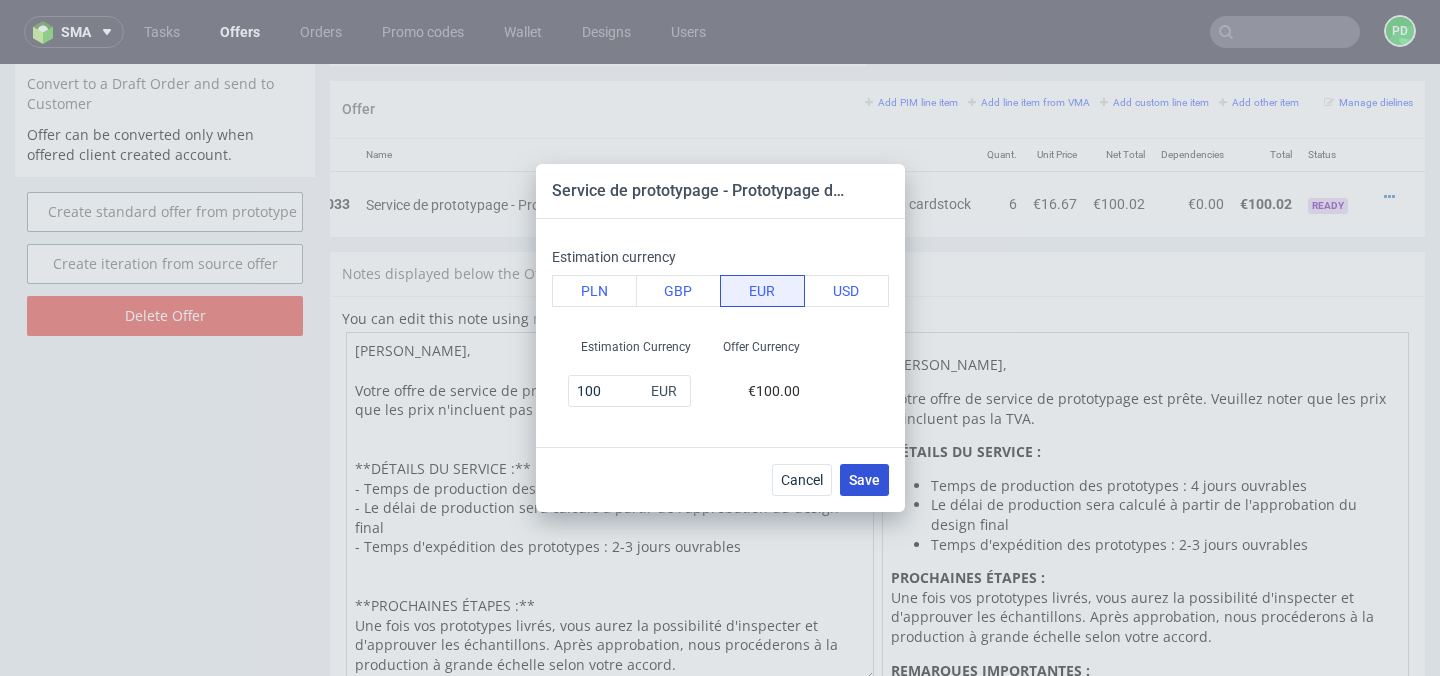 click on "Save" at bounding box center (864, 480) 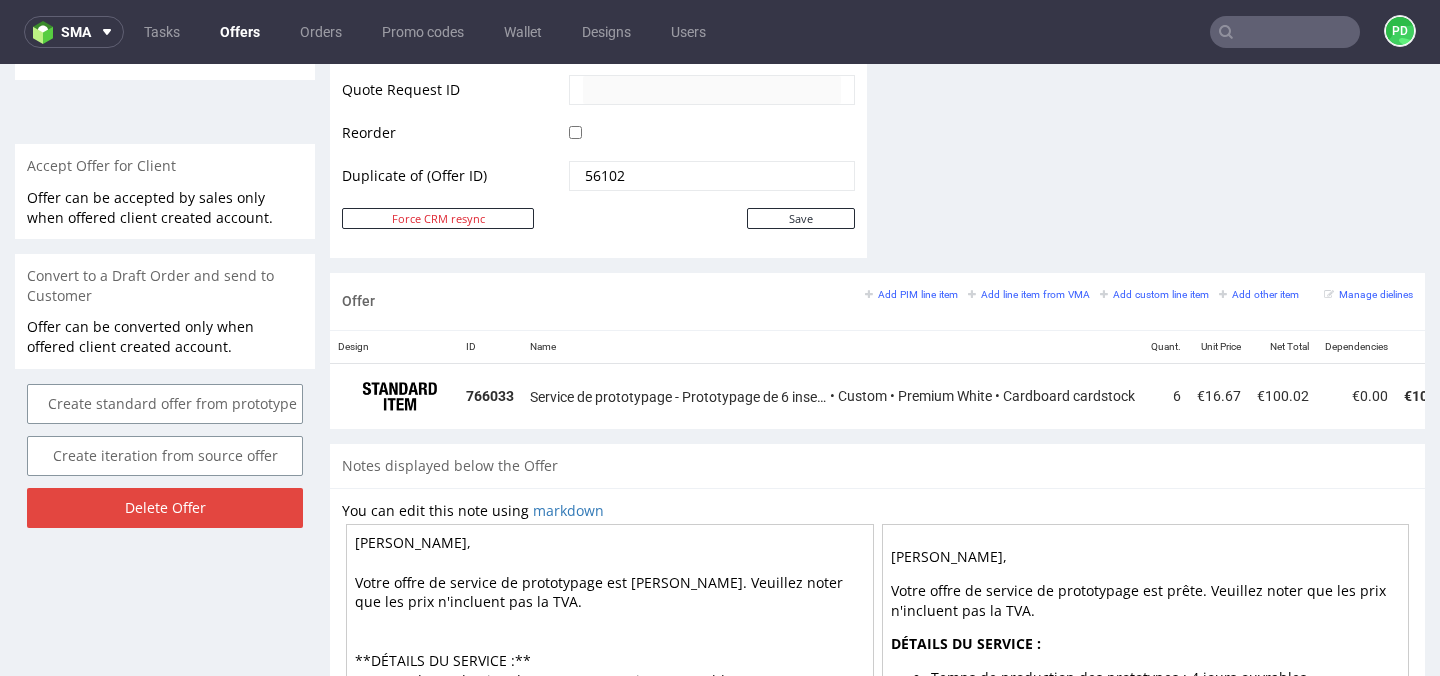 scroll, scrollTop: 1026, scrollLeft: 0, axis: vertical 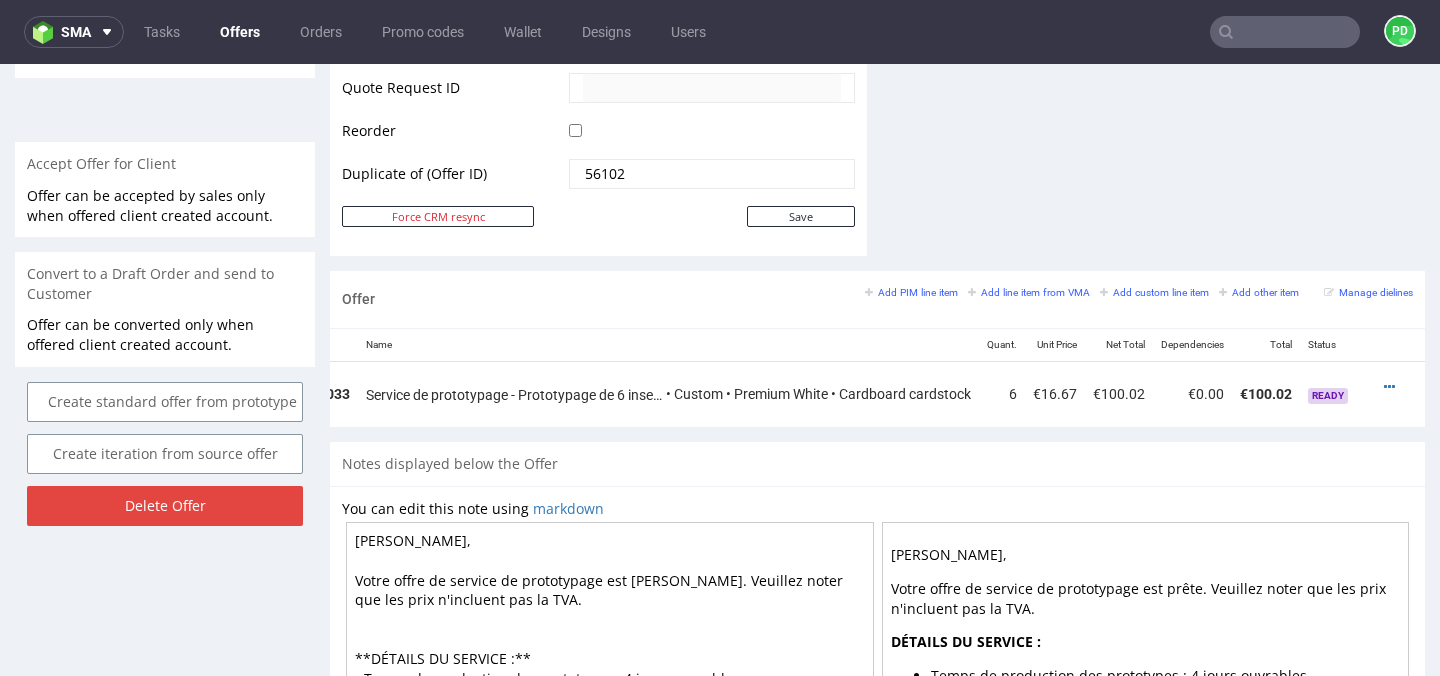 click at bounding box center [1400, 394] 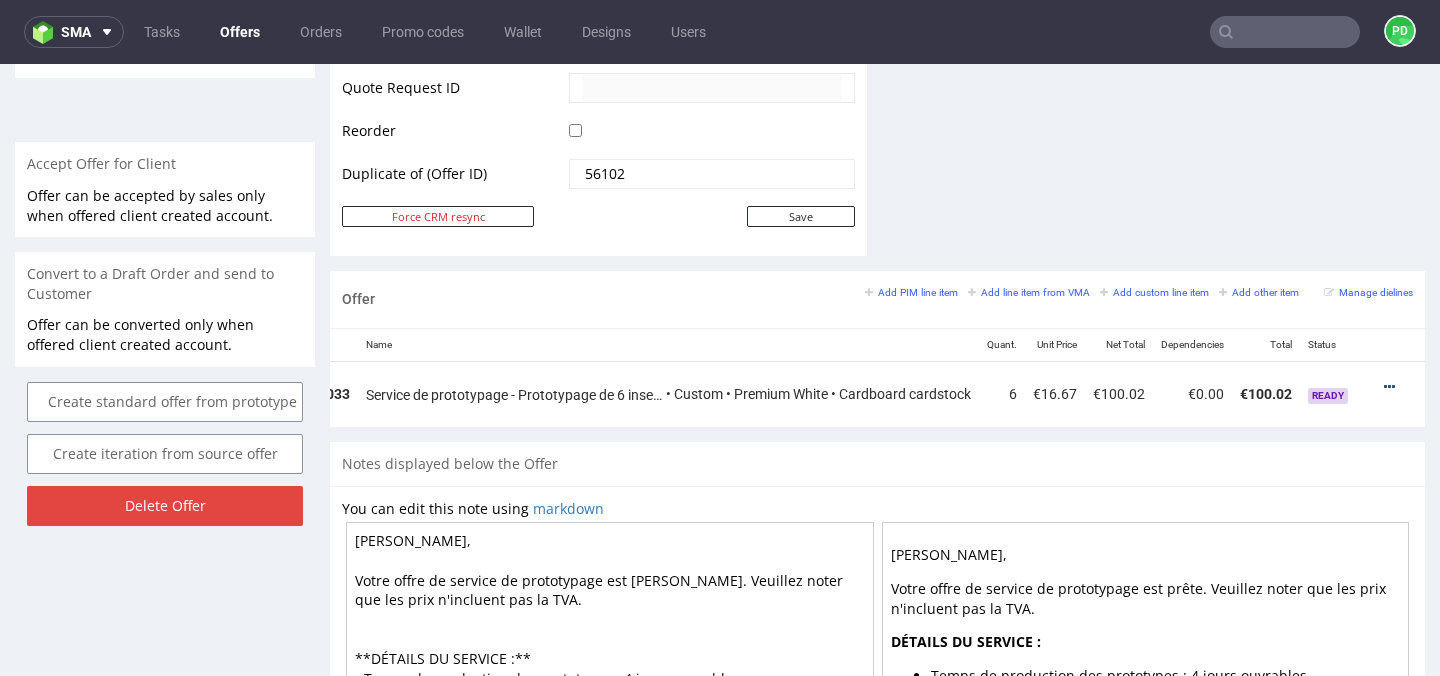 click at bounding box center (1389, 387) 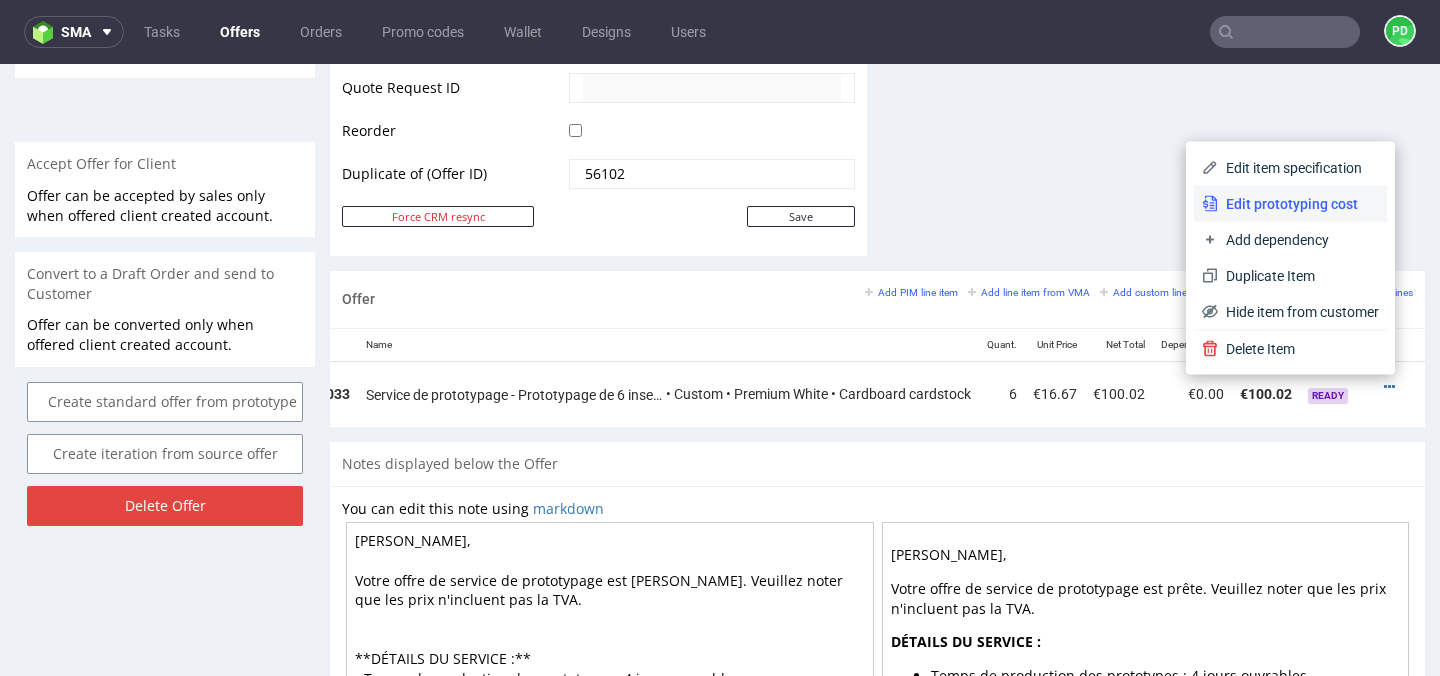 click on "Edit prototyping cost" at bounding box center [1298, 204] 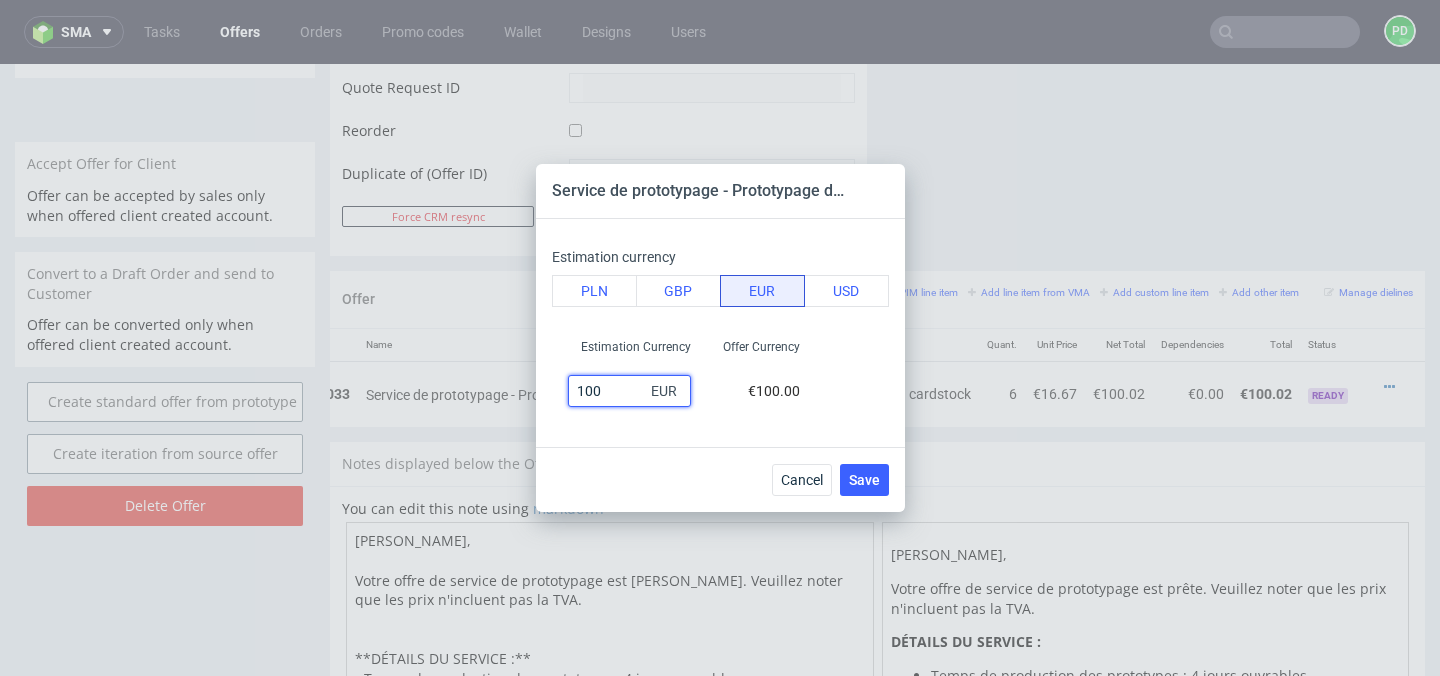 click on "100" at bounding box center (629, 391) 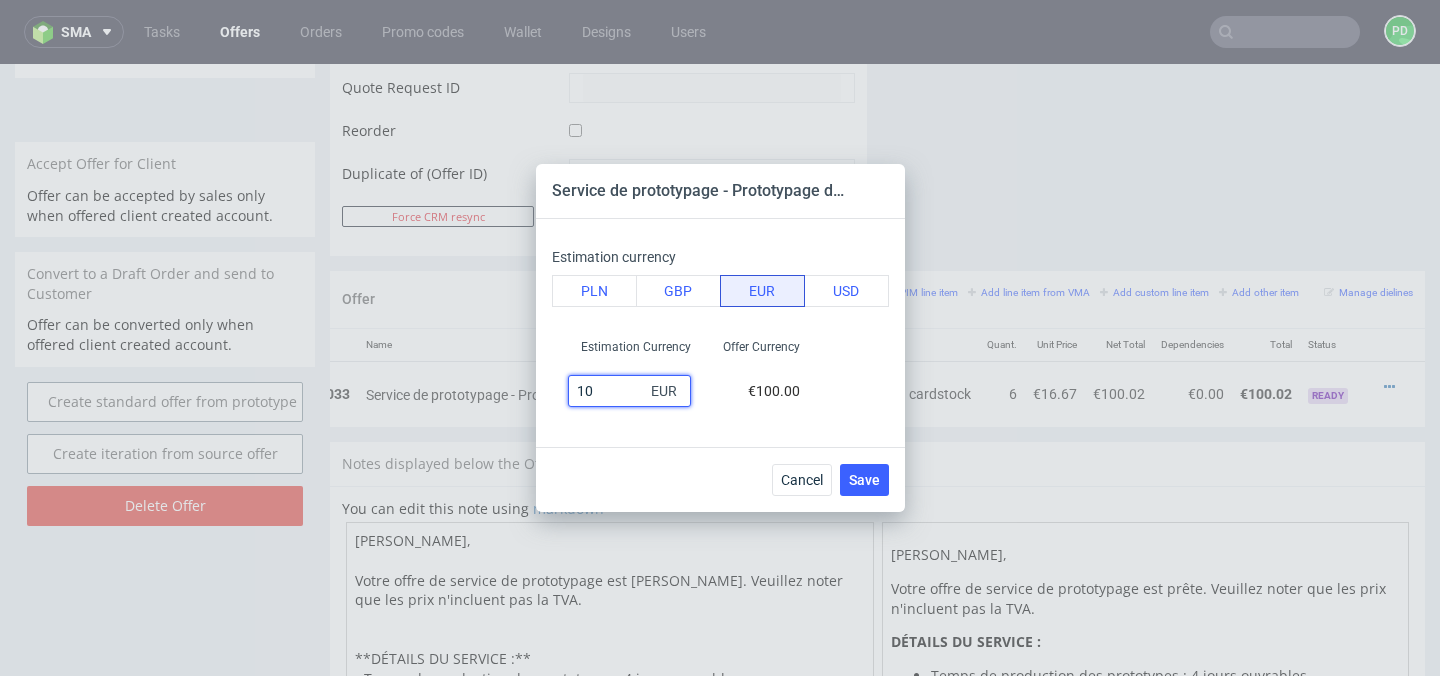 type on "1" 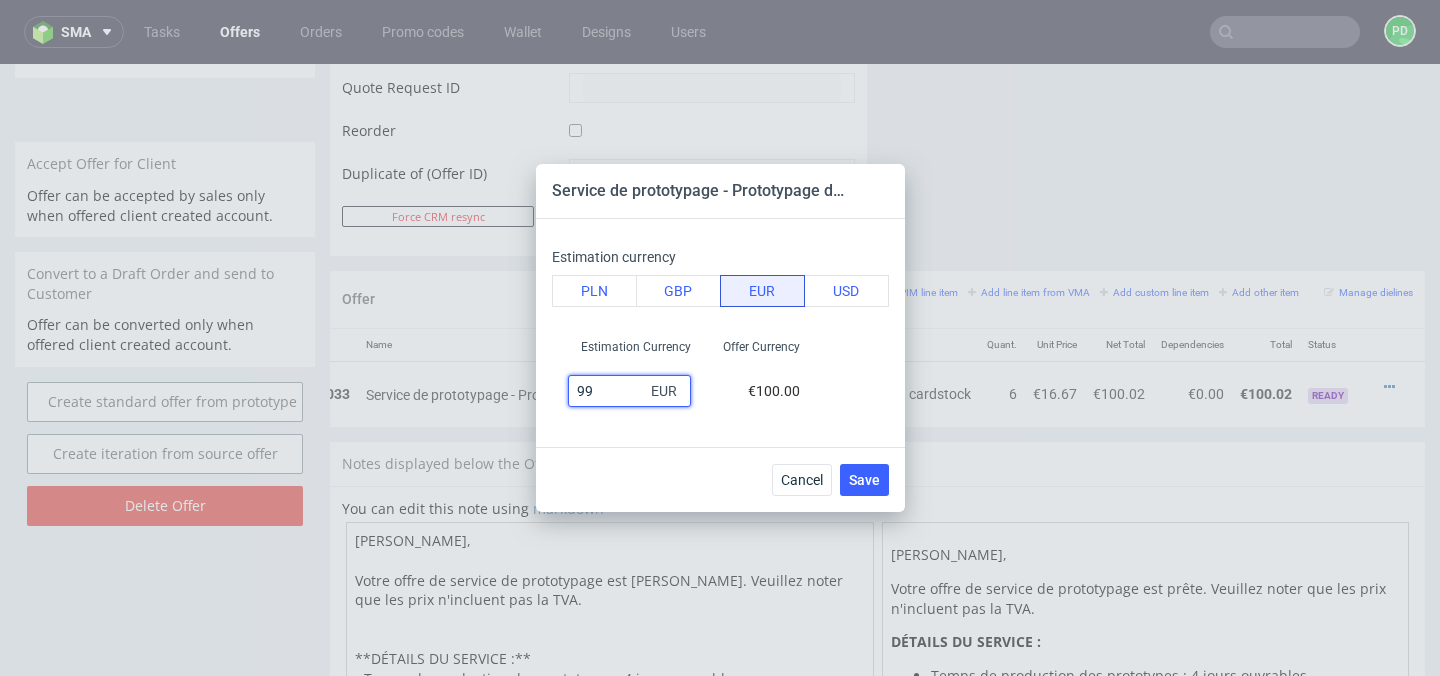 type on "99" 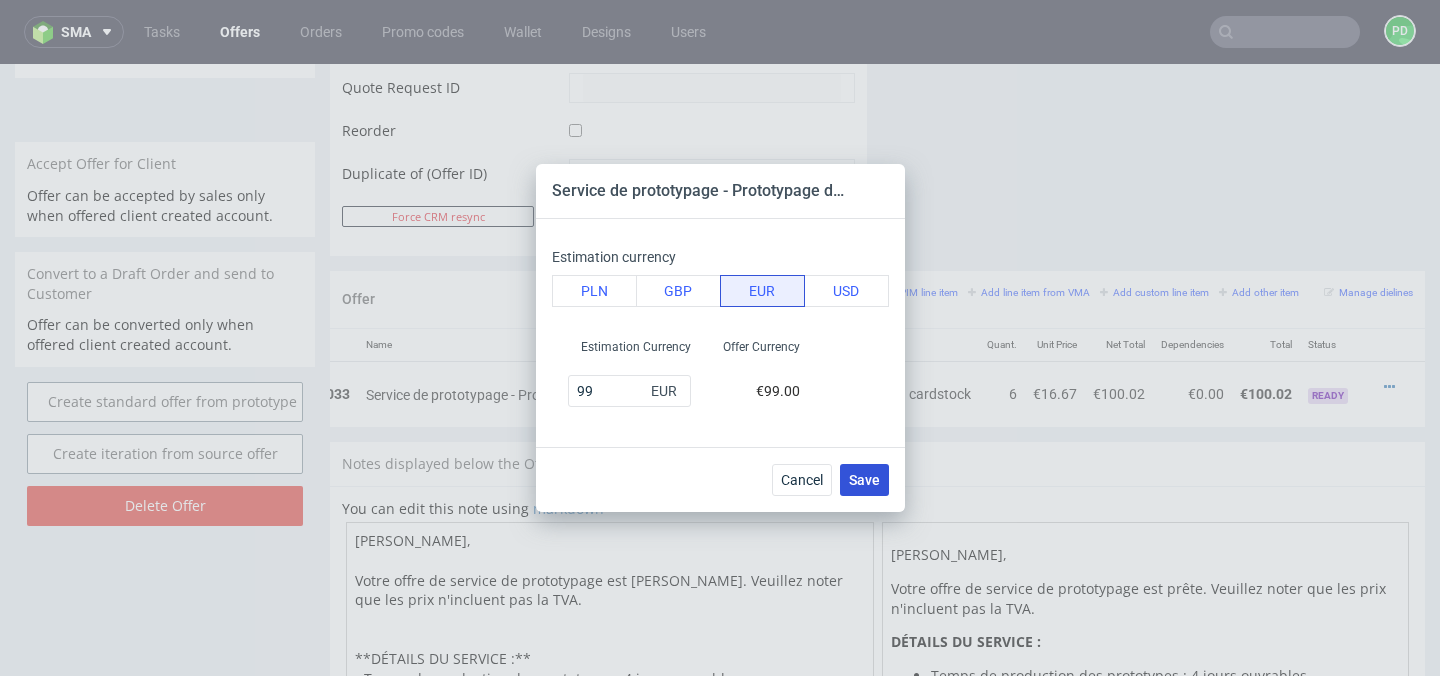 click on "Save" at bounding box center [864, 480] 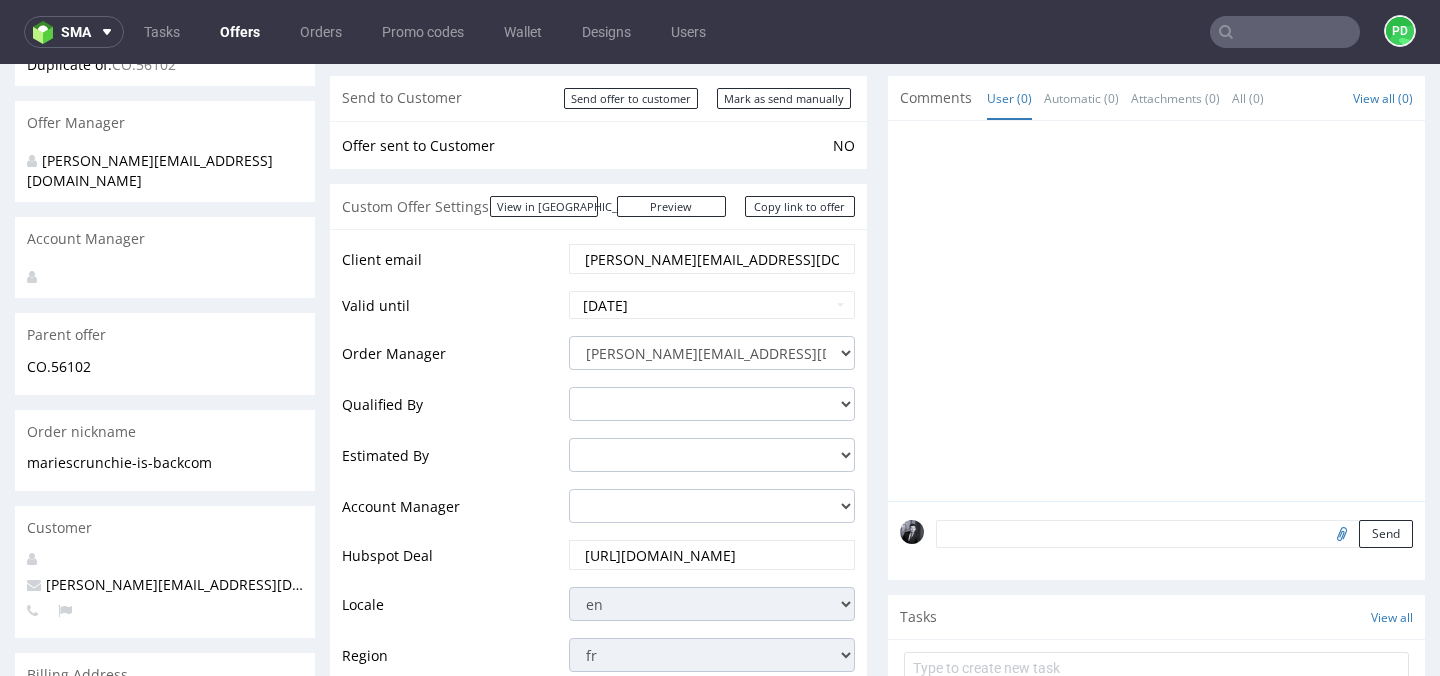 scroll, scrollTop: 276, scrollLeft: 0, axis: vertical 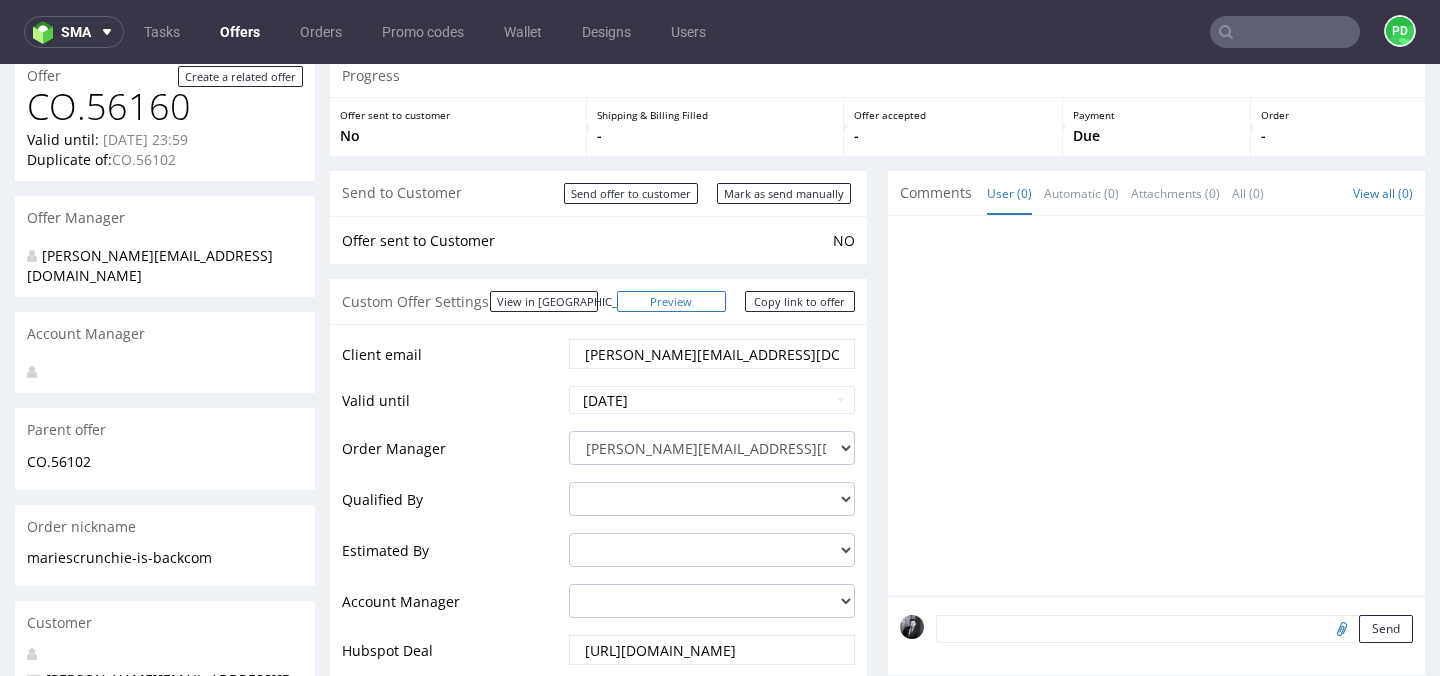 click on "Preview" at bounding box center (672, 301) 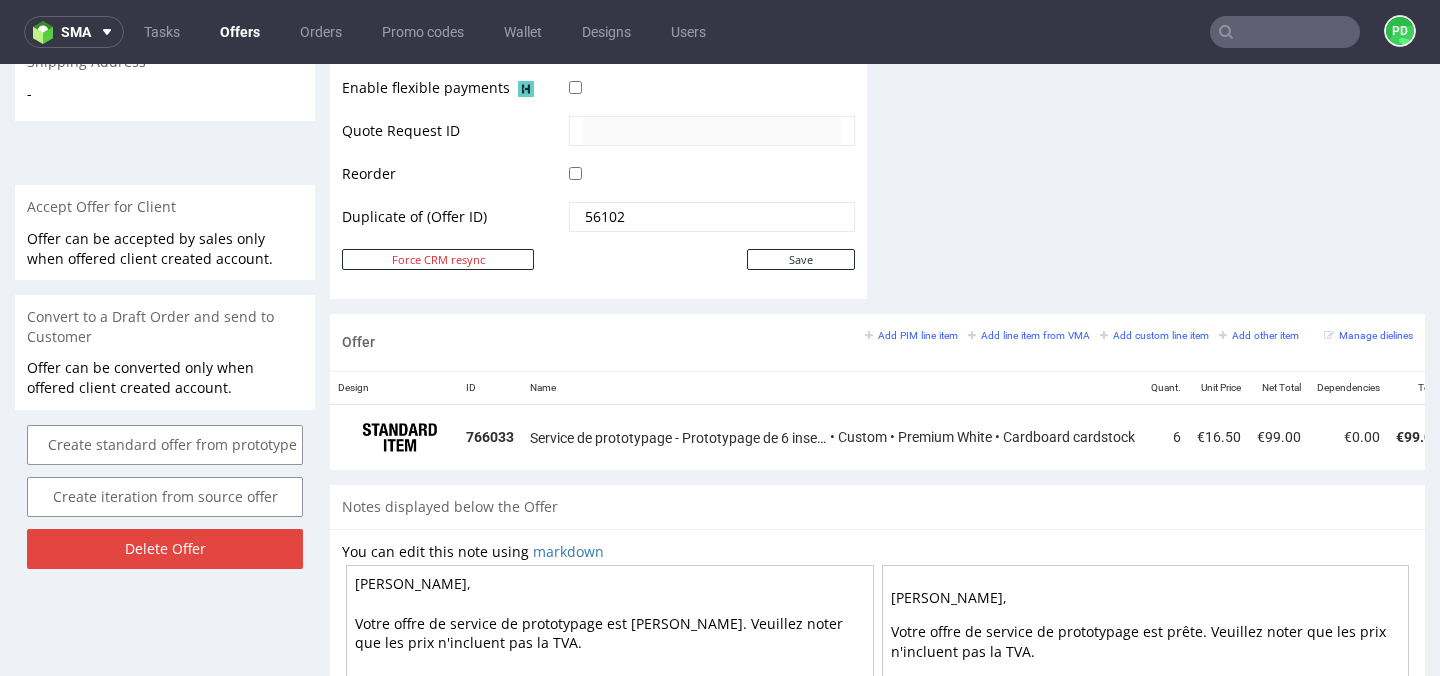 scroll, scrollTop: 980, scrollLeft: 0, axis: vertical 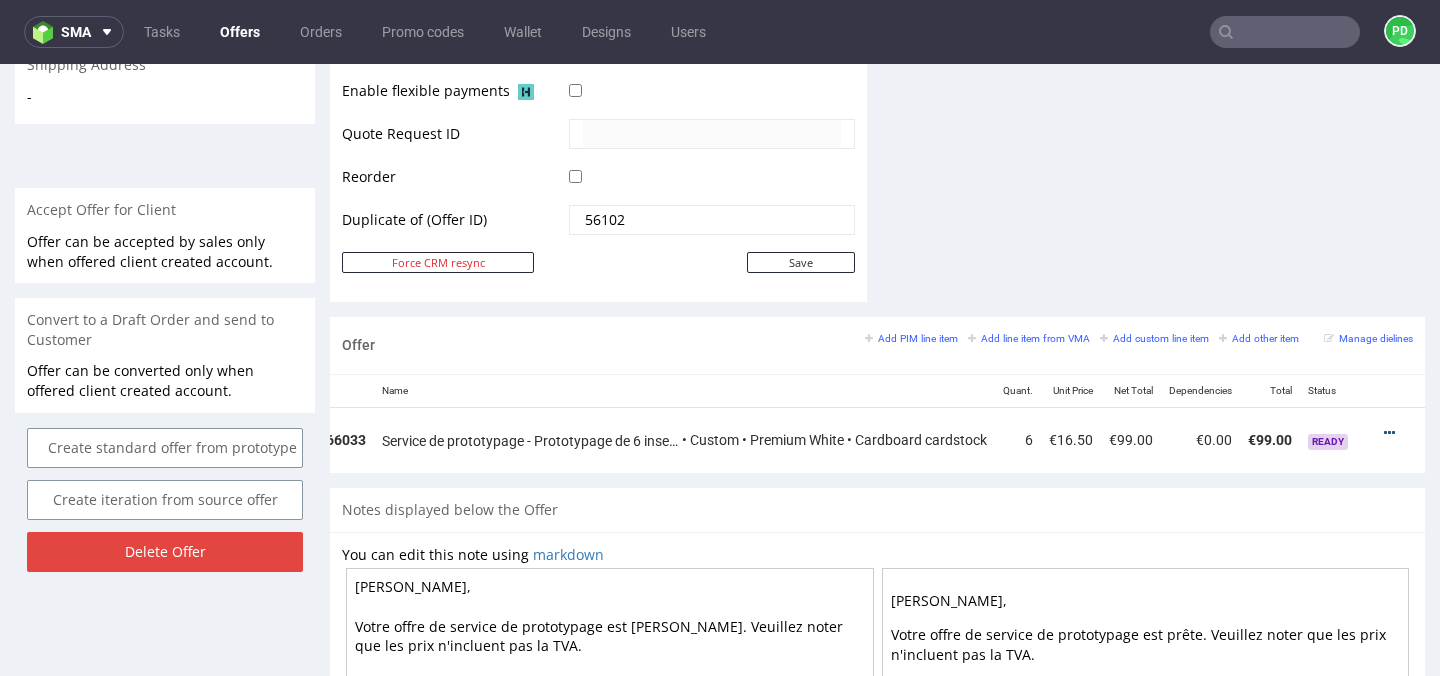 click at bounding box center [1389, 433] 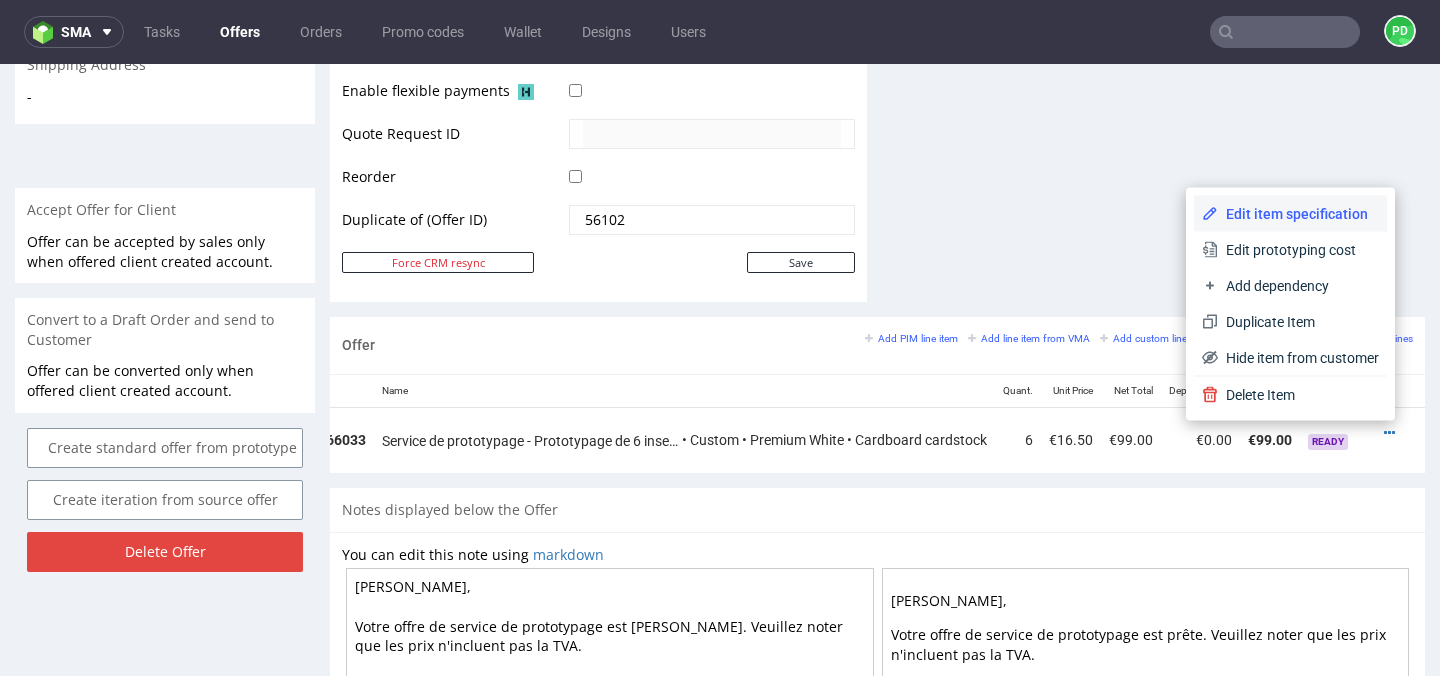 click on "Edit item specification" at bounding box center [1298, 214] 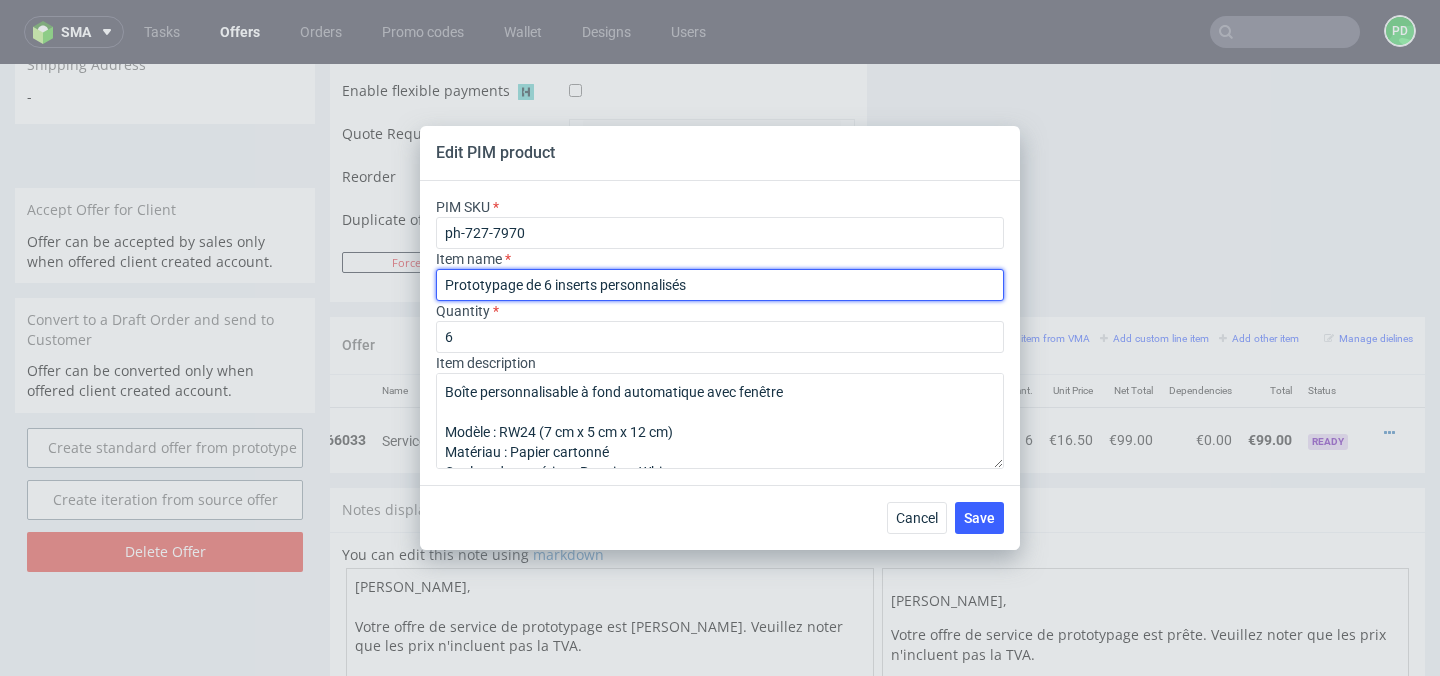 click on "Prototypage de 6 inserts personnalisés" at bounding box center (720, 285) 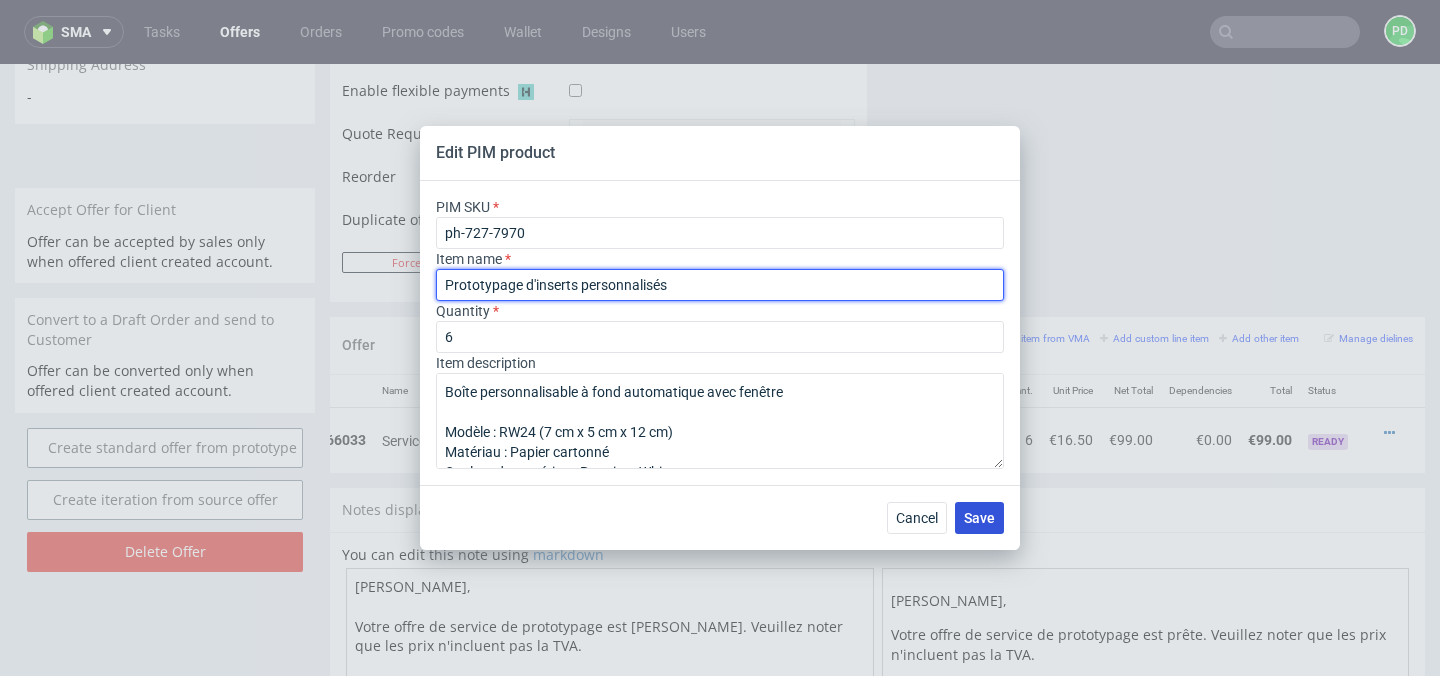 type on "Prototypage d'inserts personnalisés" 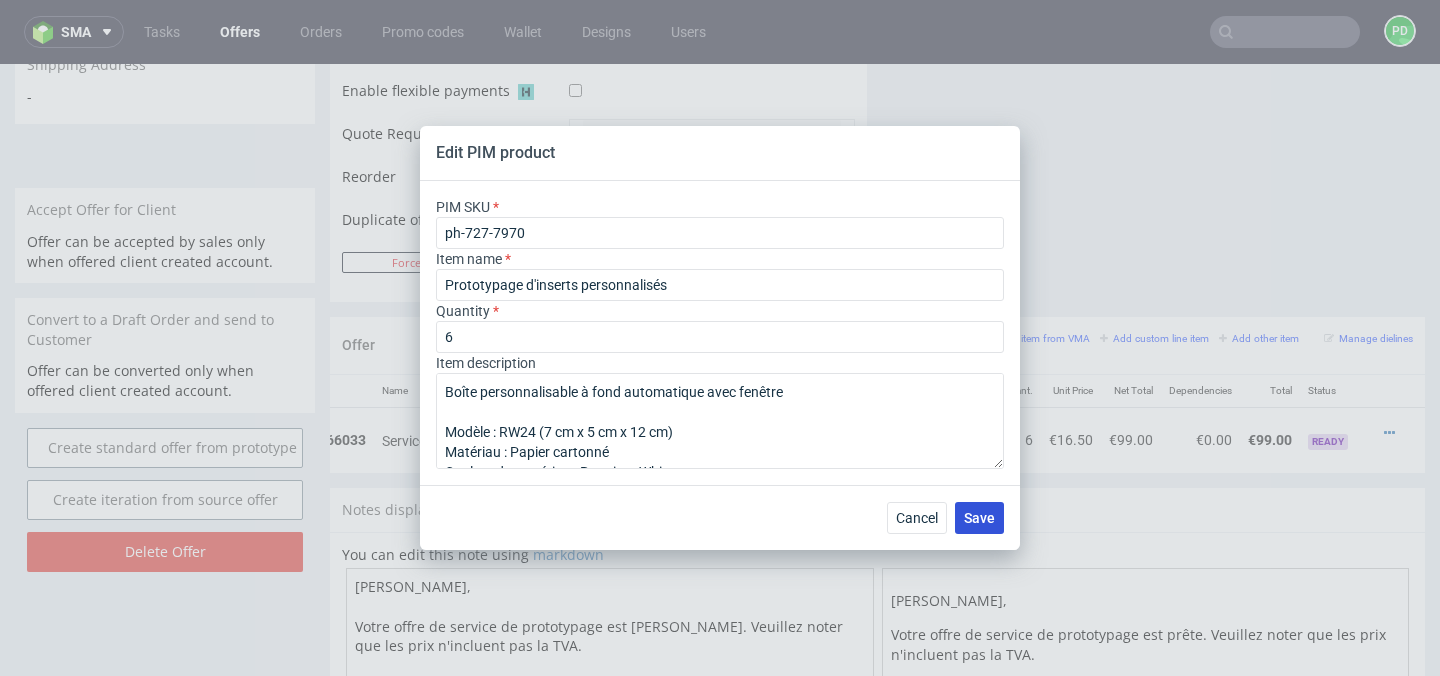 click on "Save" at bounding box center [979, 518] 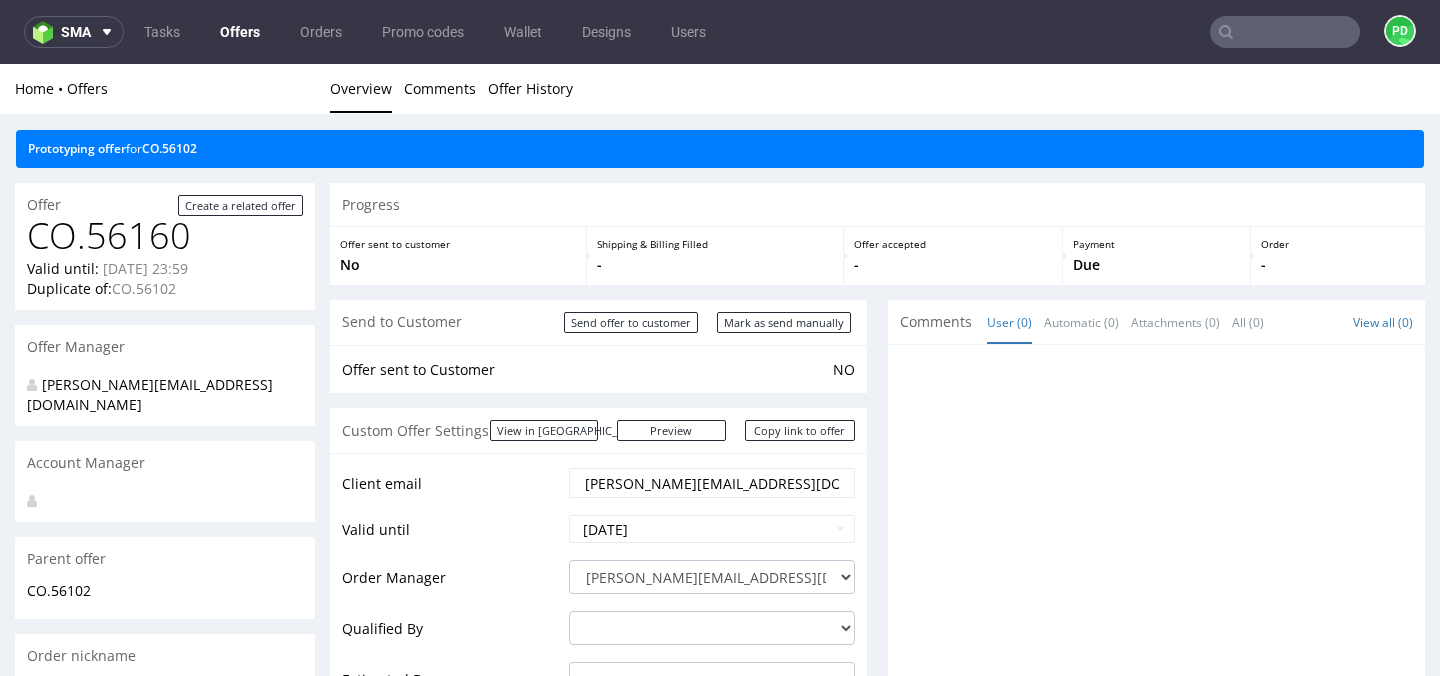 scroll, scrollTop: 0, scrollLeft: 0, axis: both 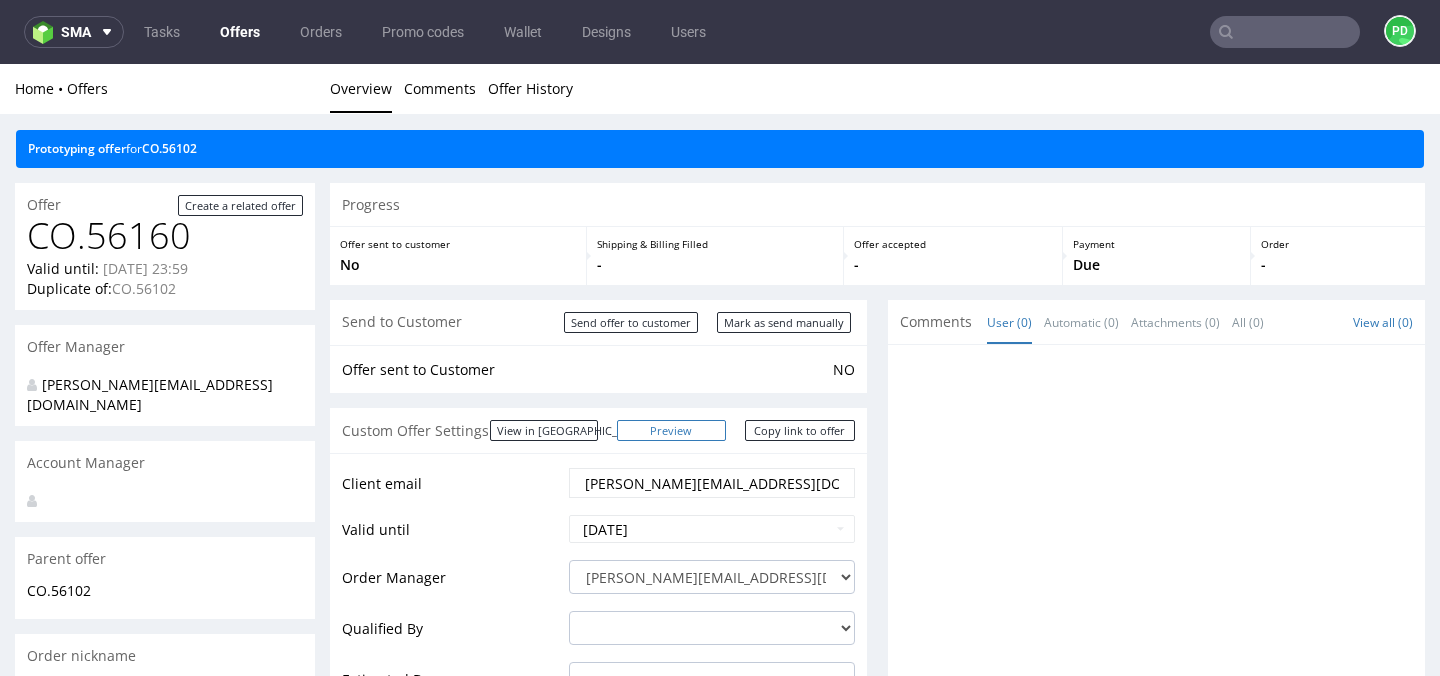 click on "Preview" at bounding box center [672, 430] 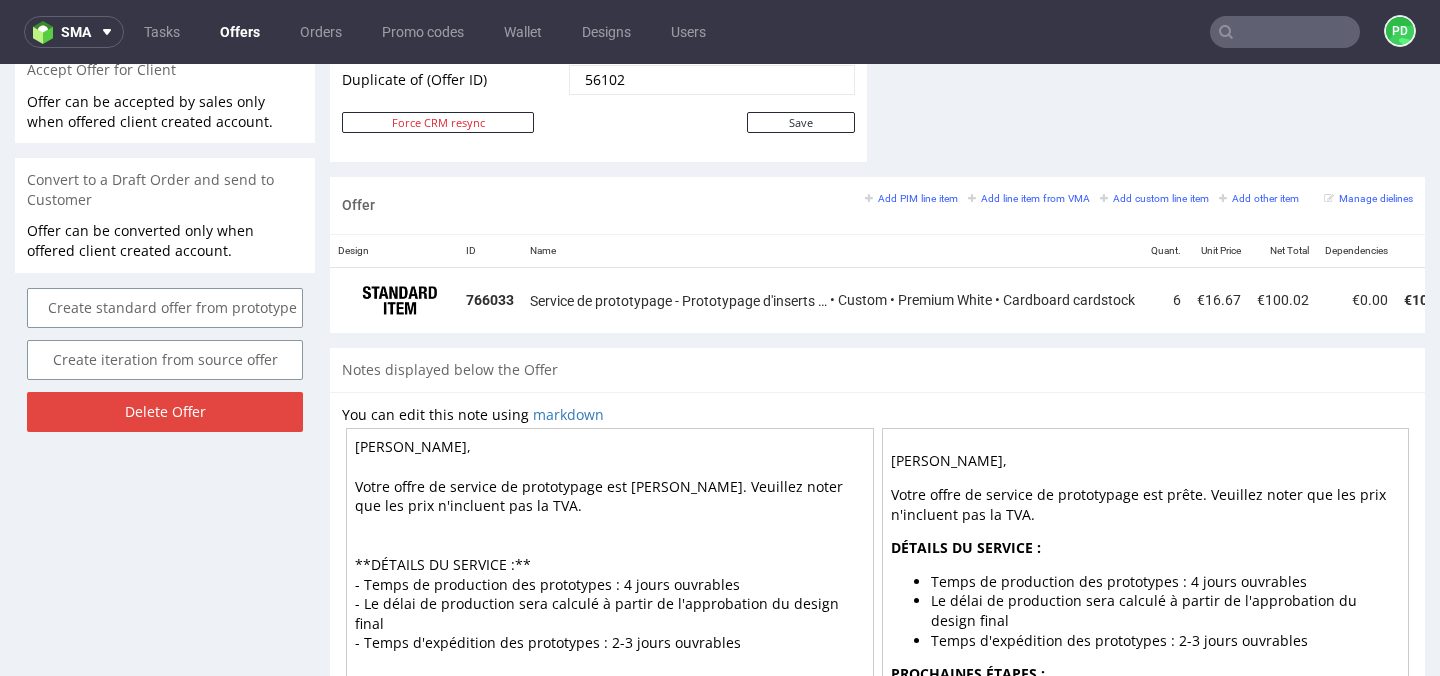 scroll, scrollTop: 1119, scrollLeft: 0, axis: vertical 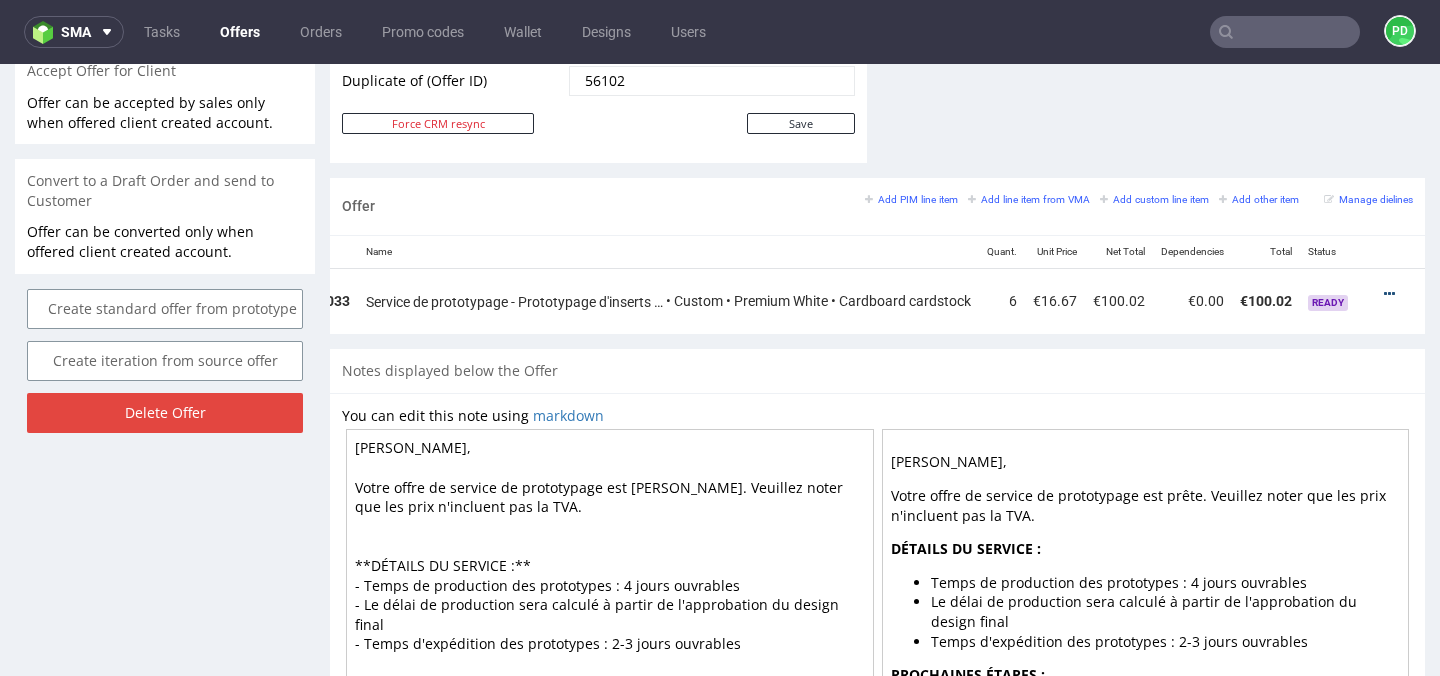 click at bounding box center (1389, 294) 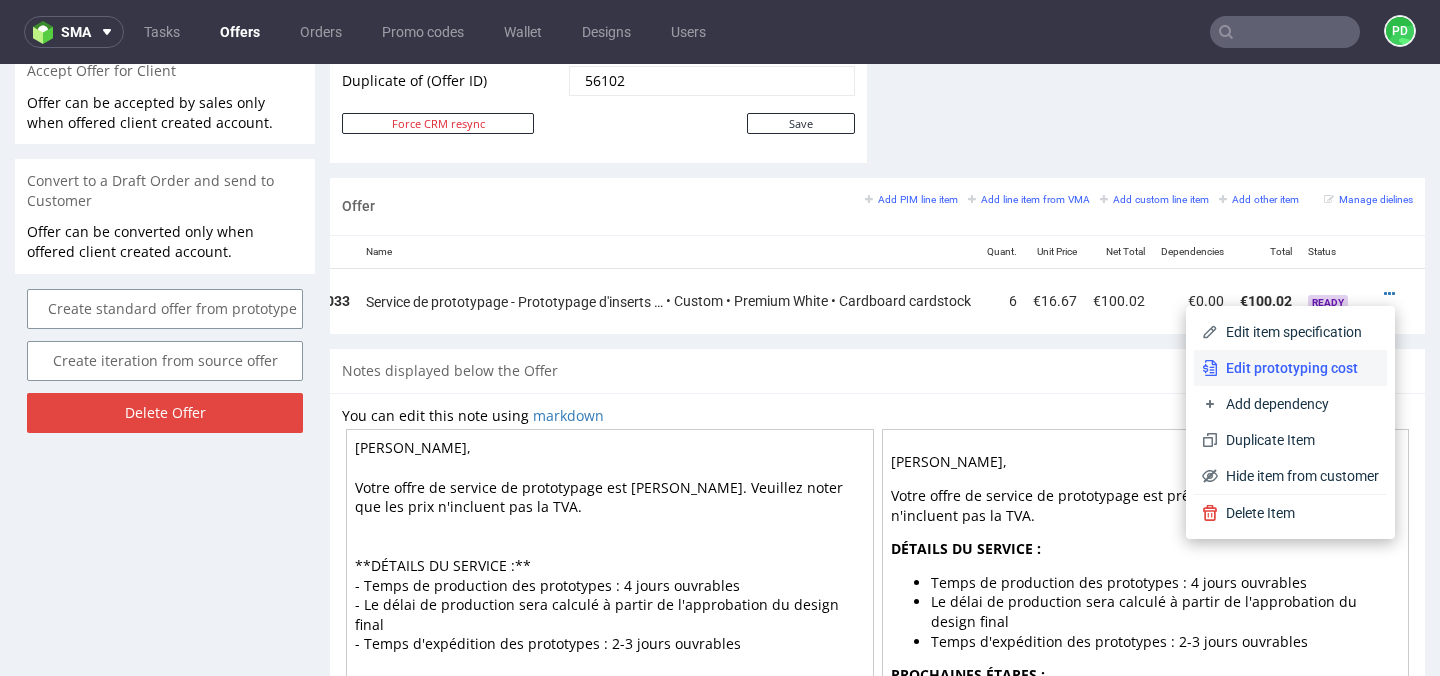 click on "Edit prototyping cost" at bounding box center (1298, 368) 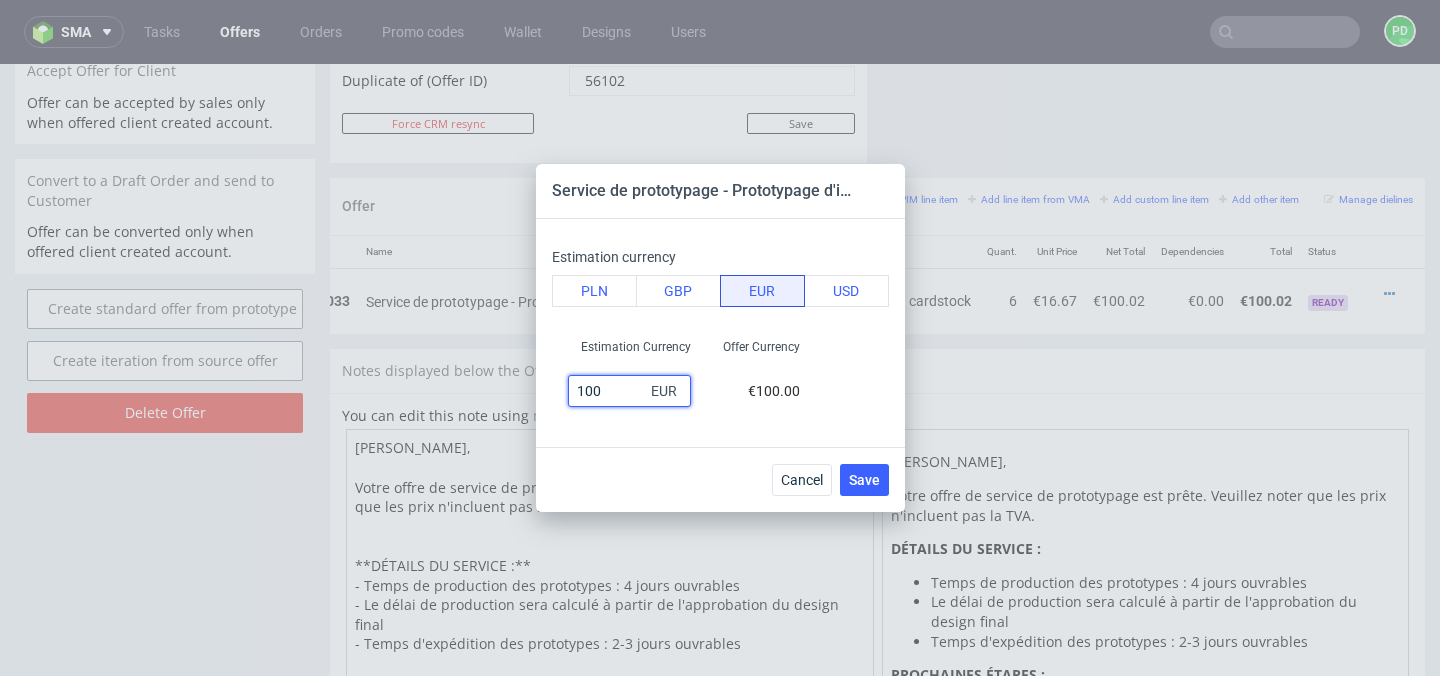 click on "100" at bounding box center [629, 391] 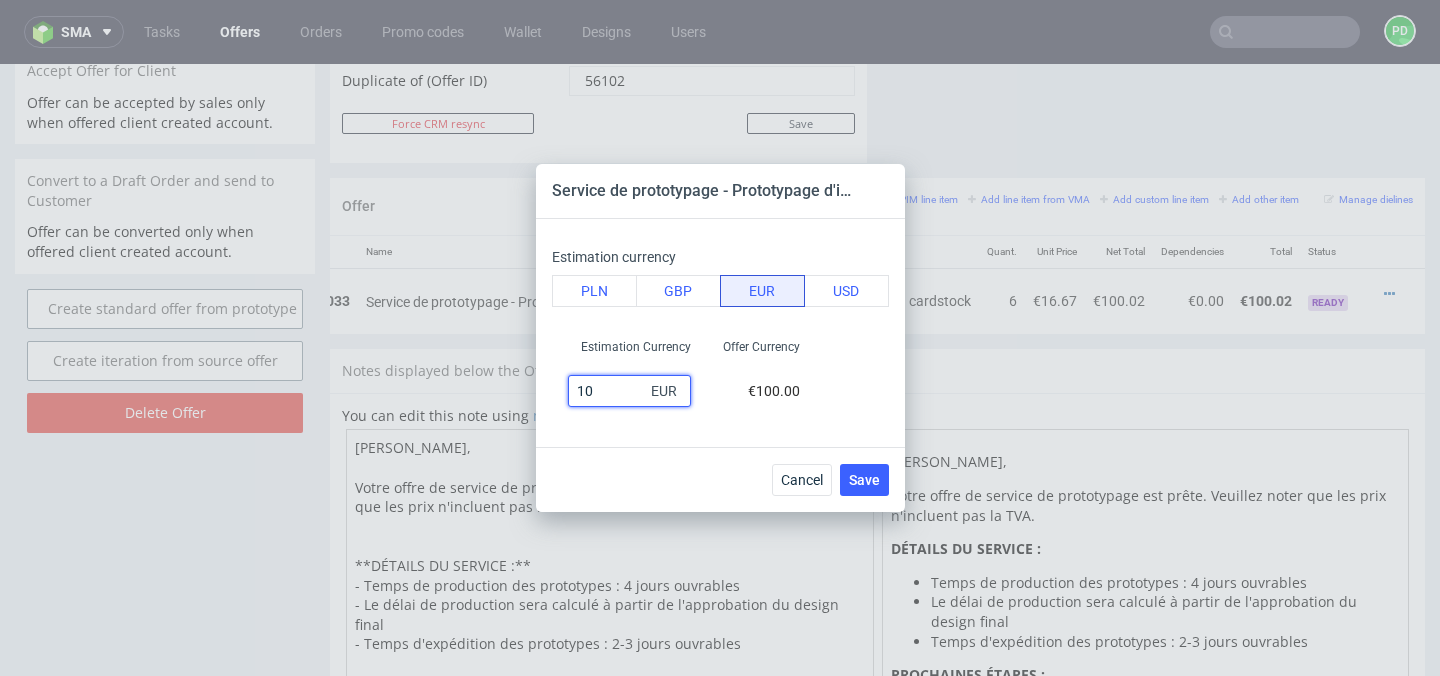 type on "1" 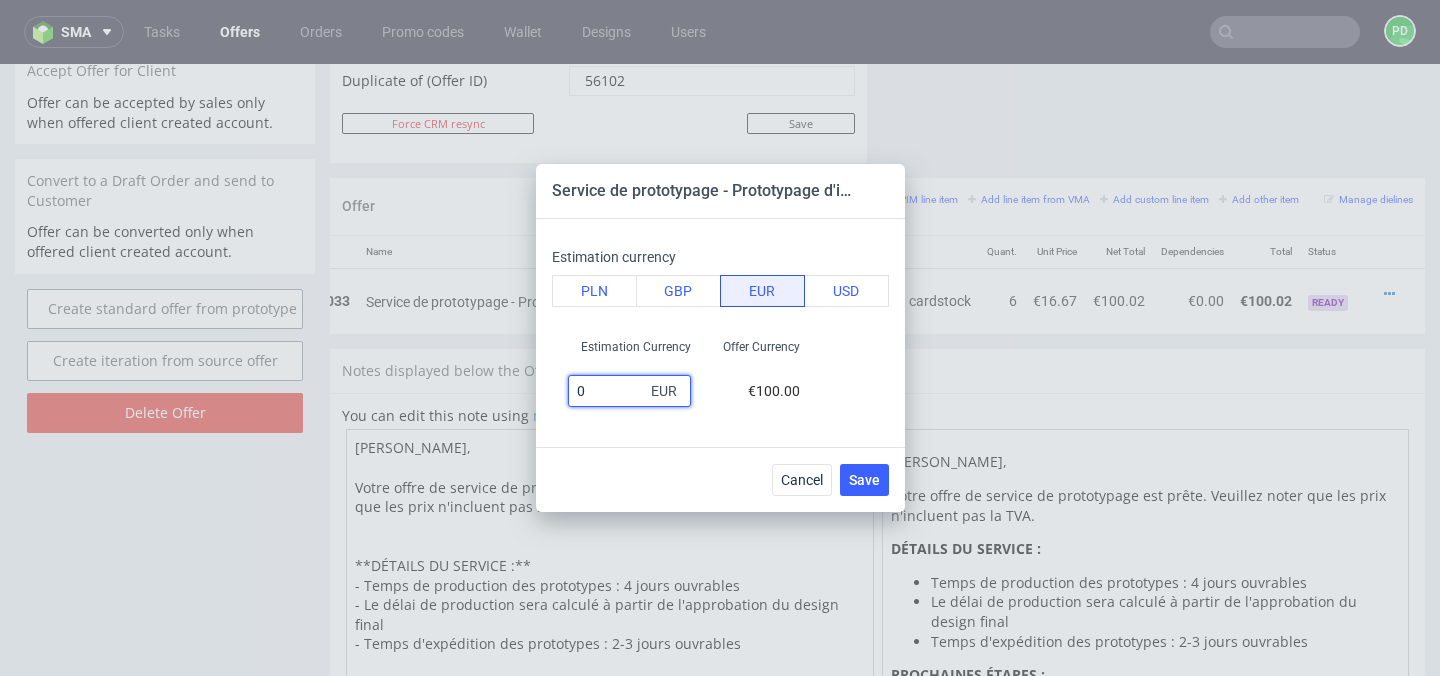 type on "00" 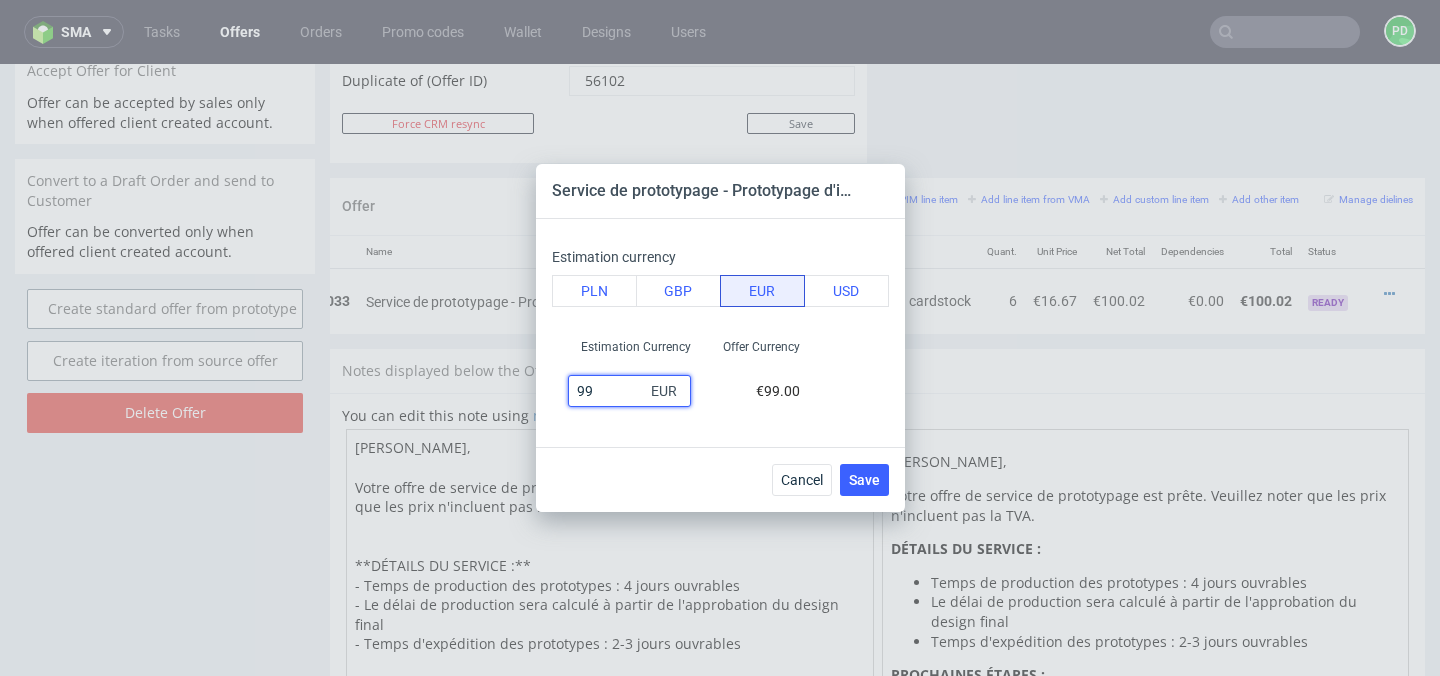 type on "99" 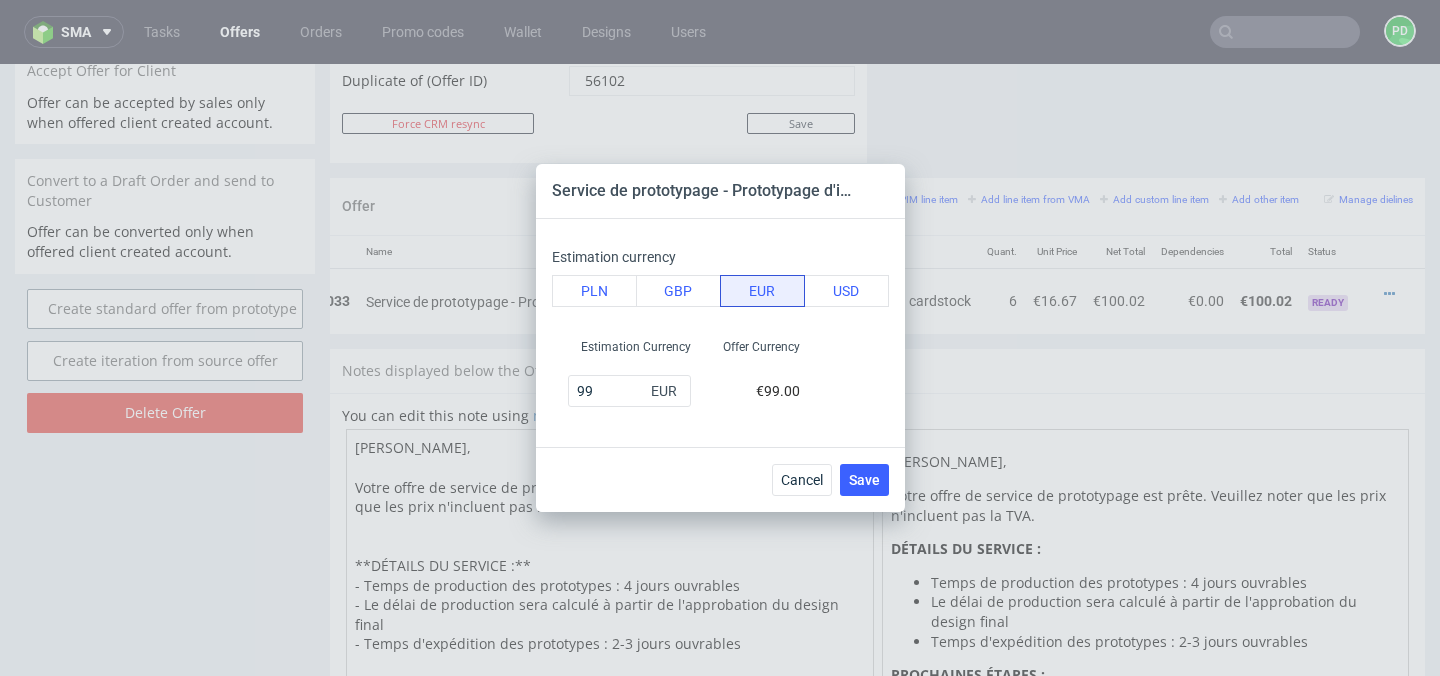 click on "Offer Currency €99.00" at bounding box center [761, 373] 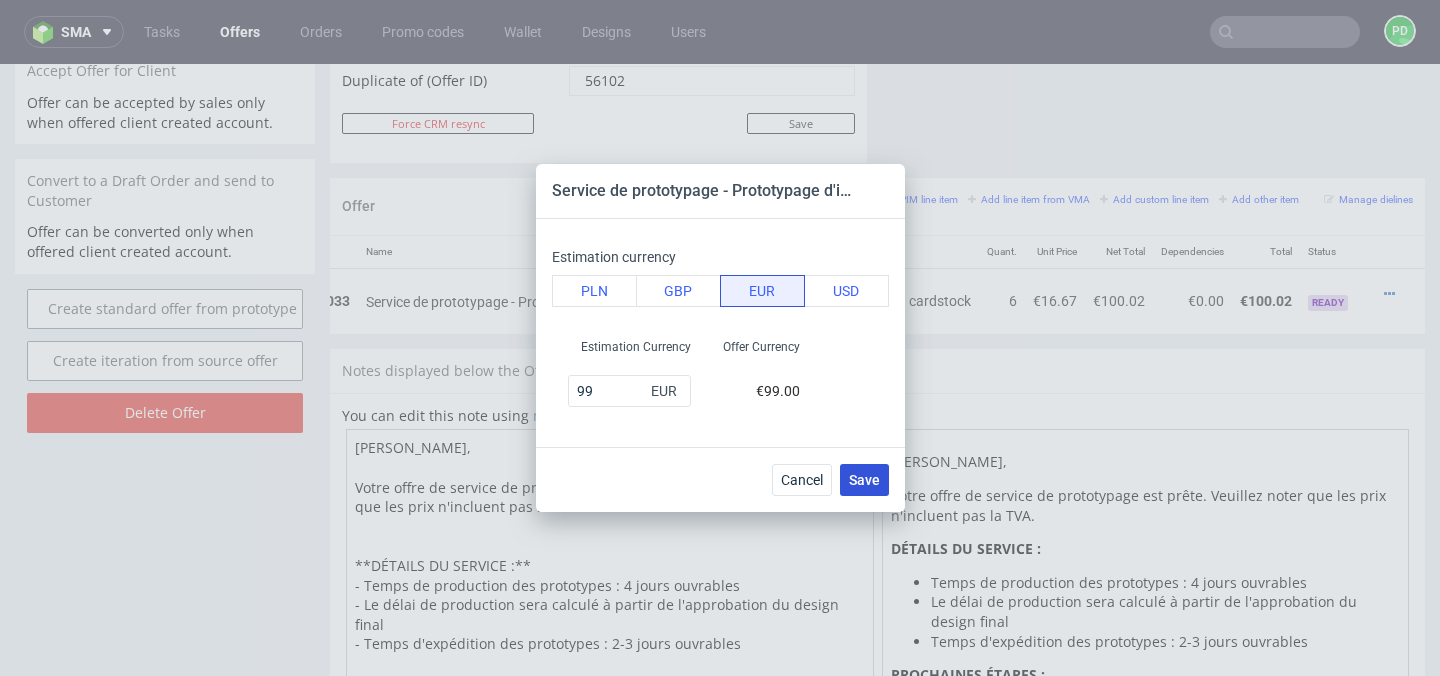 click on "Save" at bounding box center (864, 480) 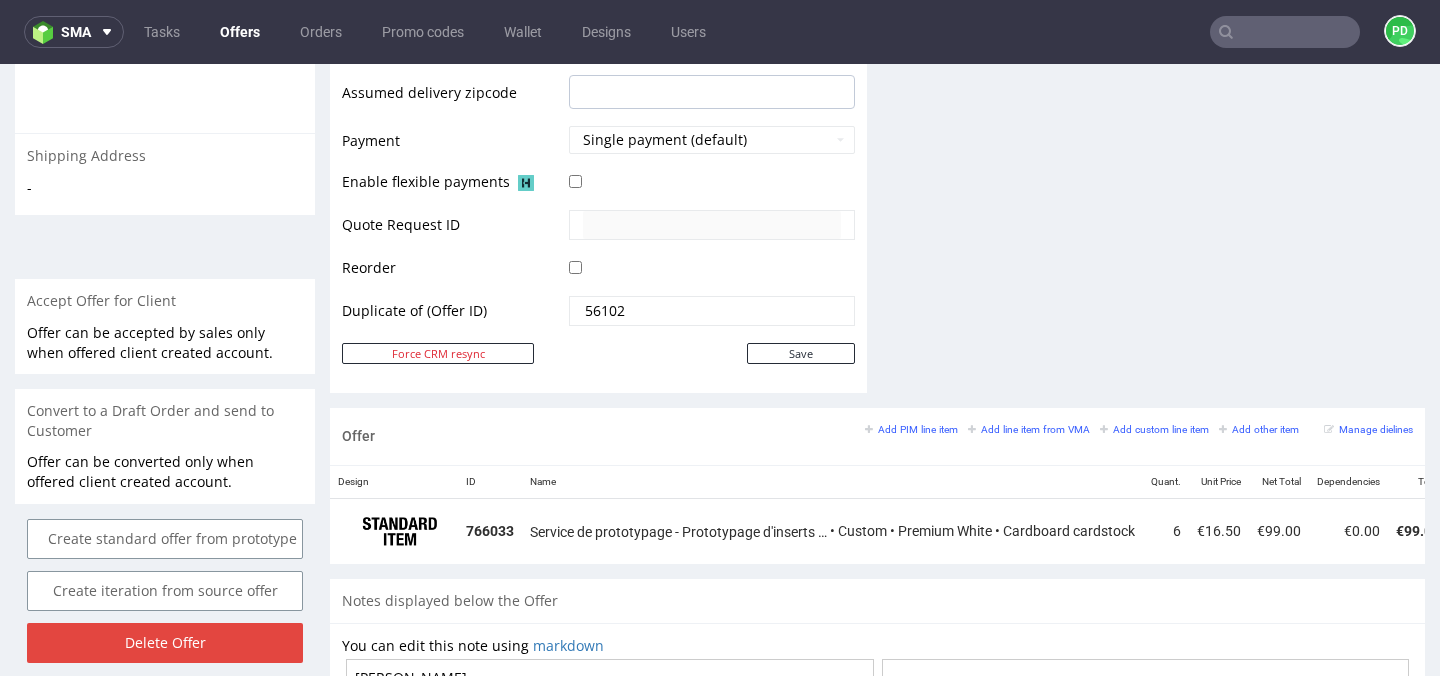 scroll, scrollTop: 893, scrollLeft: 0, axis: vertical 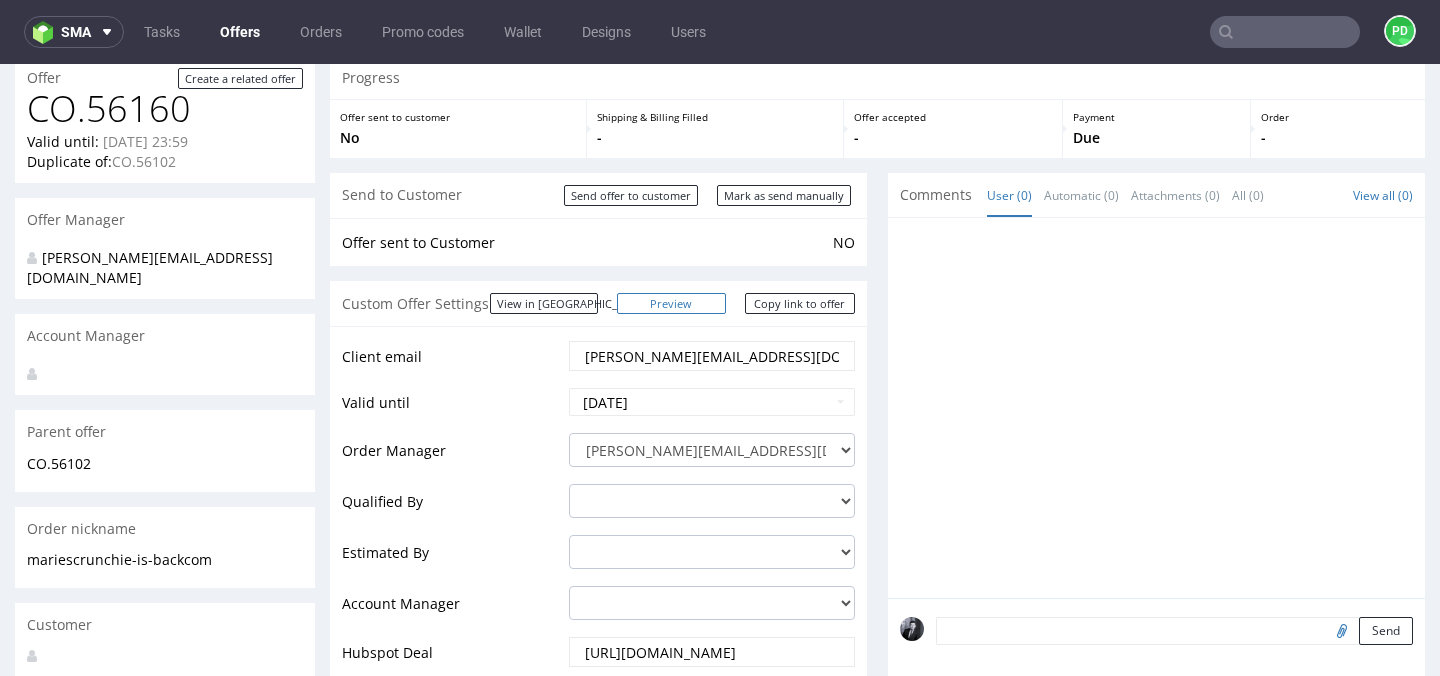 click on "Preview" at bounding box center (672, 303) 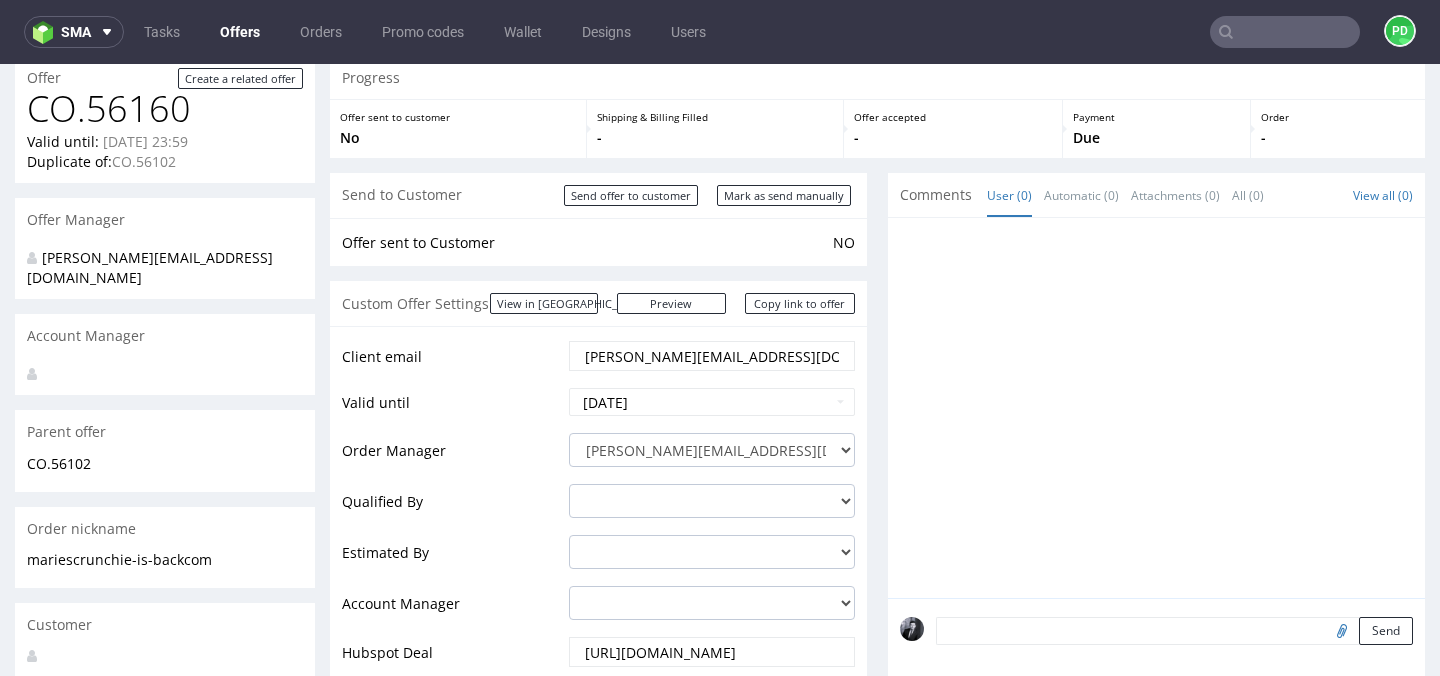 click on "Offer sent to Customer" at bounding box center [585, 243] 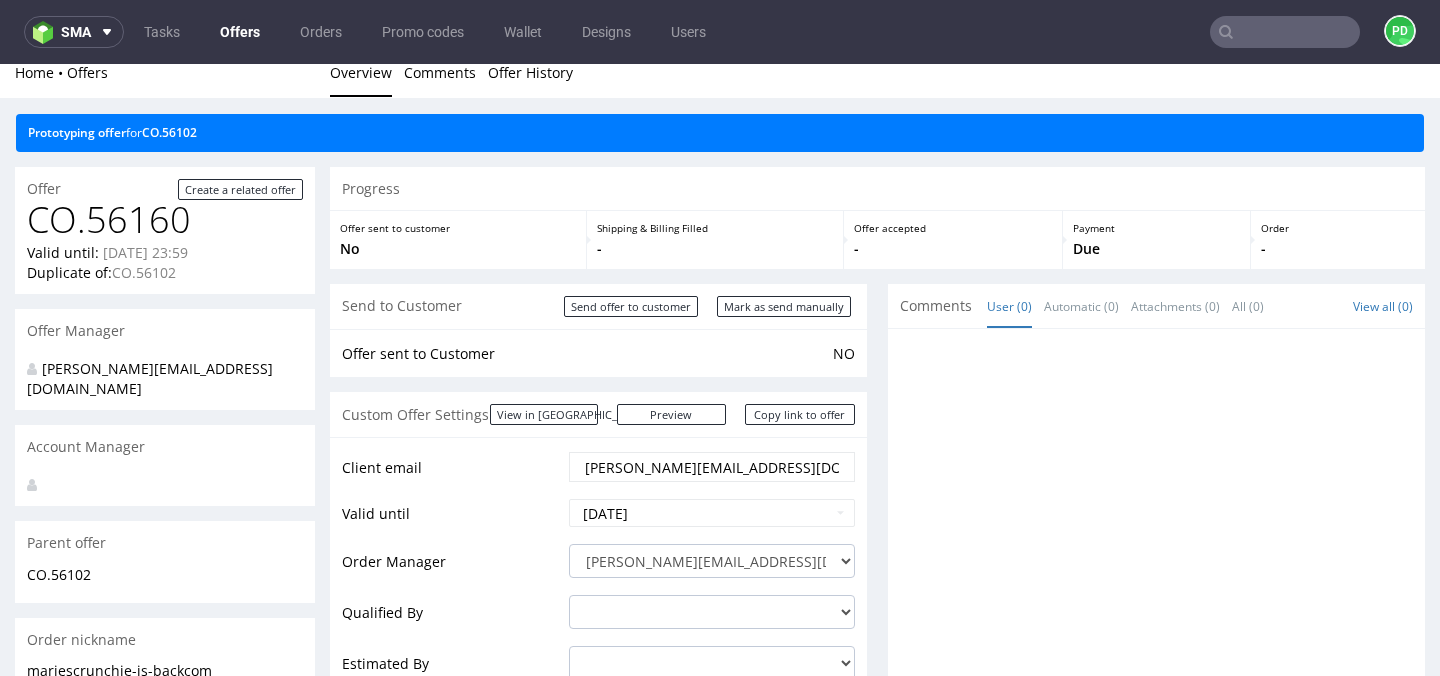 scroll, scrollTop: 0, scrollLeft: 0, axis: both 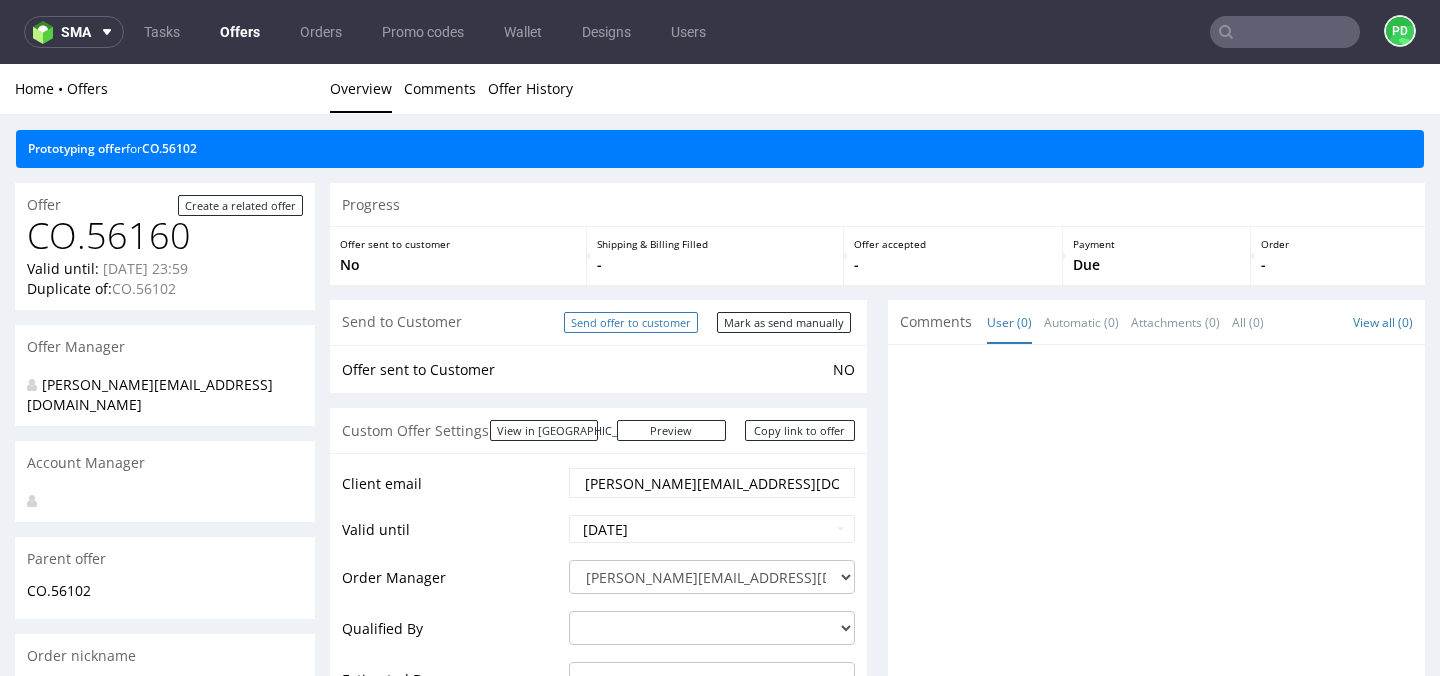click on "Send offer to customer" at bounding box center (631, 322) 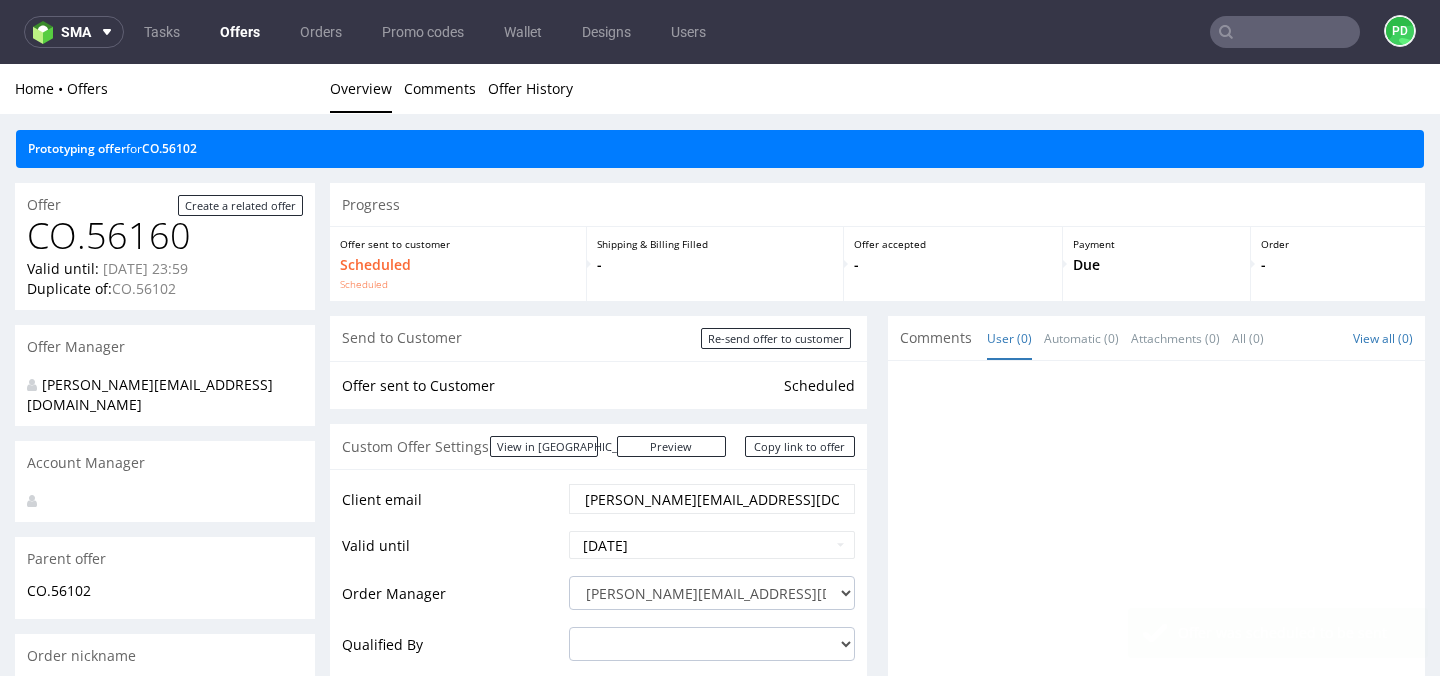 scroll, scrollTop: 0, scrollLeft: 0, axis: both 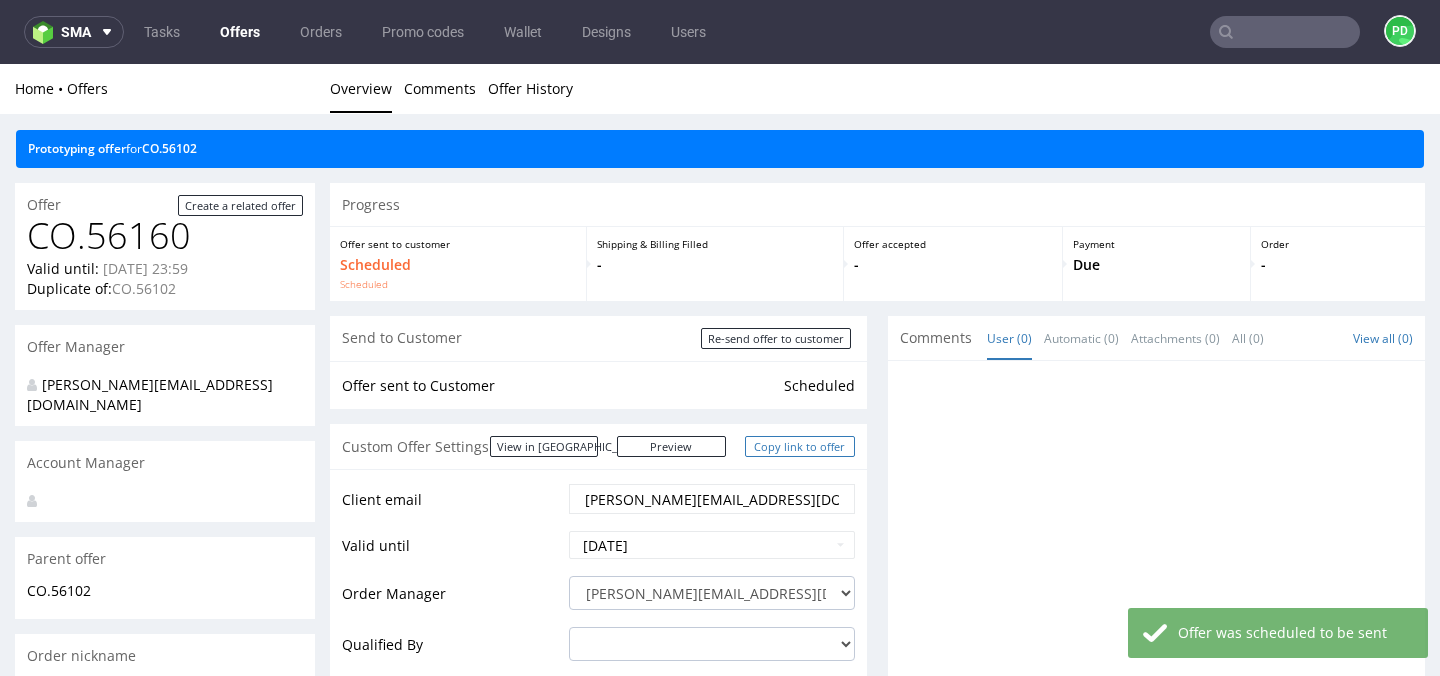 click on "Copy link to offer" at bounding box center [800, 446] 